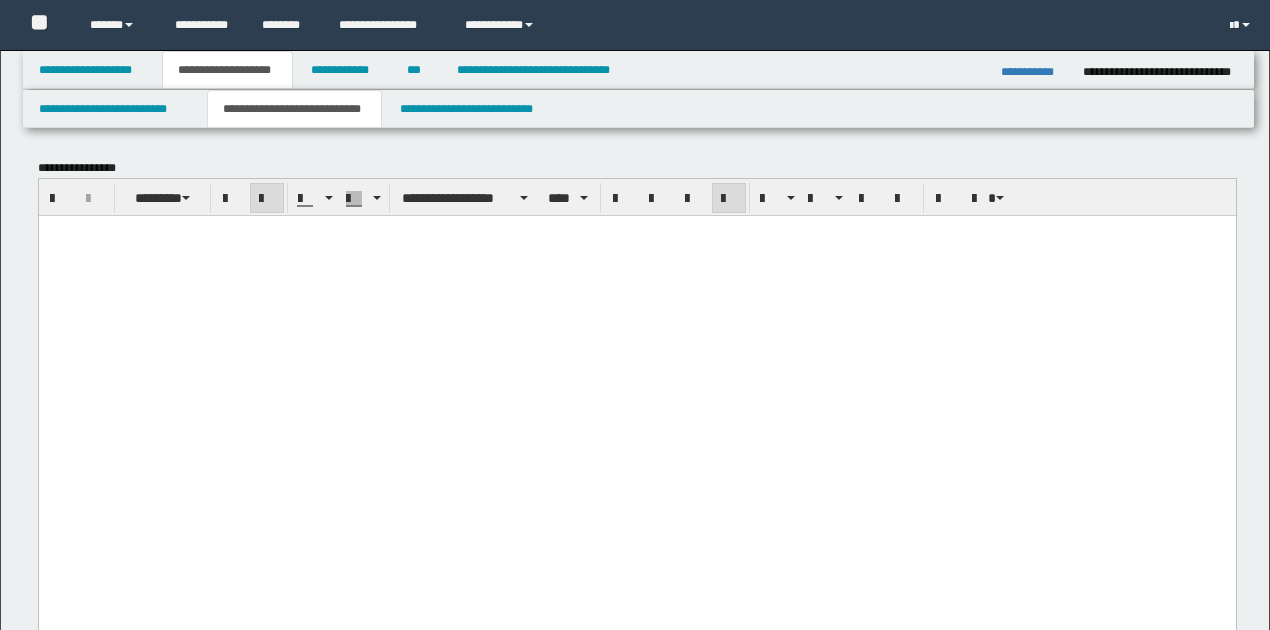 scroll, scrollTop: 708, scrollLeft: 0, axis: vertical 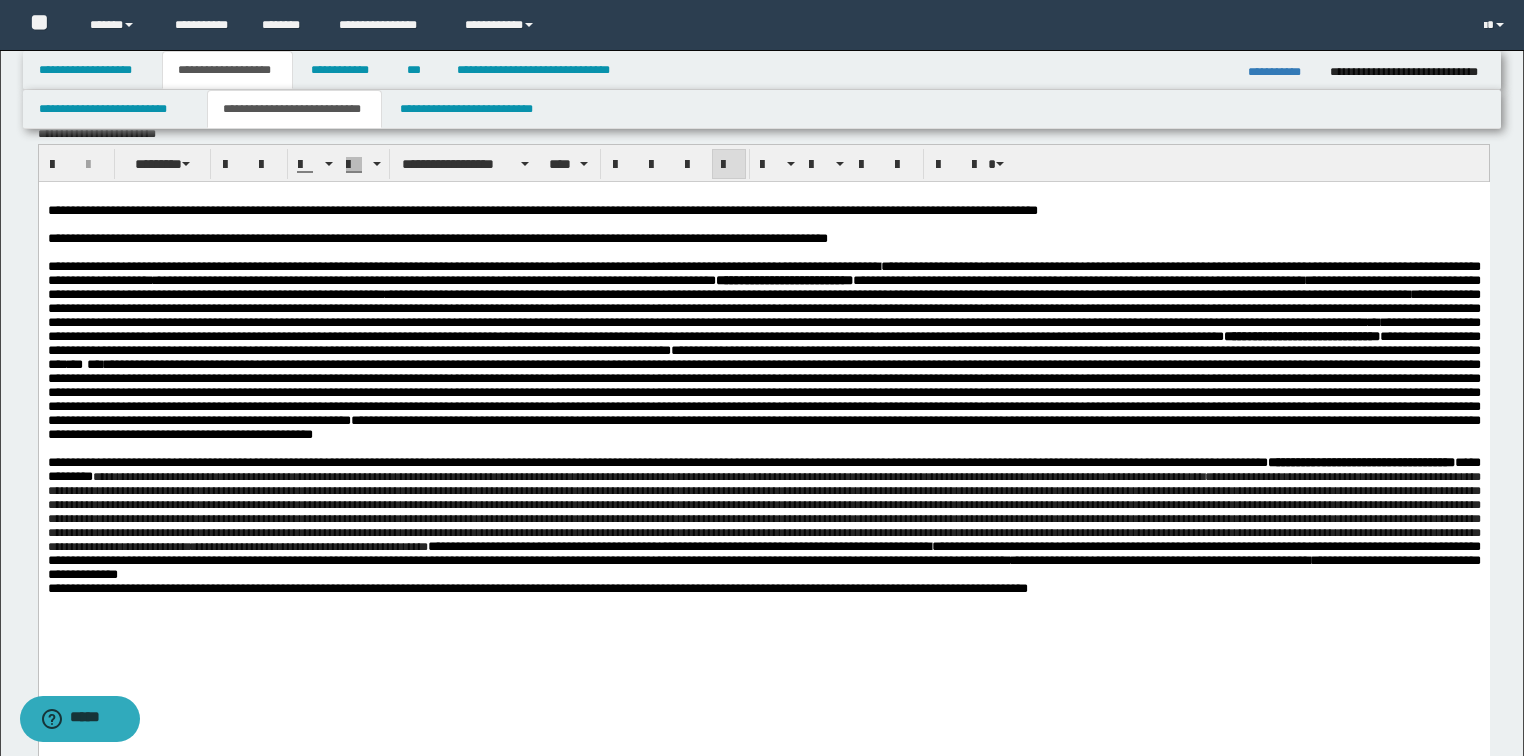 drag, startPoint x: 1300, startPoint y: 181, endPoint x: 883, endPoint y: 318, distance: 438.92825 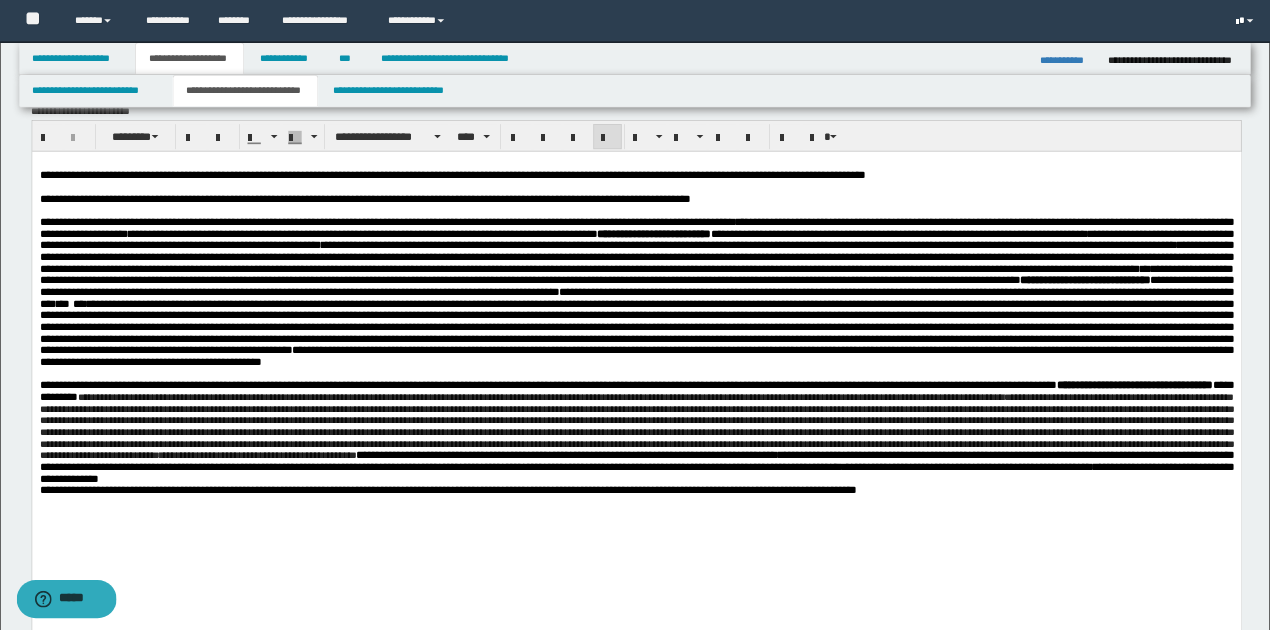 scroll, scrollTop: 708, scrollLeft: 0, axis: vertical 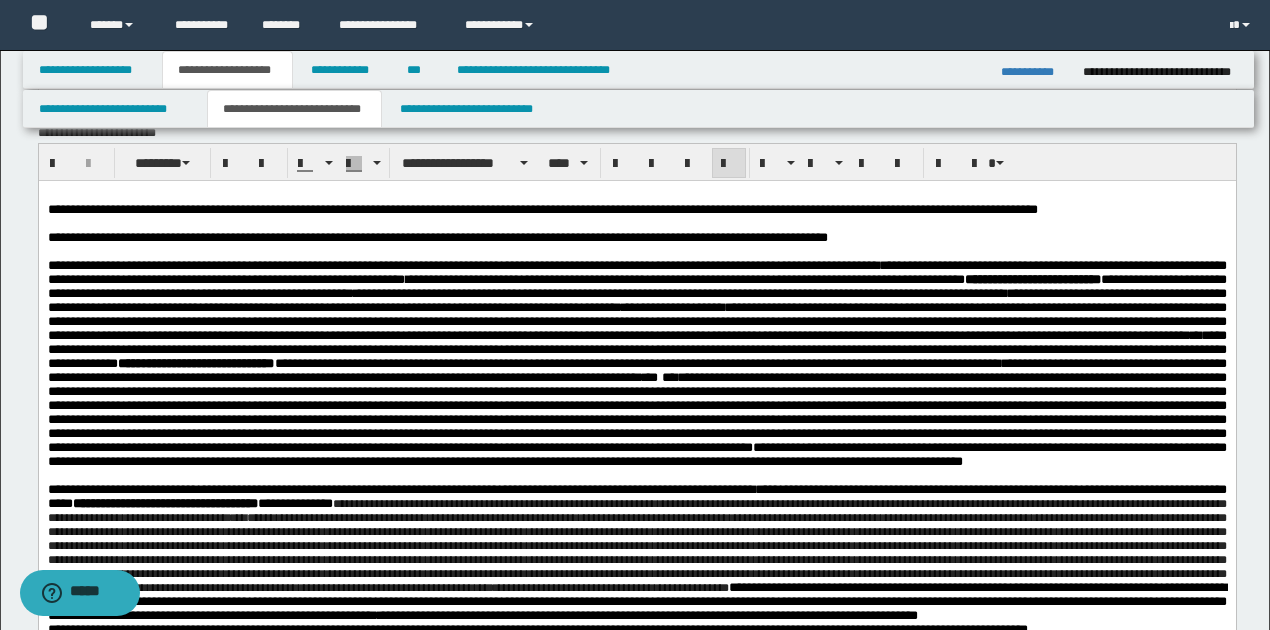drag, startPoint x: 1546, startPoint y: 182, endPoint x: 735, endPoint y: 328, distance: 824.037 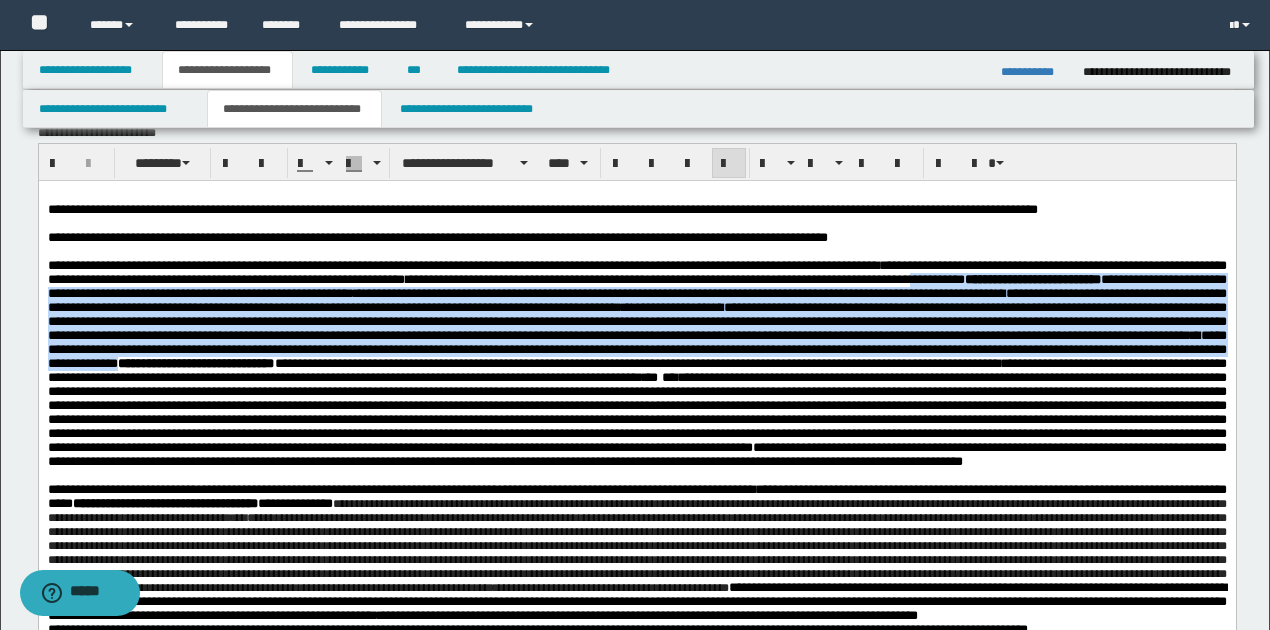 drag, startPoint x: 1076, startPoint y: 286, endPoint x: 798, endPoint y: 382, distance: 294.10883 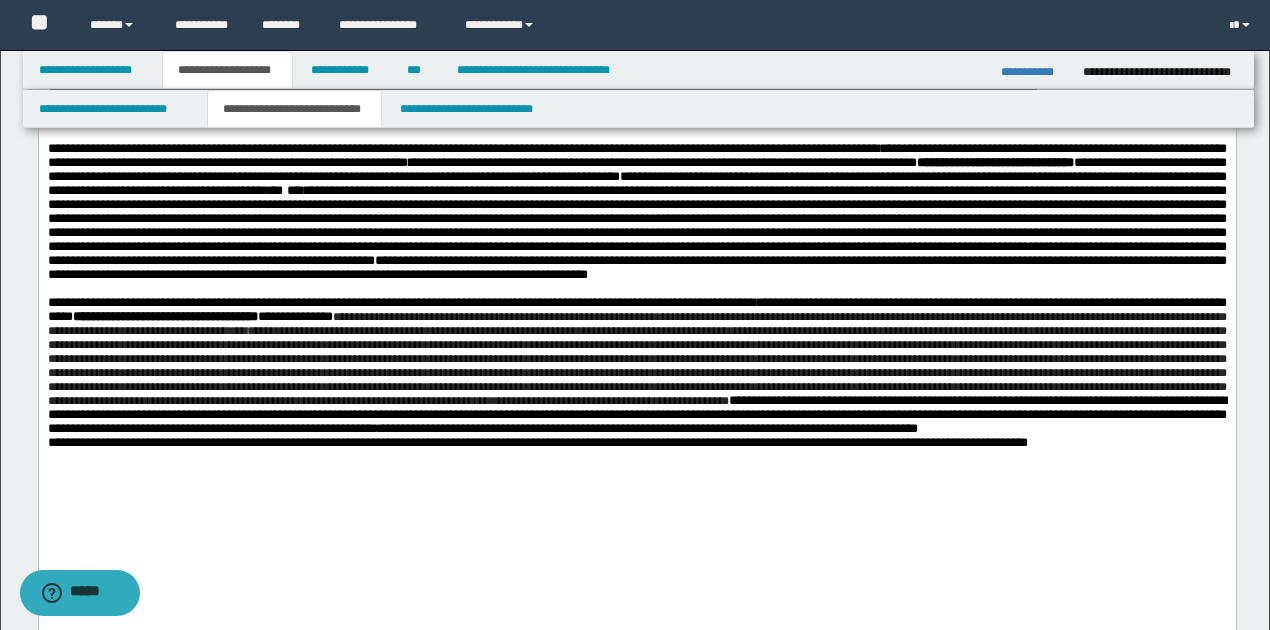 scroll, scrollTop: 842, scrollLeft: 0, axis: vertical 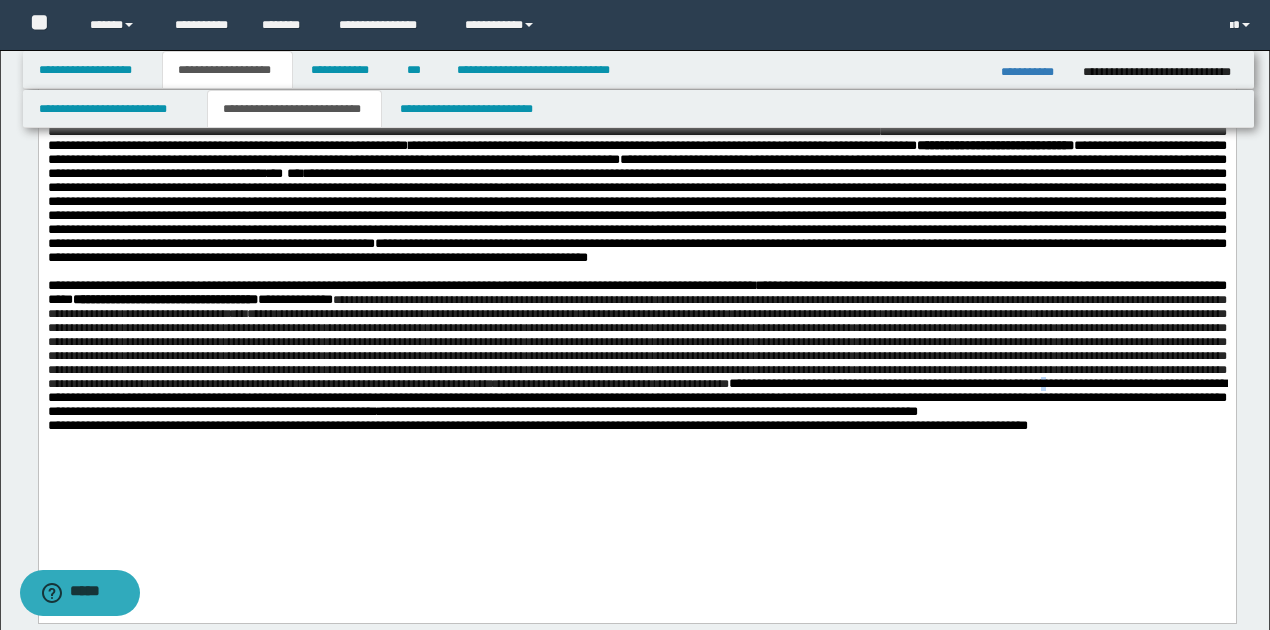 click on "**********" at bounding box center [636, 334] 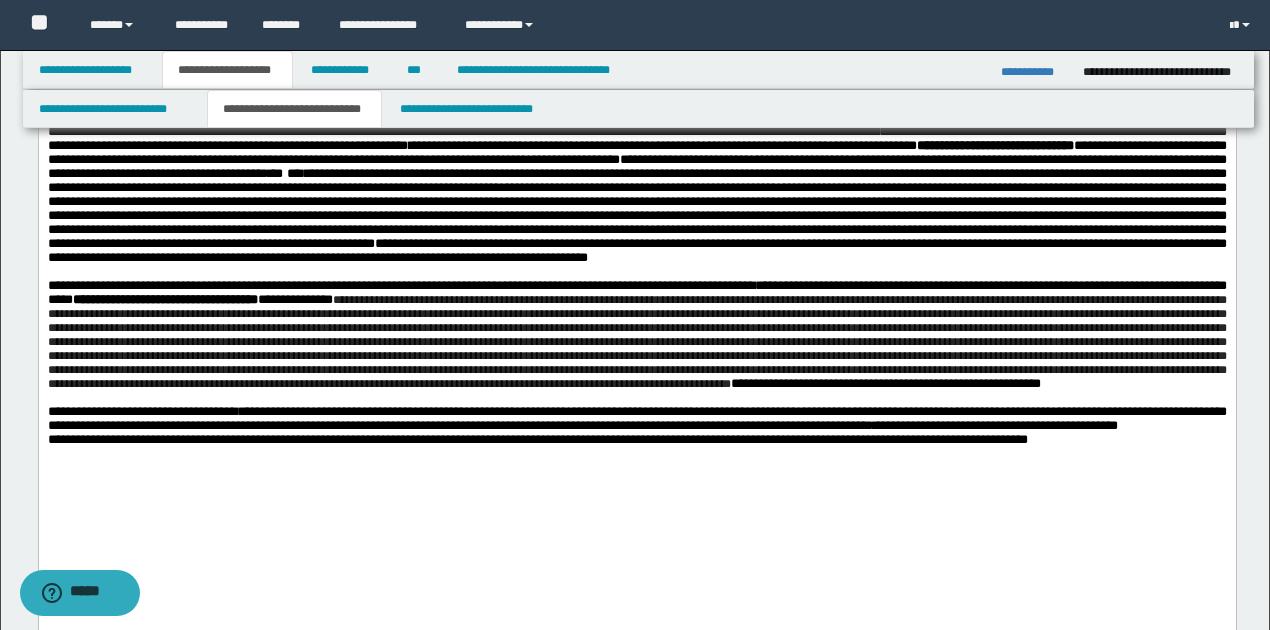 drag, startPoint x: 160, startPoint y: 447, endPoint x: 148, endPoint y: 461, distance: 18.439089 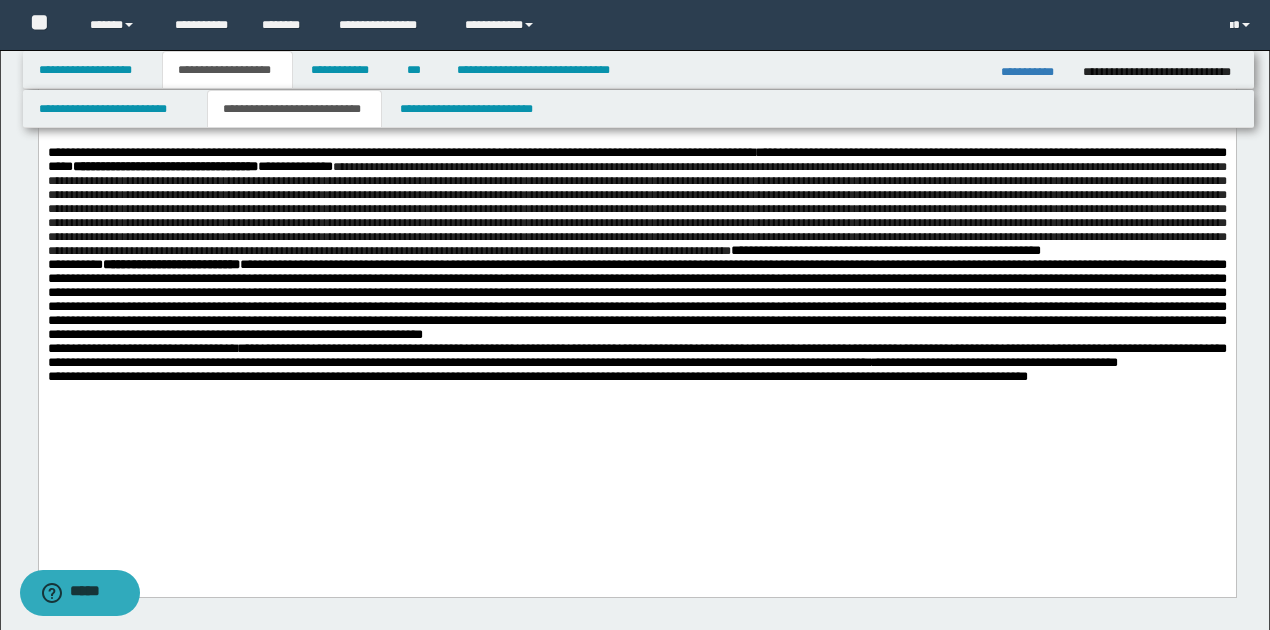scroll, scrollTop: 908, scrollLeft: 0, axis: vertical 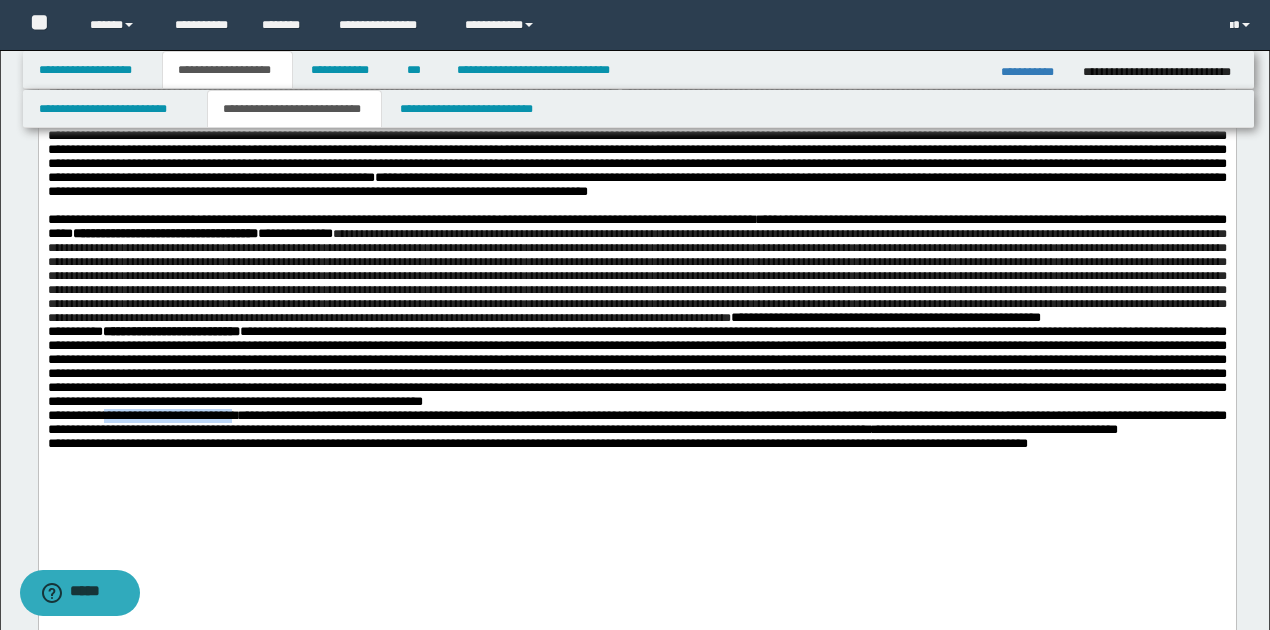 drag, startPoint x: 107, startPoint y: 488, endPoint x: 255, endPoint y: 490, distance: 148.01352 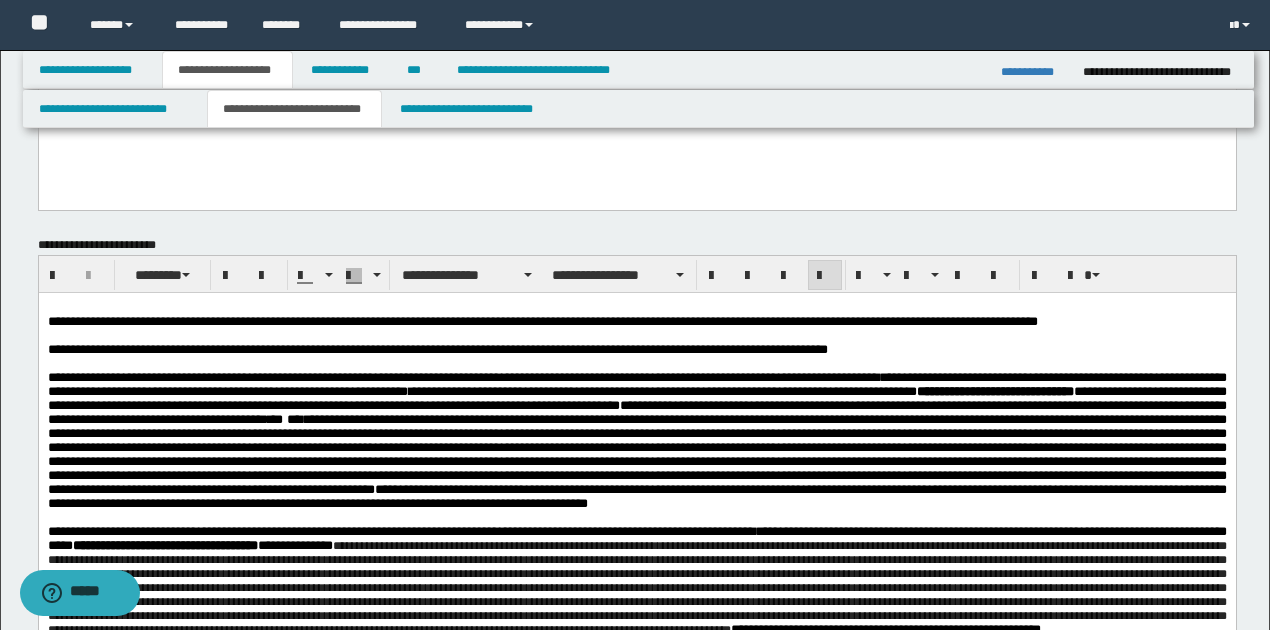 scroll, scrollTop: 575, scrollLeft: 0, axis: vertical 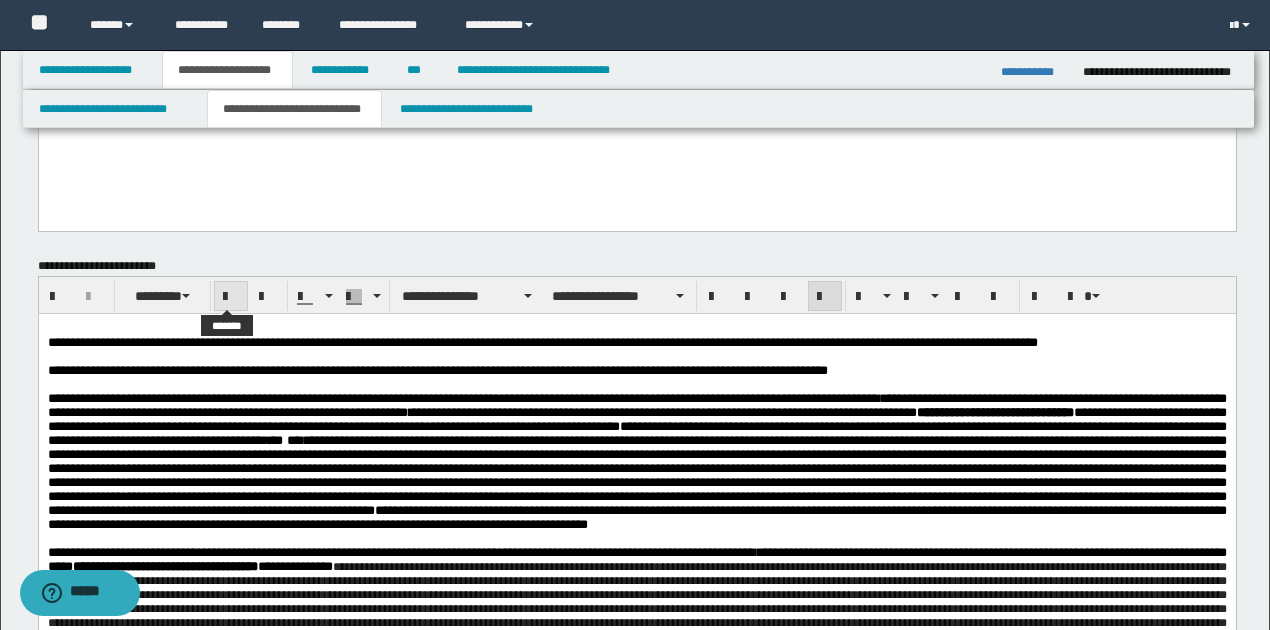 click at bounding box center [231, 297] 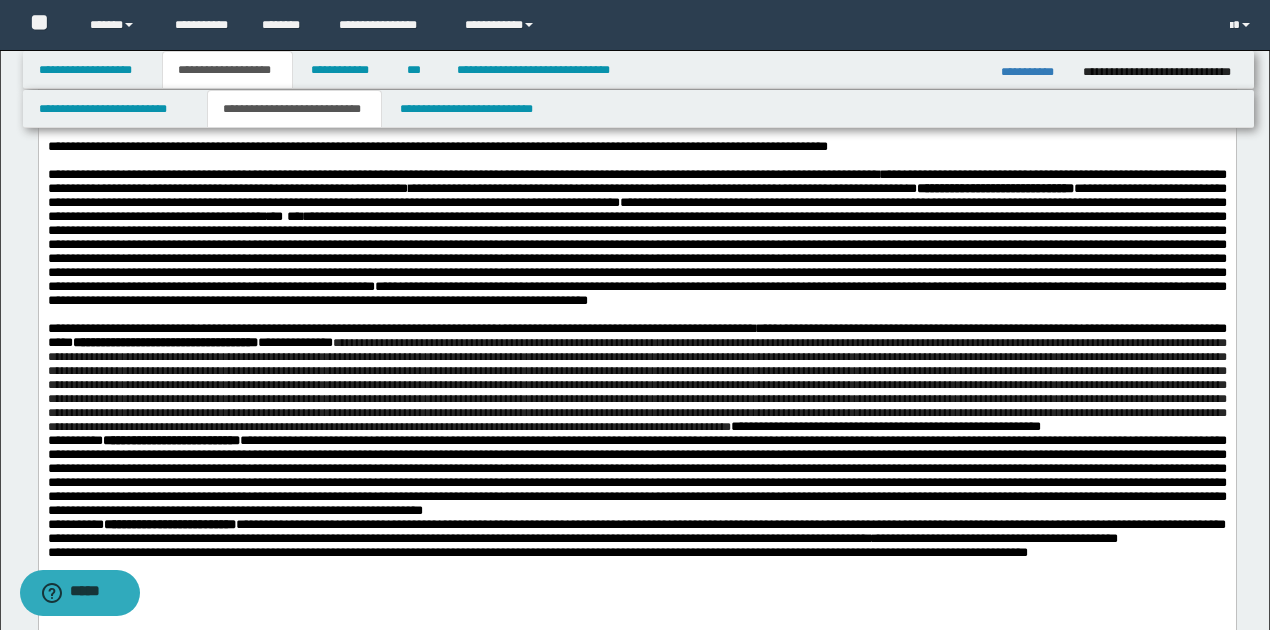 scroll, scrollTop: 775, scrollLeft: 0, axis: vertical 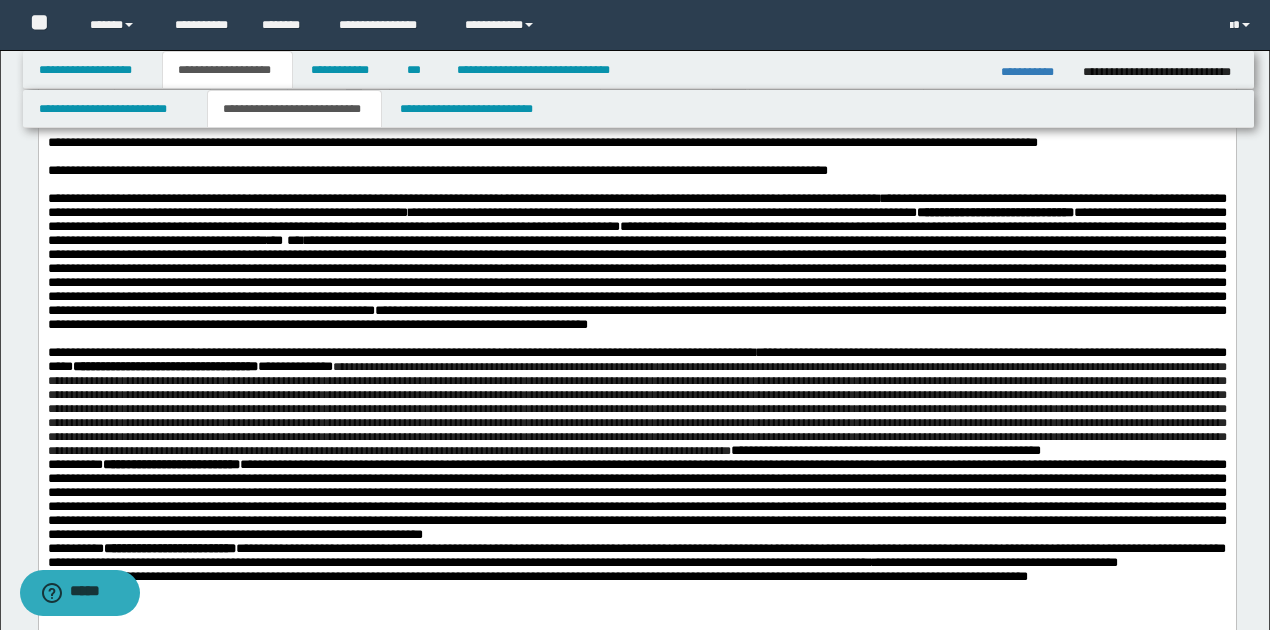 click on "**********" at bounding box center (636, 261) 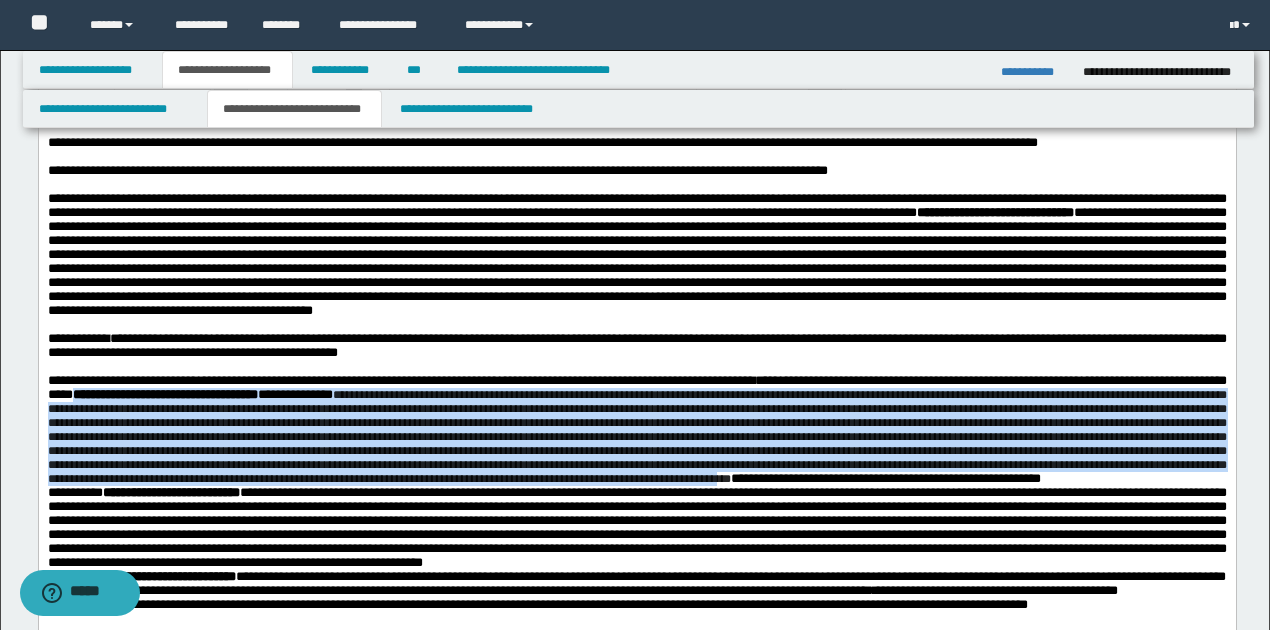 drag, startPoint x: 224, startPoint y: 437, endPoint x: 936, endPoint y: 531, distance: 718.1782 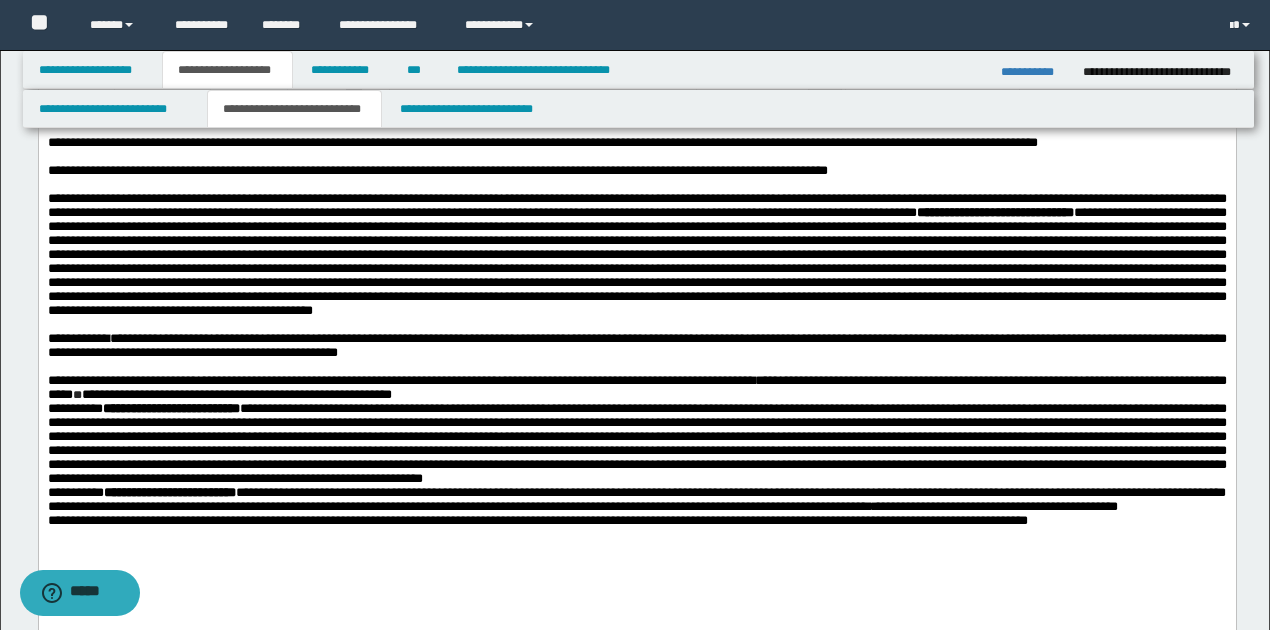 click on "**********" at bounding box center (636, 255) 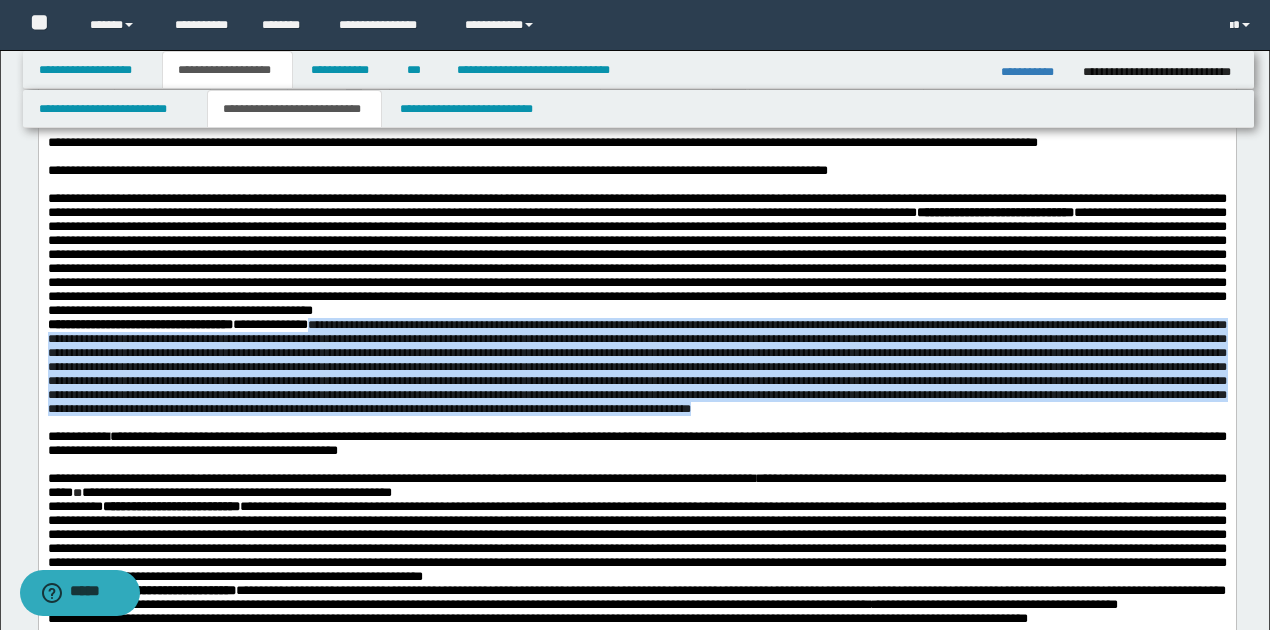 drag, startPoint x: 339, startPoint y: 359, endPoint x: 792, endPoint y: 451, distance: 462.24777 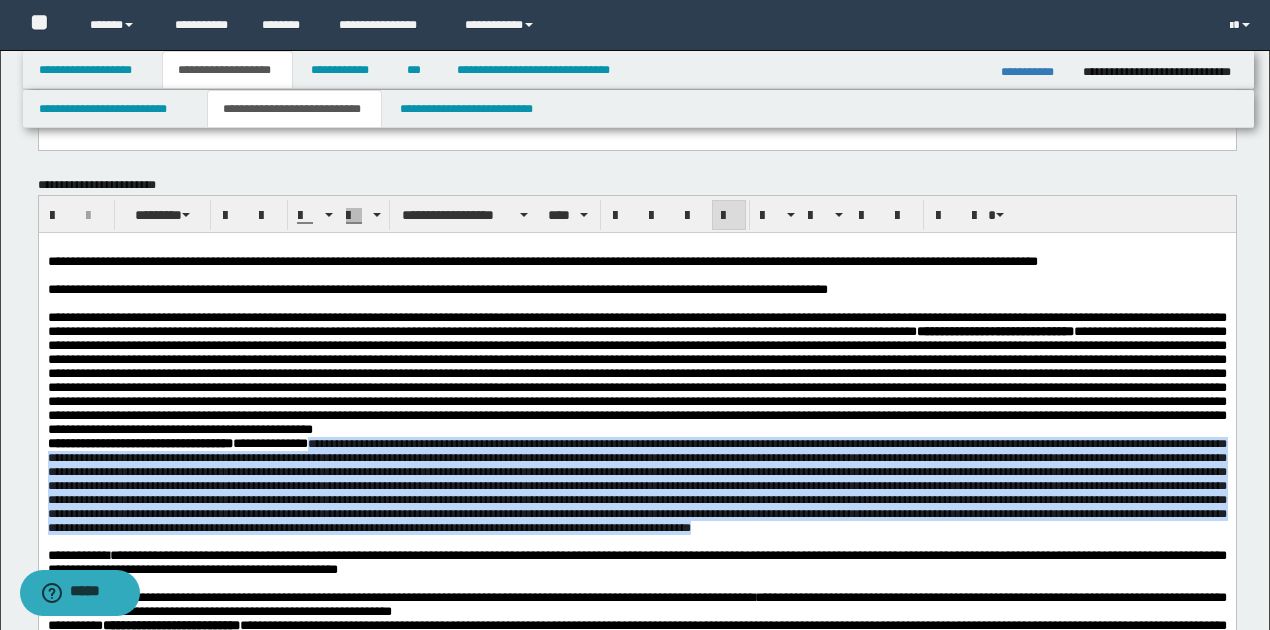 scroll, scrollTop: 642, scrollLeft: 0, axis: vertical 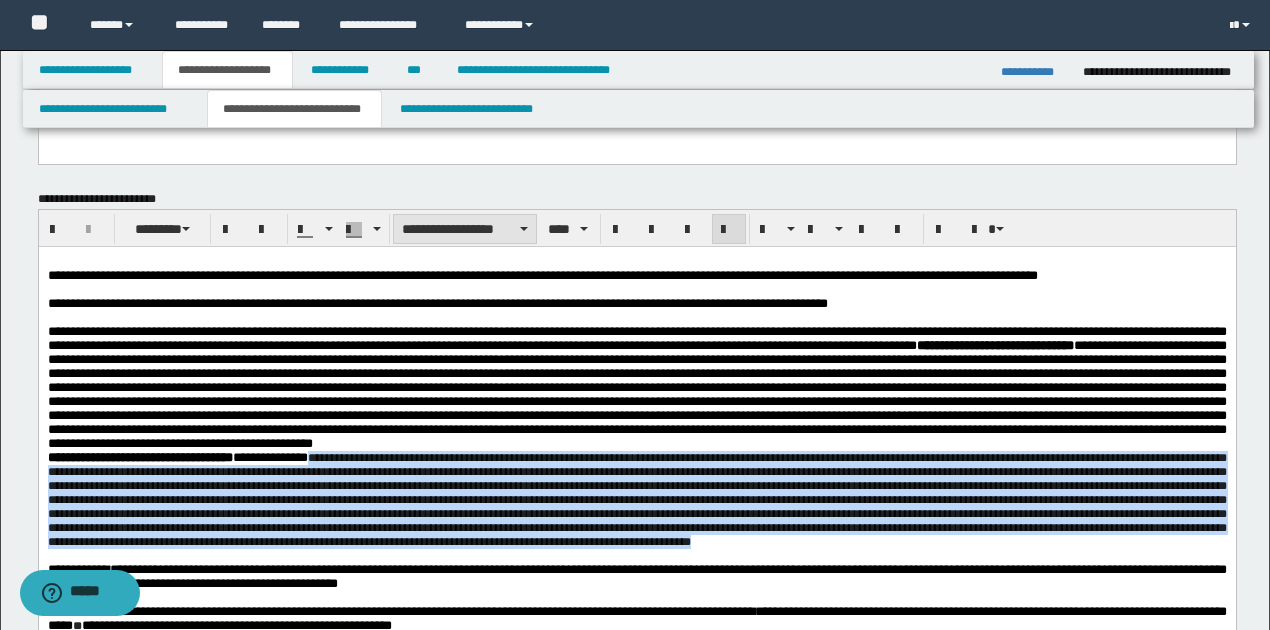 click on "**********" at bounding box center (465, 229) 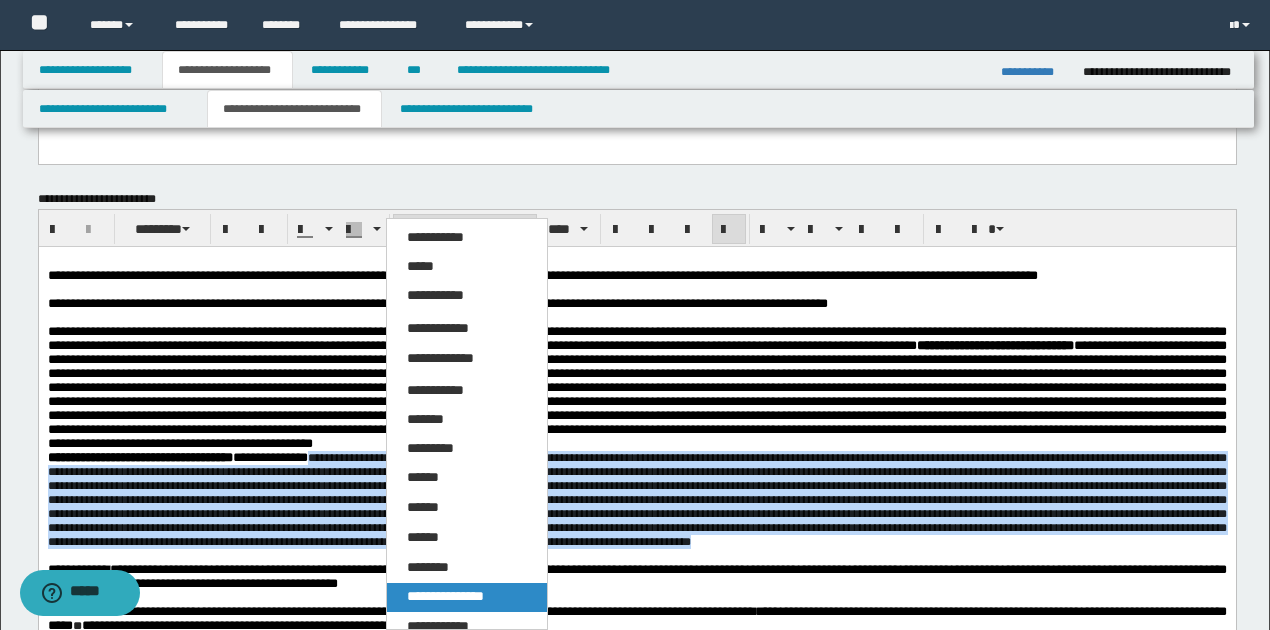 click on "**********" at bounding box center [445, 596] 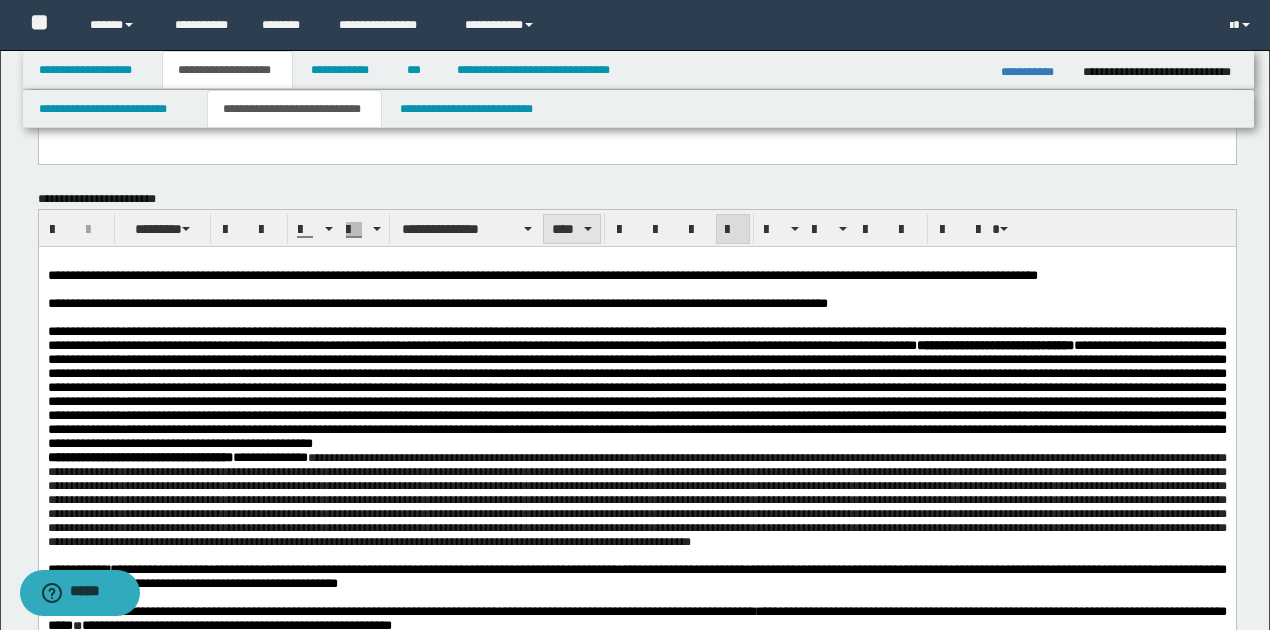 click at bounding box center (588, 229) 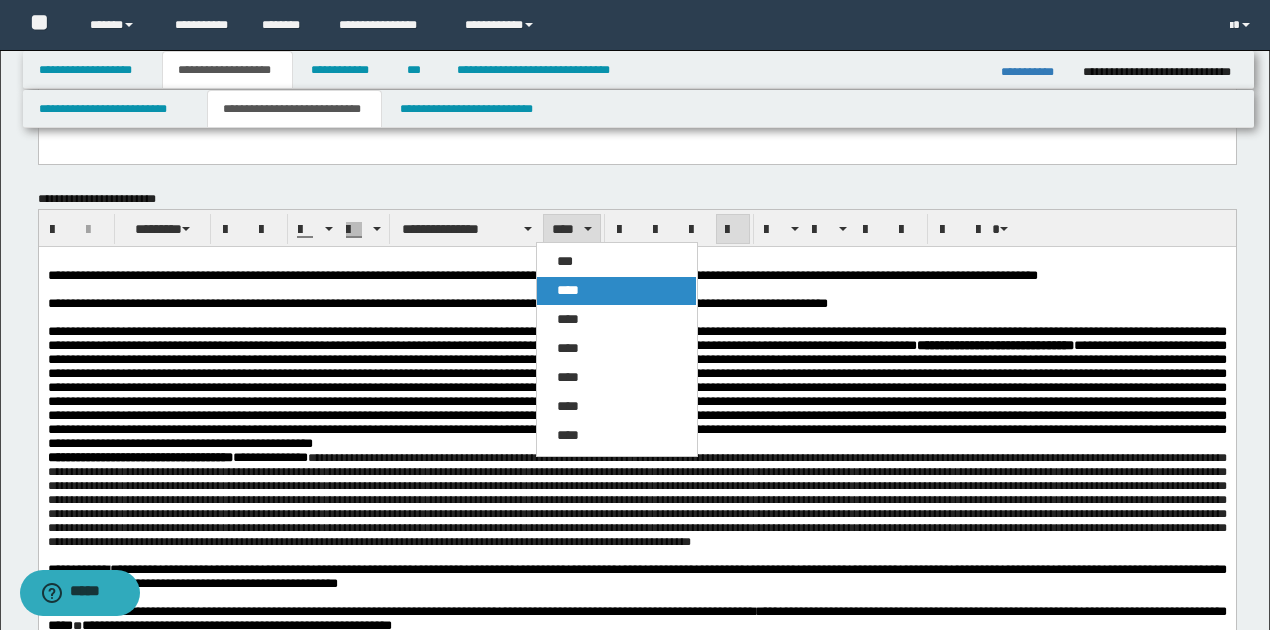 click on "****" at bounding box center [568, 290] 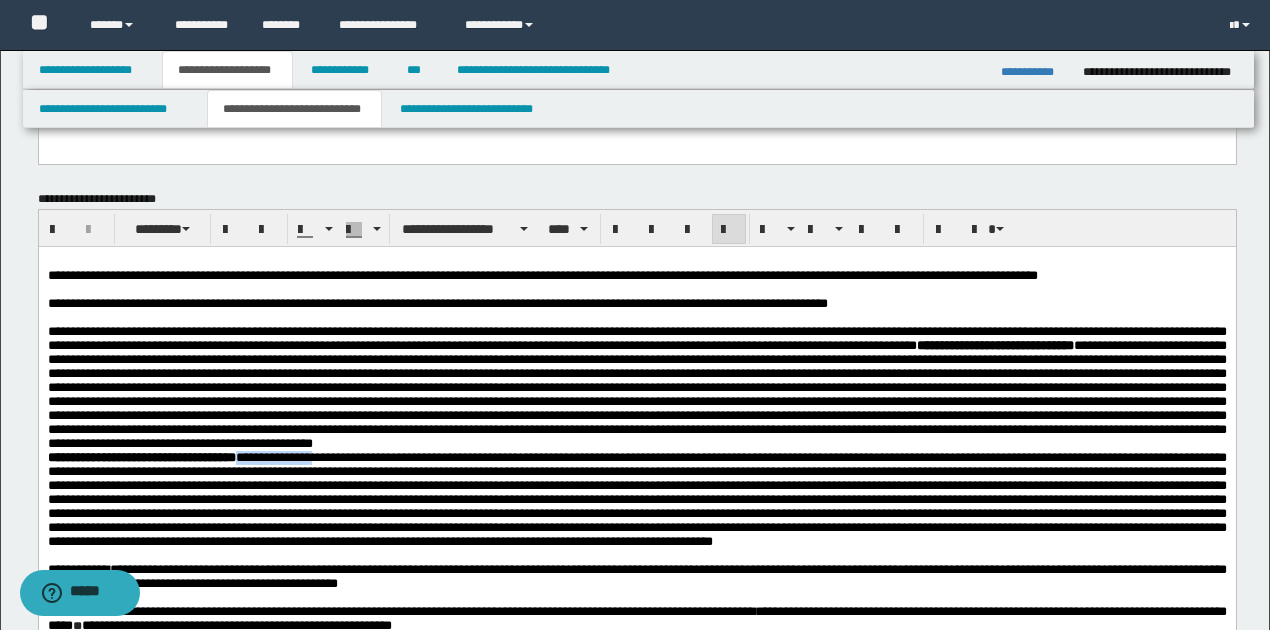 click on "**********" at bounding box center (636, 499) 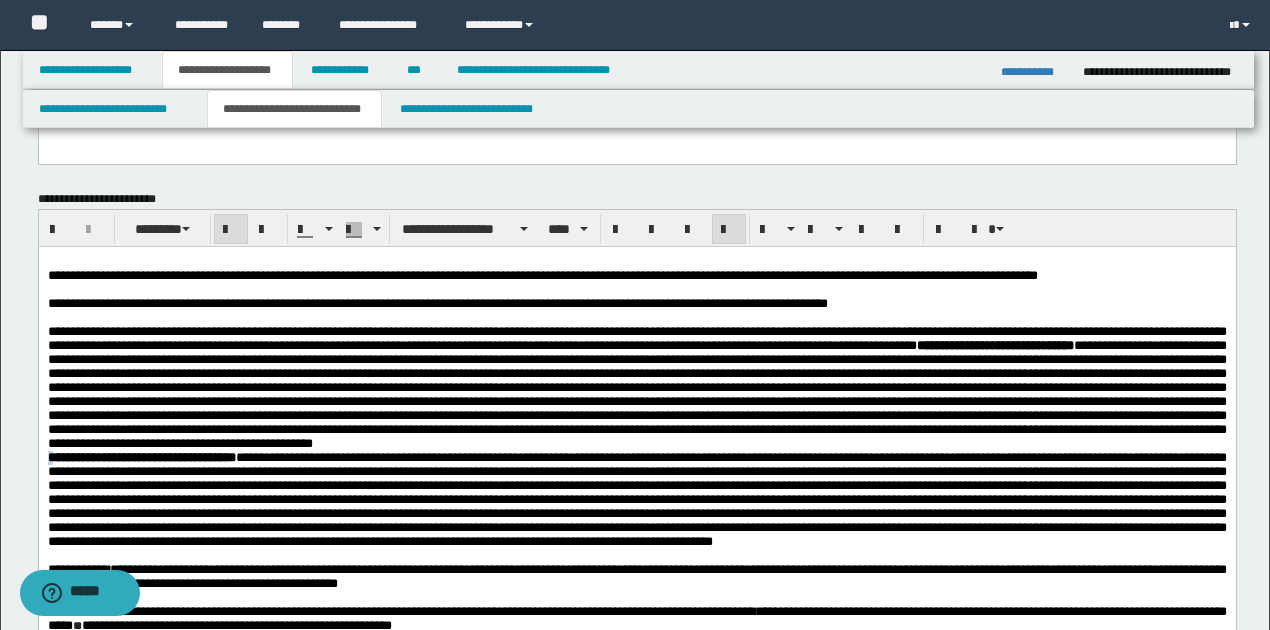 click on "**********" at bounding box center [141, 457] 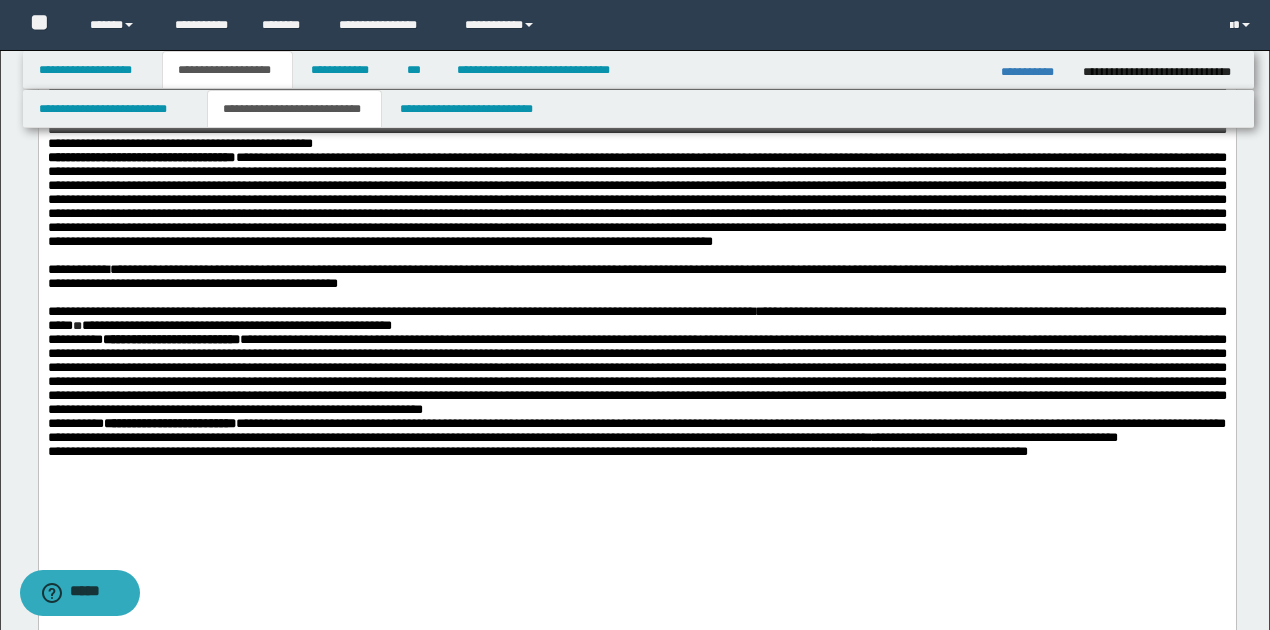 scroll, scrollTop: 975, scrollLeft: 0, axis: vertical 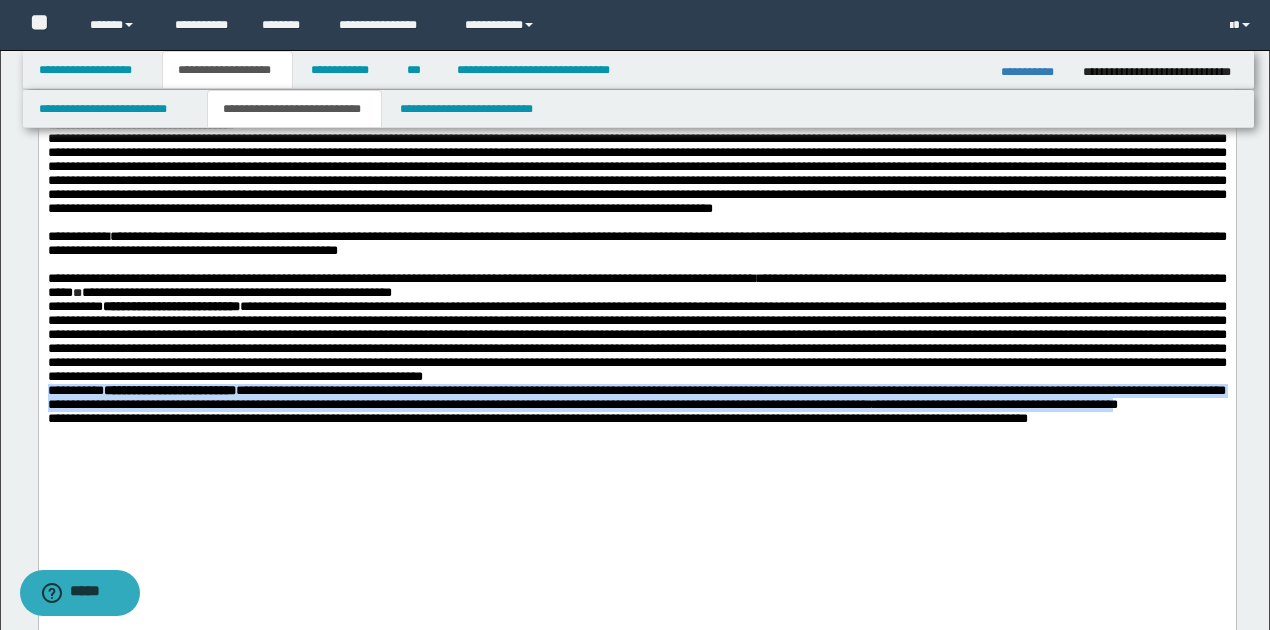 drag, startPoint x: 46, startPoint y: 469, endPoint x: 142, endPoint y: 492, distance: 98.71677 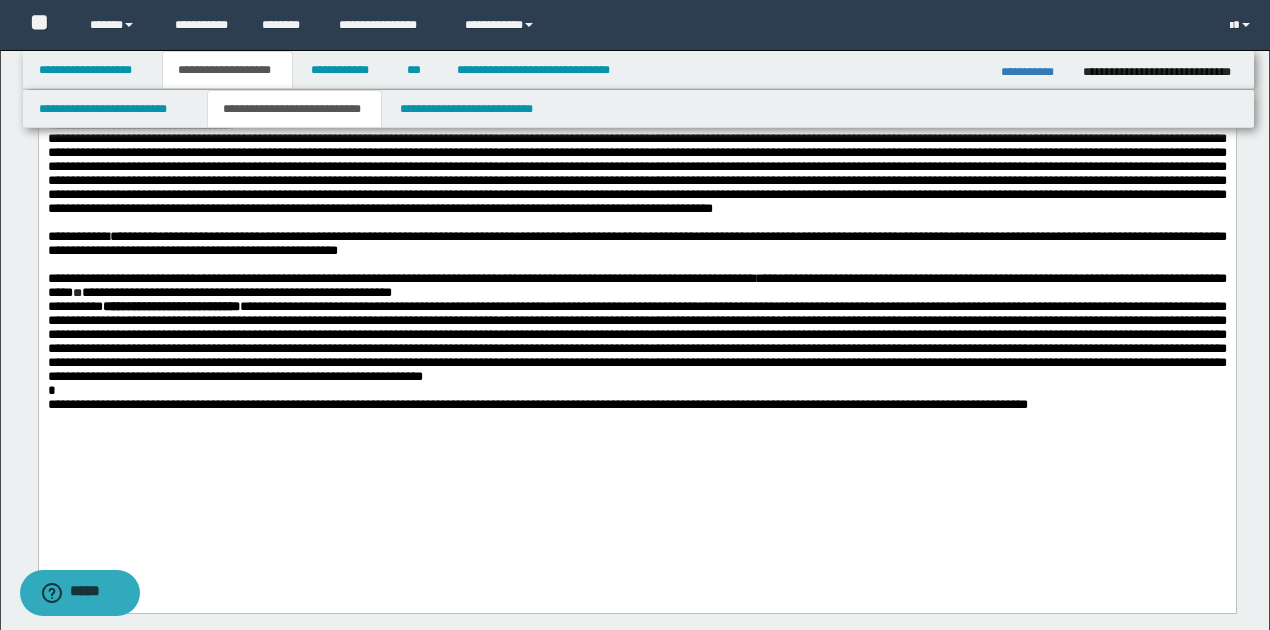 click on "**********" at bounding box center (636, 287) 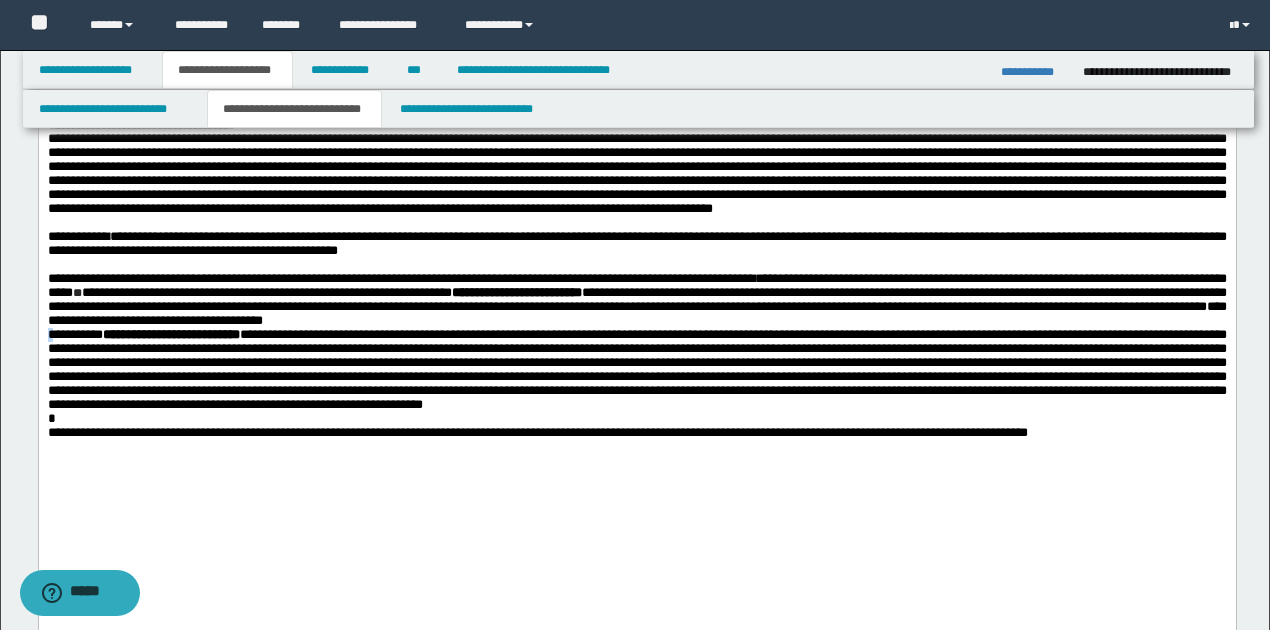 click on "**********" at bounding box center (636, 214) 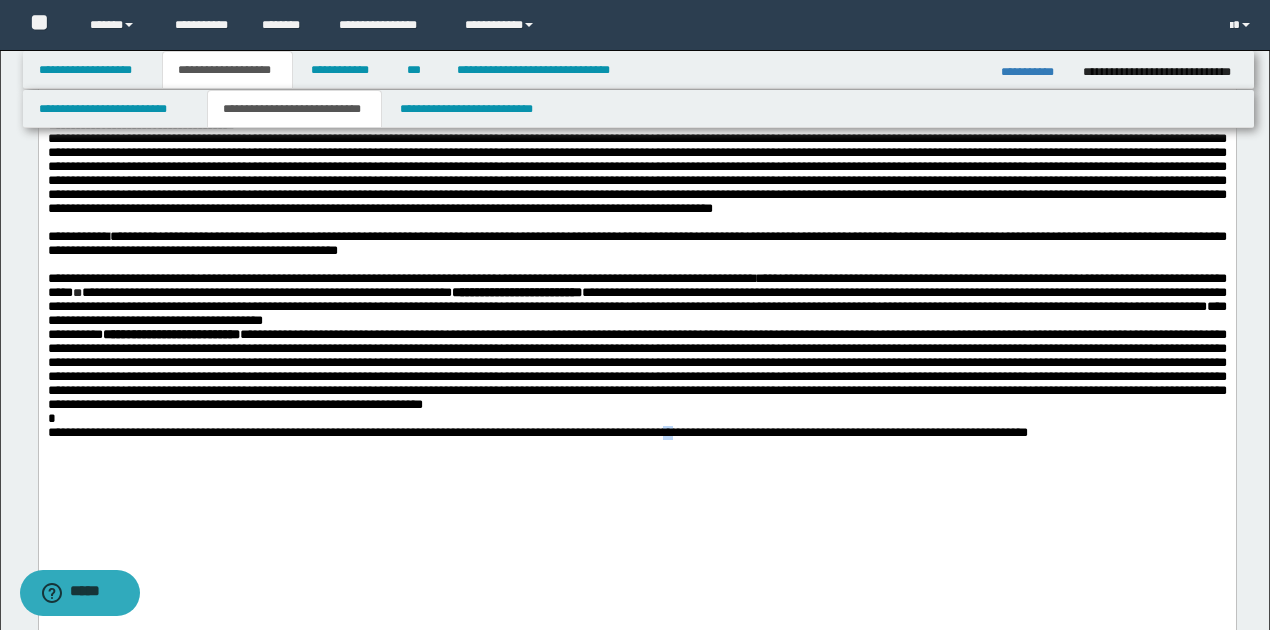 click on "**********" at bounding box center (537, 433) 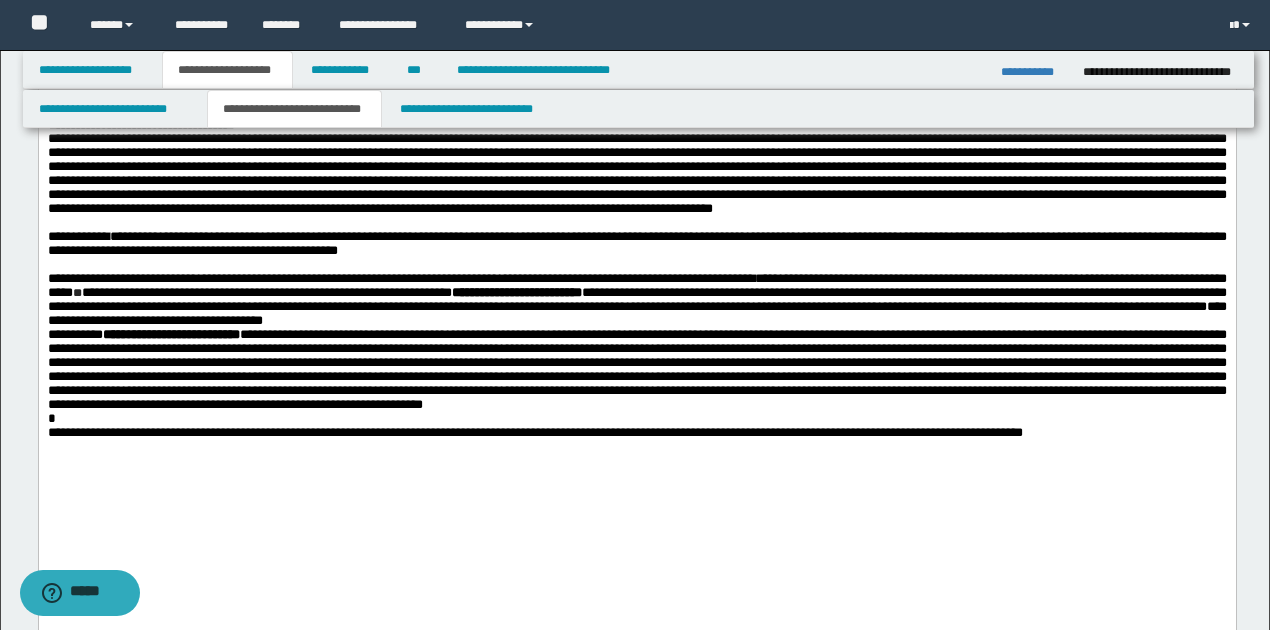 scroll, scrollTop: 642, scrollLeft: 0, axis: vertical 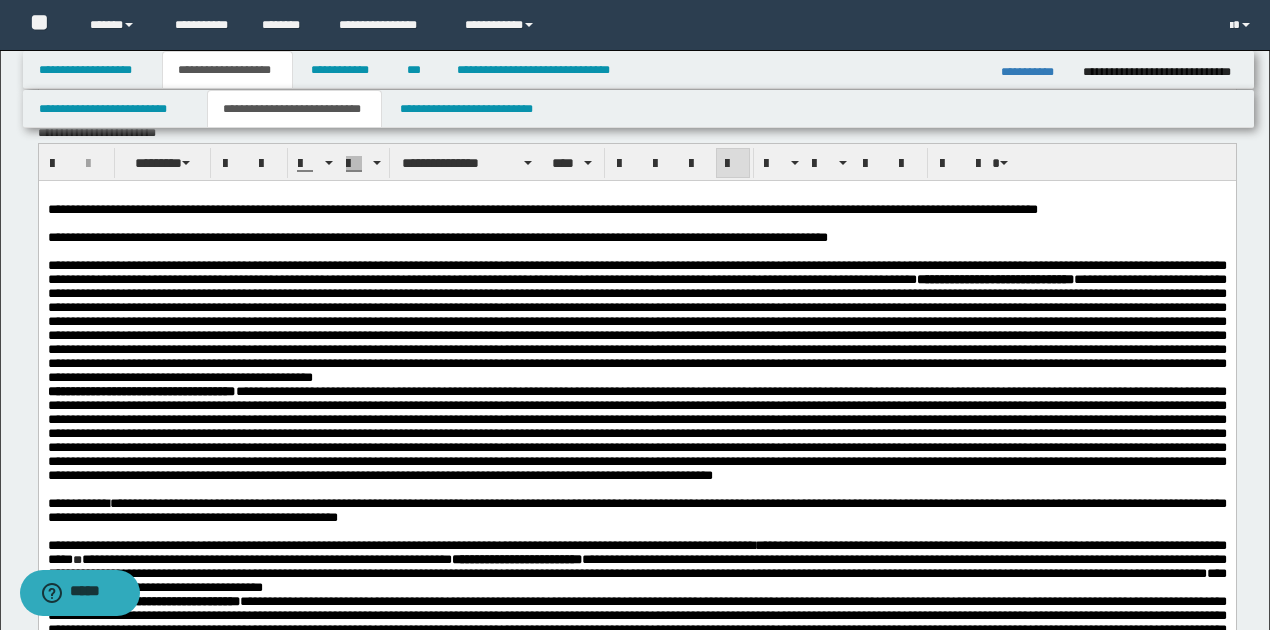 click on "**********" at bounding box center (636, 322) 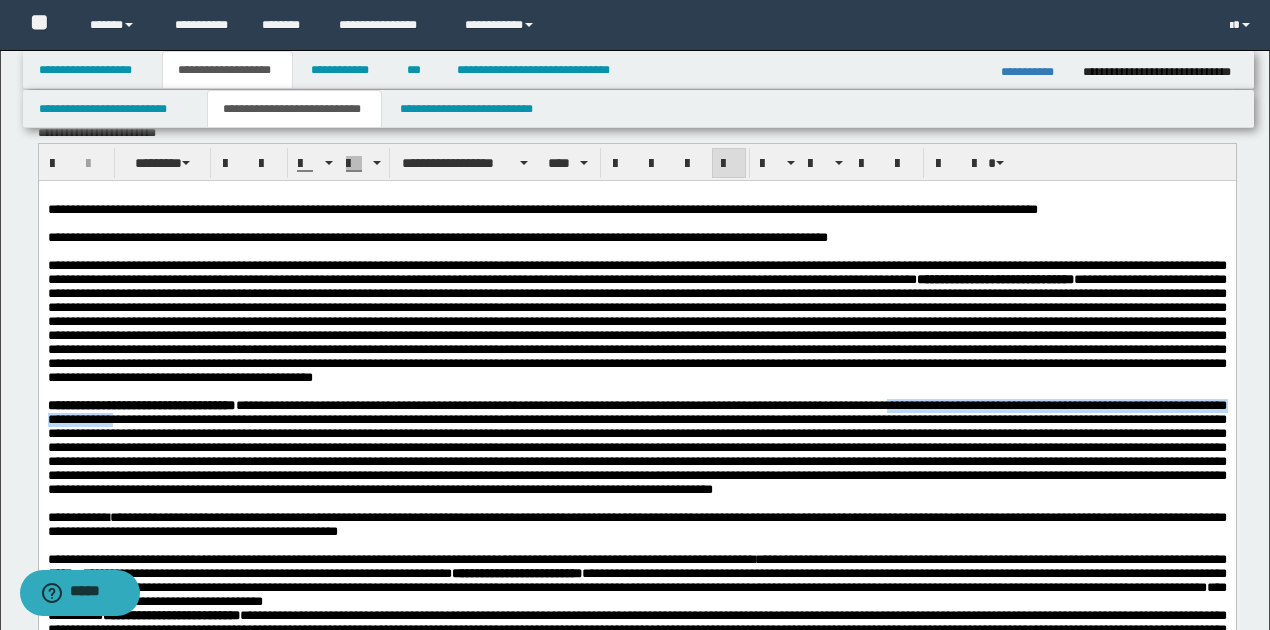 drag, startPoint x: 1015, startPoint y: 442, endPoint x: 280, endPoint y: 458, distance: 735.17413 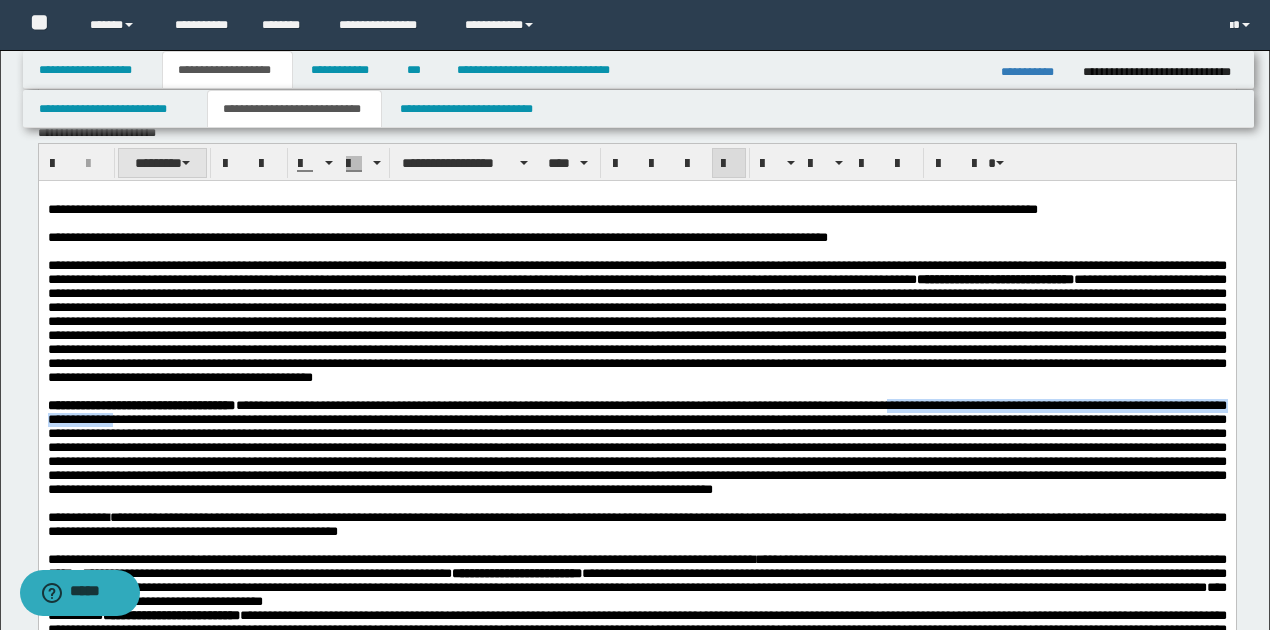 click at bounding box center [186, 163] 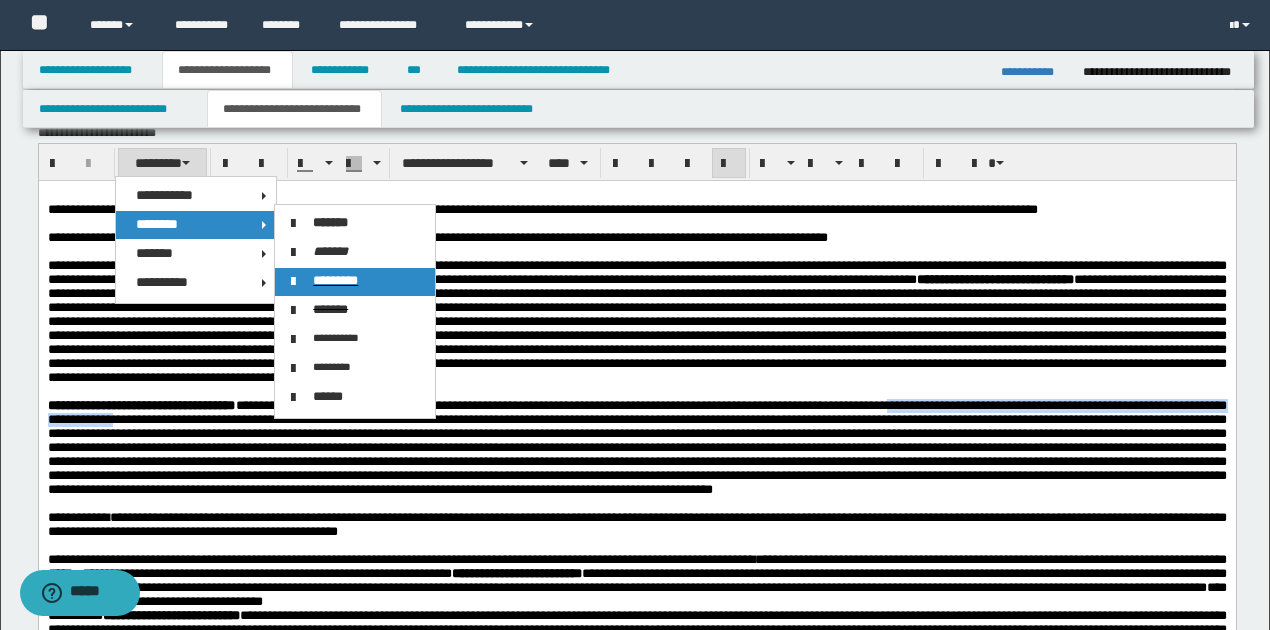 click on "*********" at bounding box center [335, 280] 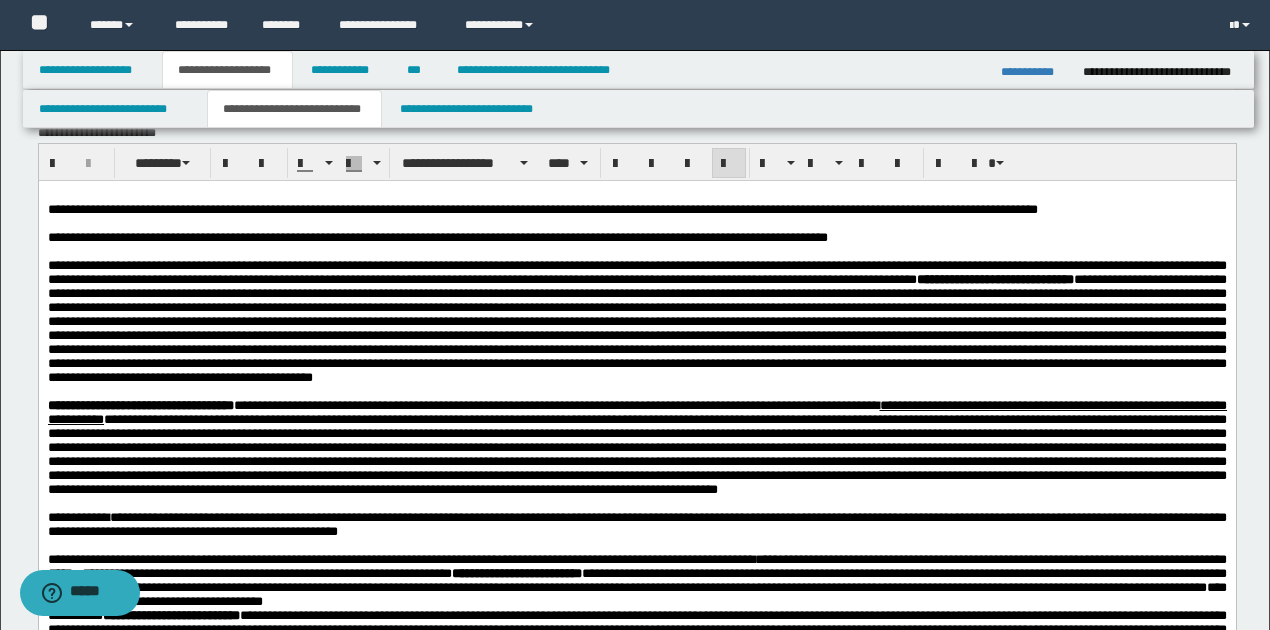 click on "**********" at bounding box center (636, 447) 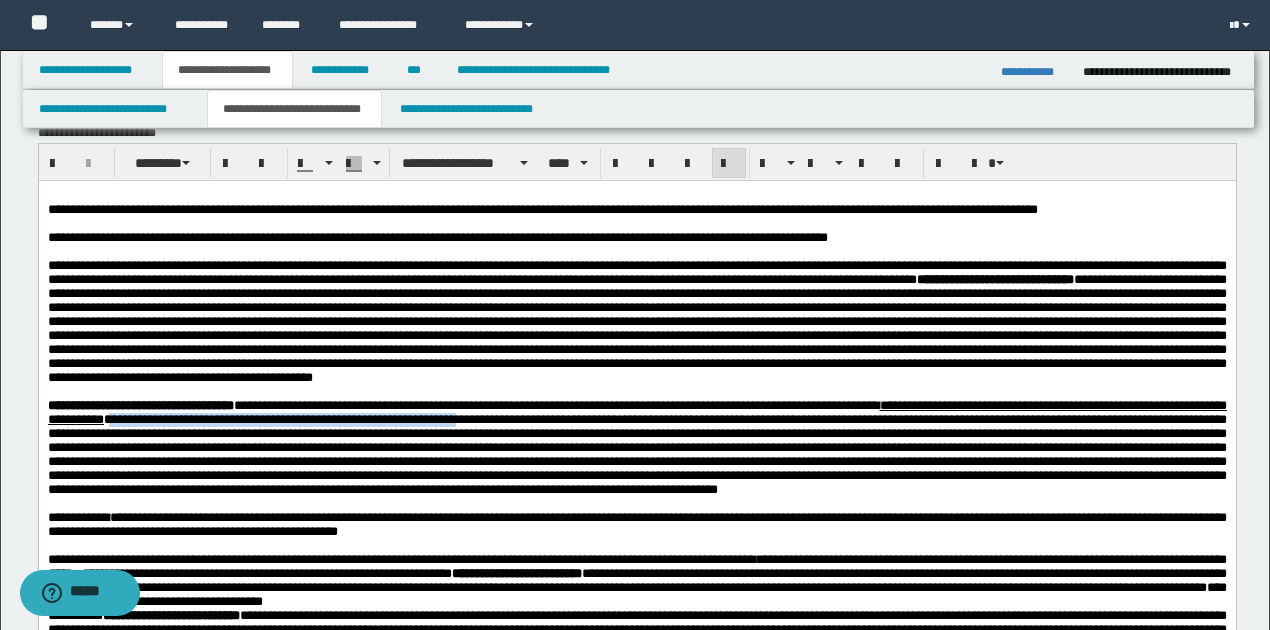 drag, startPoint x: 285, startPoint y: 454, endPoint x: 676, endPoint y: 455, distance: 391.00128 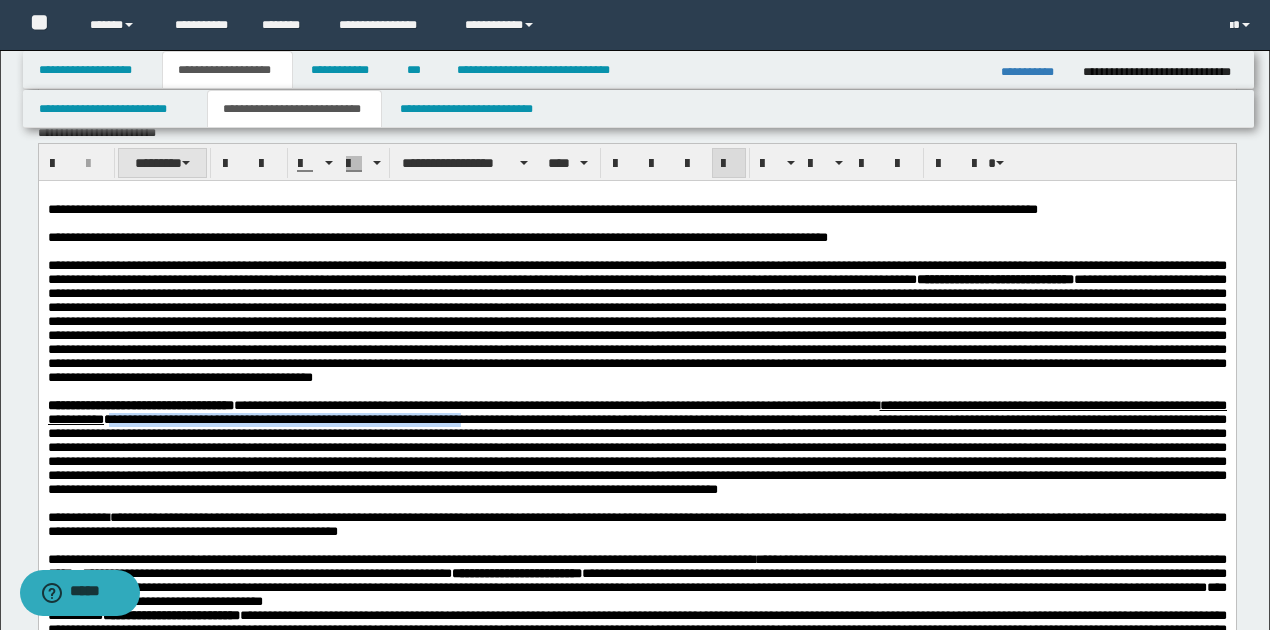 click at bounding box center (186, 163) 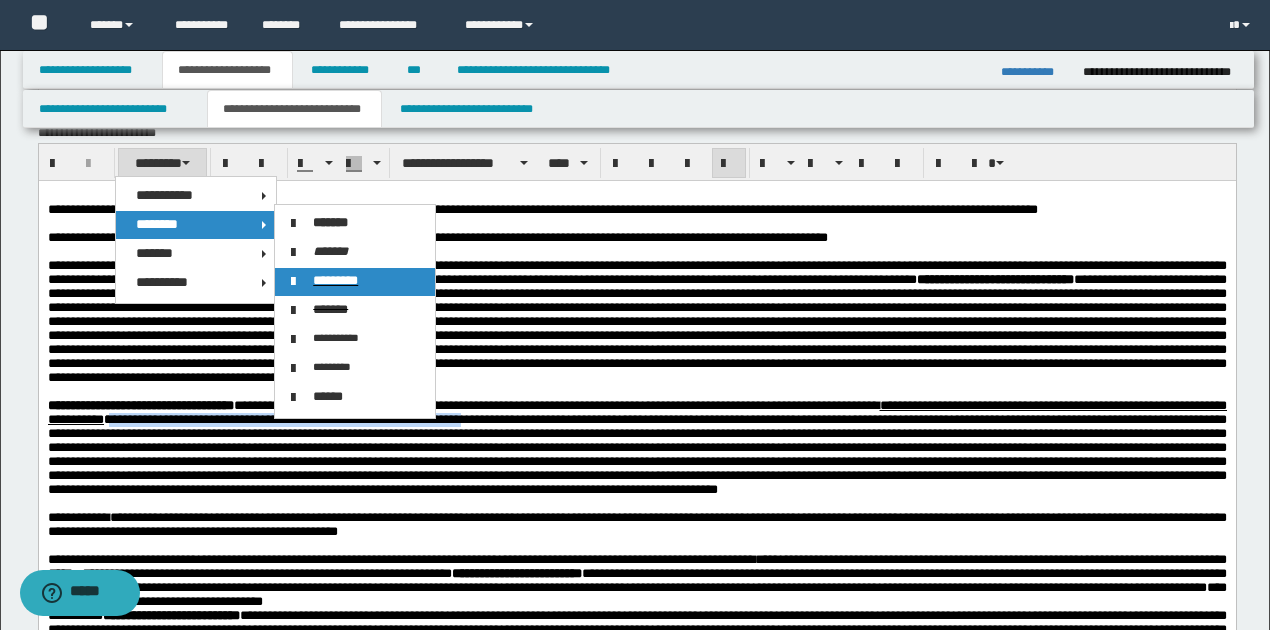 click on "*********" at bounding box center [335, 280] 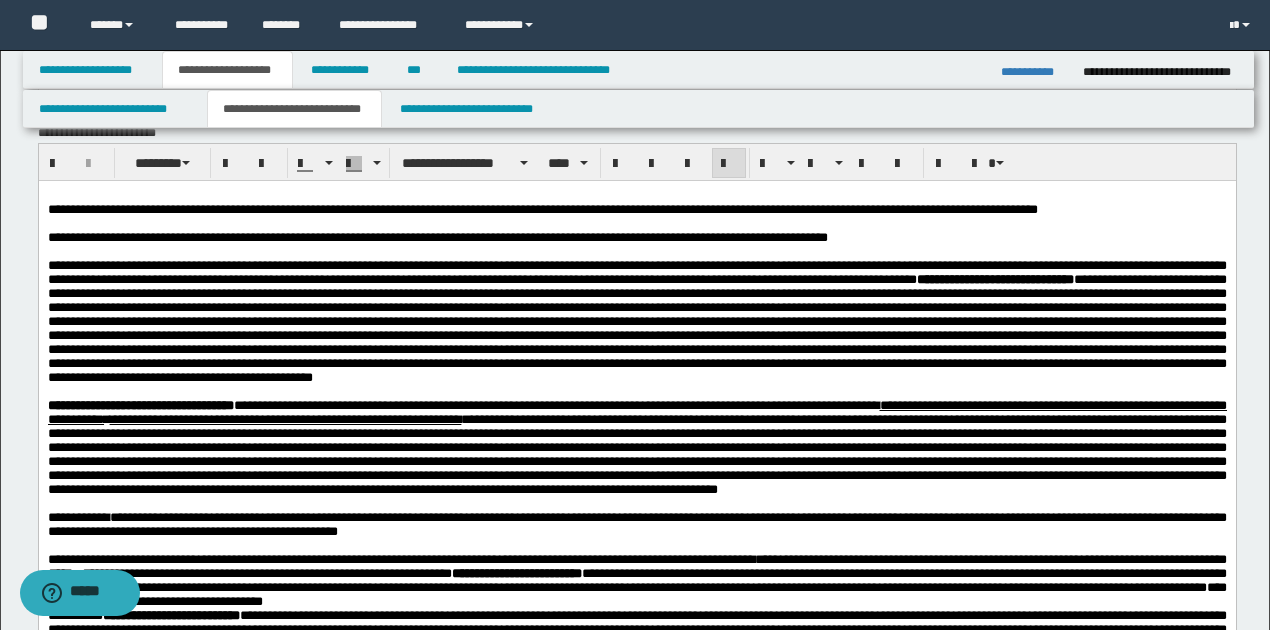 click on "**********" at bounding box center (636, 328) 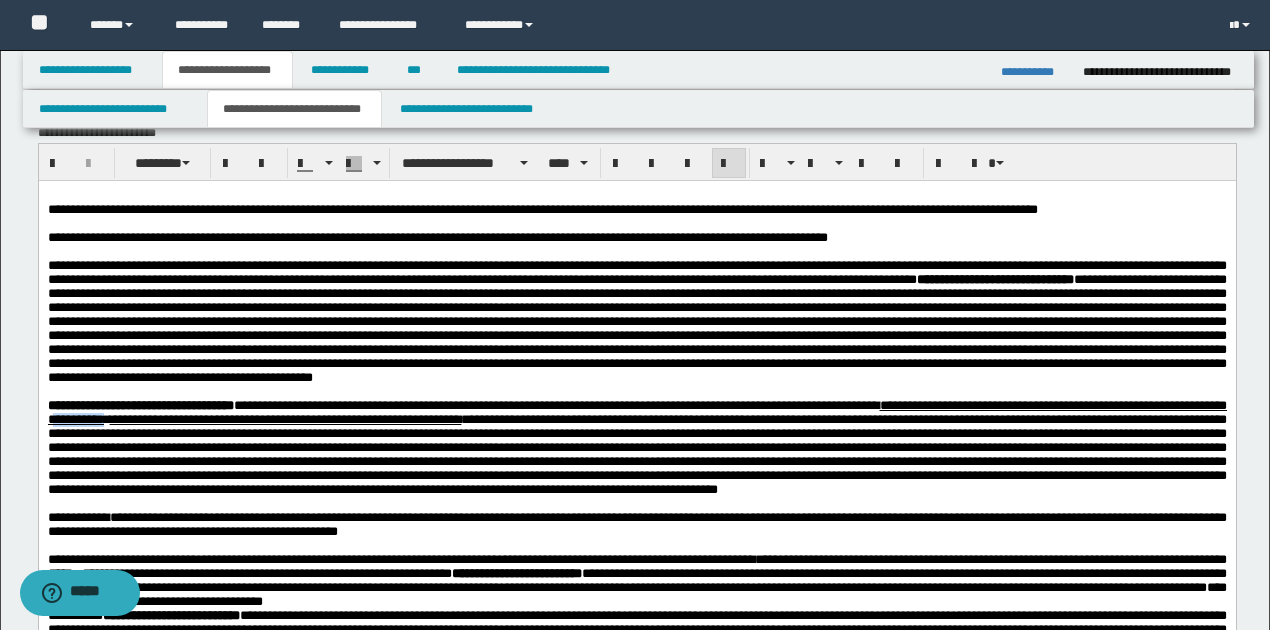 drag, startPoint x: 223, startPoint y: 457, endPoint x: 280, endPoint y: 457, distance: 57 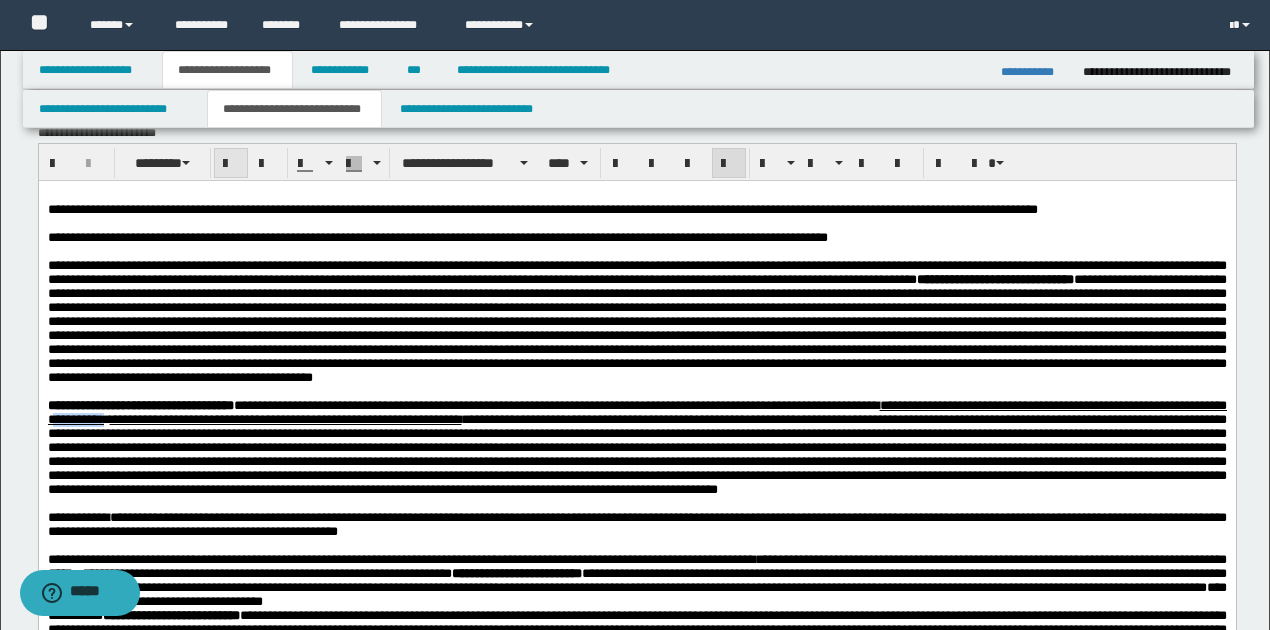 click at bounding box center (231, 164) 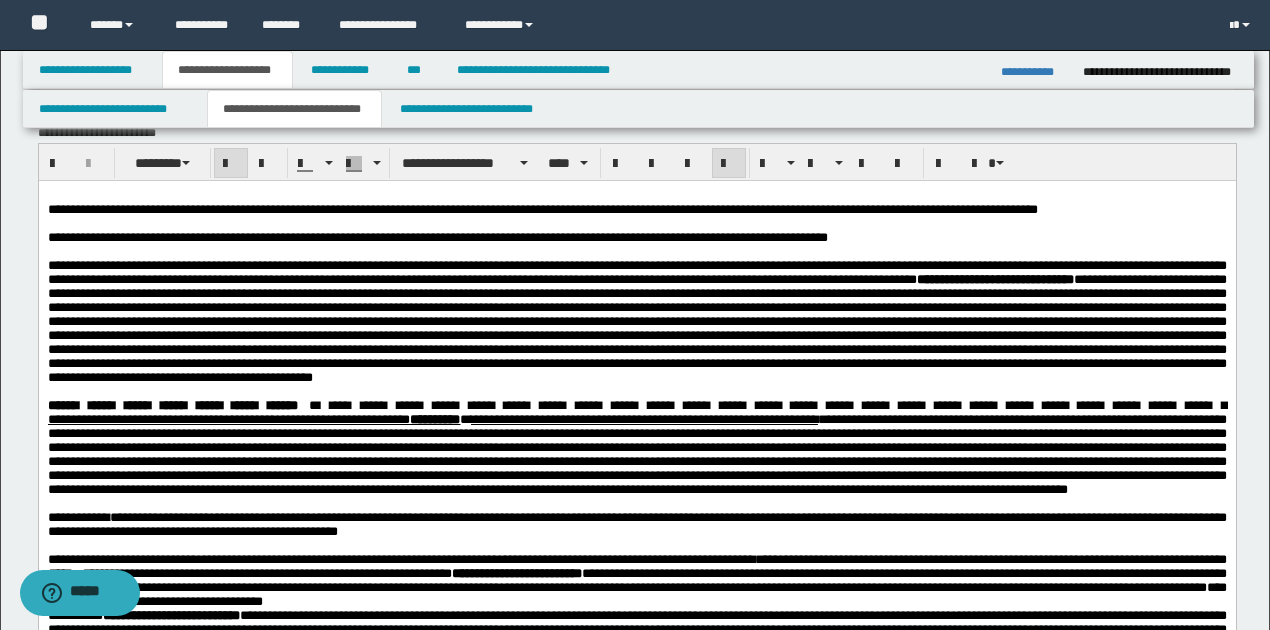 click on "**********" at bounding box center [636, 447] 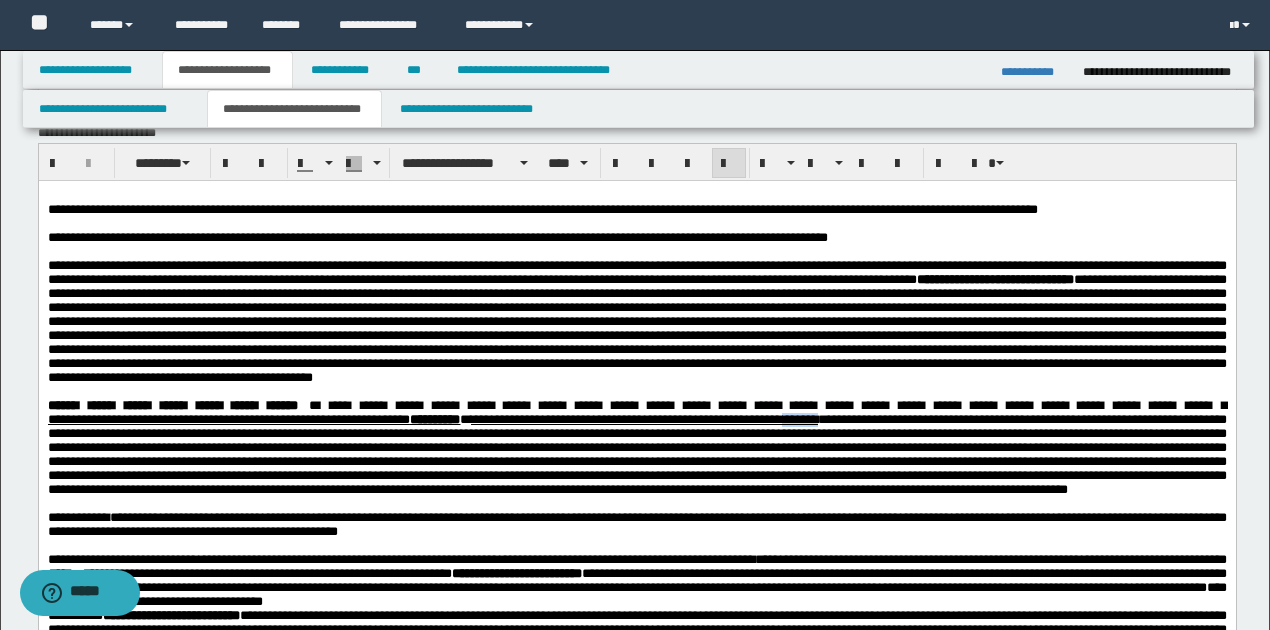 drag, startPoint x: 633, startPoint y: 457, endPoint x: 674, endPoint y: 461, distance: 41.19466 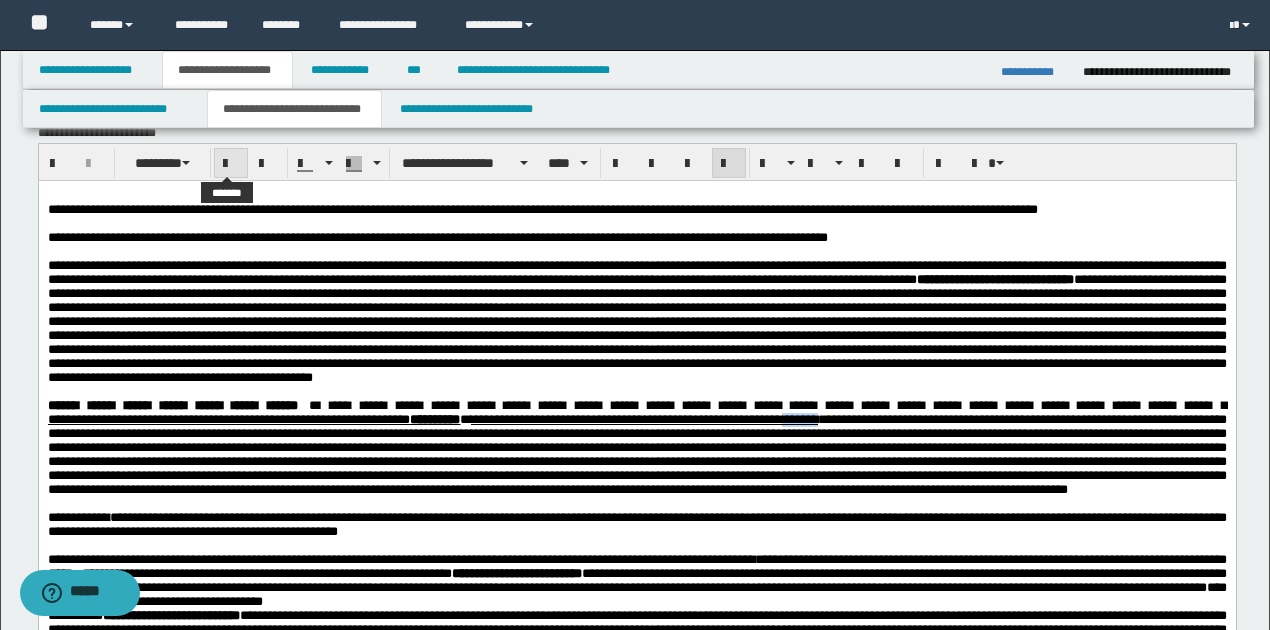 click at bounding box center [231, 164] 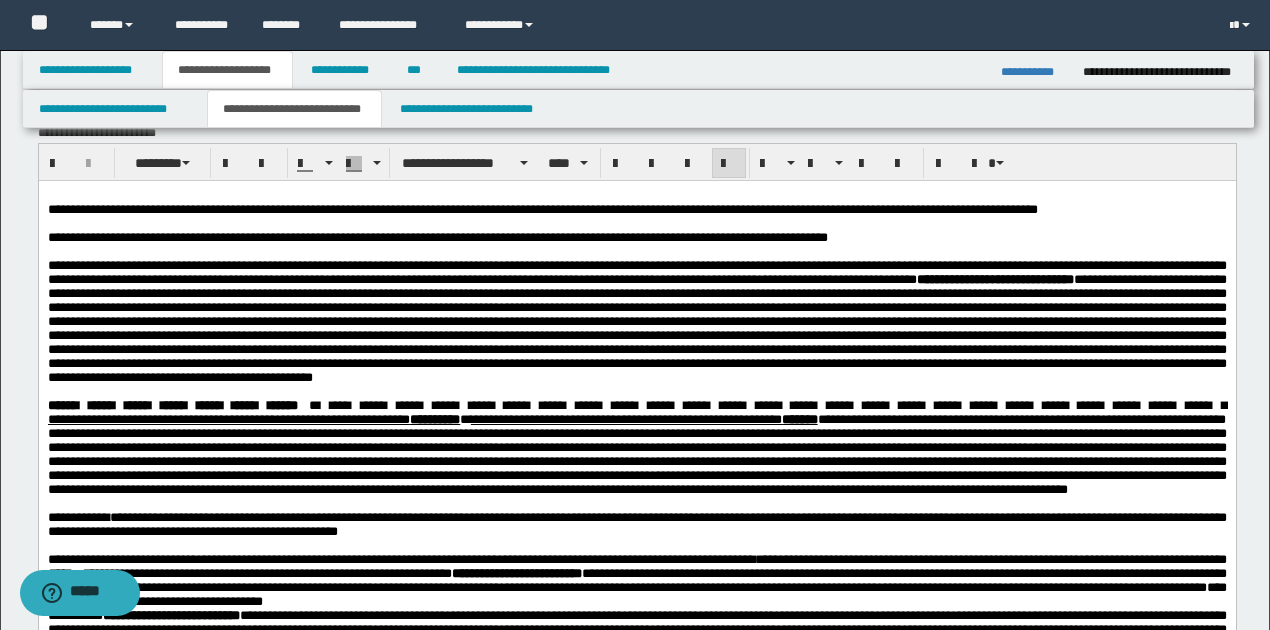 click on "**********" at bounding box center [636, 447] 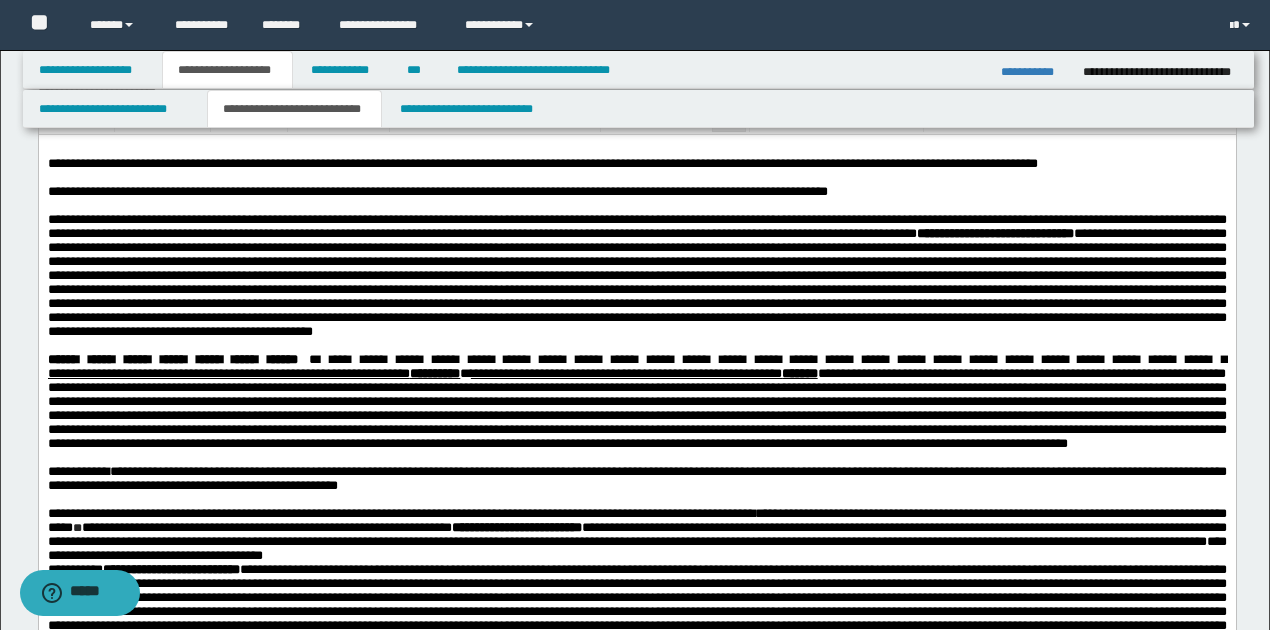 scroll, scrollTop: 775, scrollLeft: 0, axis: vertical 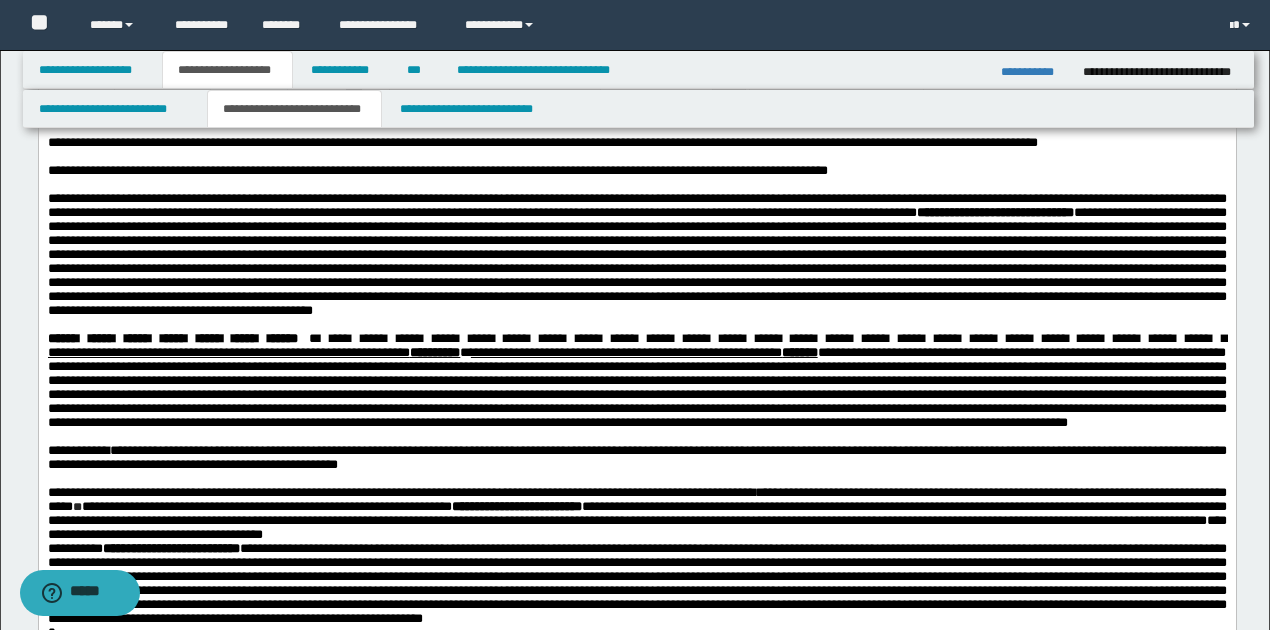 click on "**********" at bounding box center (636, 205) 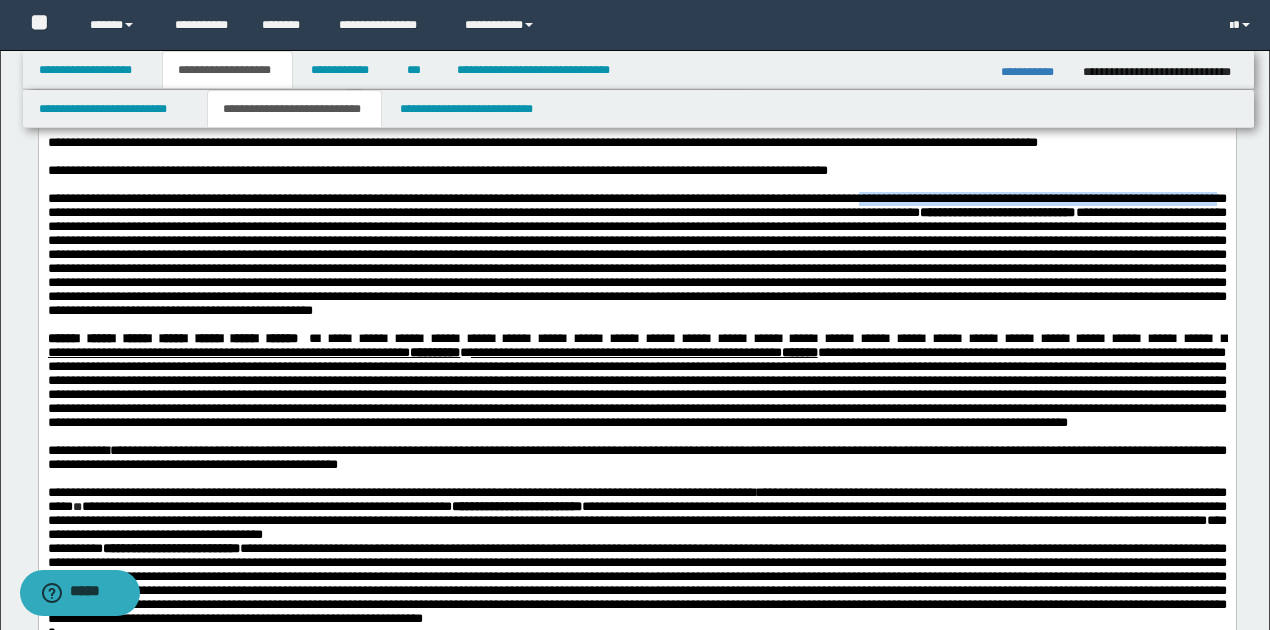 drag, startPoint x: 913, startPoint y: 202, endPoint x: 109, endPoint y: 219, distance: 804.1797 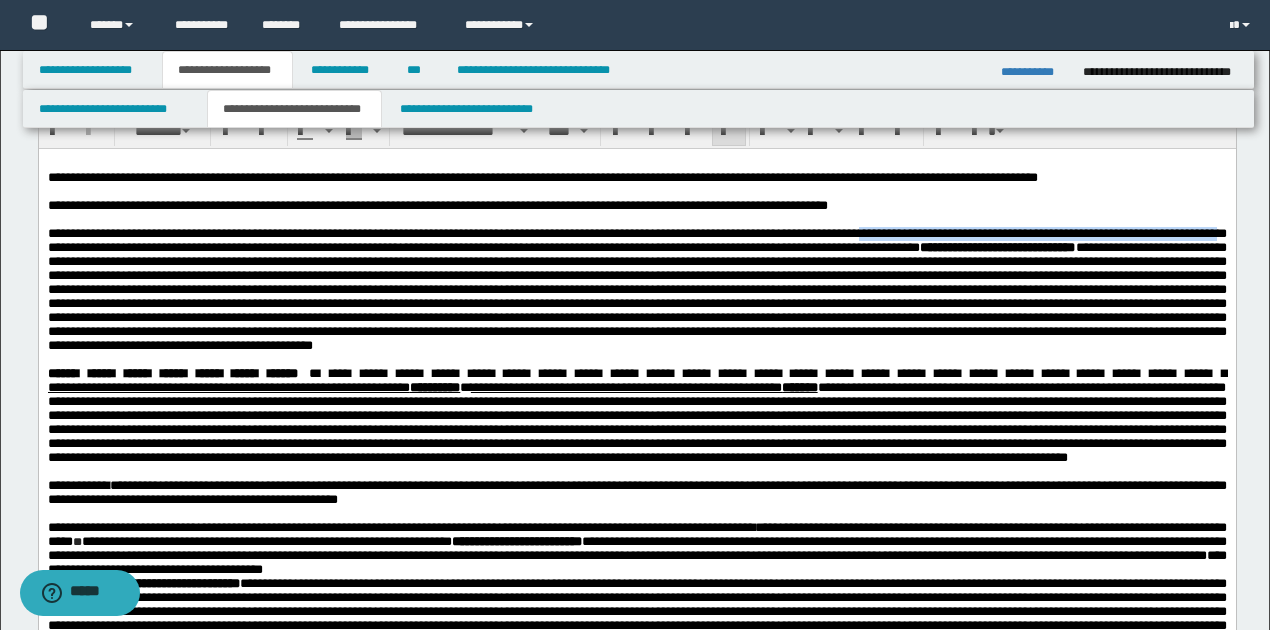 scroll, scrollTop: 708, scrollLeft: 0, axis: vertical 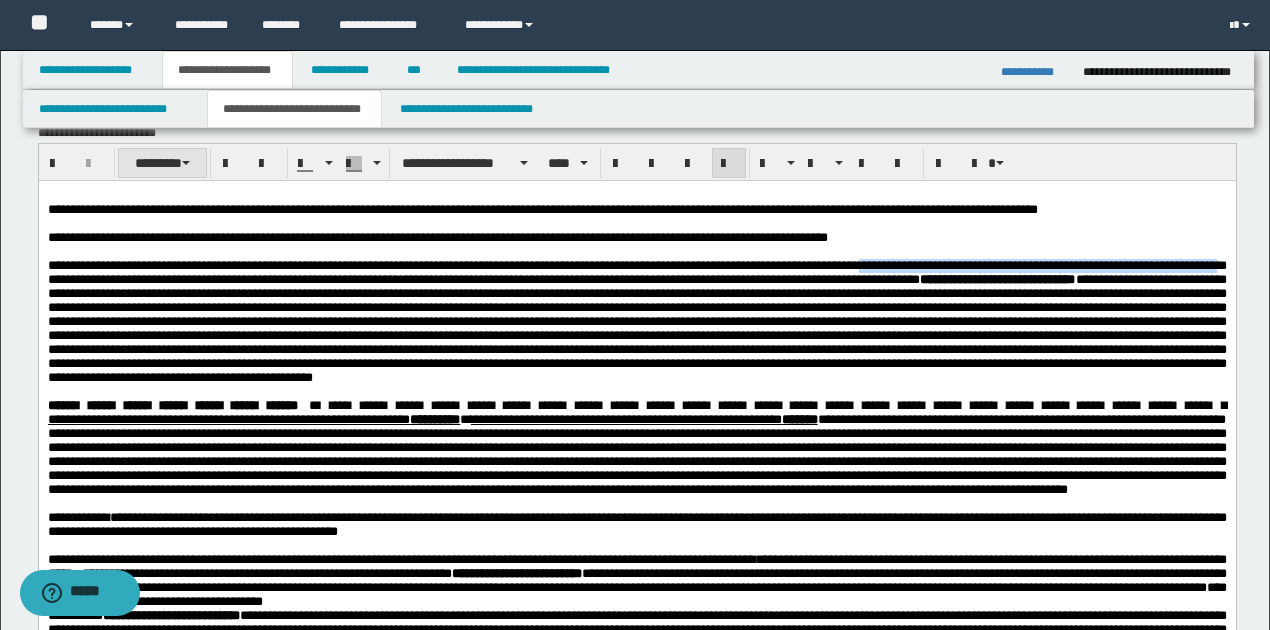 click at bounding box center (186, 163) 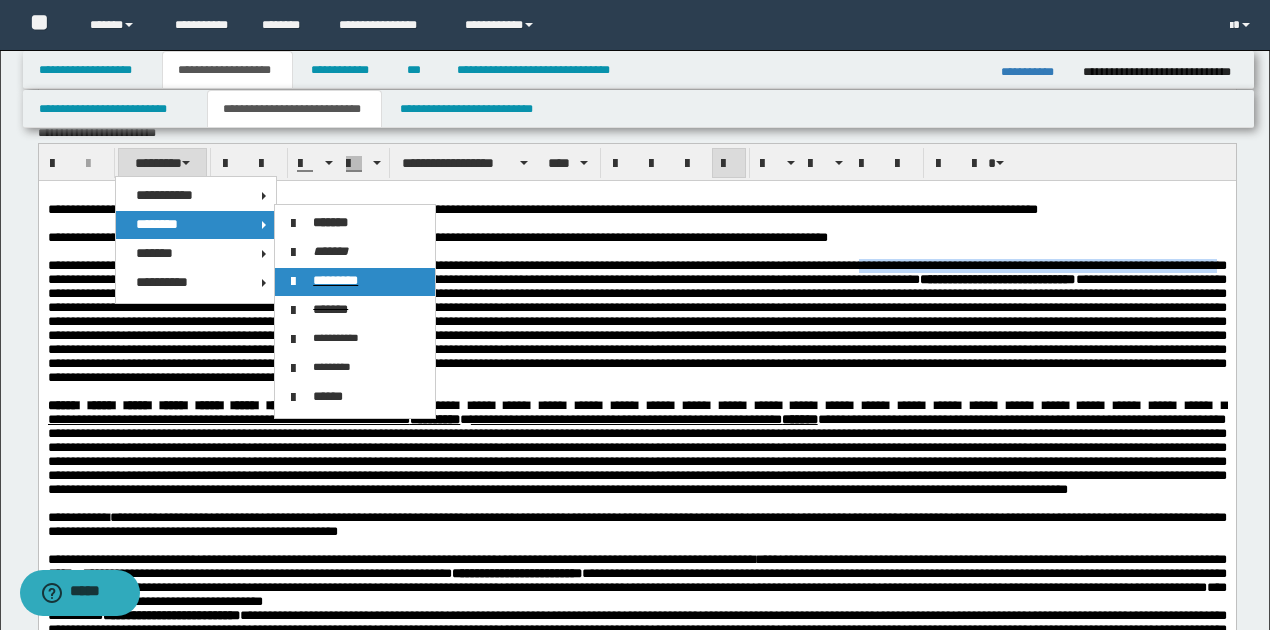 click on "*********" at bounding box center (335, 280) 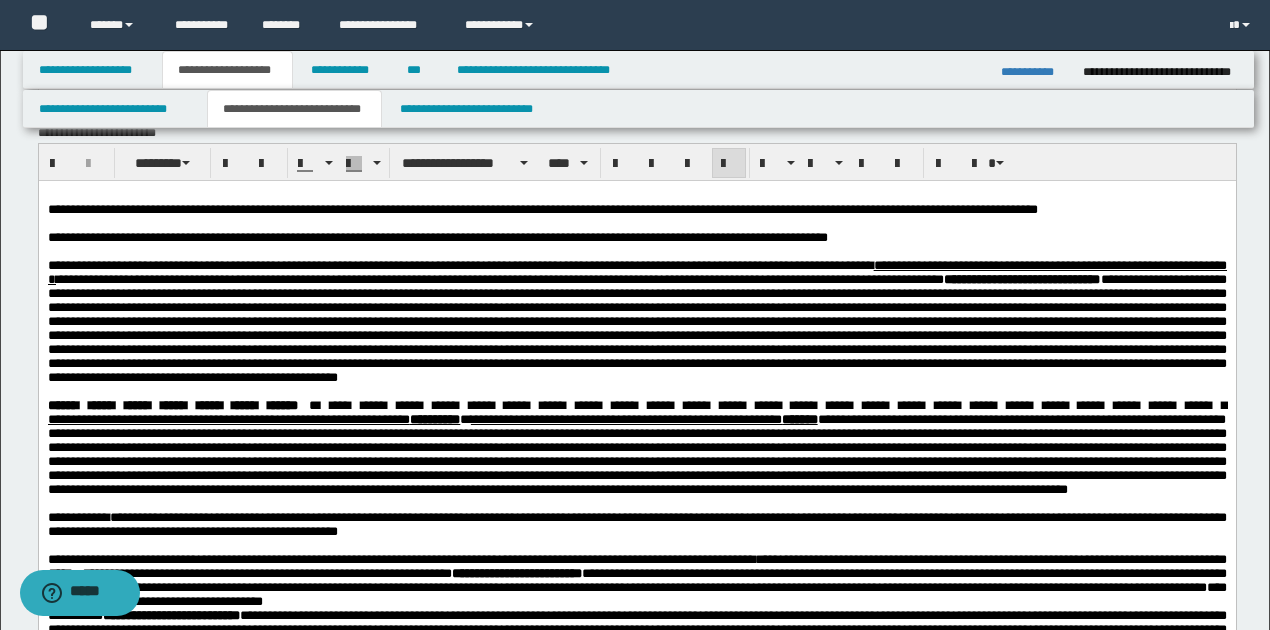 click on "**********" at bounding box center [636, 328] 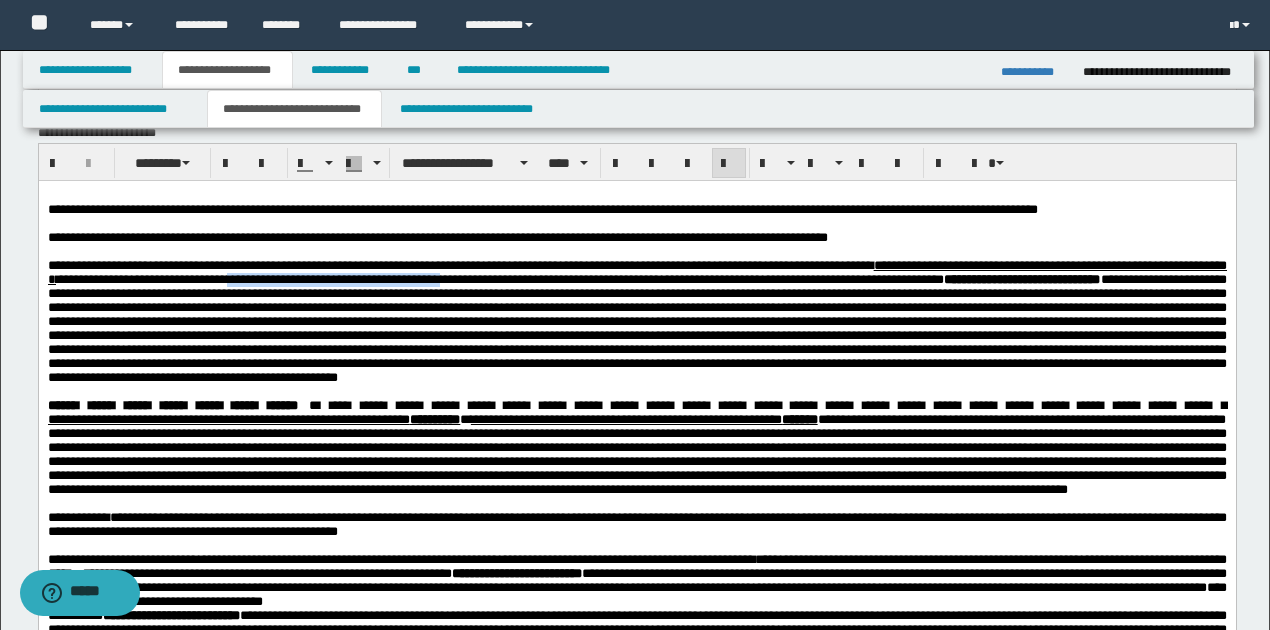 drag, startPoint x: 285, startPoint y: 289, endPoint x: 525, endPoint y: 288, distance: 240.00209 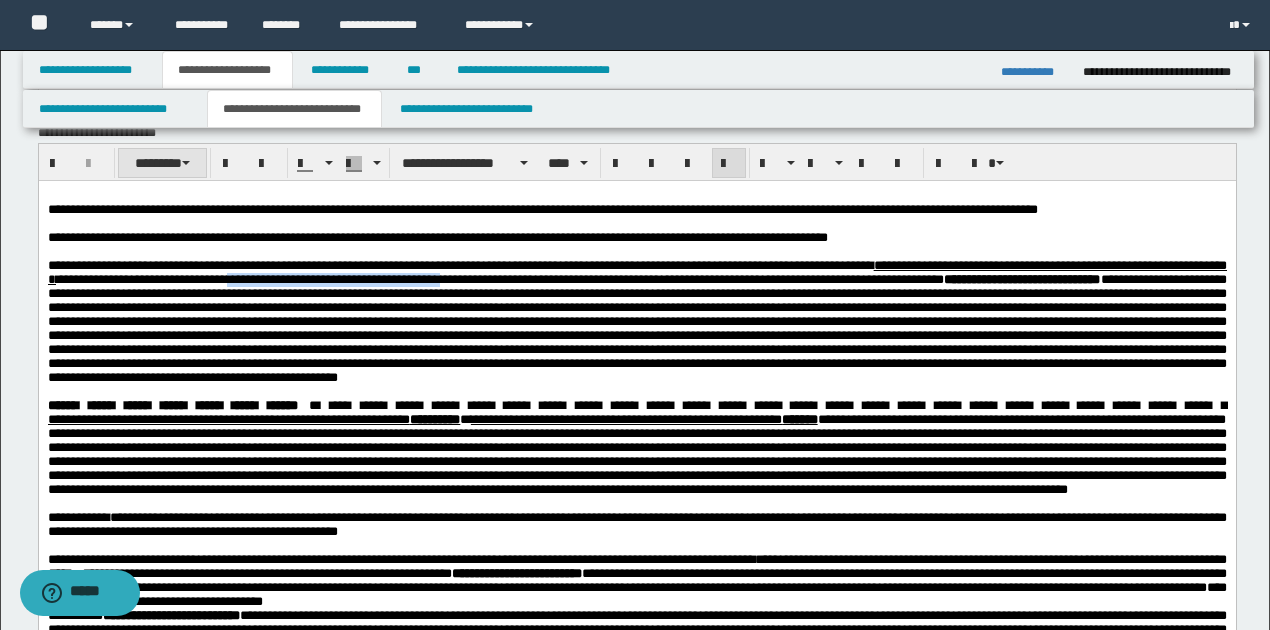 click on "********" at bounding box center (162, 163) 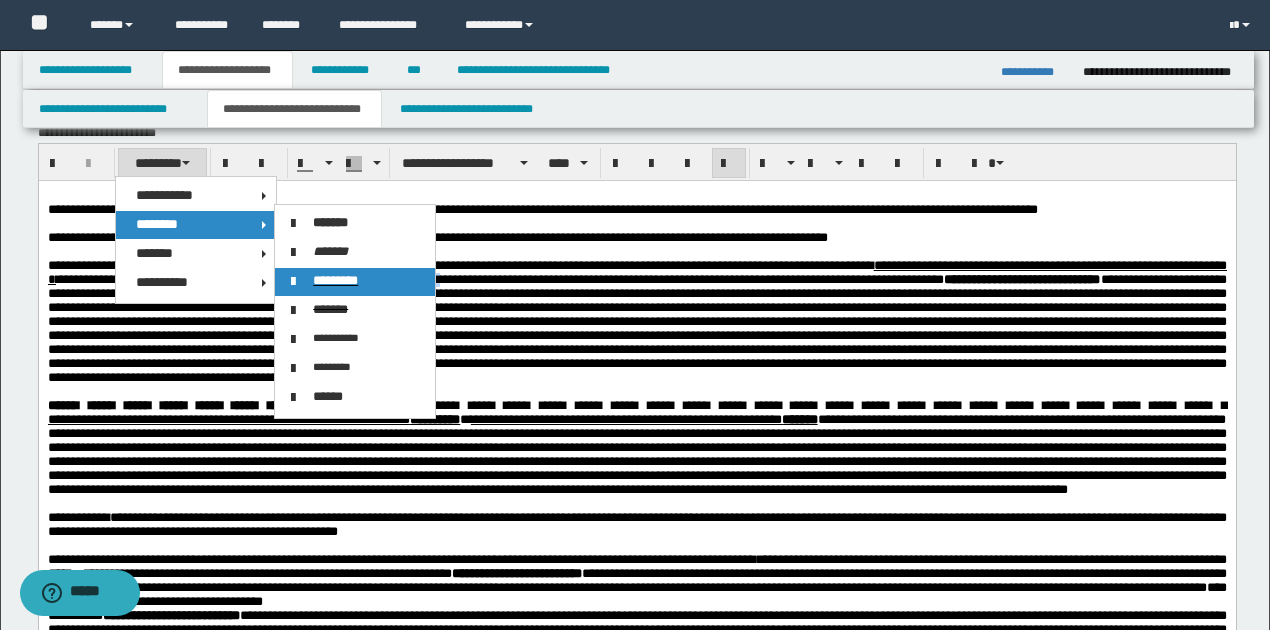 click on "*********" at bounding box center [335, 280] 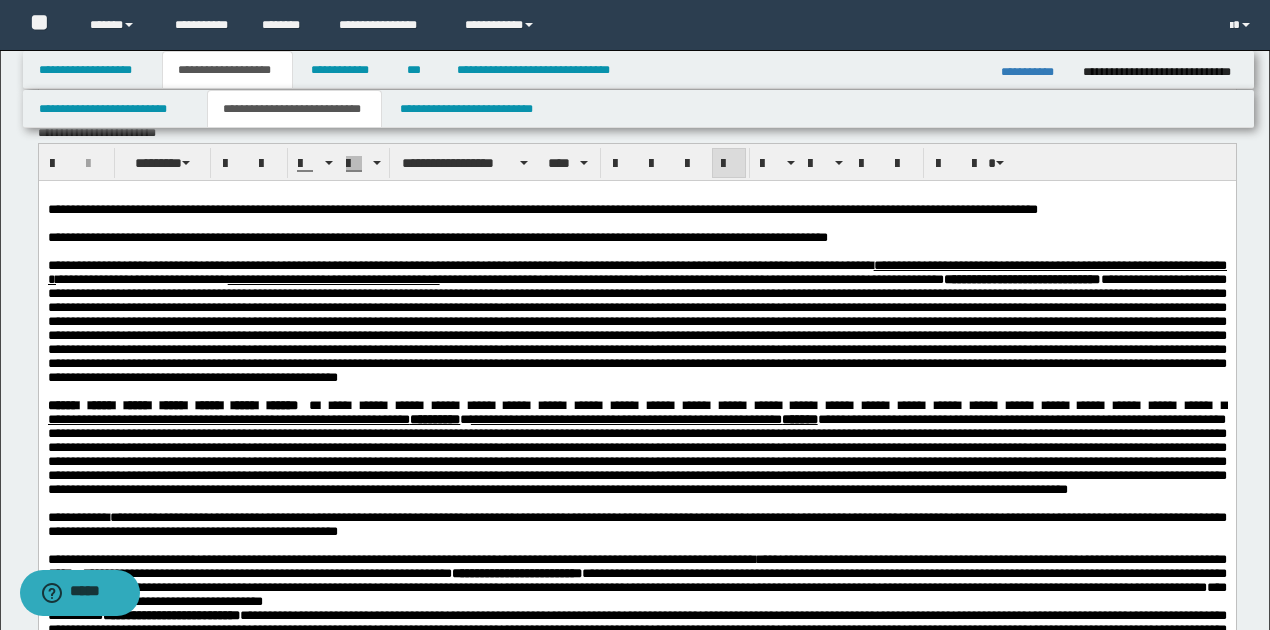 click on "**********" at bounding box center (636, 328) 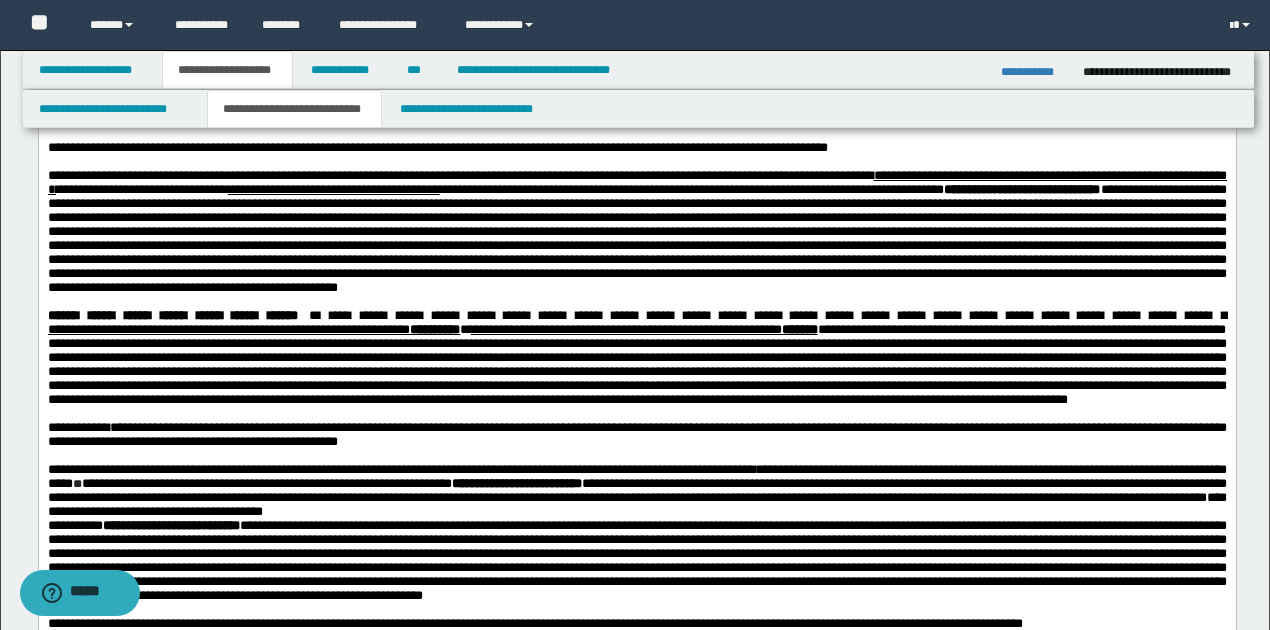 scroll, scrollTop: 775, scrollLeft: 0, axis: vertical 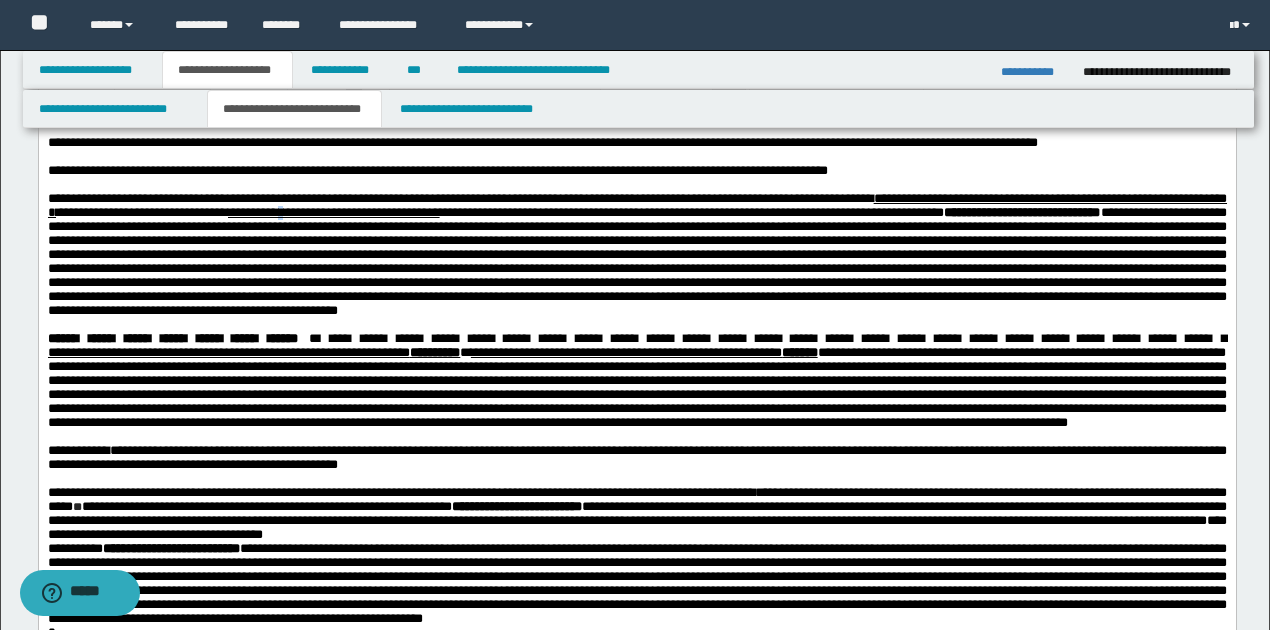 click on "**********" at bounding box center (333, 212) 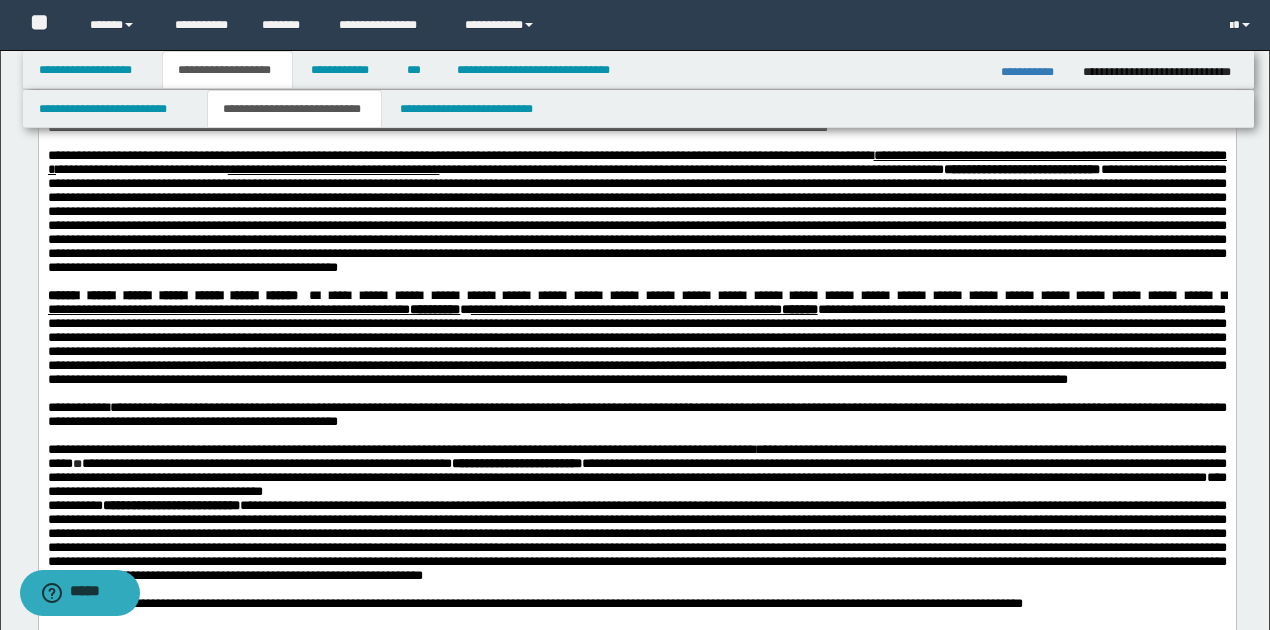 scroll, scrollTop: 842, scrollLeft: 0, axis: vertical 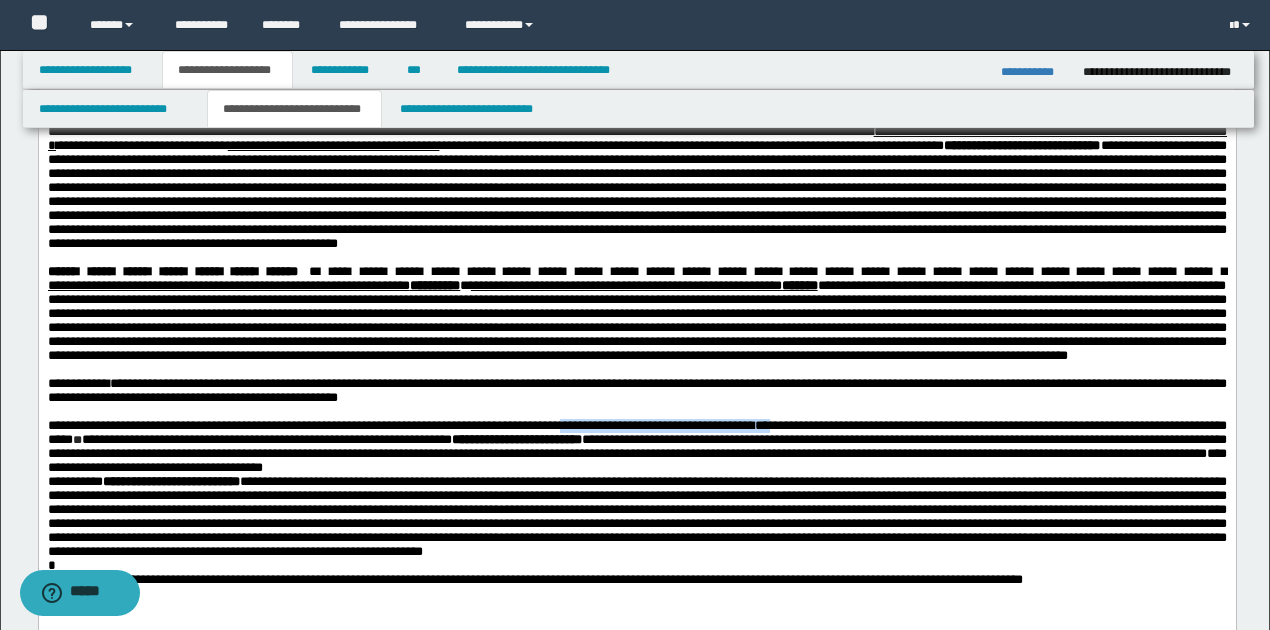 drag, startPoint x: 634, startPoint y: 490, endPoint x: 882, endPoint y: 492, distance: 248.00807 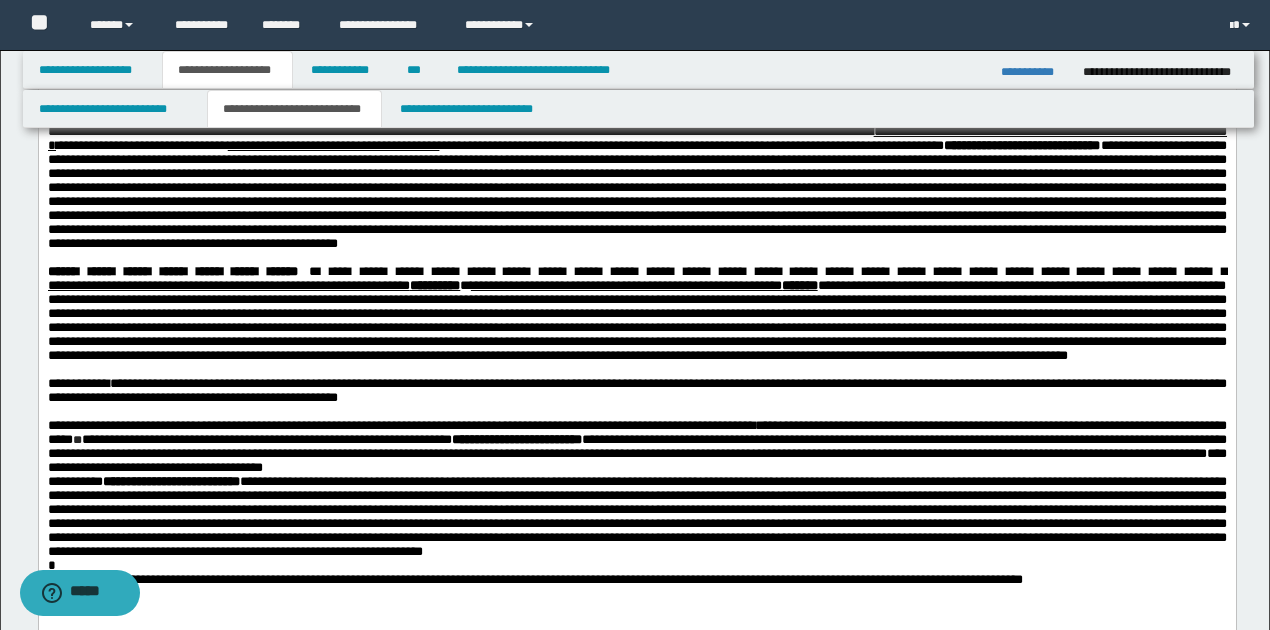 scroll, scrollTop: 895, scrollLeft: 0, axis: vertical 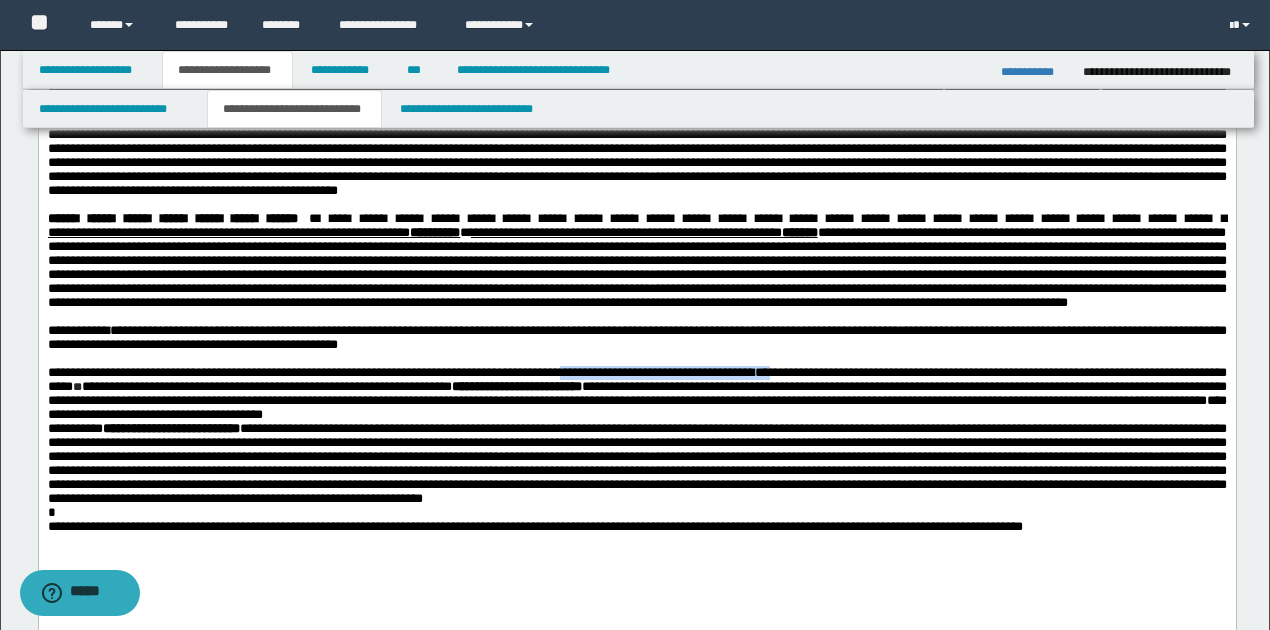 drag, startPoint x: 634, startPoint y: 438, endPoint x: 882, endPoint y: 444, distance: 248.07257 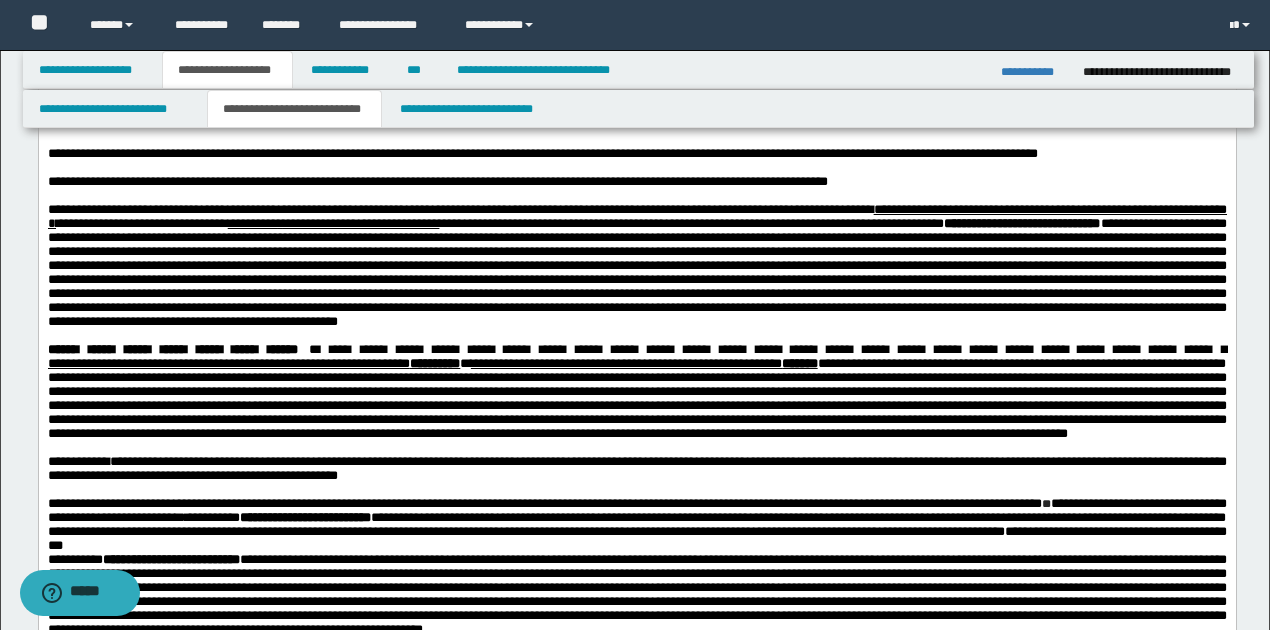 scroll, scrollTop: 762, scrollLeft: 0, axis: vertical 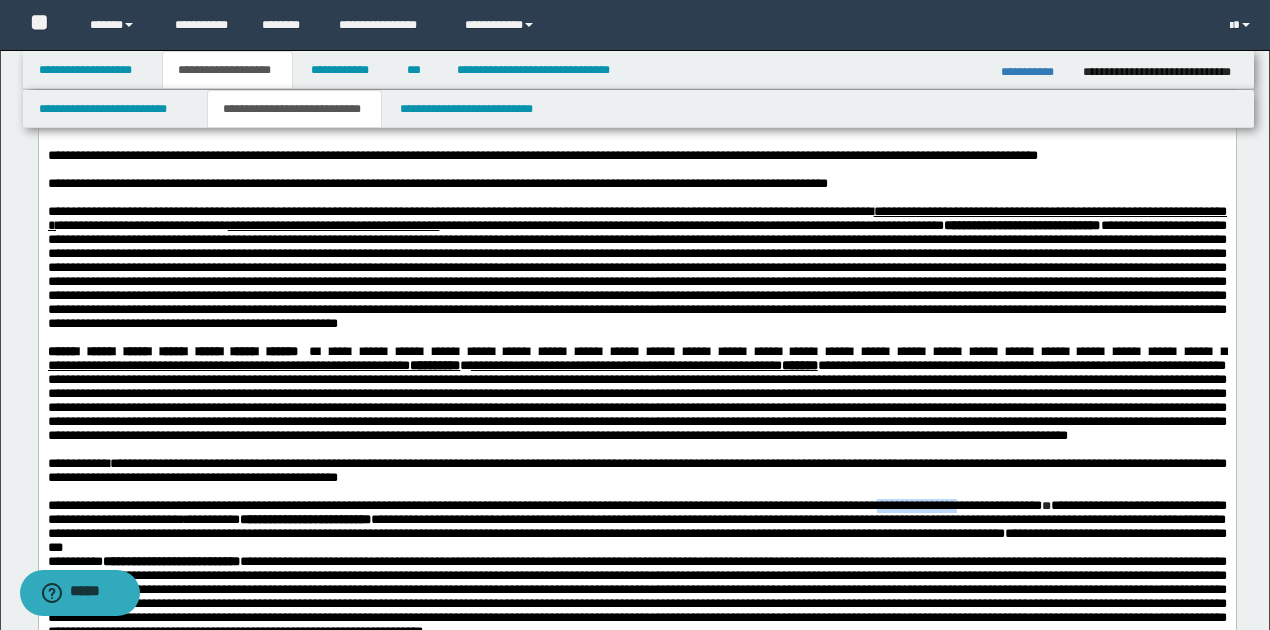 drag, startPoint x: 950, startPoint y: 569, endPoint x: 1027, endPoint y: 568, distance: 77.00649 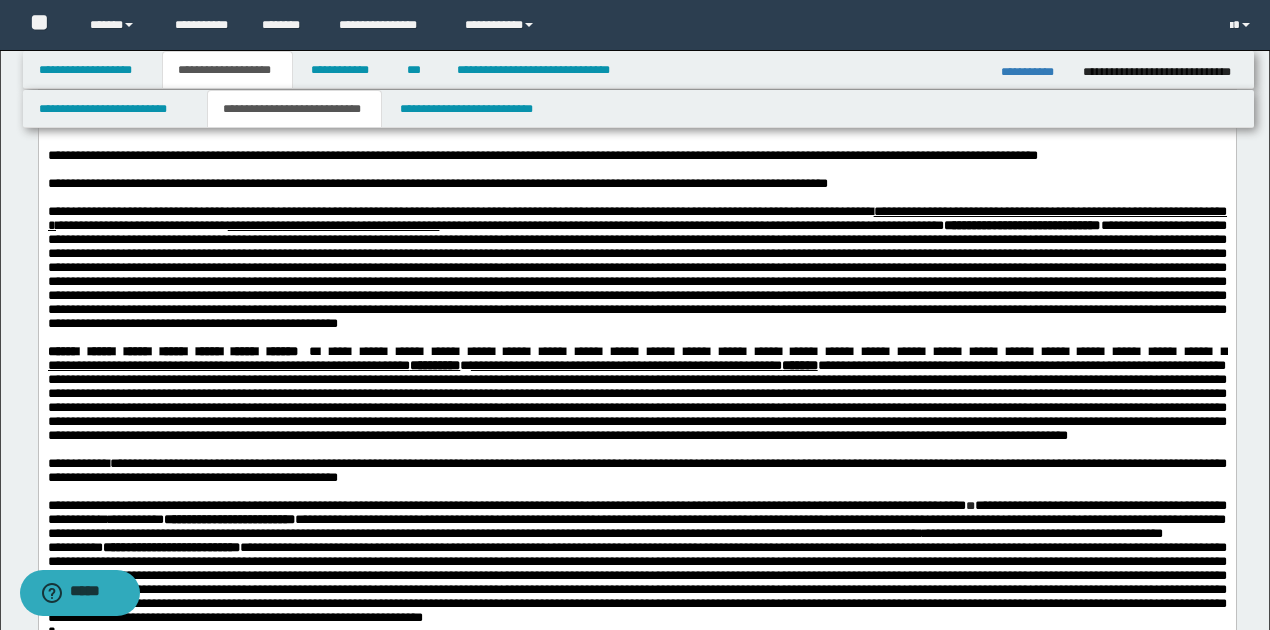 click on "**********" at bounding box center [636, 218] 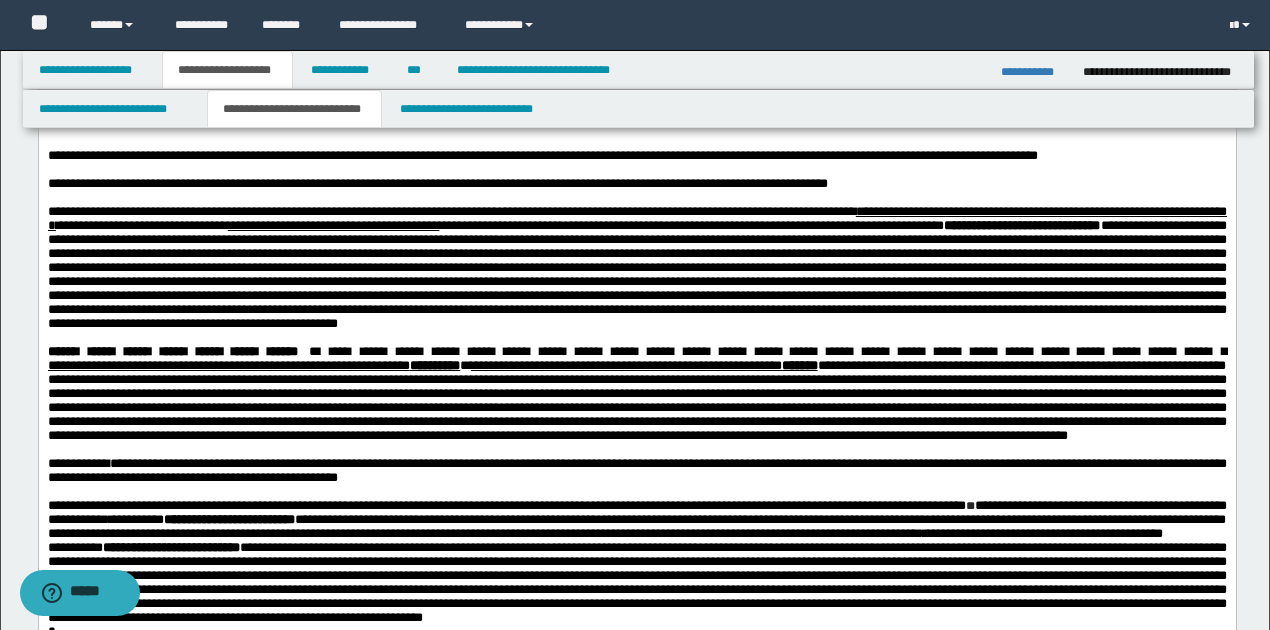 click on "**********" at bounding box center [636, 218] 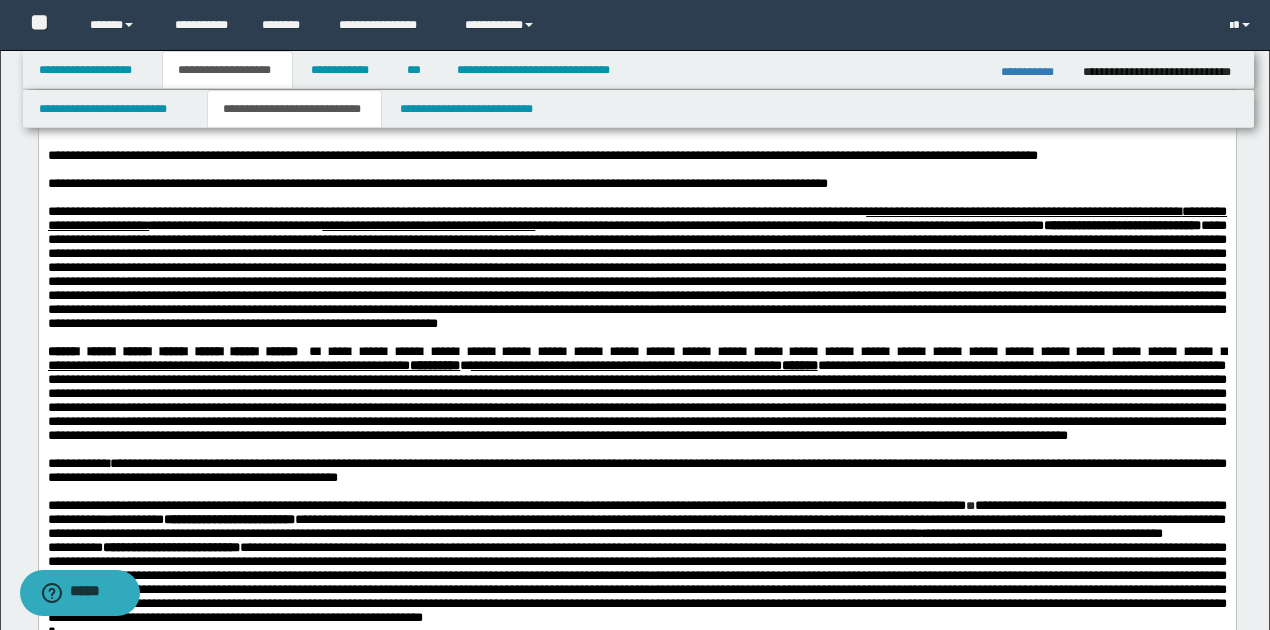 click on "**********" at bounding box center [427, 225] 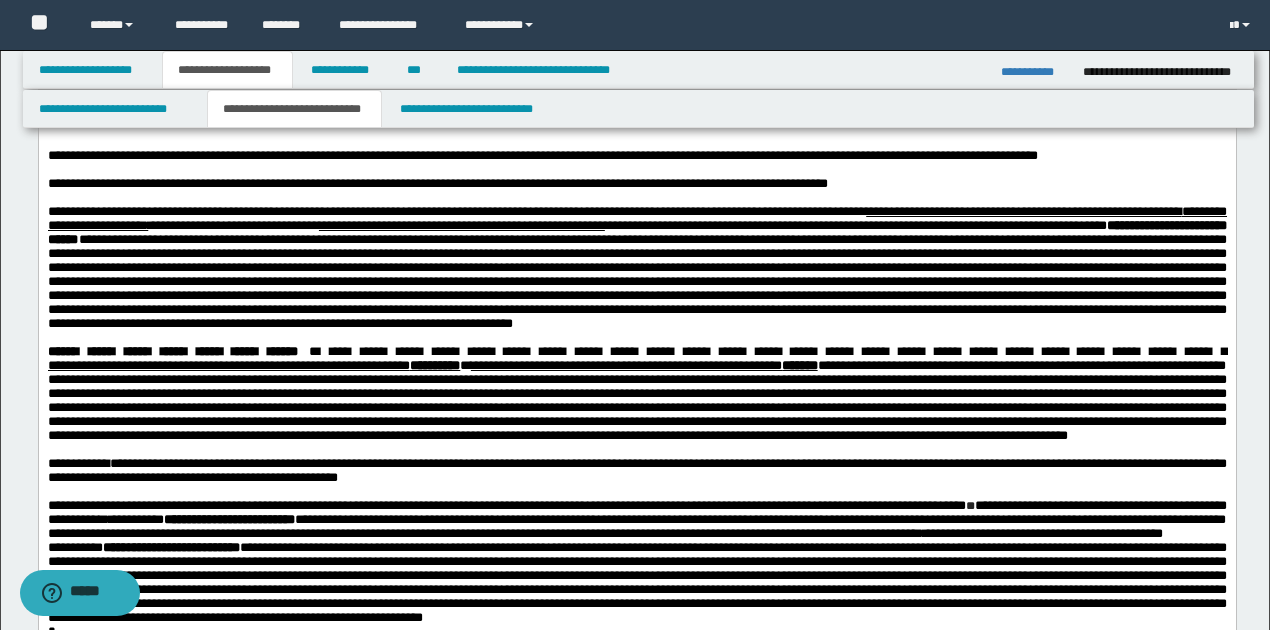 scroll, scrollTop: 828, scrollLeft: 0, axis: vertical 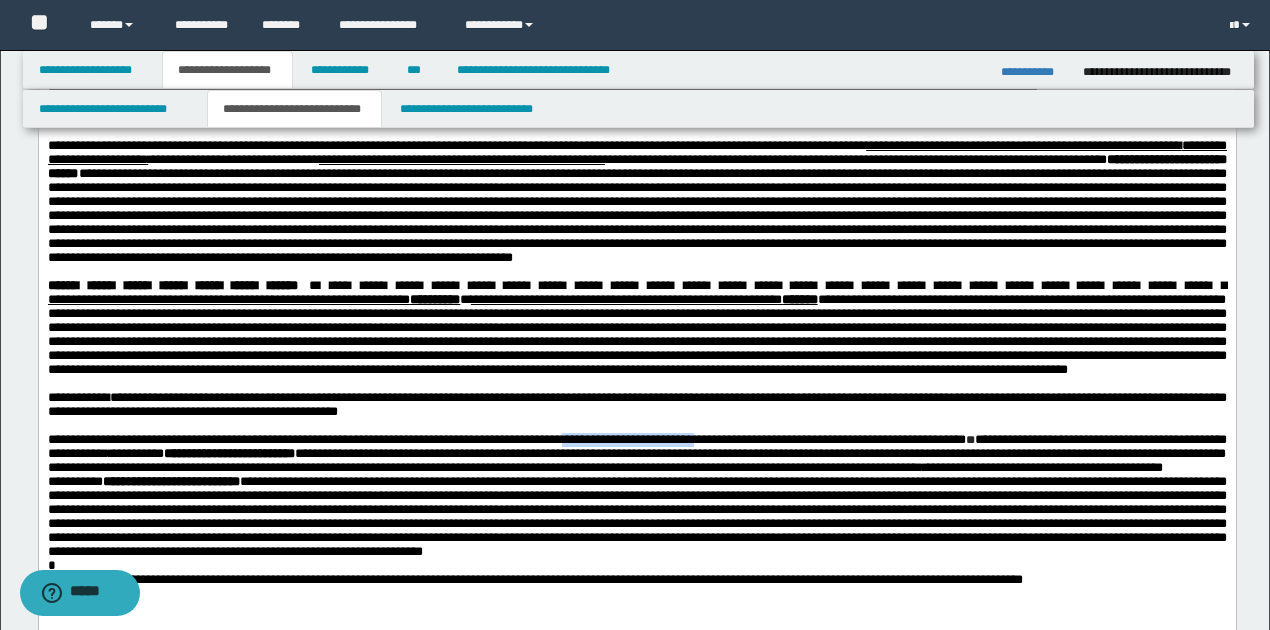 drag, startPoint x: 622, startPoint y: 507, endPoint x: 765, endPoint y: 510, distance: 143.03146 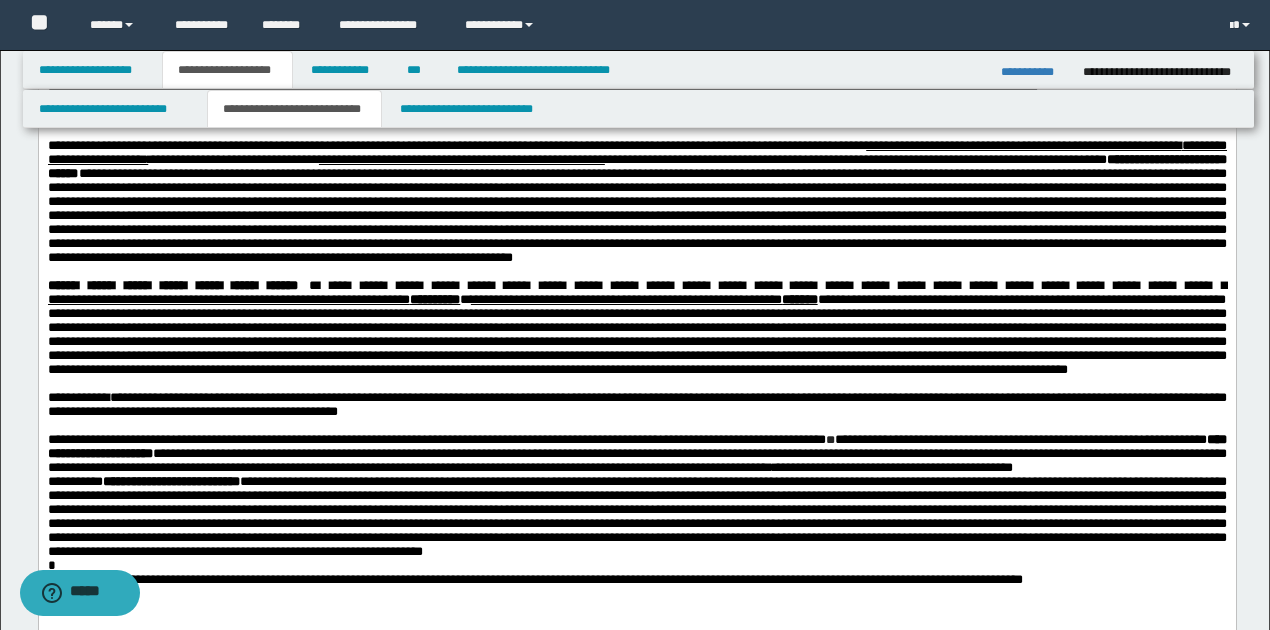 click on "**********" at bounding box center [636, 152] 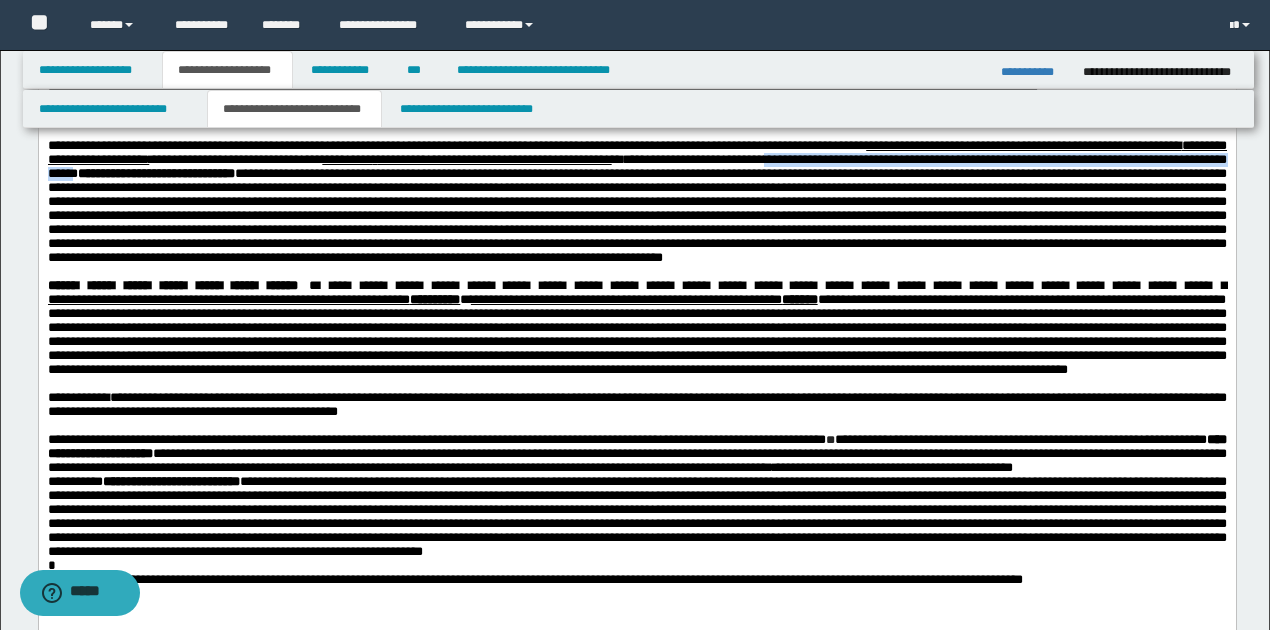 drag, startPoint x: 871, startPoint y: 166, endPoint x: 223, endPoint y: 180, distance: 648.15125 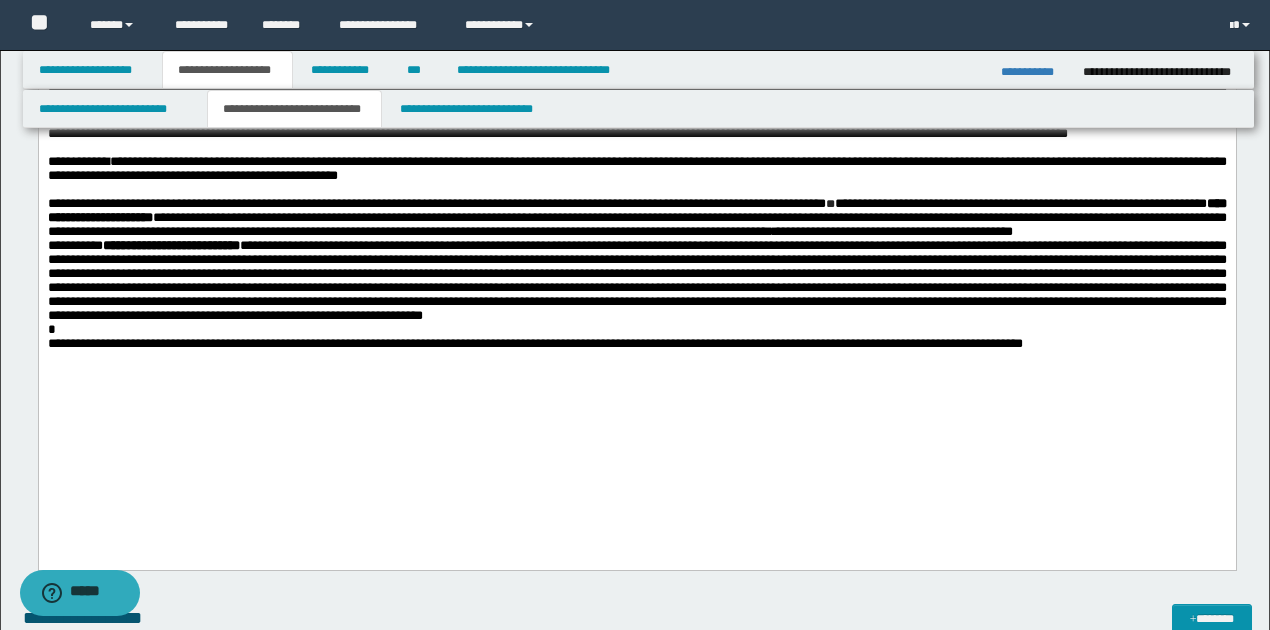 scroll, scrollTop: 1095, scrollLeft: 0, axis: vertical 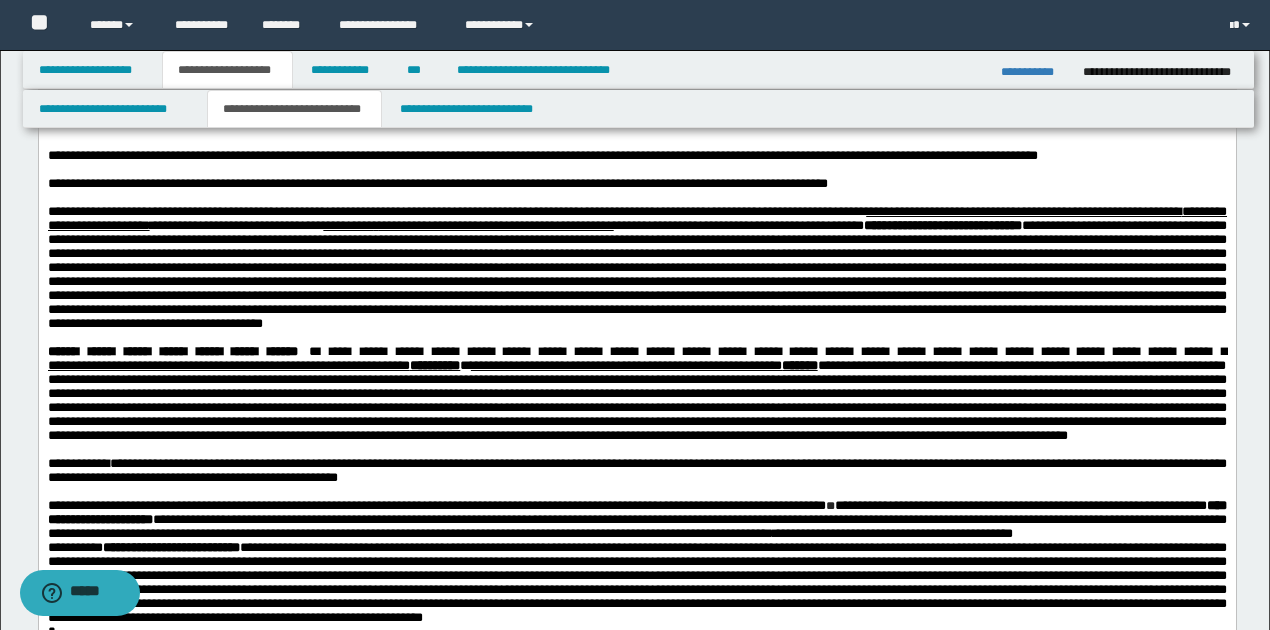 click on "**********" at bounding box center (636, 218) 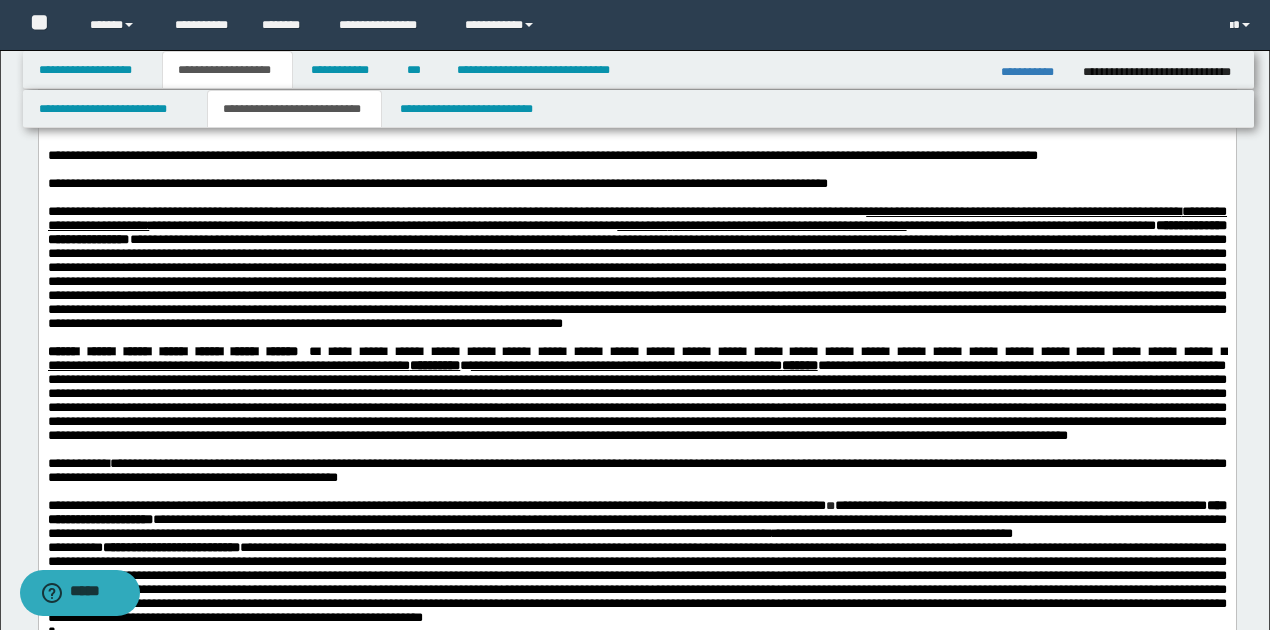 click on "**********" at bounding box center (636, 218) 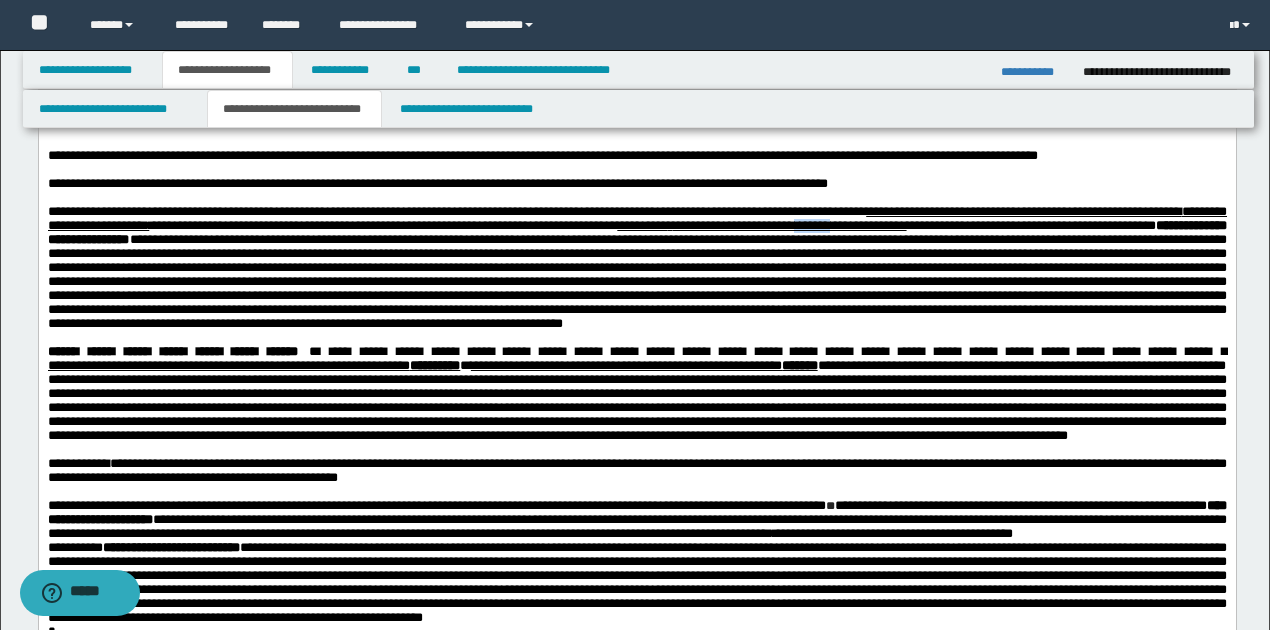 drag, startPoint x: 931, startPoint y: 236, endPoint x: 974, endPoint y: 234, distance: 43.046486 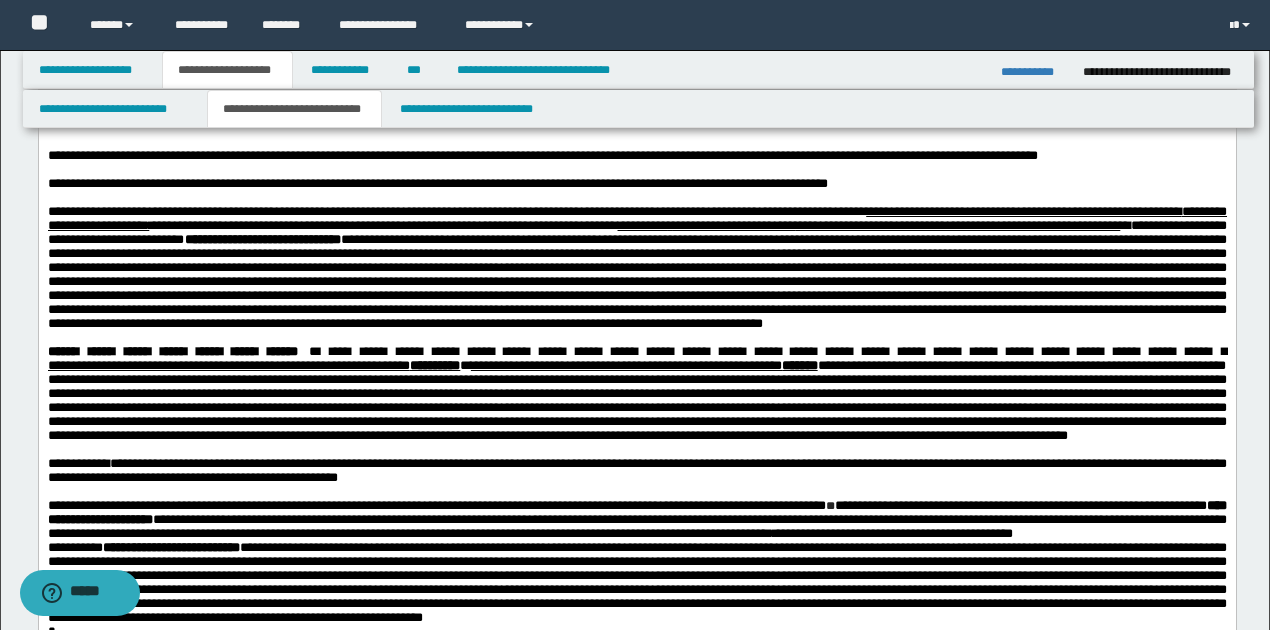 click on "**********" at bounding box center (868, 225) 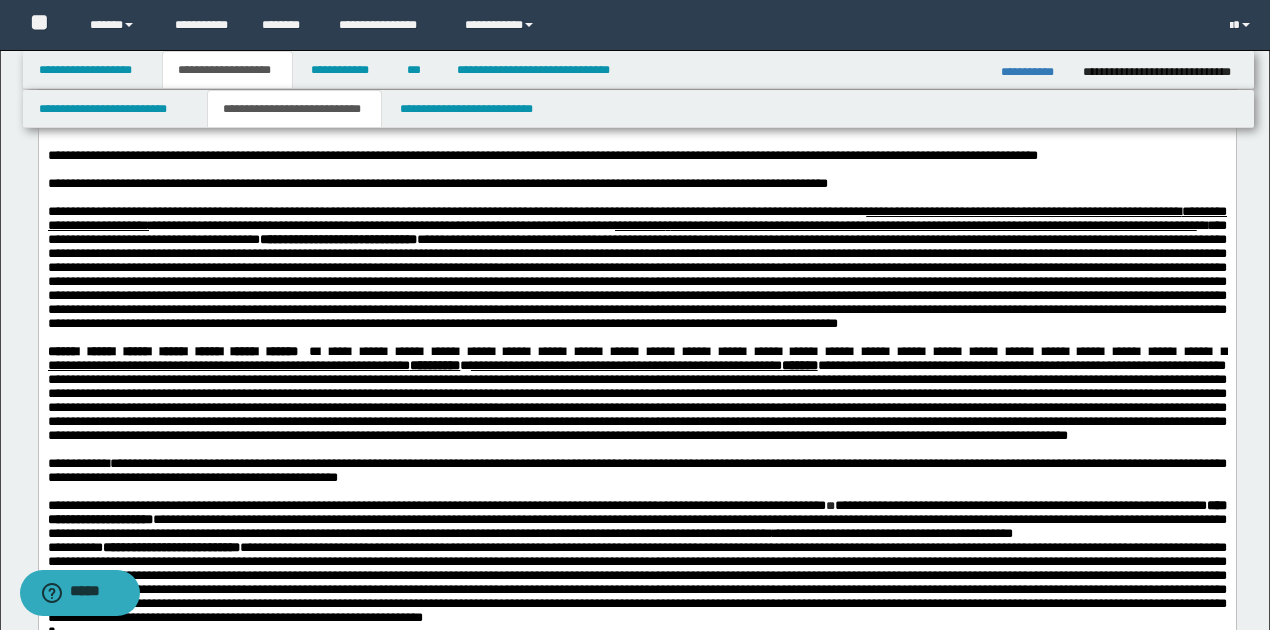 click on "**********" at bounding box center [636, 225] 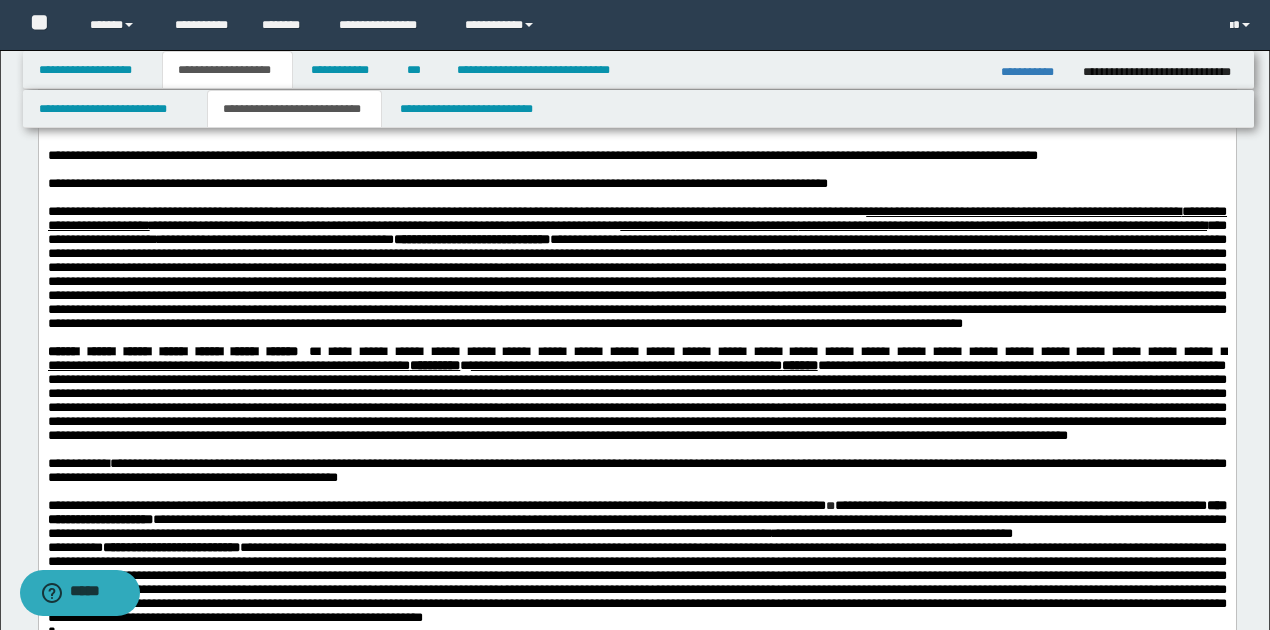 click on "**********" at bounding box center [636, 225] 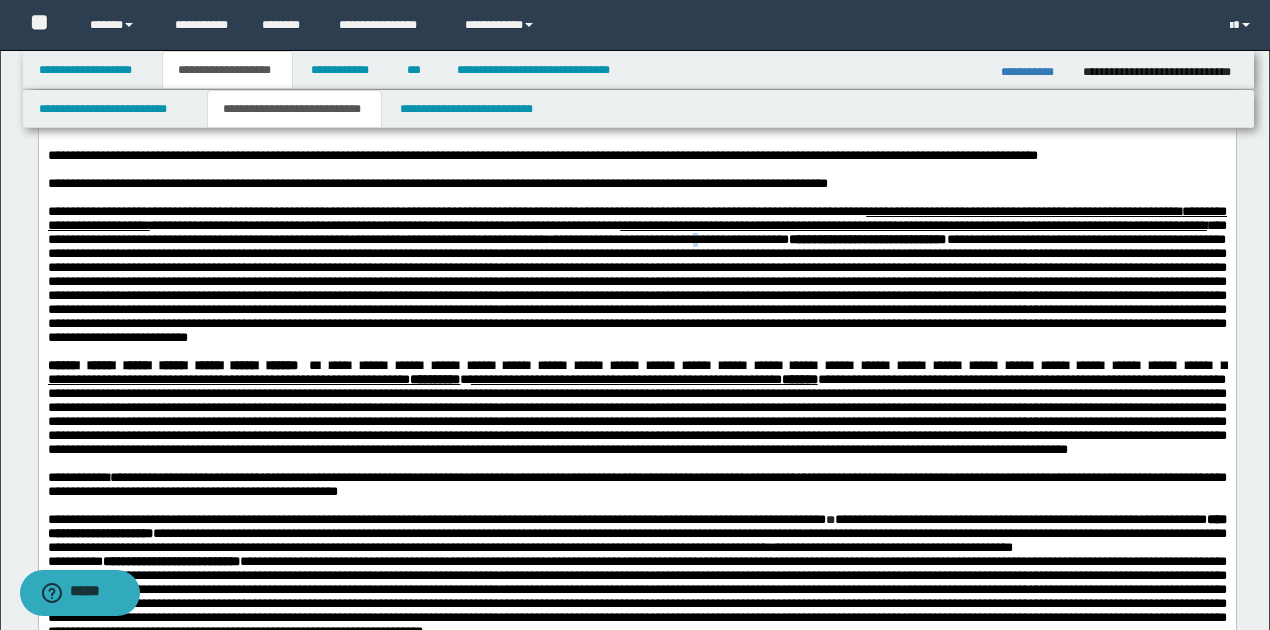click on "**********" at bounding box center [636, 225] 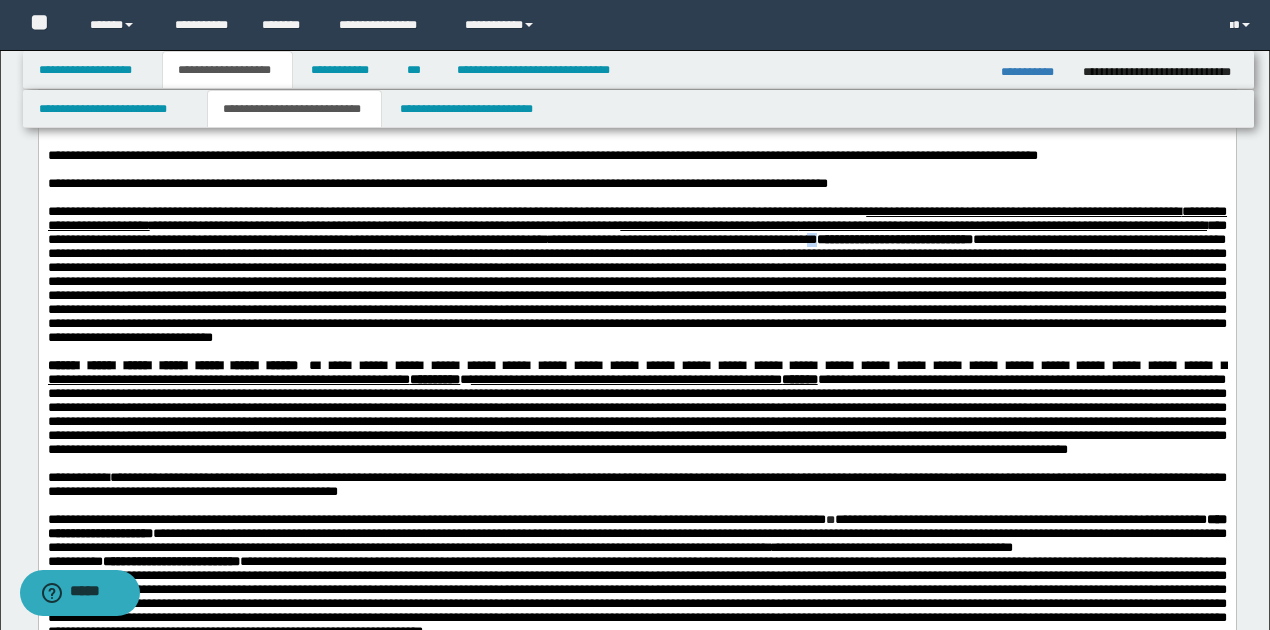 click on "**********" at bounding box center (636, 225) 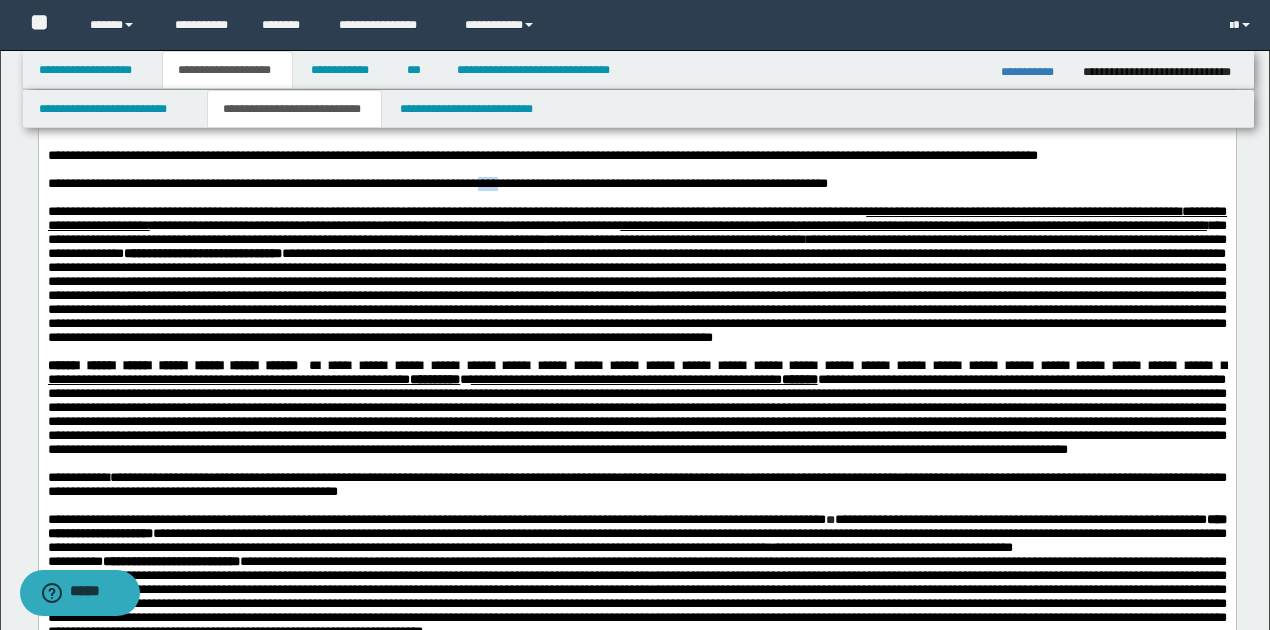 drag, startPoint x: 512, startPoint y: 188, endPoint x: 538, endPoint y: 189, distance: 26.019224 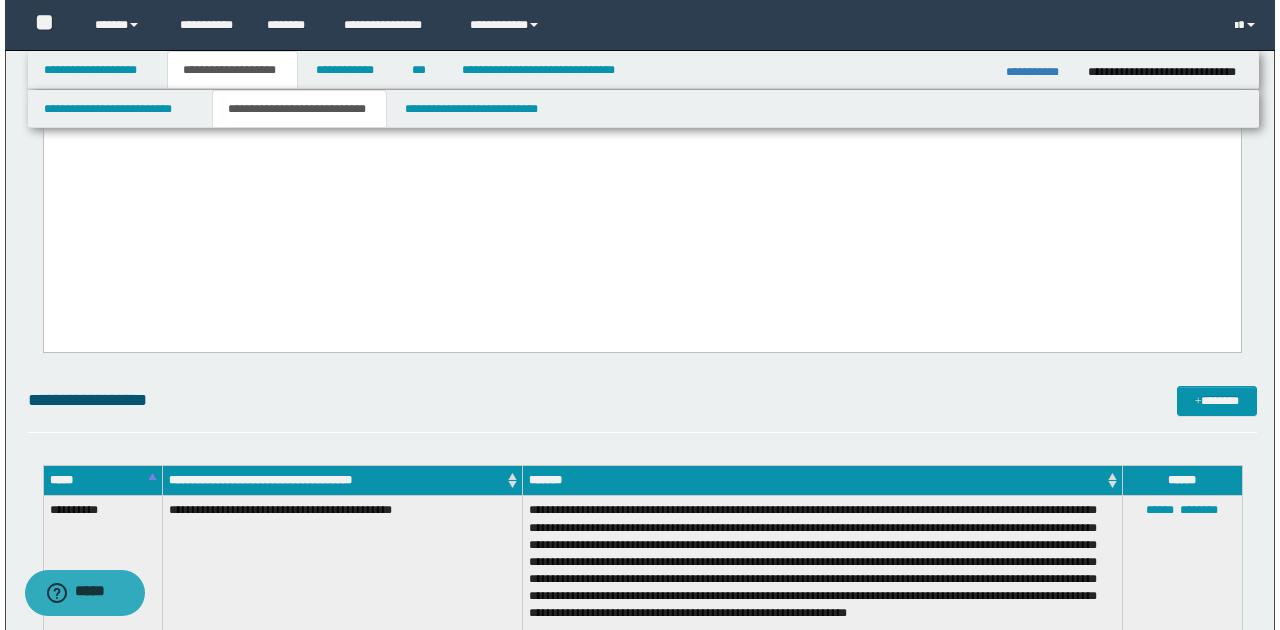scroll, scrollTop: 1628, scrollLeft: 0, axis: vertical 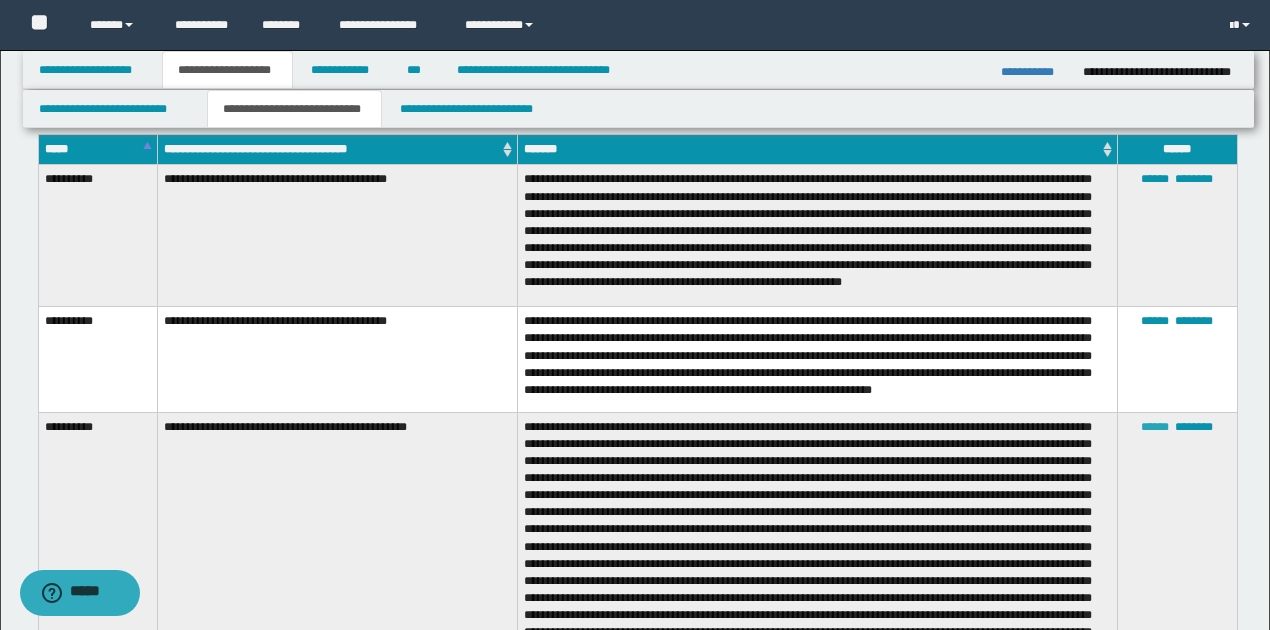 click on "******" at bounding box center (1155, 427) 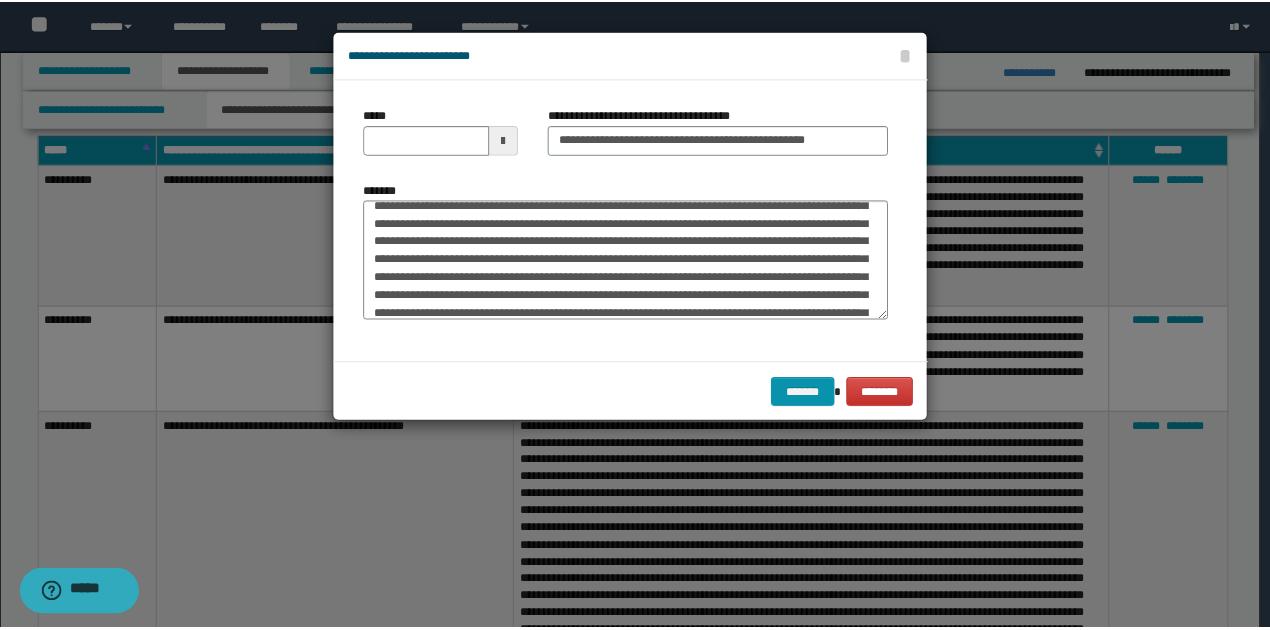 scroll, scrollTop: 0, scrollLeft: 0, axis: both 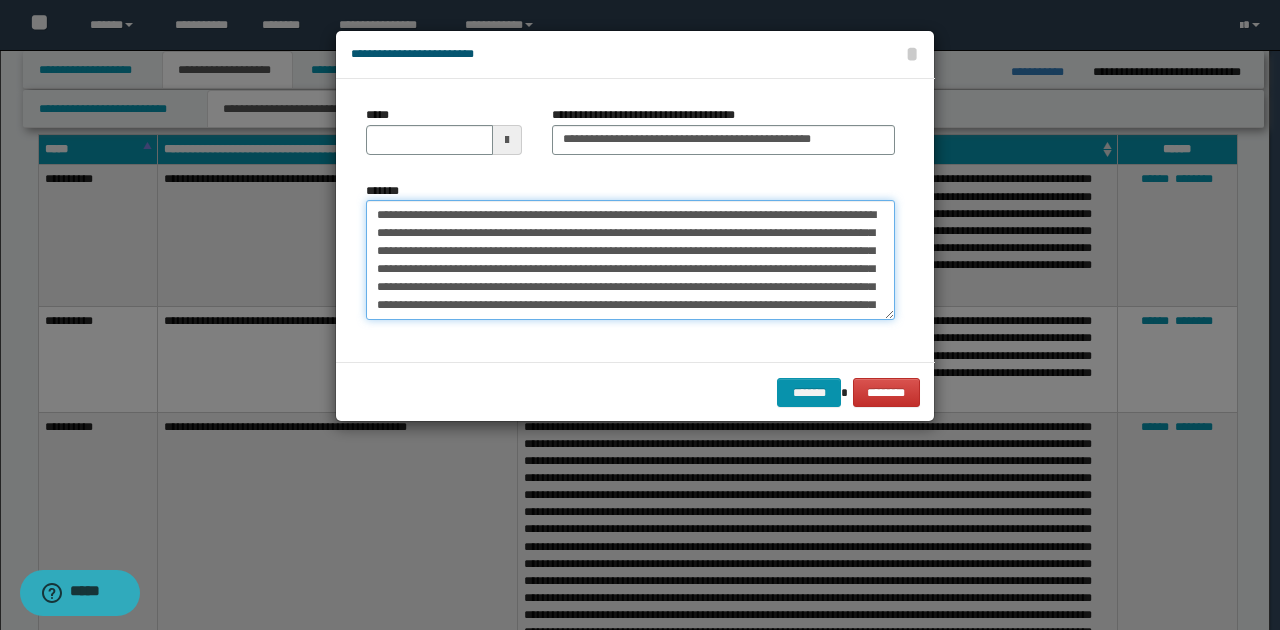 drag, startPoint x: 406, startPoint y: 253, endPoint x: 416, endPoint y: 254, distance: 10.049875 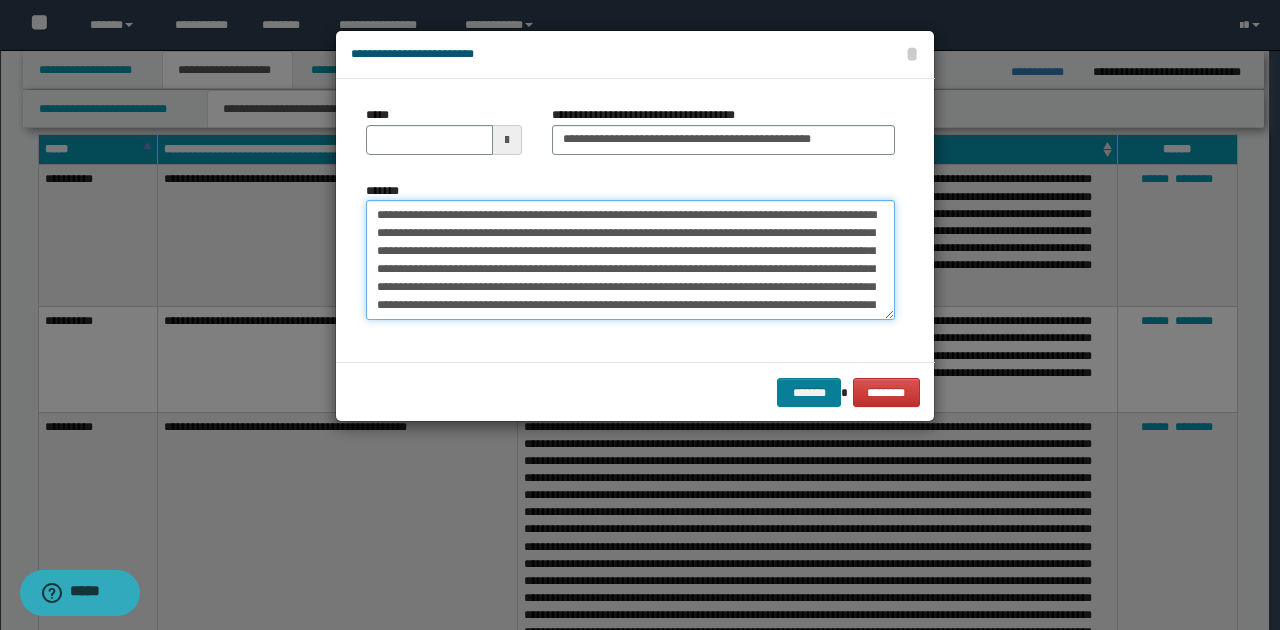 type on "**********" 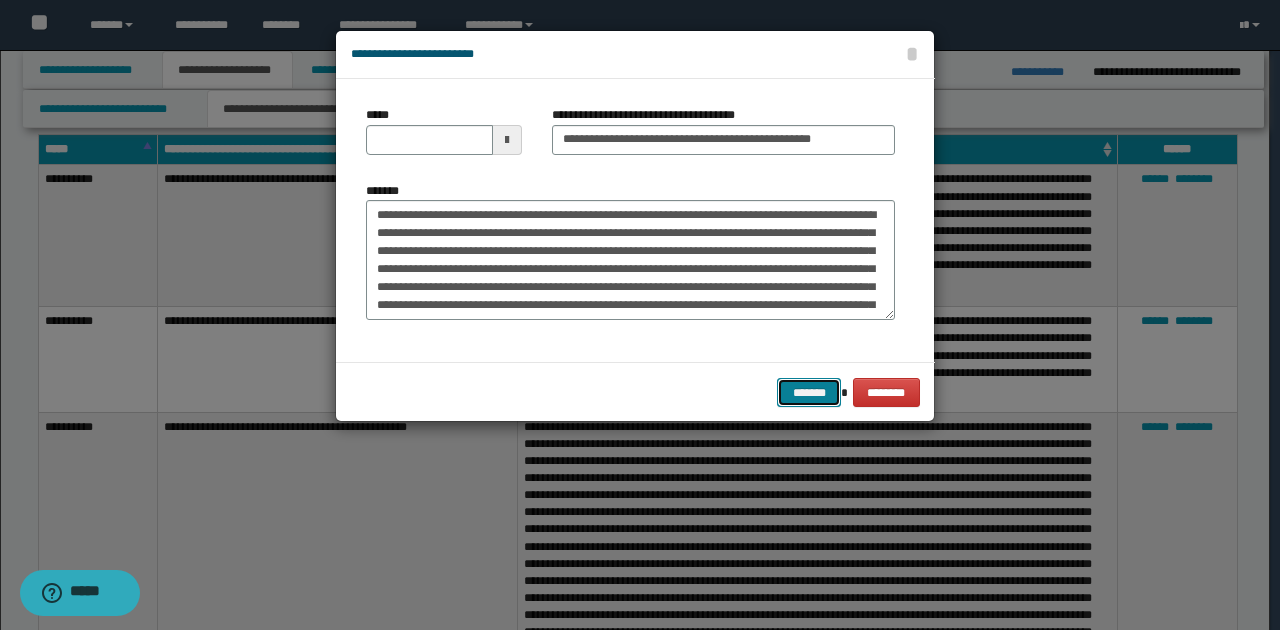 click on "*******" at bounding box center [809, 392] 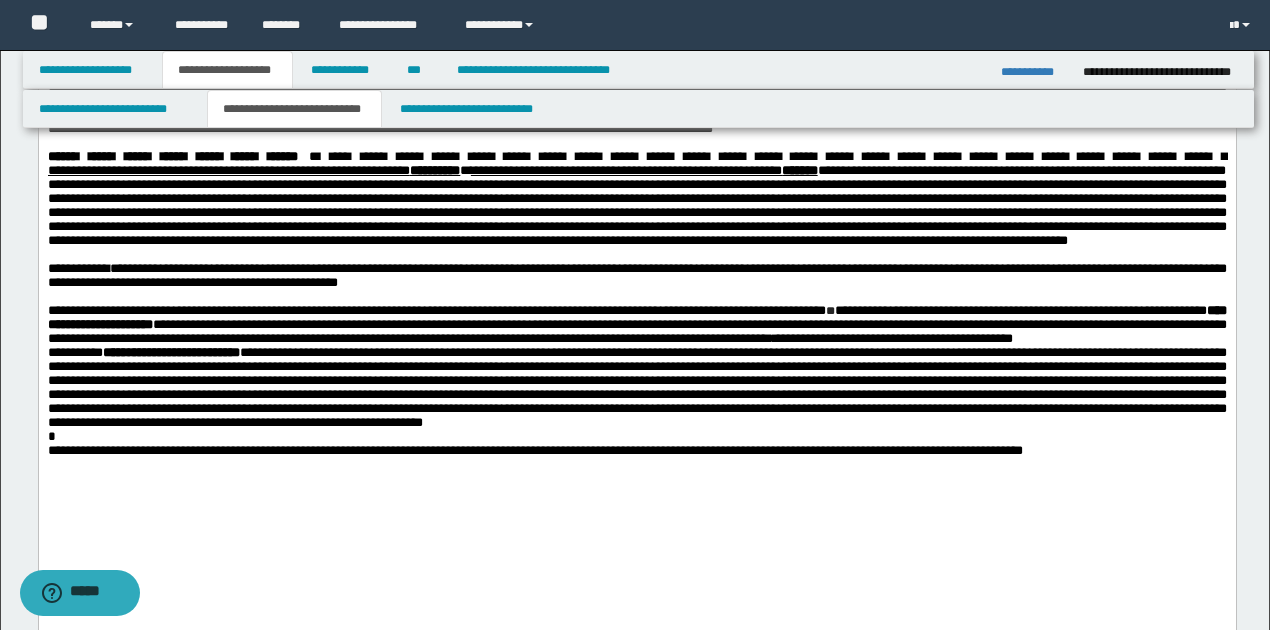 scroll, scrollTop: 962, scrollLeft: 0, axis: vertical 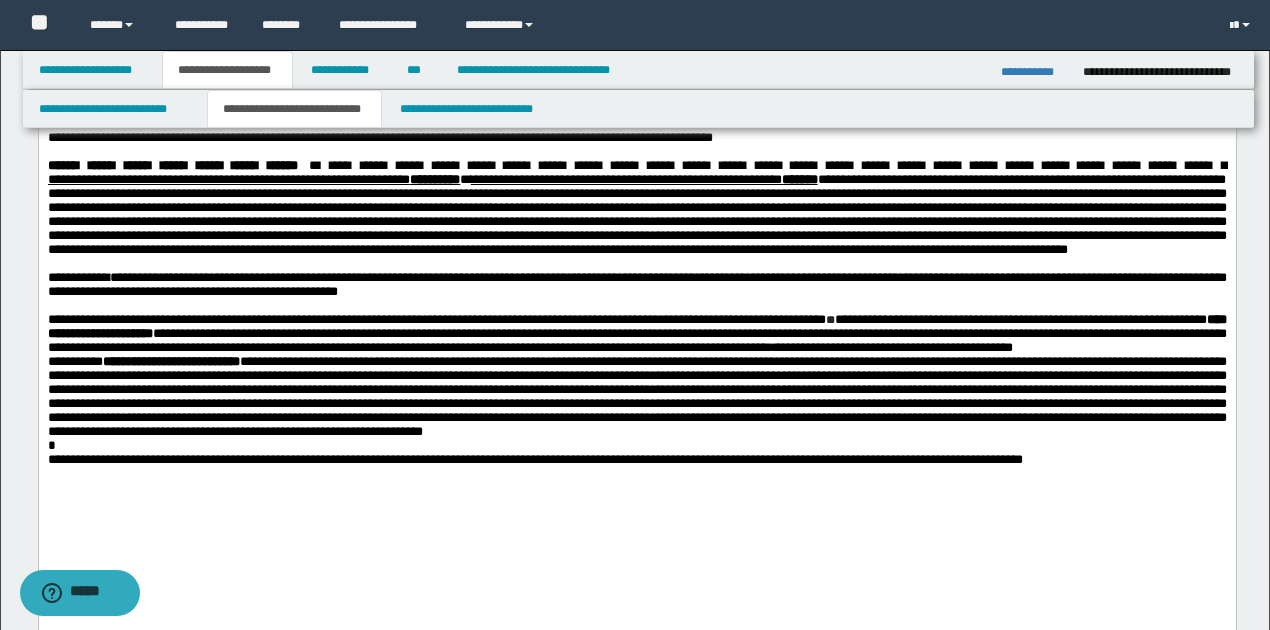 click on "**********" at bounding box center [636, 461] 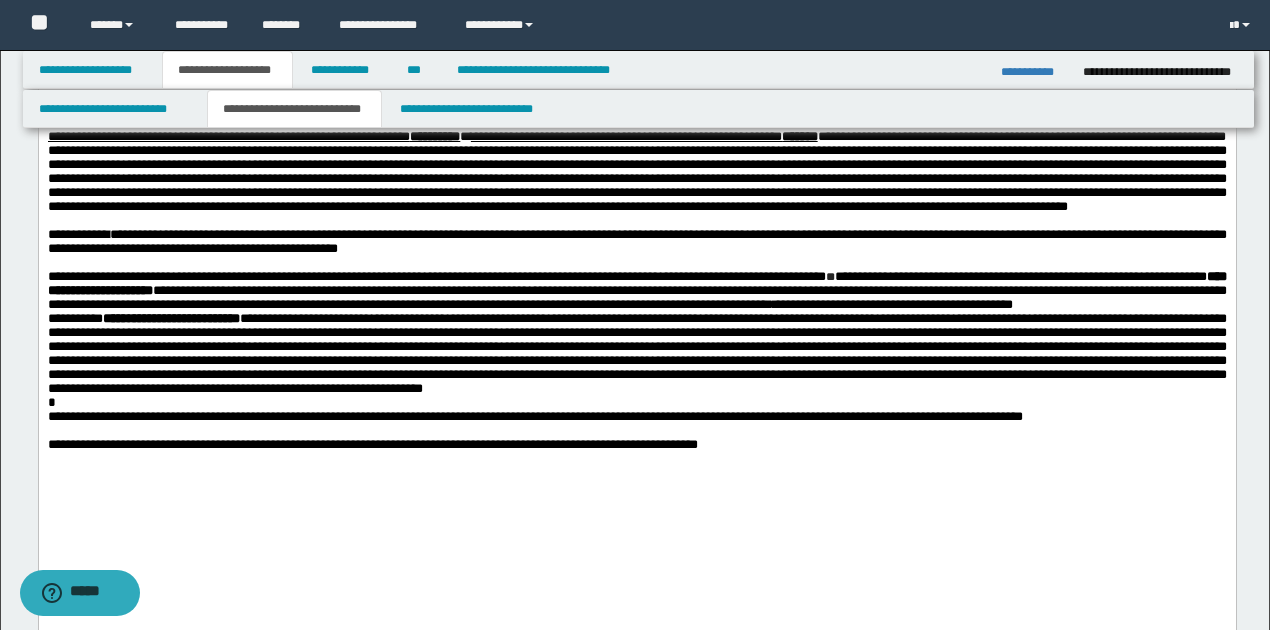 scroll, scrollTop: 1028, scrollLeft: 0, axis: vertical 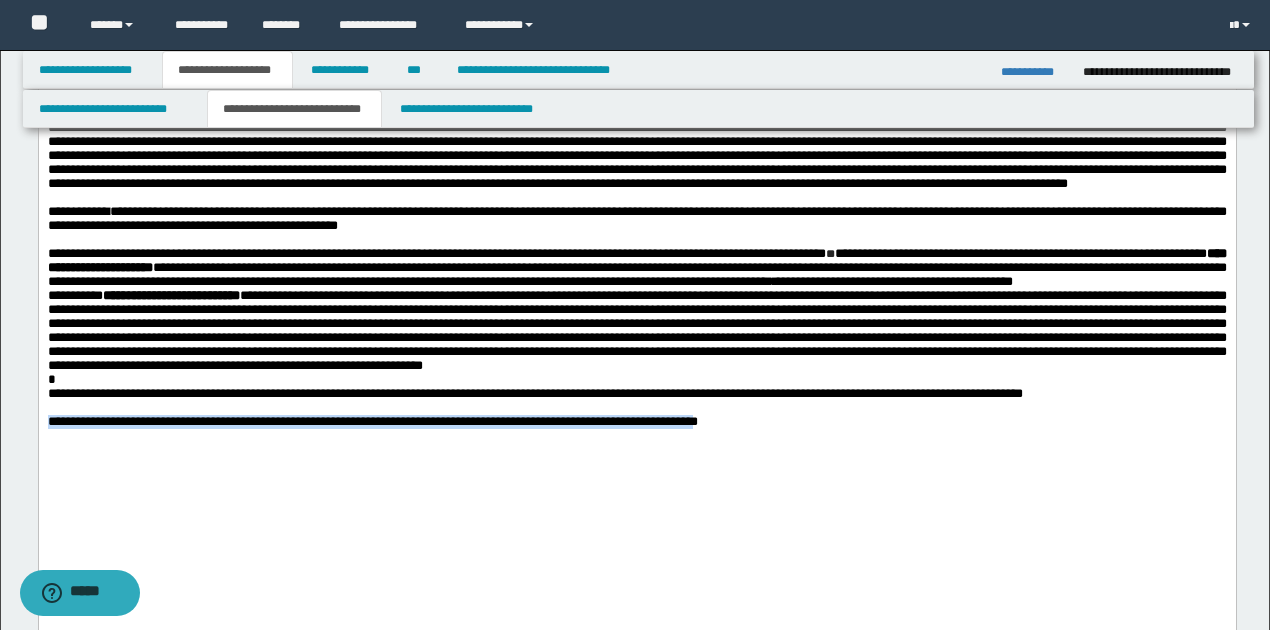 drag, startPoint x: 46, startPoint y: 521, endPoint x: 940, endPoint y: 527, distance: 894.02014 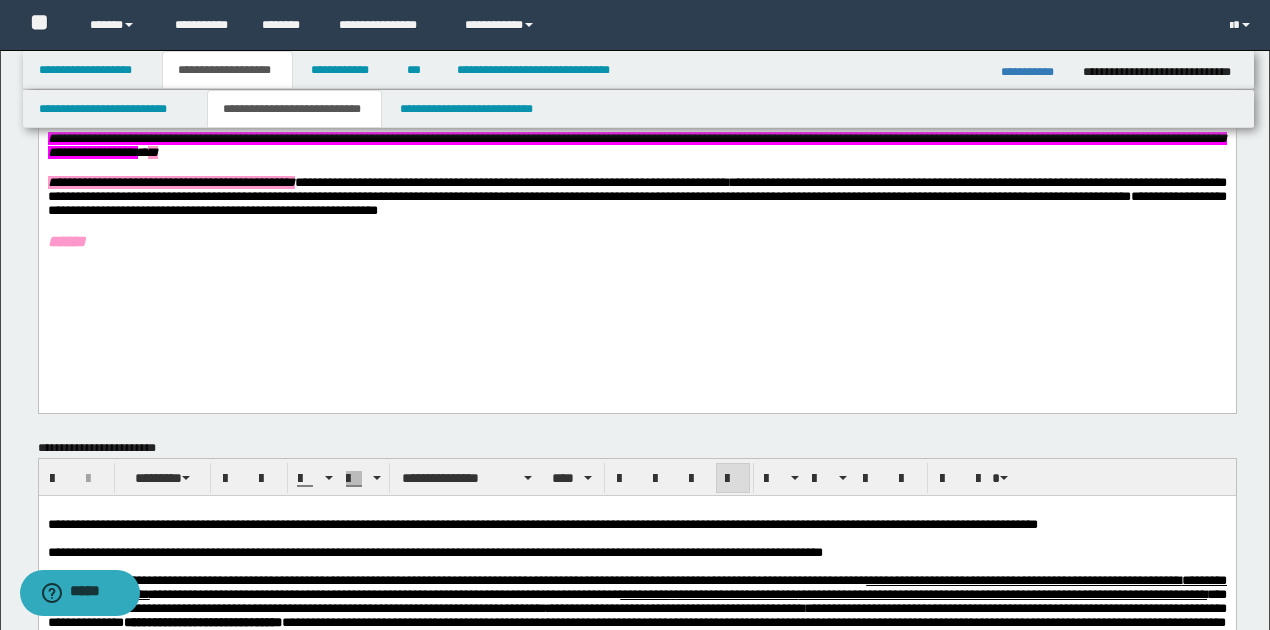scroll, scrollTop: 362, scrollLeft: 0, axis: vertical 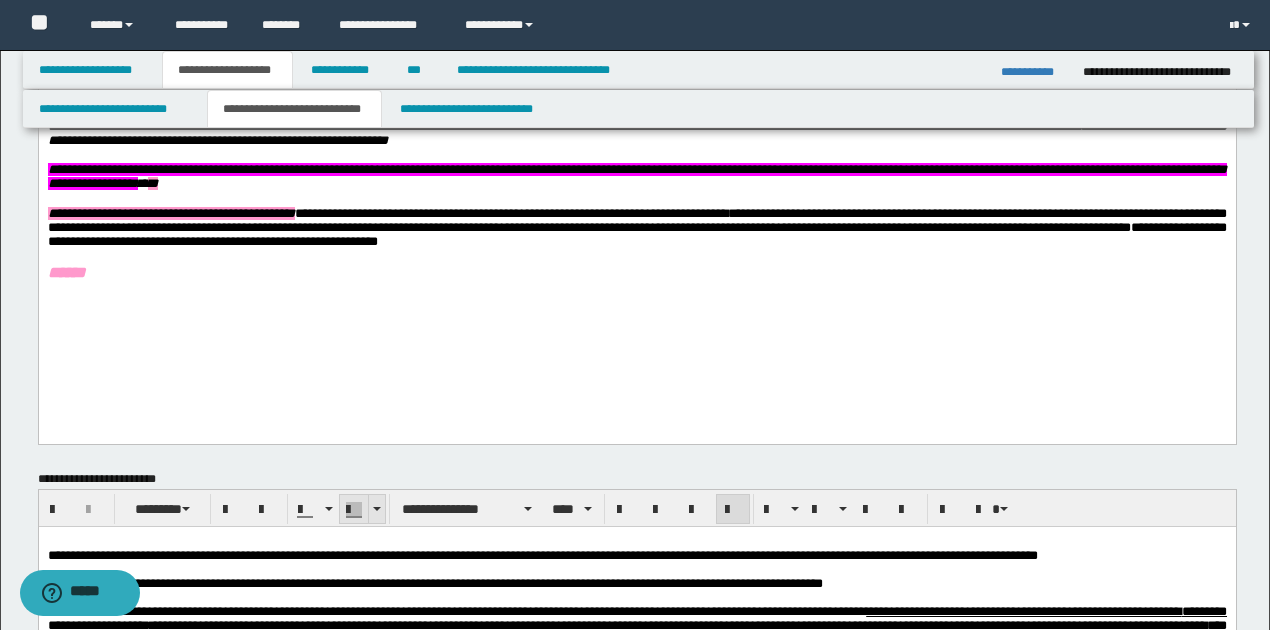 click at bounding box center [377, 509] 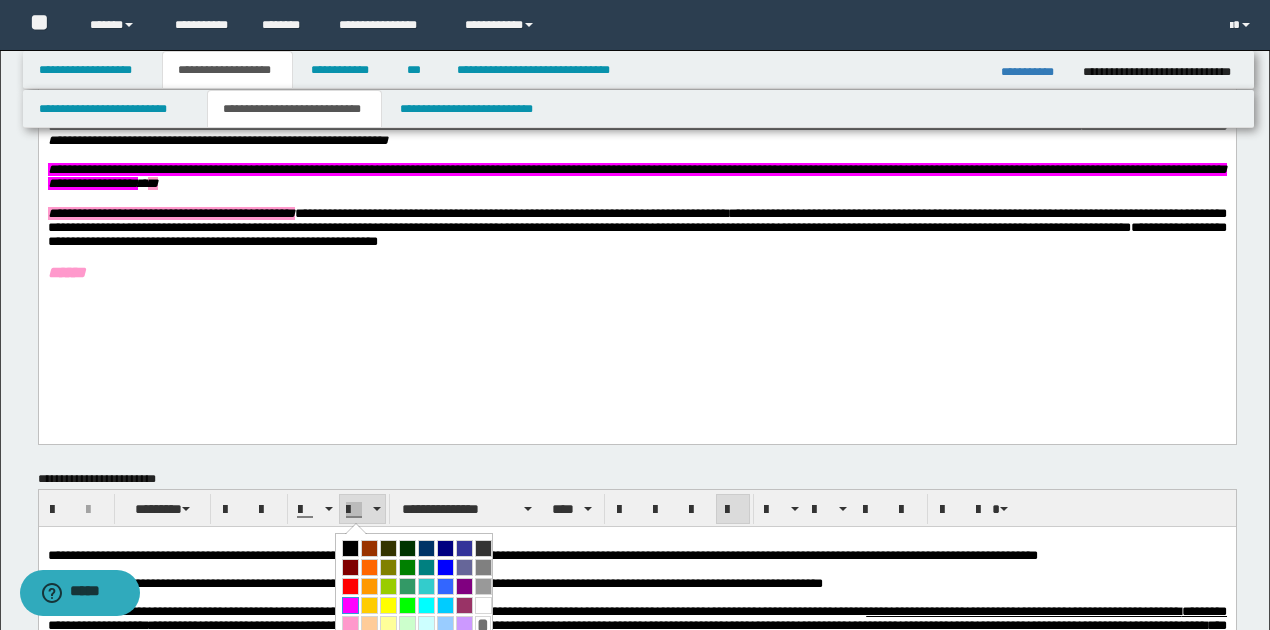 click at bounding box center (350, 605) 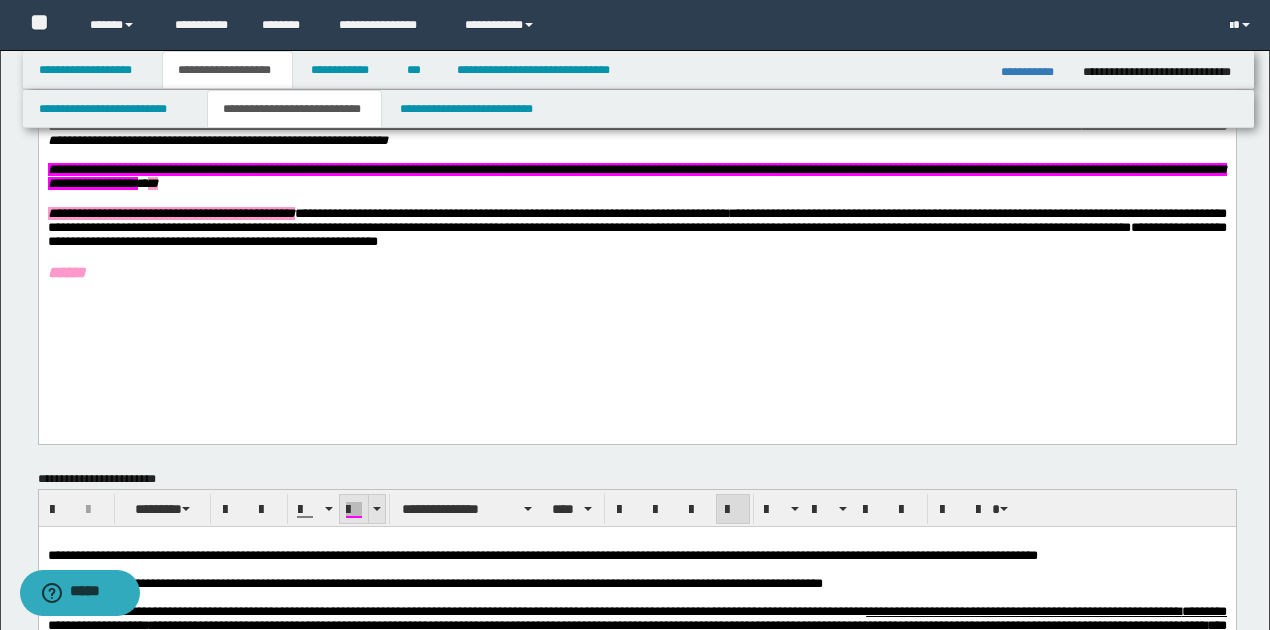 click at bounding box center [377, 509] 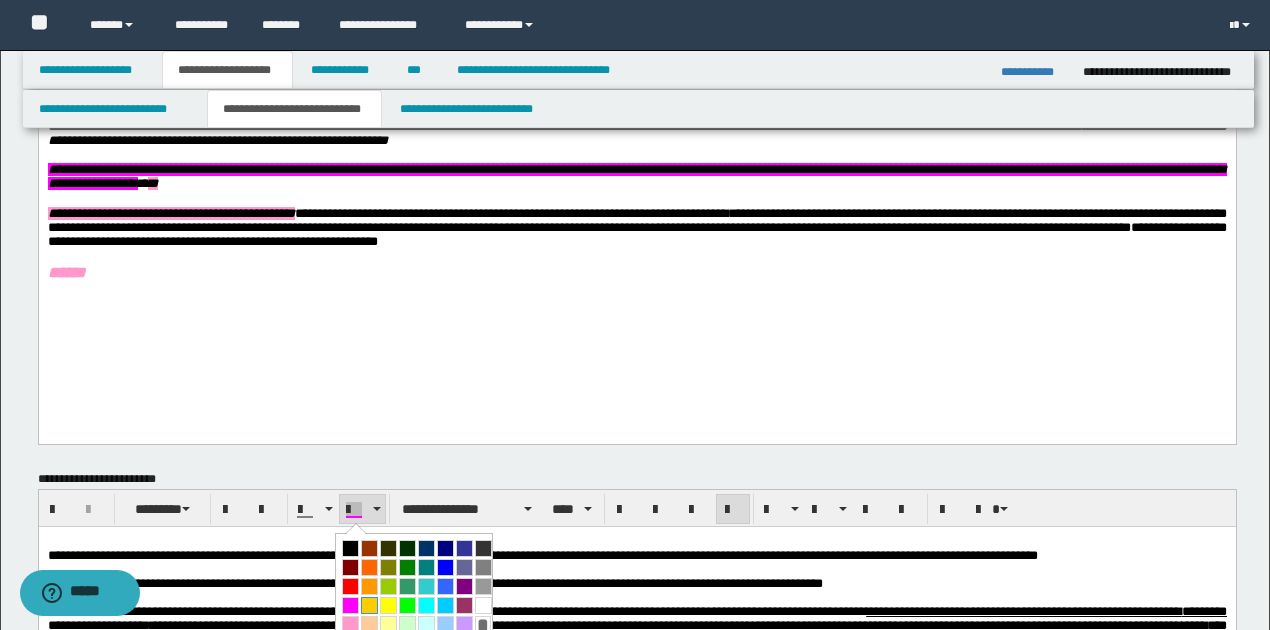 click at bounding box center (369, 605) 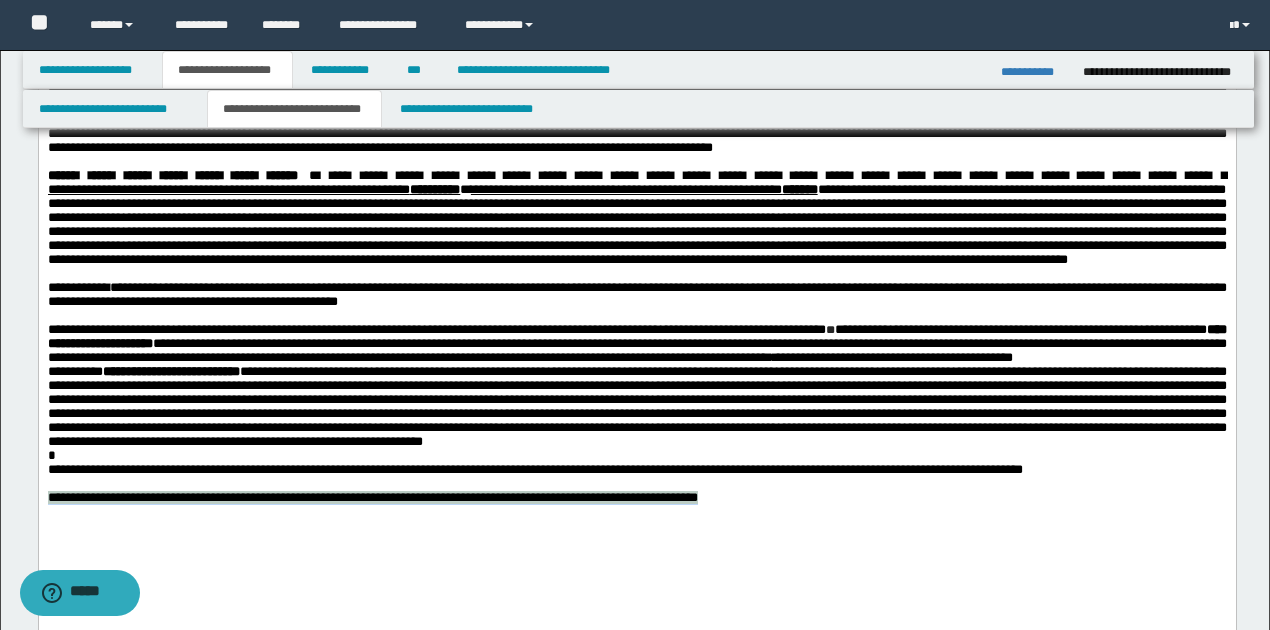 scroll, scrollTop: 962, scrollLeft: 0, axis: vertical 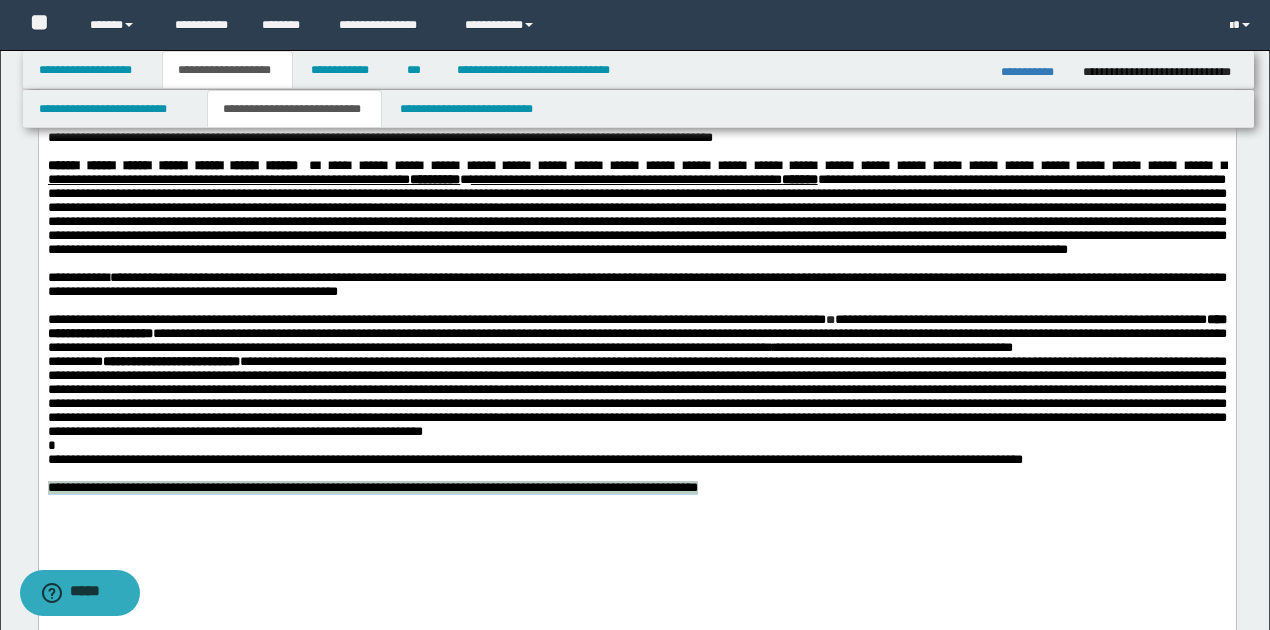 click on "**********" at bounding box center [372, 488] 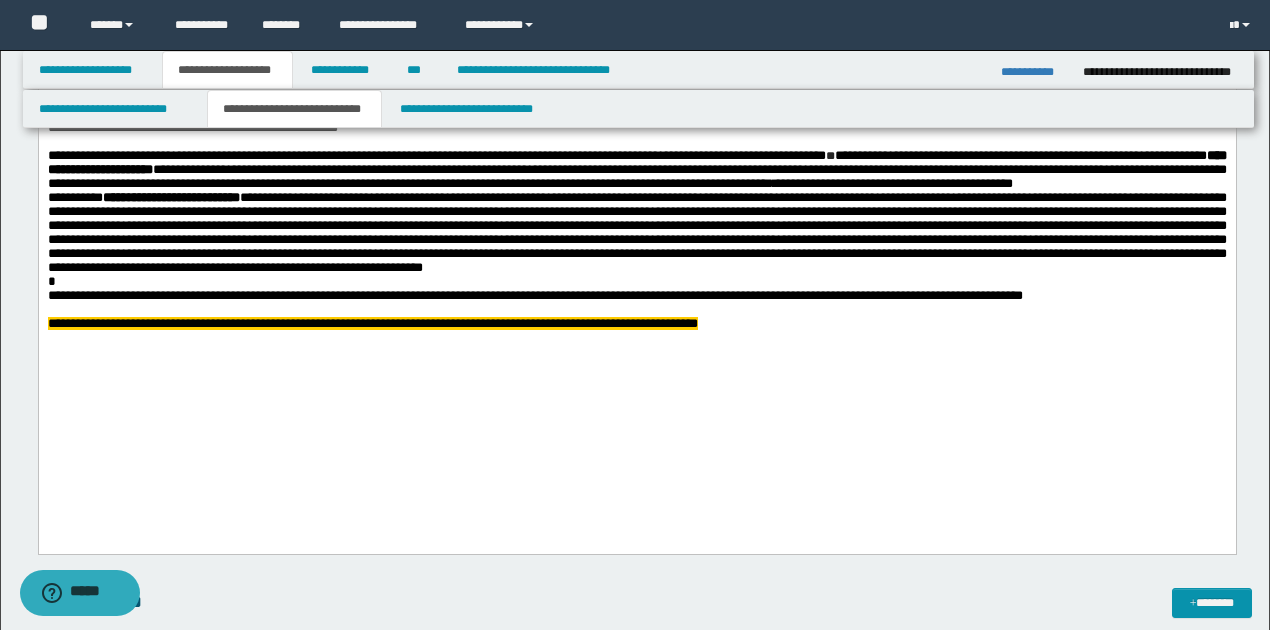 scroll, scrollTop: 1095, scrollLeft: 0, axis: vertical 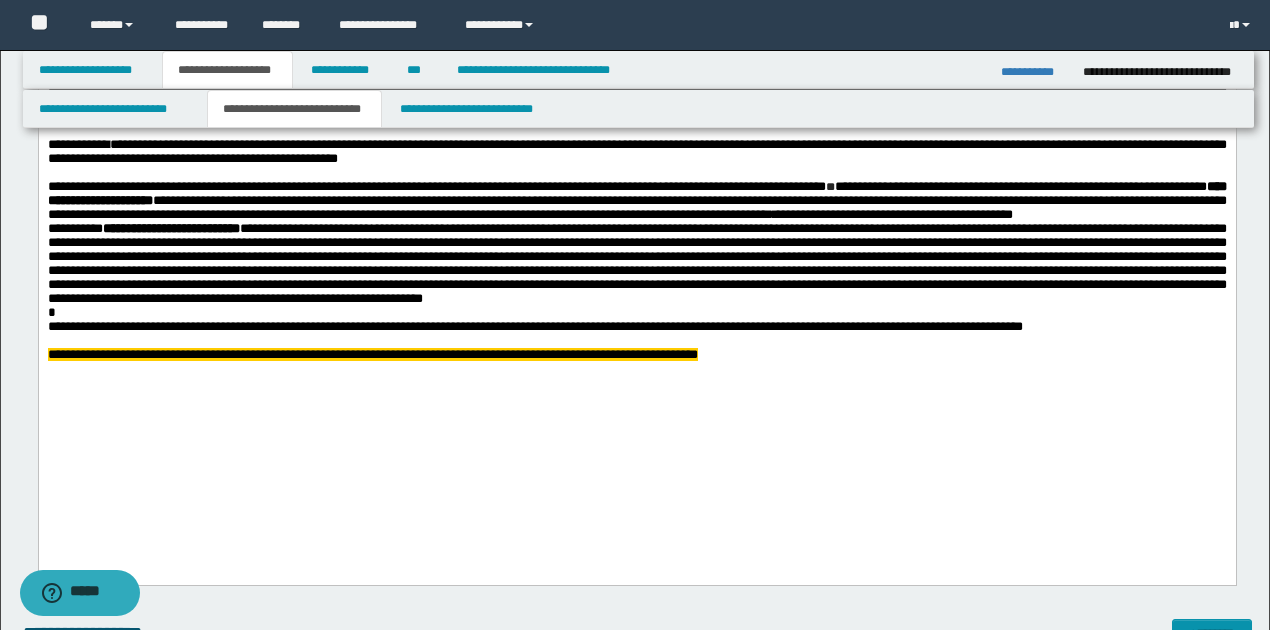 click on "**********" at bounding box center (372, 355) 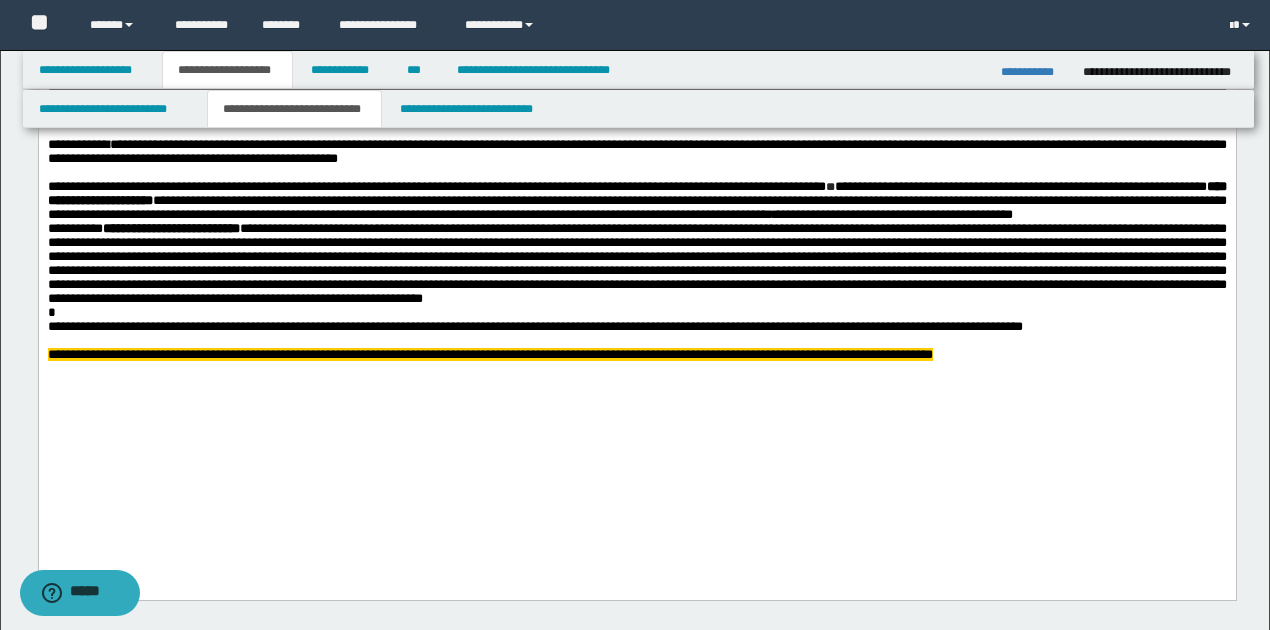 click on "**********" at bounding box center [489, 355] 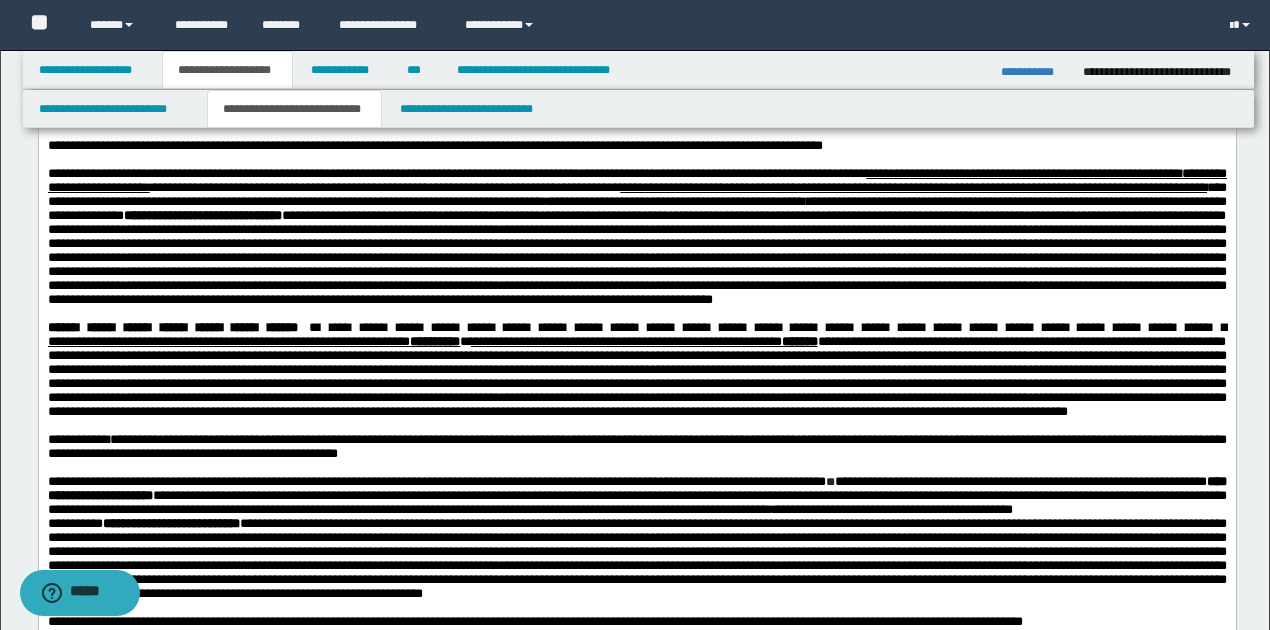 scroll, scrollTop: 828, scrollLeft: 0, axis: vertical 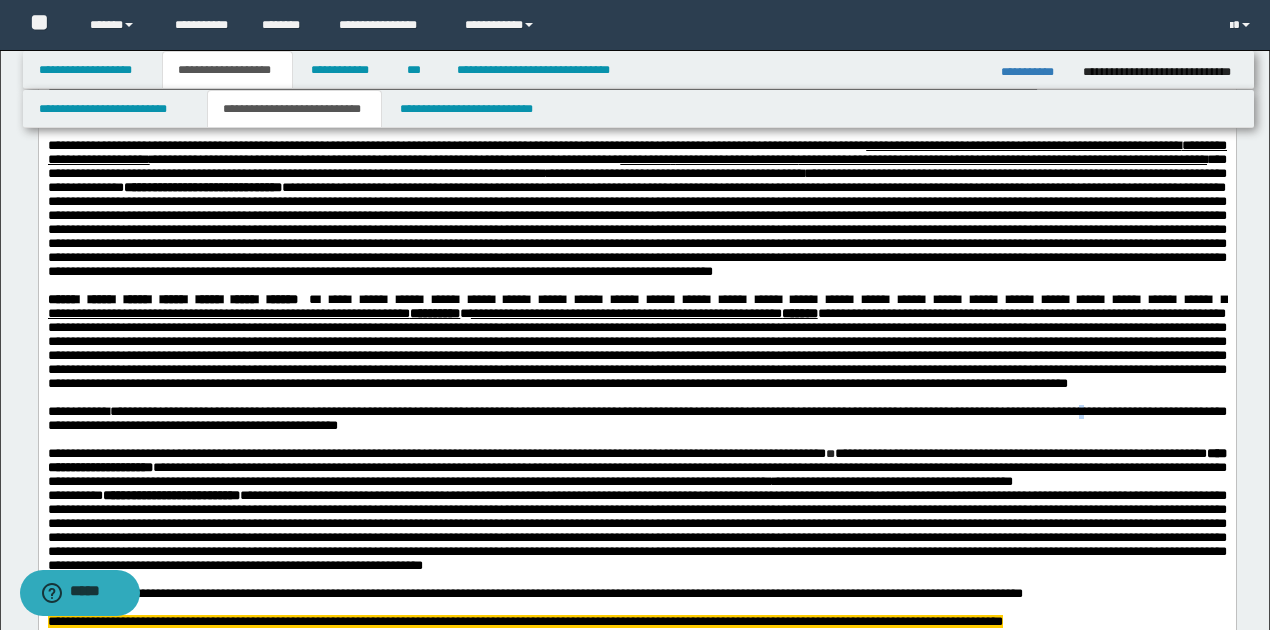 click on "**********" at bounding box center [636, 418] 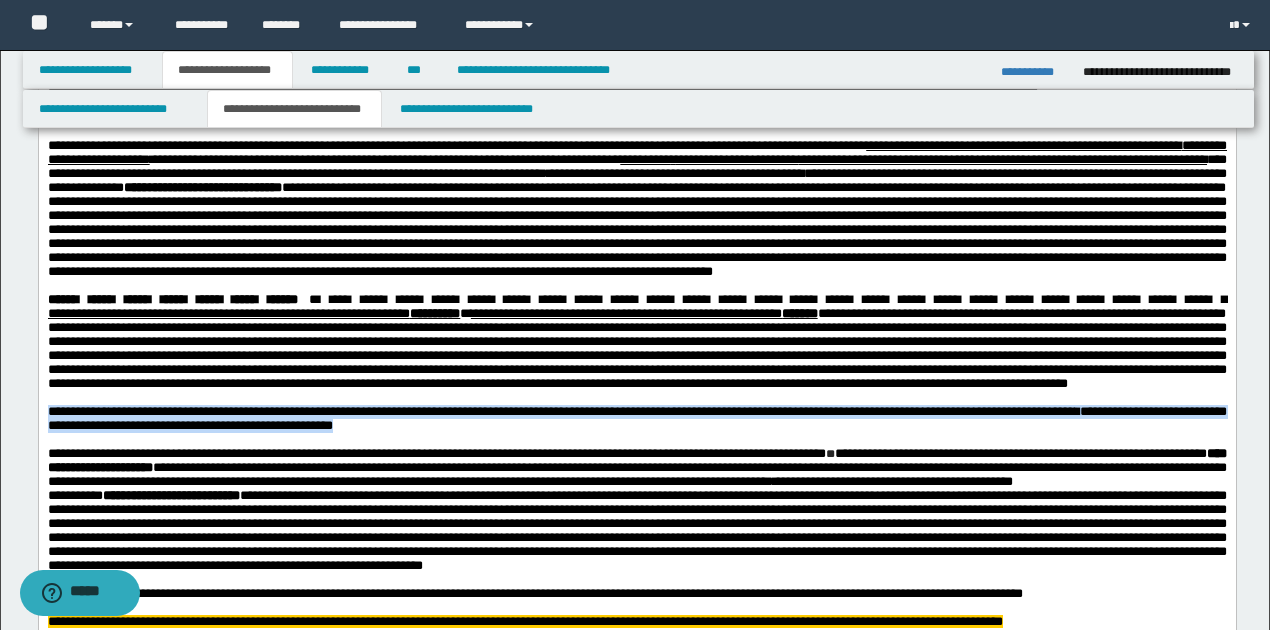 drag, startPoint x: 48, startPoint y: 471, endPoint x: 460, endPoint y: 488, distance: 412.3506 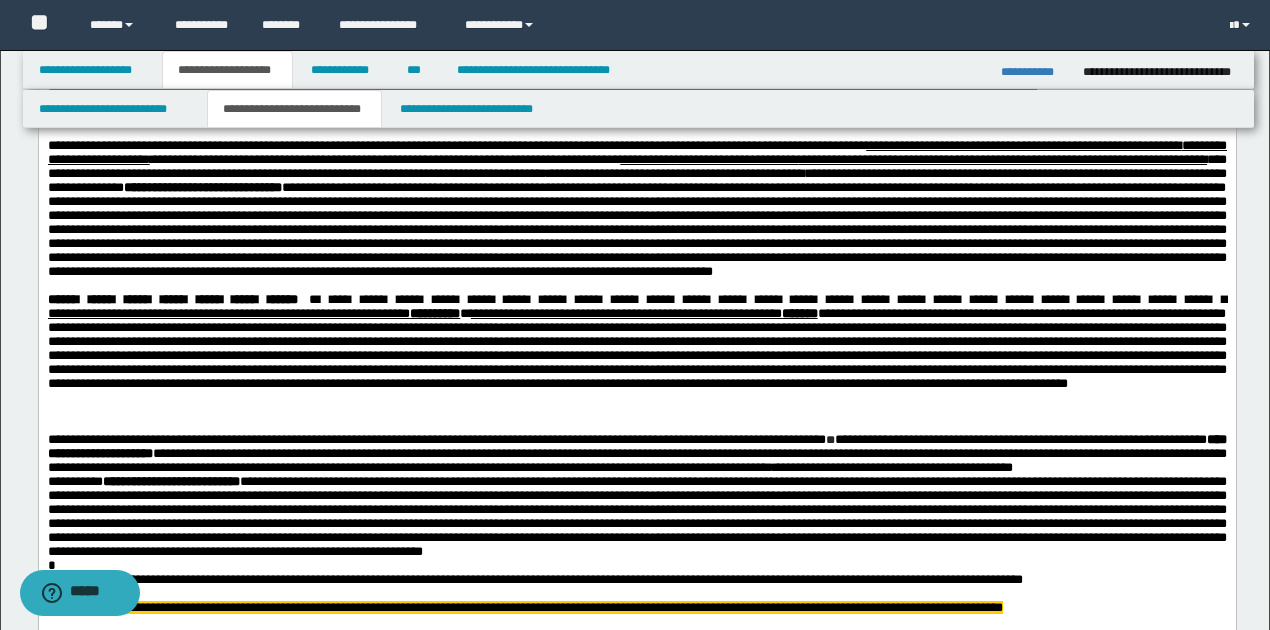 click on "**********" at bounding box center [636, 209] 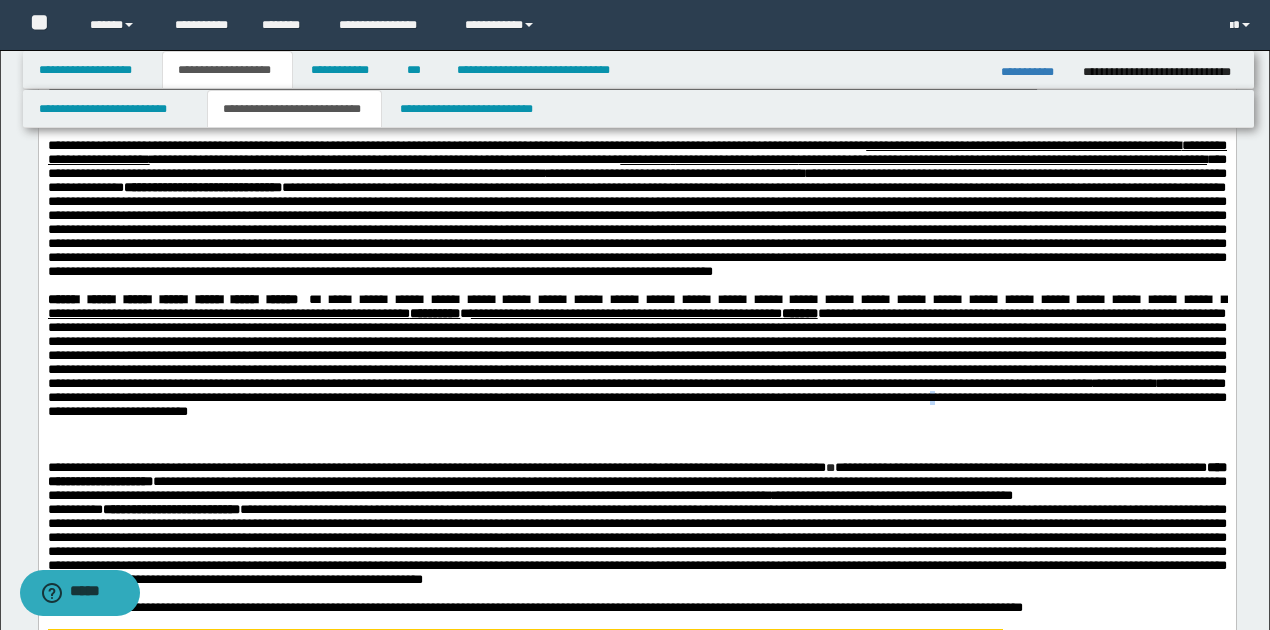 click on "**********" at bounding box center [636, 397] 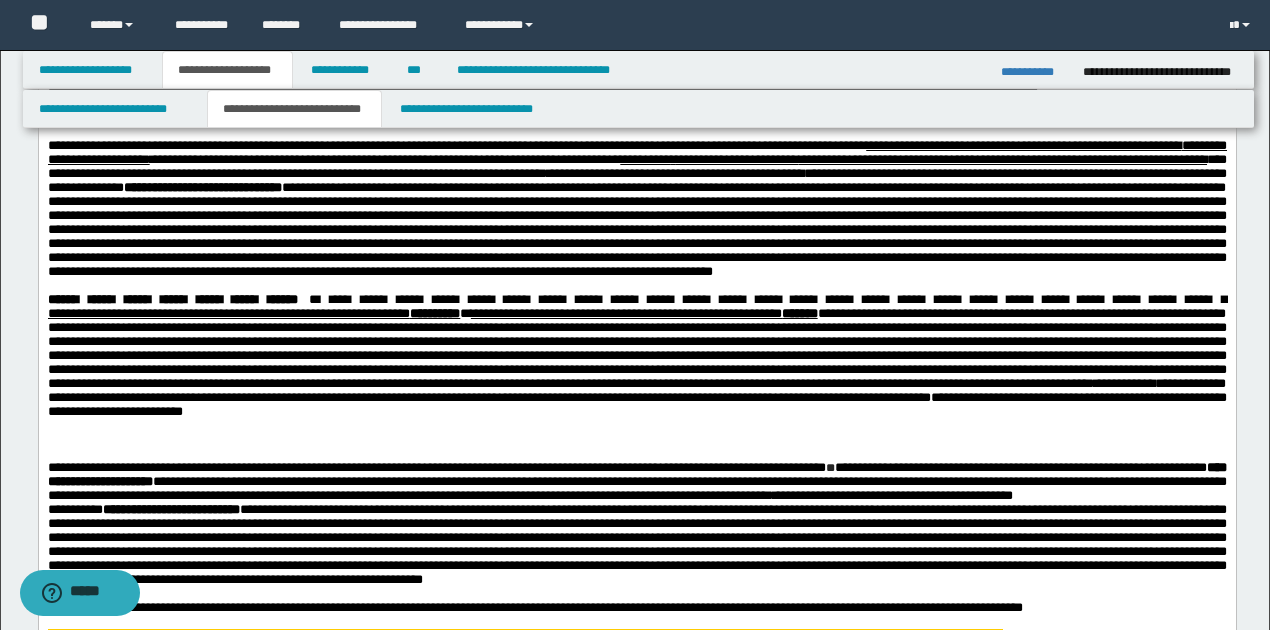 click on "**********" at bounding box center (636, 356) 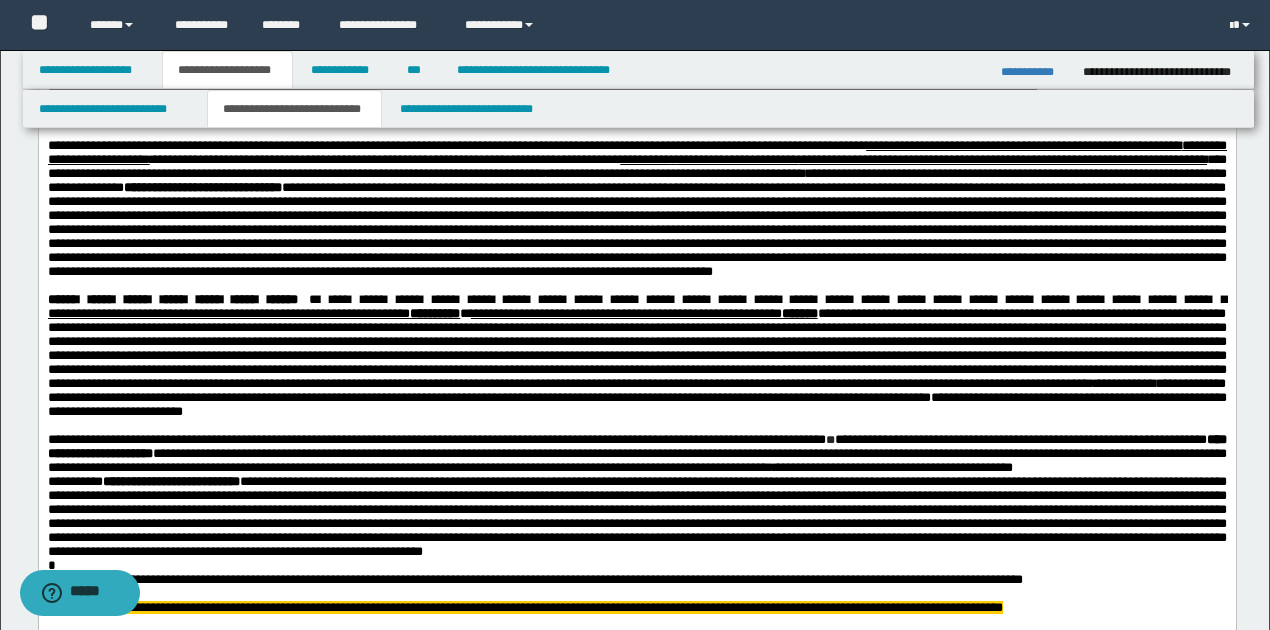 click on "**********" at bounding box center (636, 209) 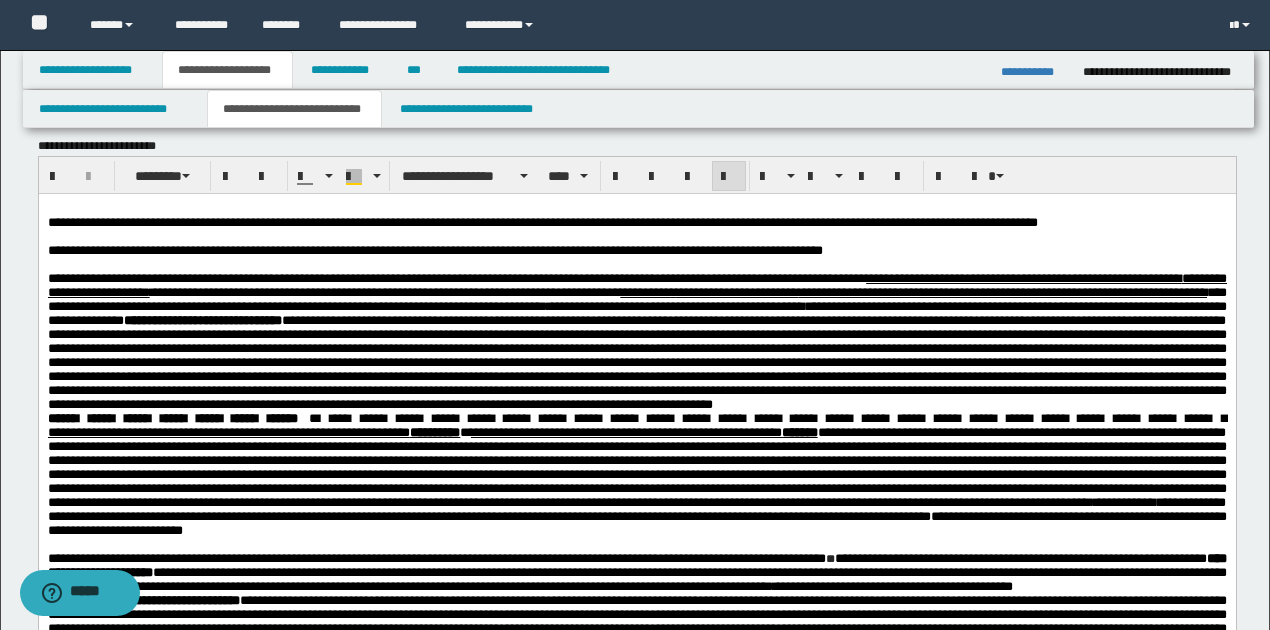scroll, scrollTop: 762, scrollLeft: 0, axis: vertical 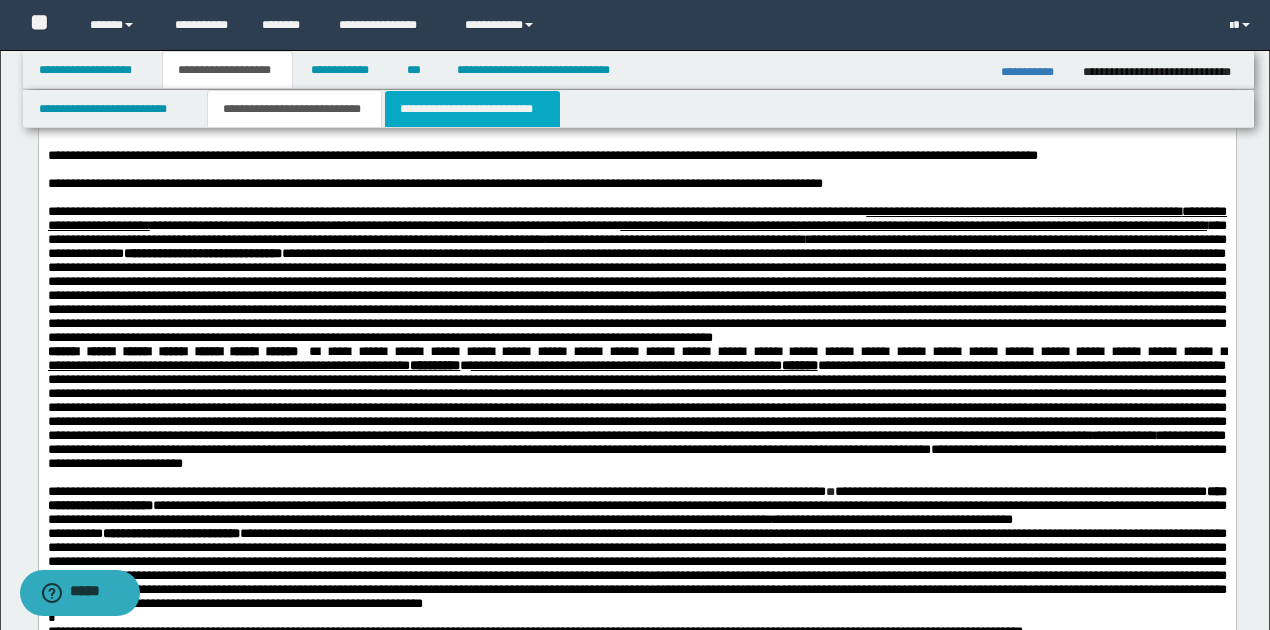 click on "**********" at bounding box center [472, 109] 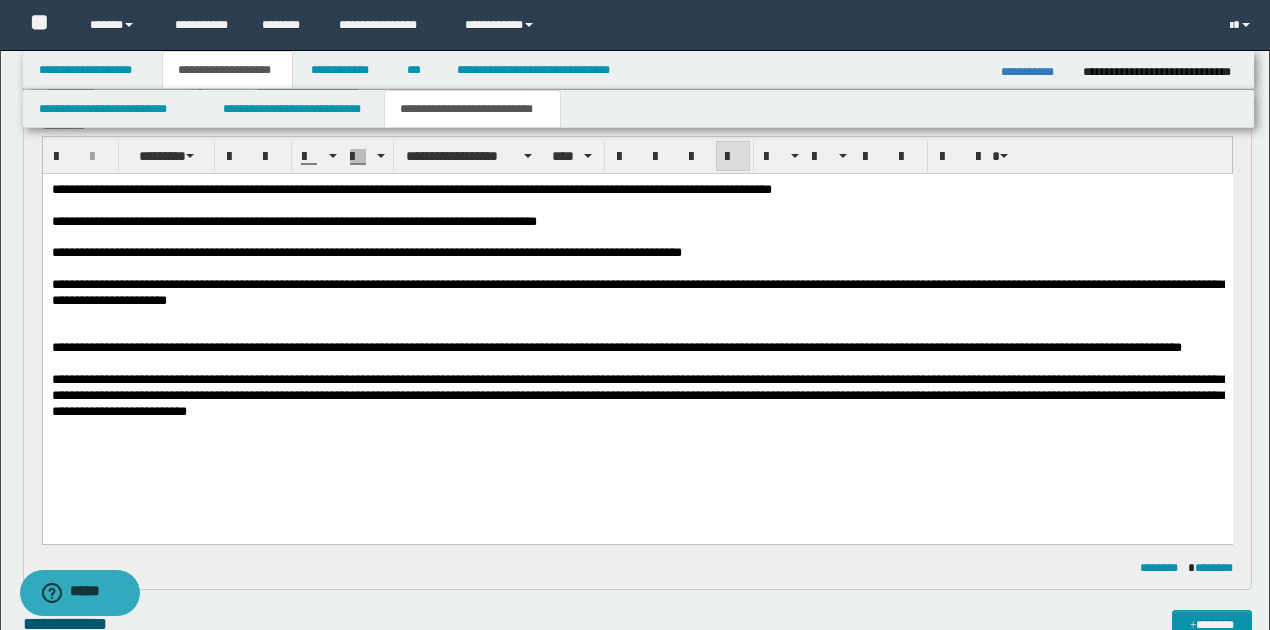 scroll, scrollTop: 562, scrollLeft: 0, axis: vertical 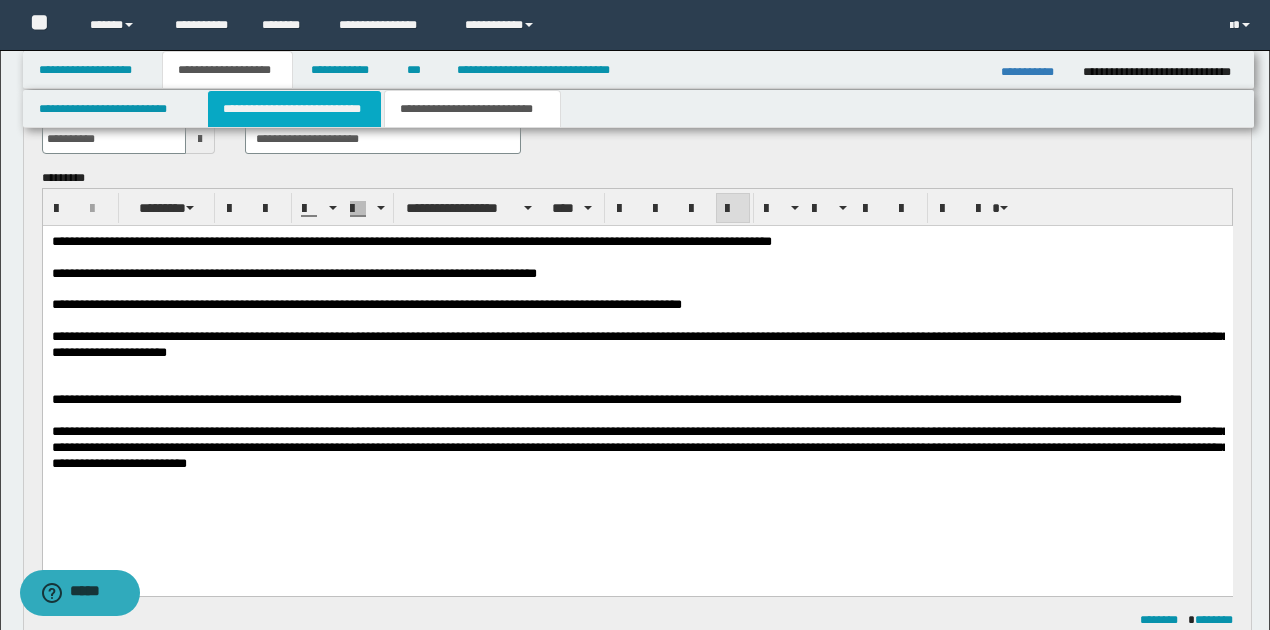 click on "**********" at bounding box center (294, 109) 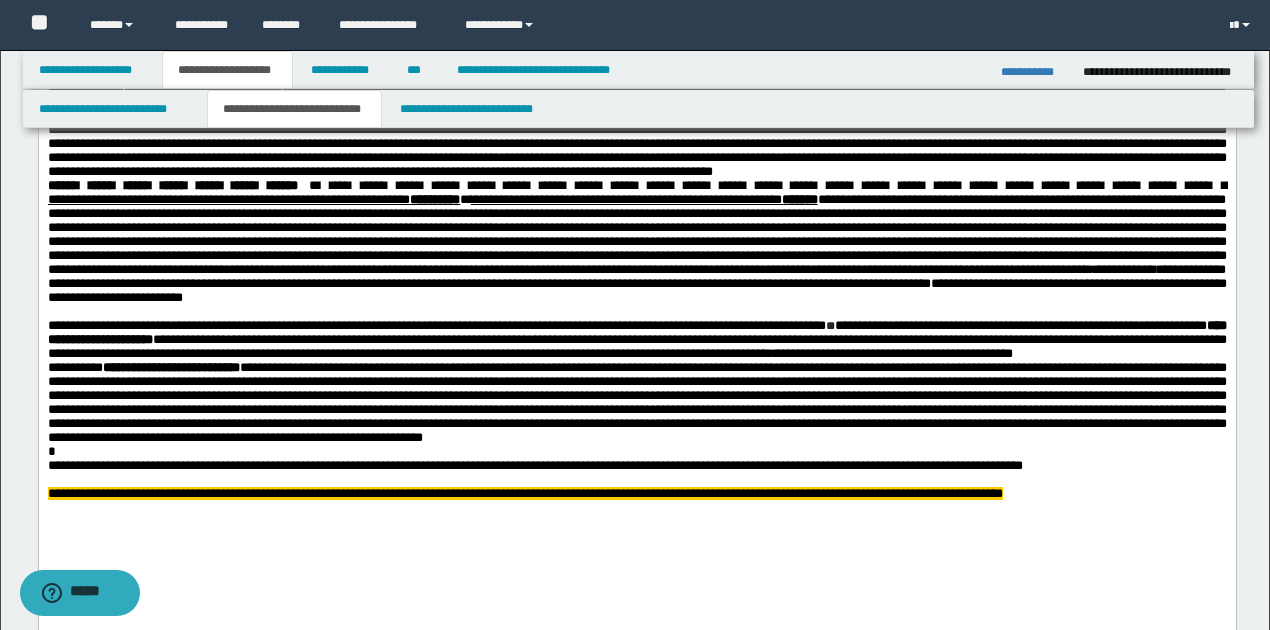 scroll, scrollTop: 895, scrollLeft: 0, axis: vertical 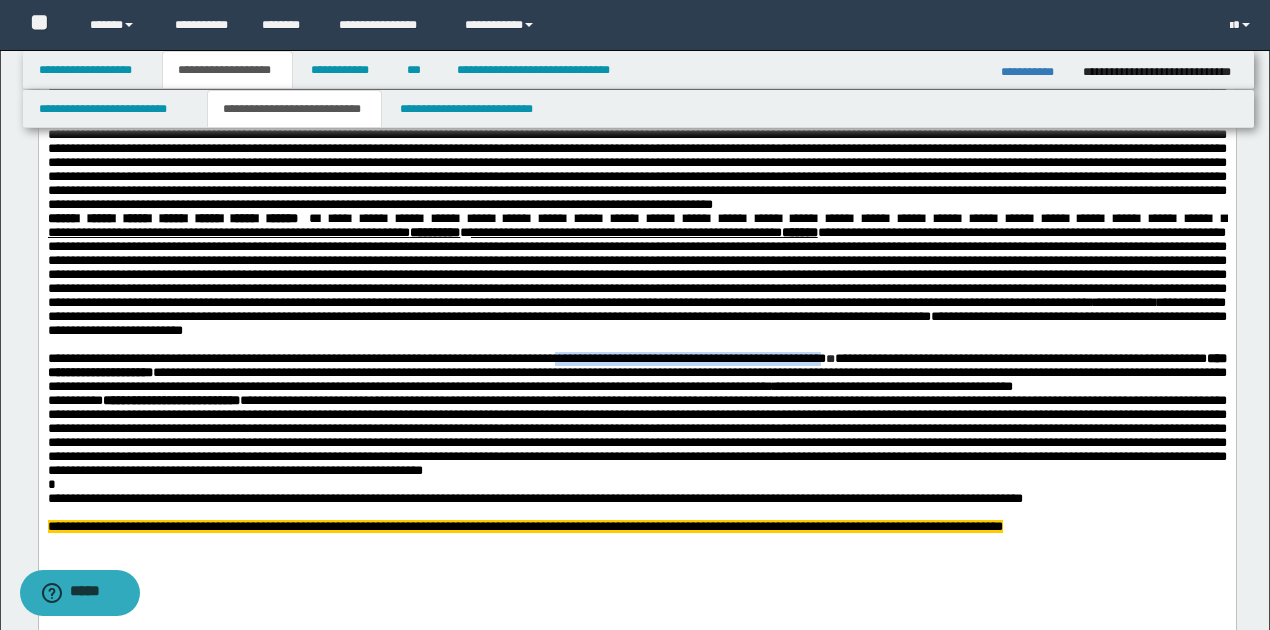 drag, startPoint x: 611, startPoint y: 408, endPoint x: 893, endPoint y: 412, distance: 282.02838 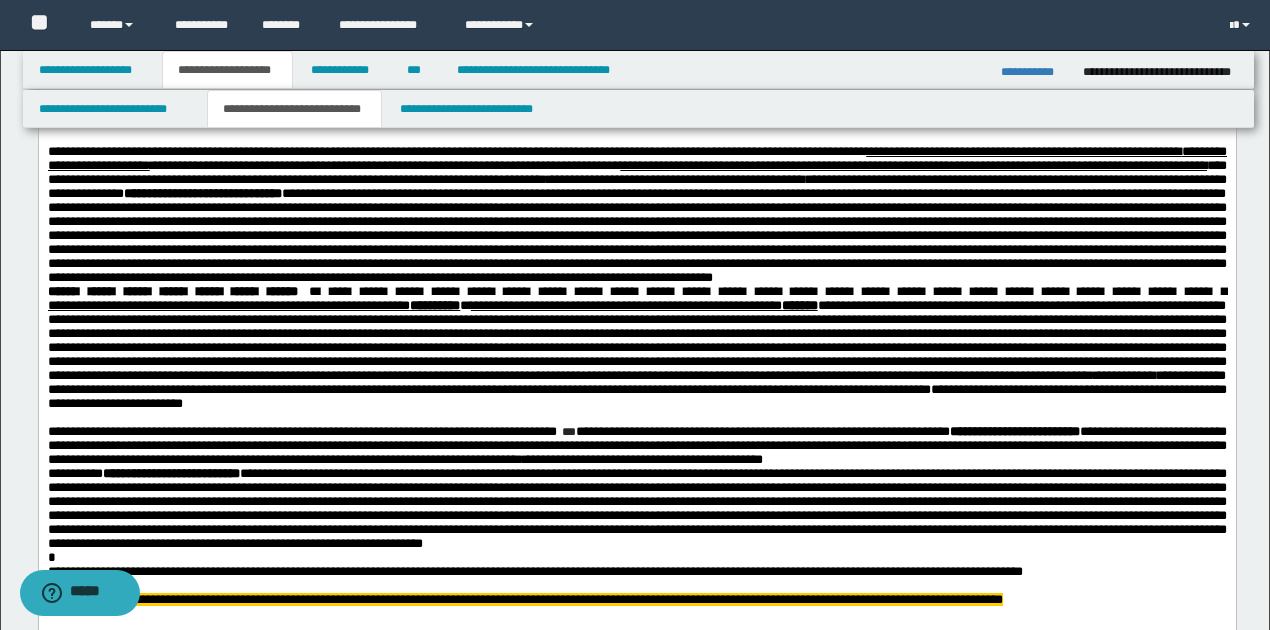 scroll, scrollTop: 800, scrollLeft: 0, axis: vertical 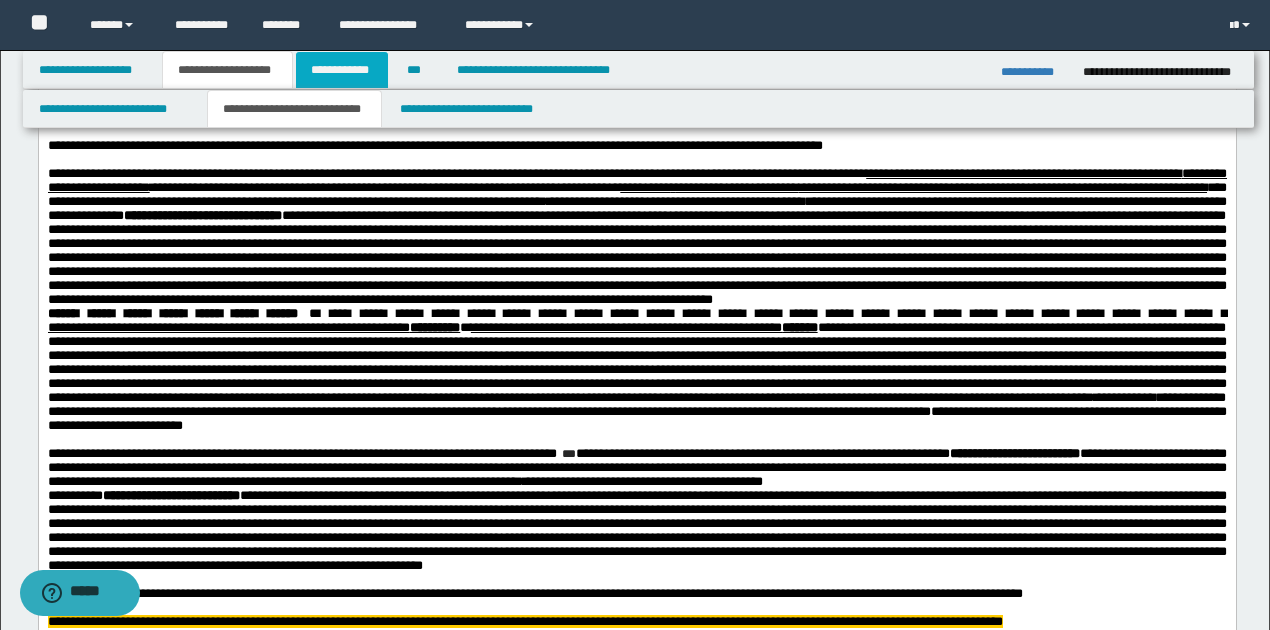 click on "**********" at bounding box center (342, 70) 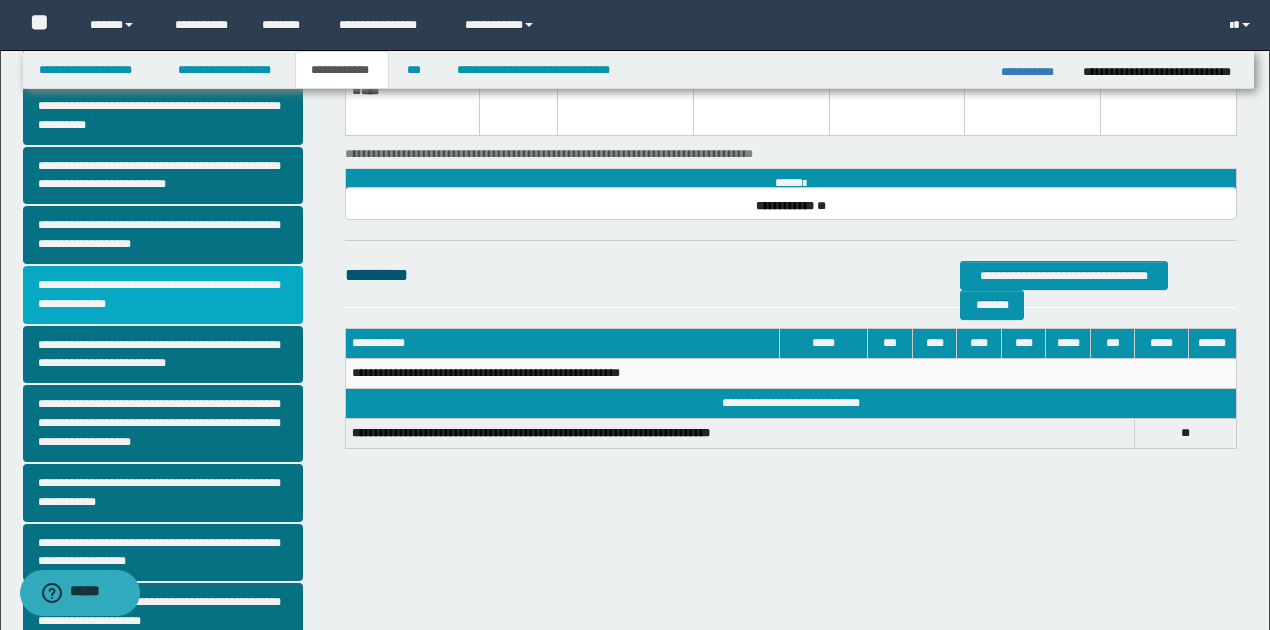 scroll, scrollTop: 0, scrollLeft: 0, axis: both 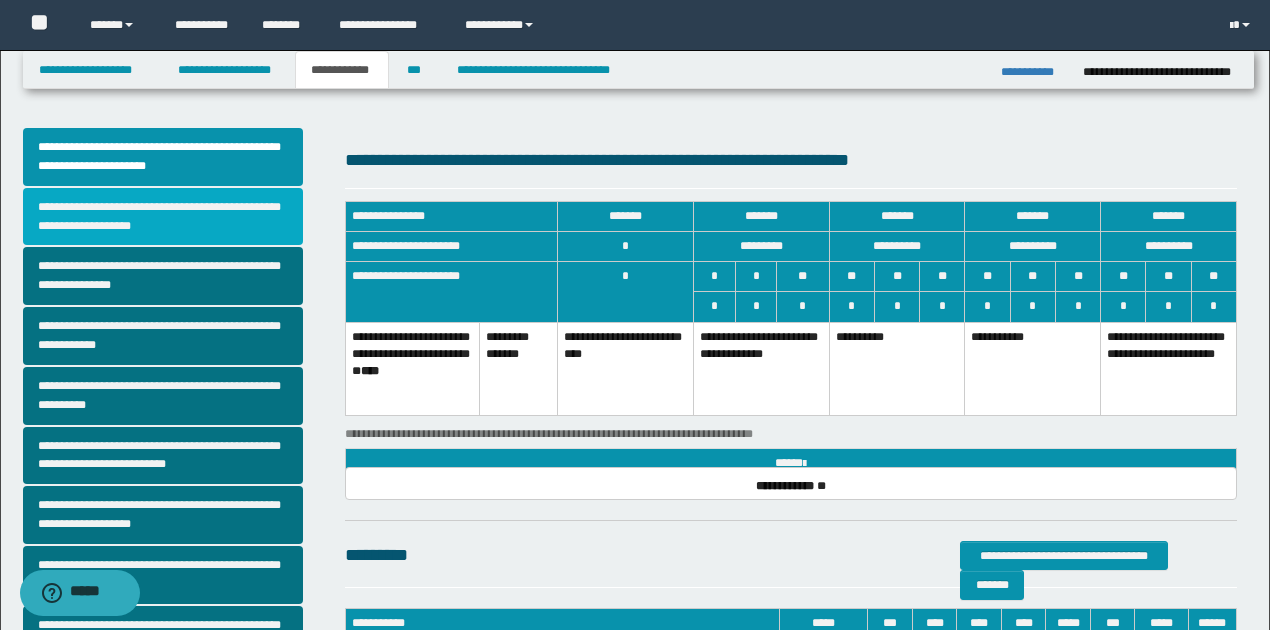 click on "**********" at bounding box center [163, 217] 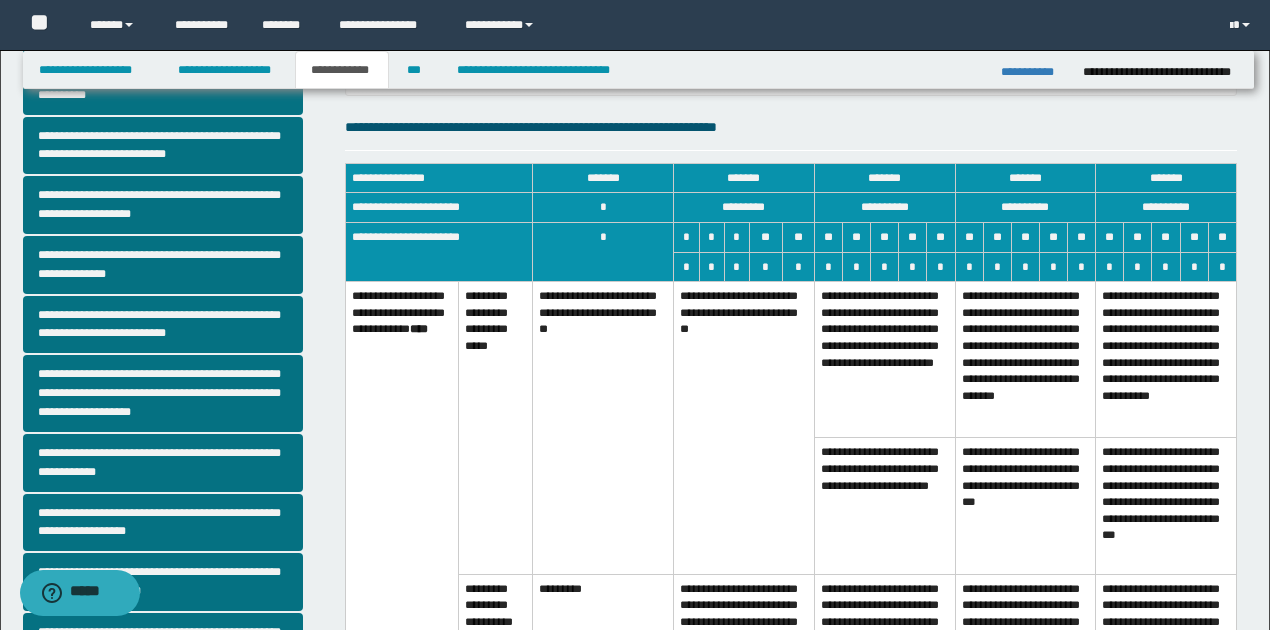 scroll, scrollTop: 333, scrollLeft: 0, axis: vertical 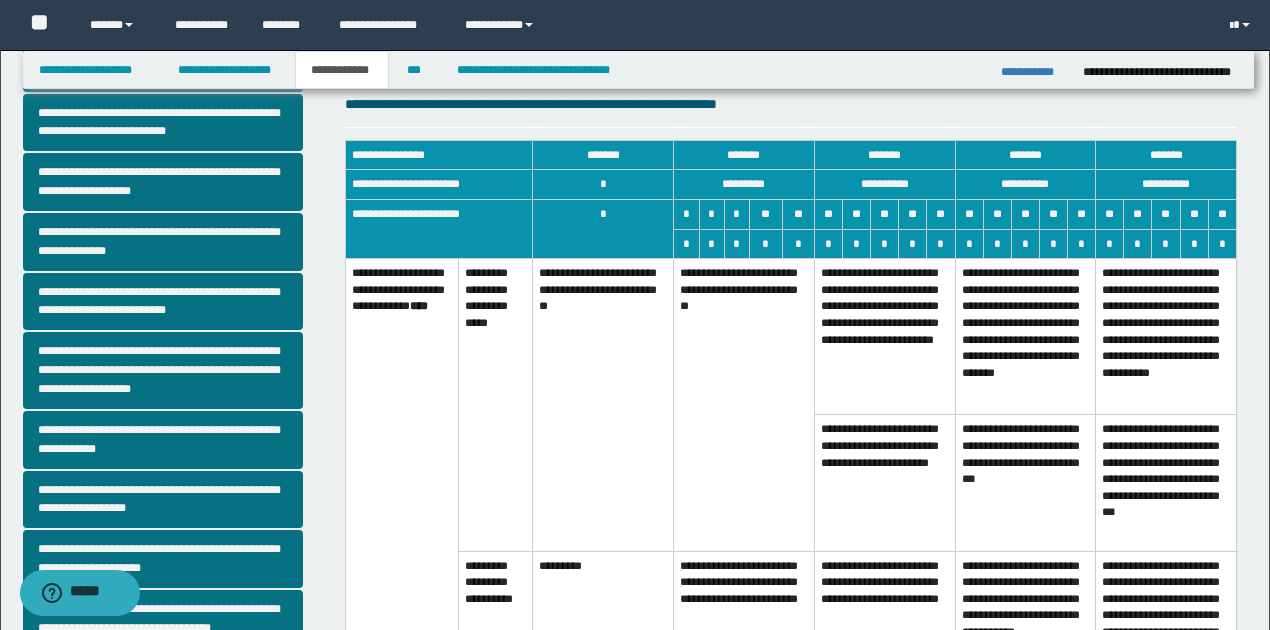 click on "**********" at bounding box center (884, 483) 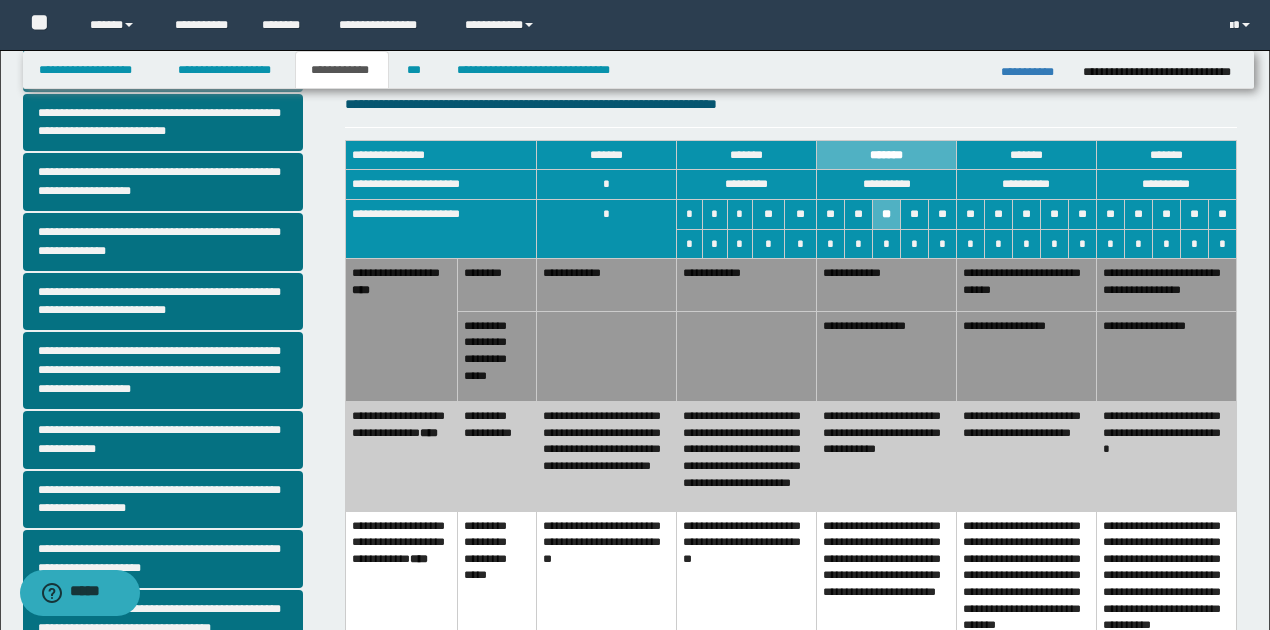 click on "**********" at bounding box center [747, 456] 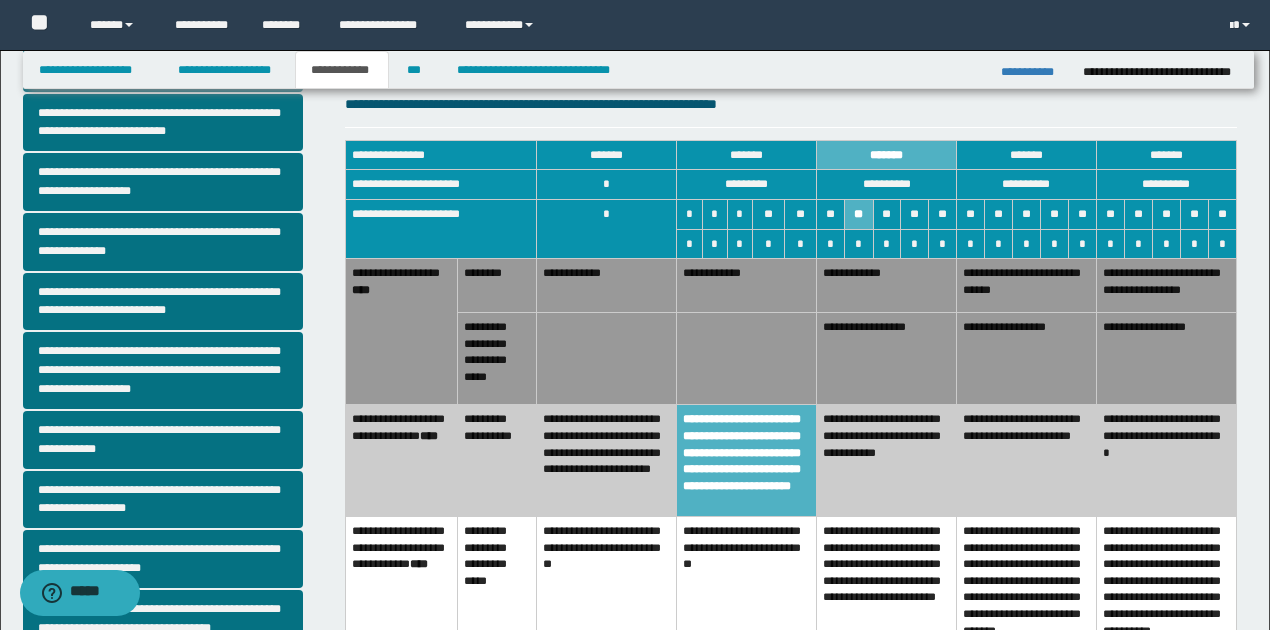 click on "**********" at bounding box center [887, 358] 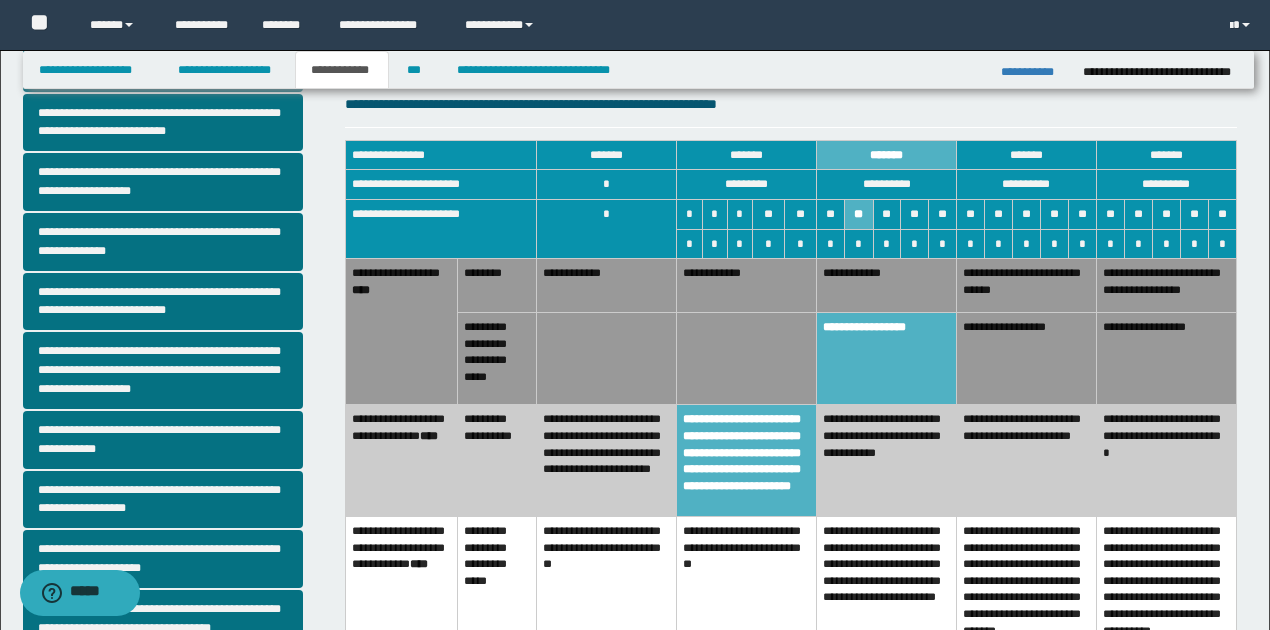 click on "**********" at bounding box center (887, 286) 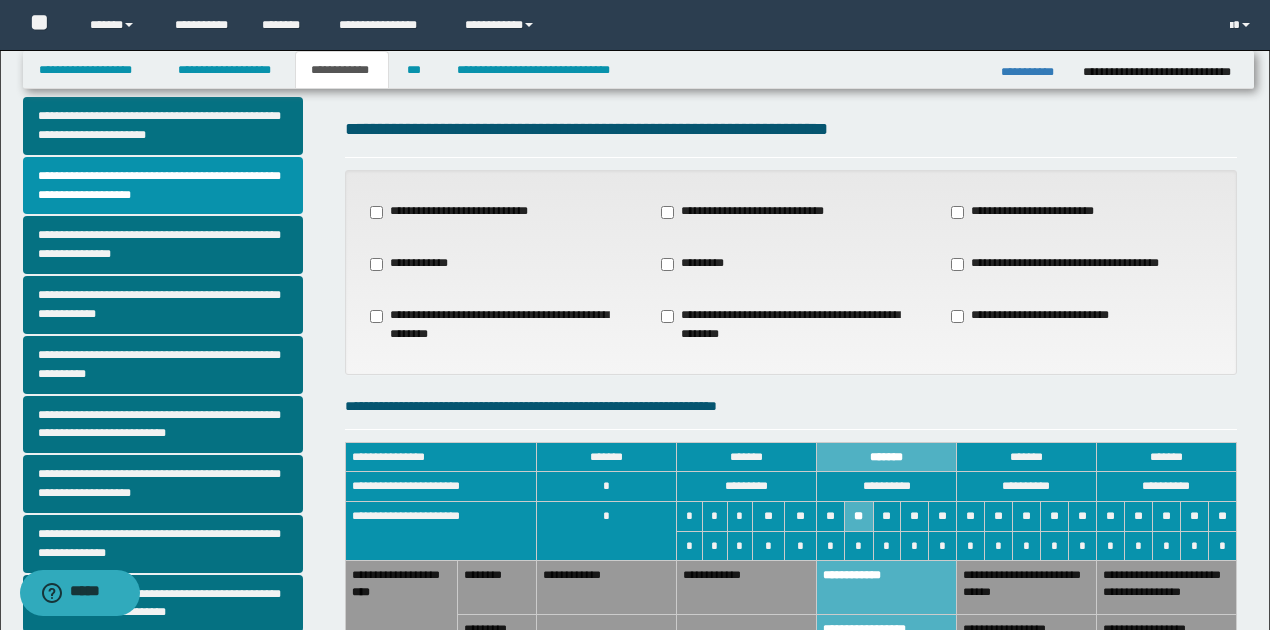 scroll, scrollTop: 0, scrollLeft: 0, axis: both 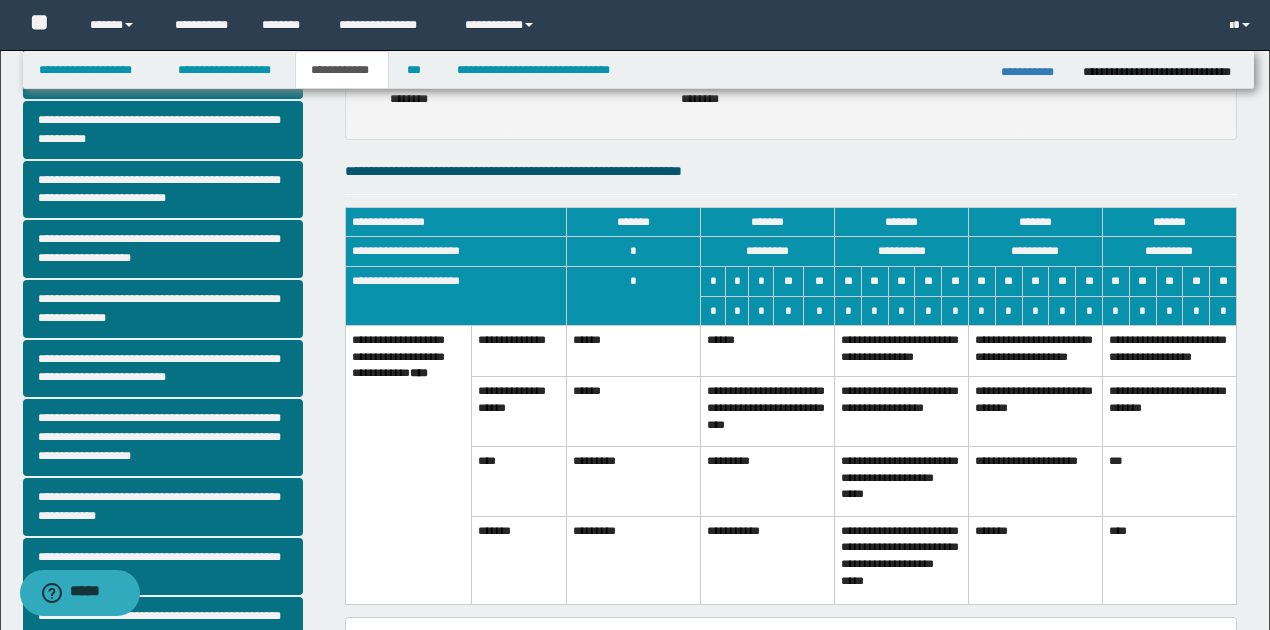 click on "**********" at bounding box center [902, 412] 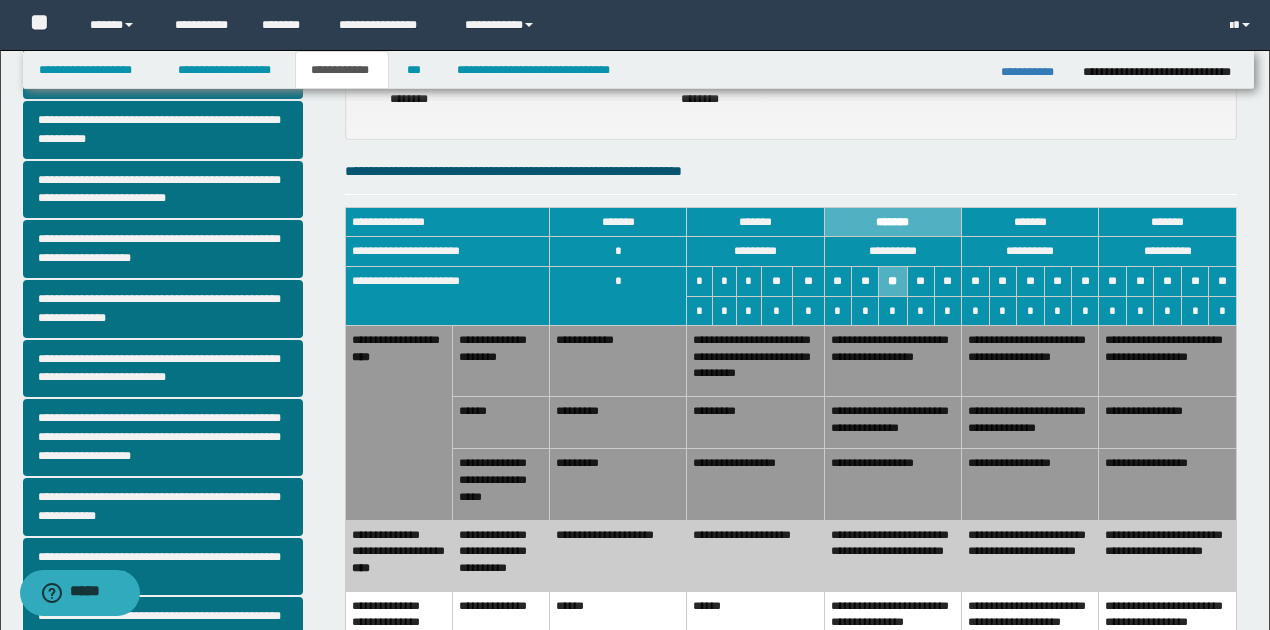 click on "**********" at bounding box center [892, 555] 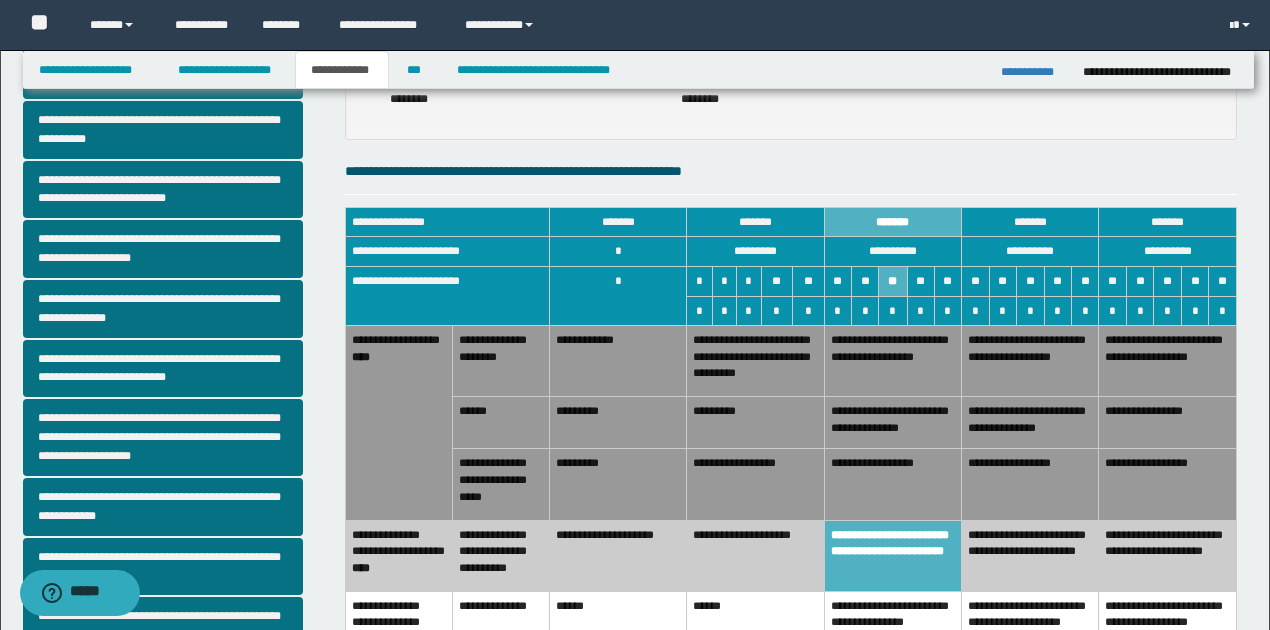 click on "**********" at bounding box center (892, 484) 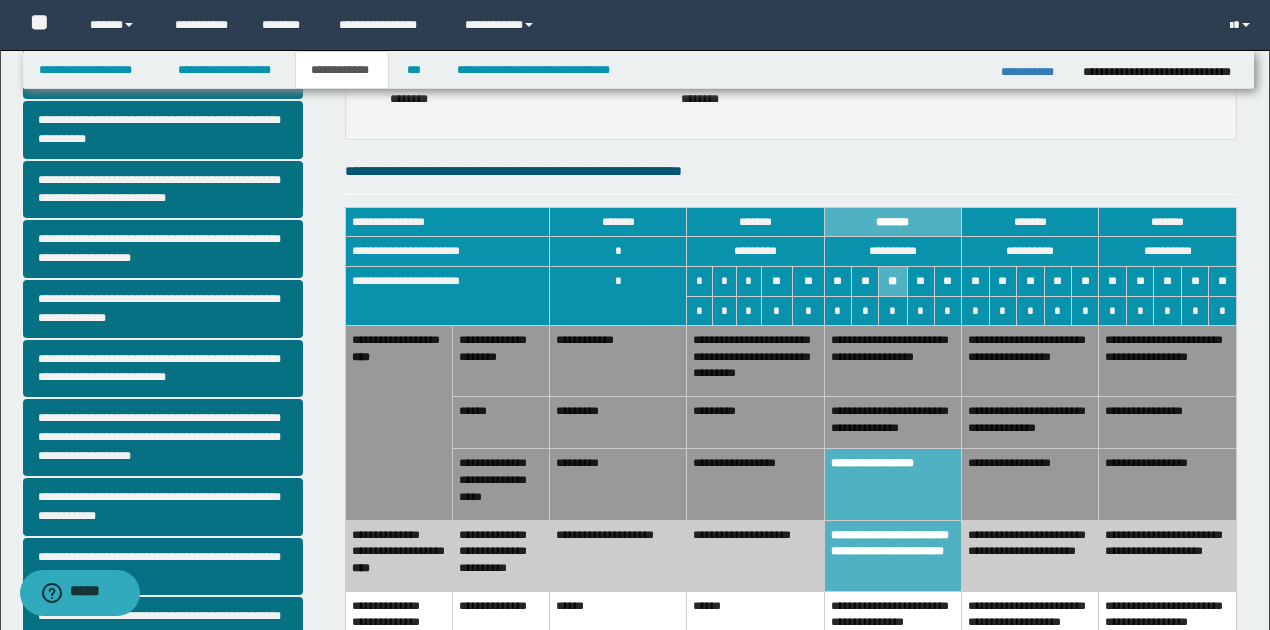 click on "**********" at bounding box center [892, 423] 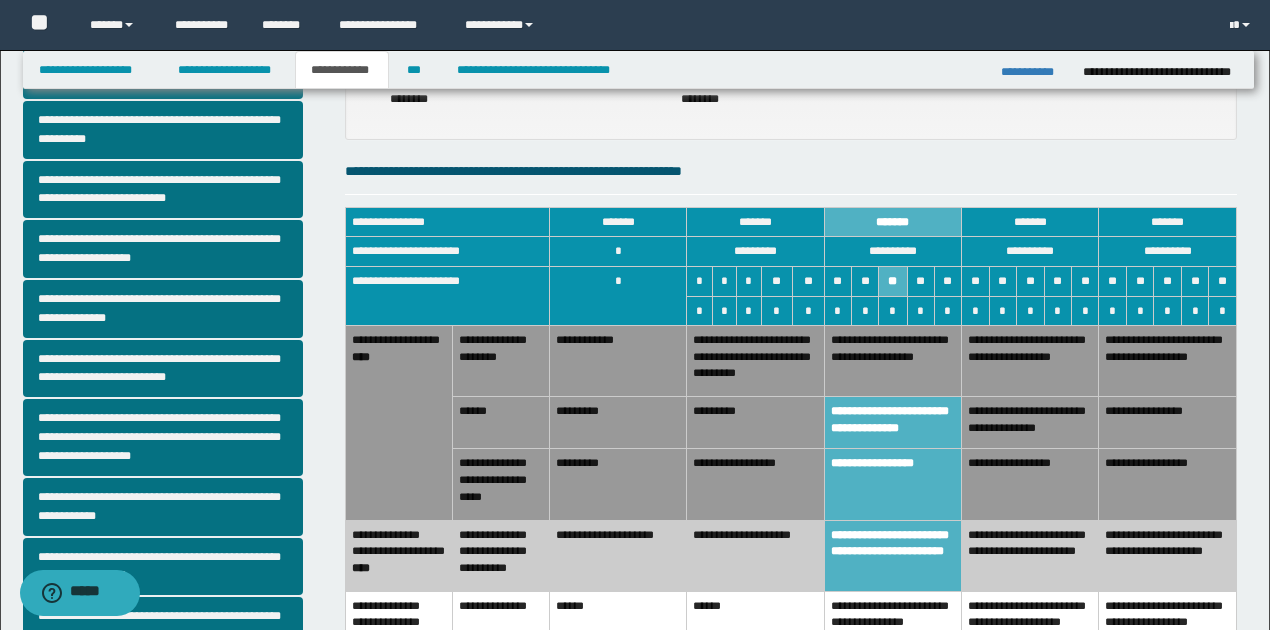 click on "**********" at bounding box center (892, 361) 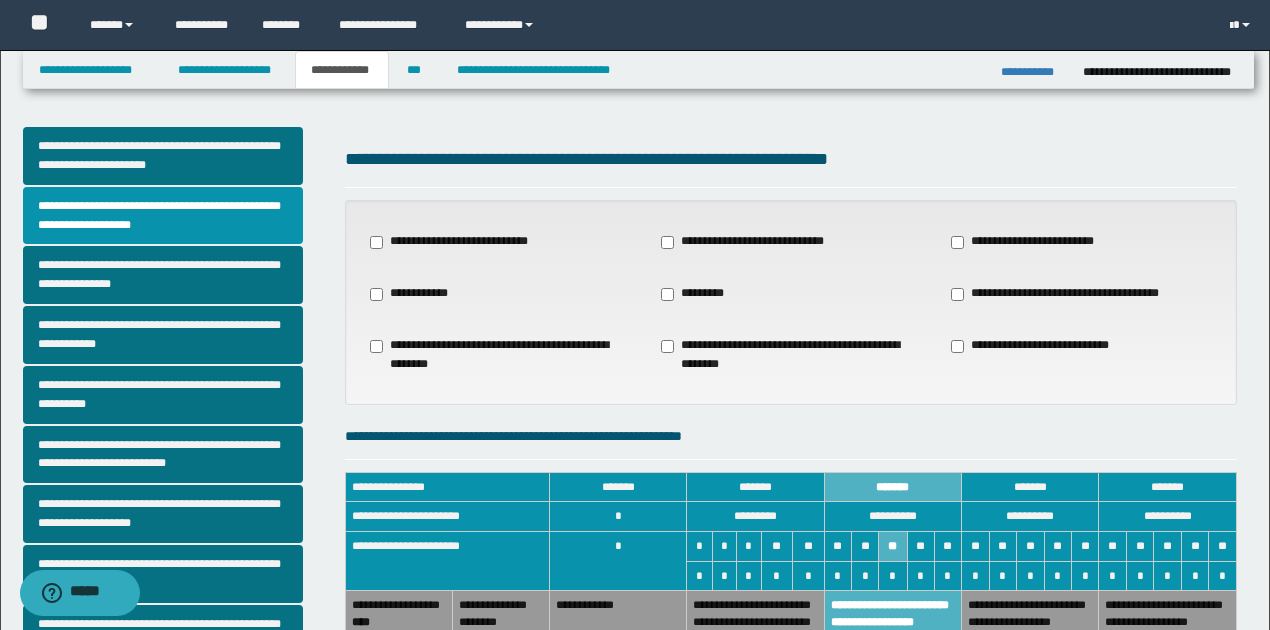 scroll, scrollTop: 0, scrollLeft: 0, axis: both 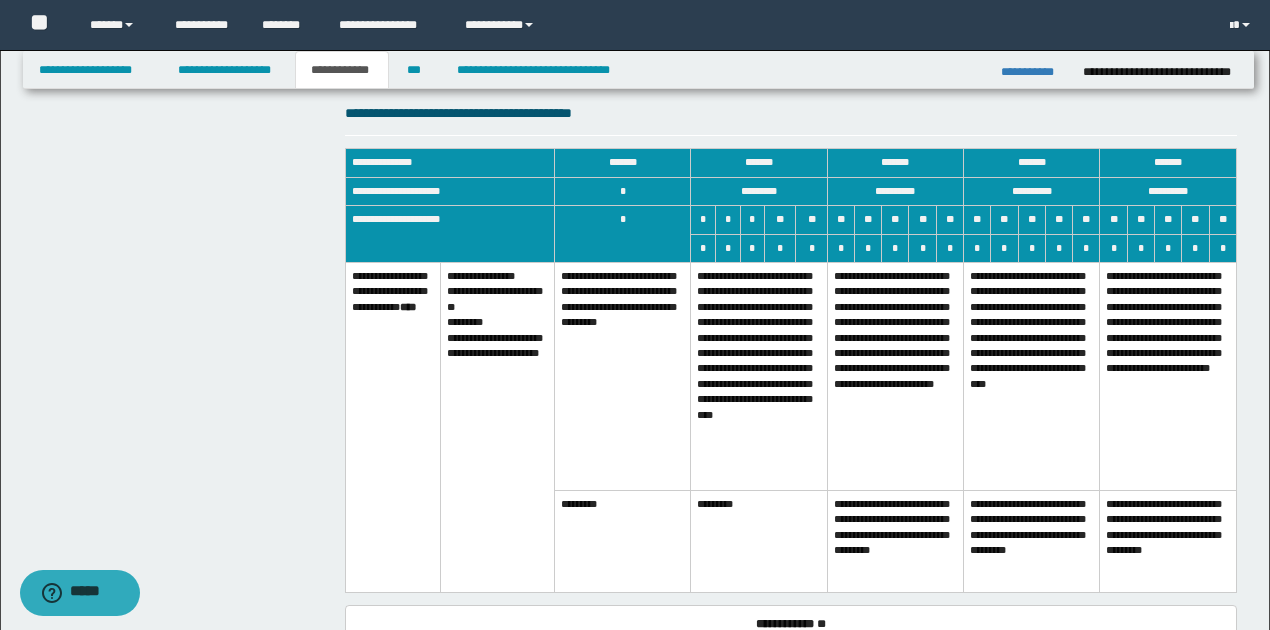 click on "**********" at bounding box center (759, 376) 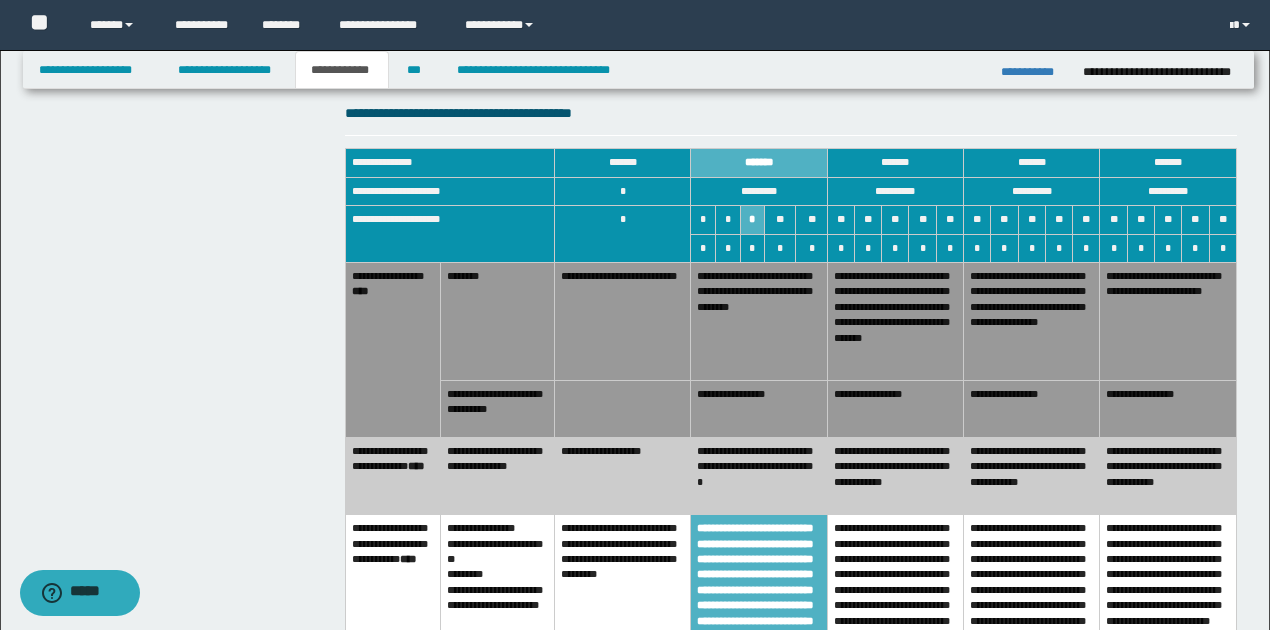 click on "**********" at bounding box center (759, 475) 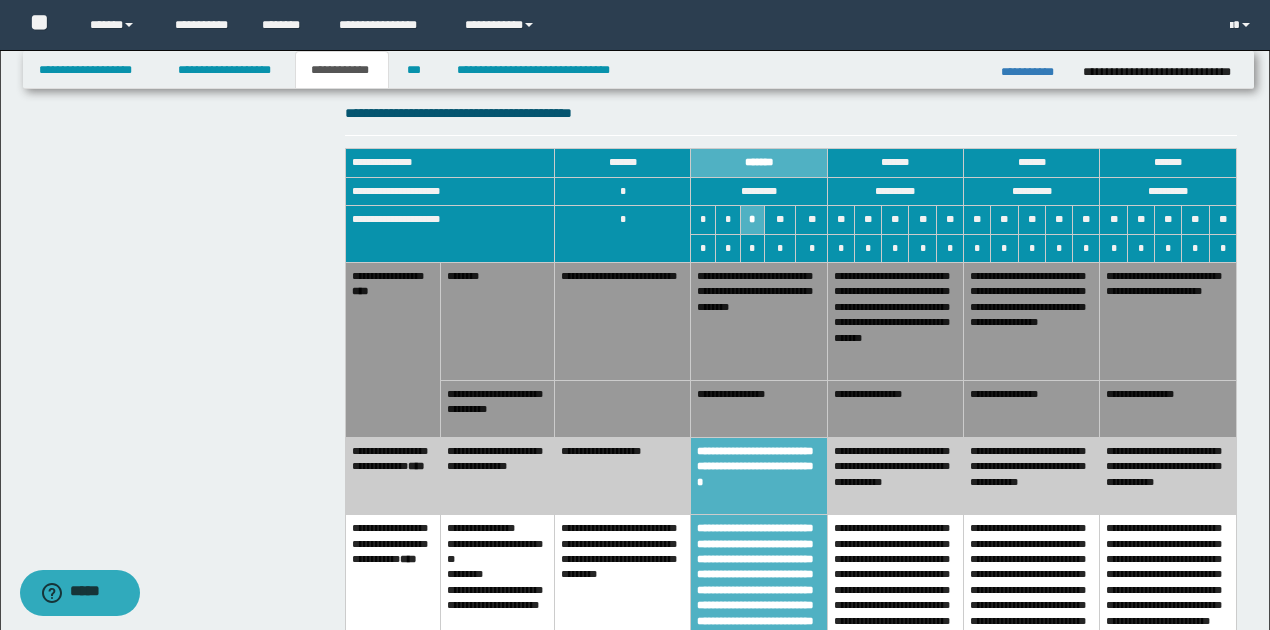 click on "**********" at bounding box center (759, 408) 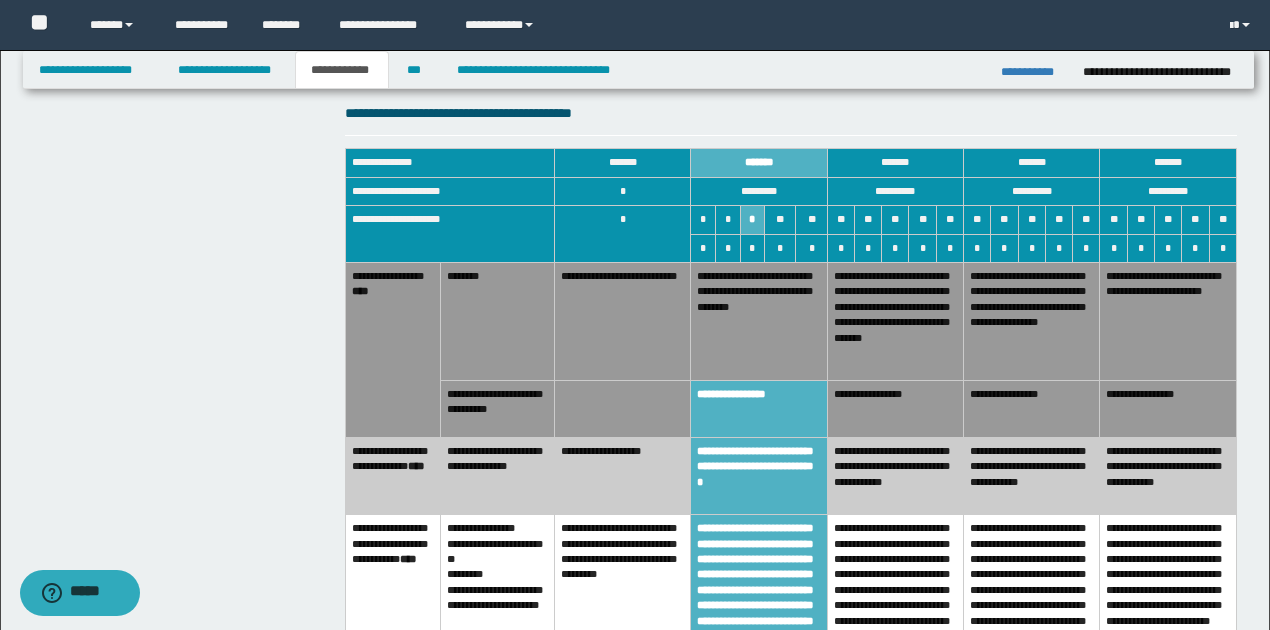 click on "**********" at bounding box center [895, 321] 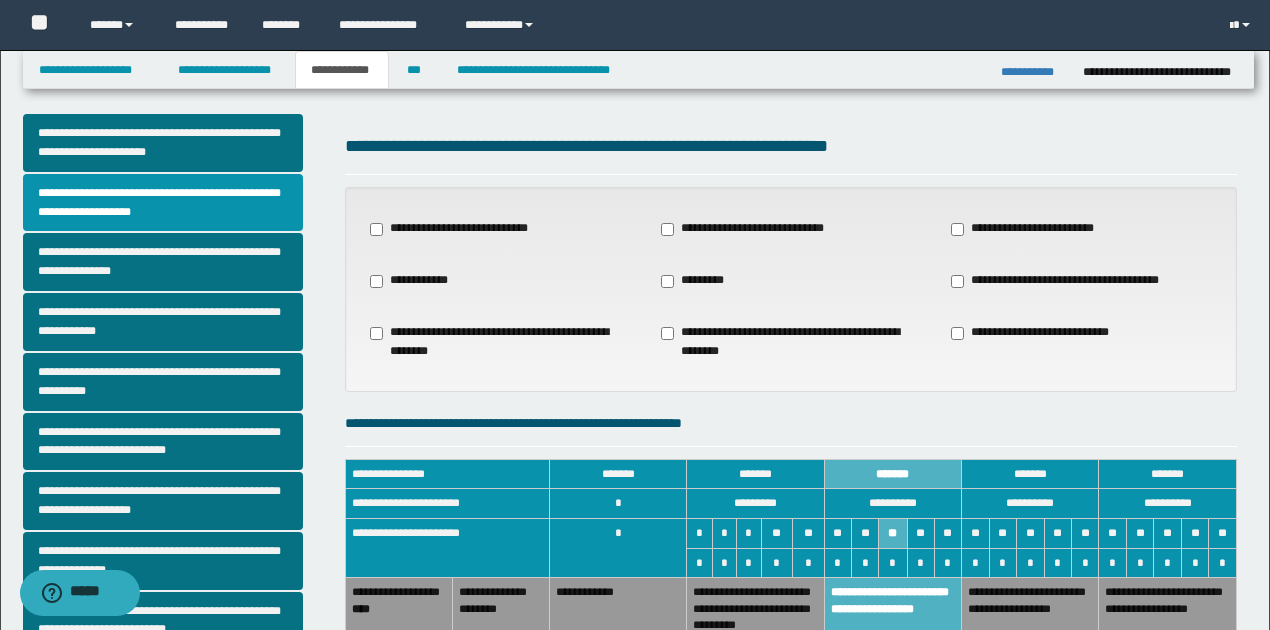 scroll, scrollTop: 0, scrollLeft: 0, axis: both 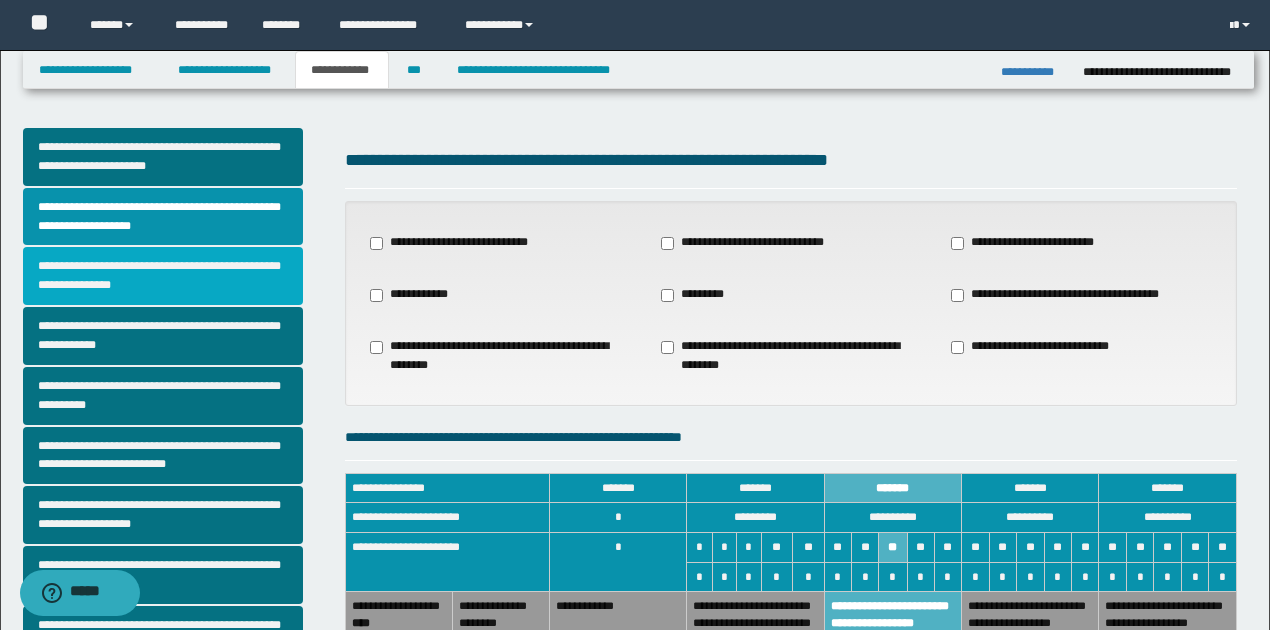 click on "**********" at bounding box center (163, 276) 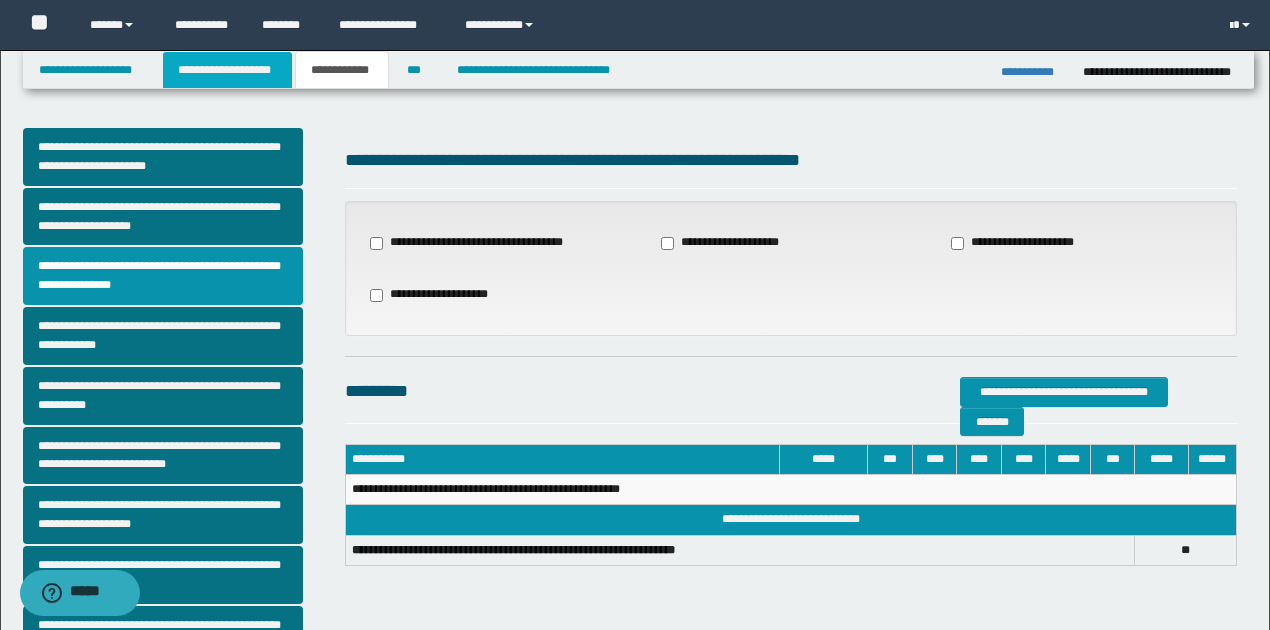 click on "**********" at bounding box center [227, 70] 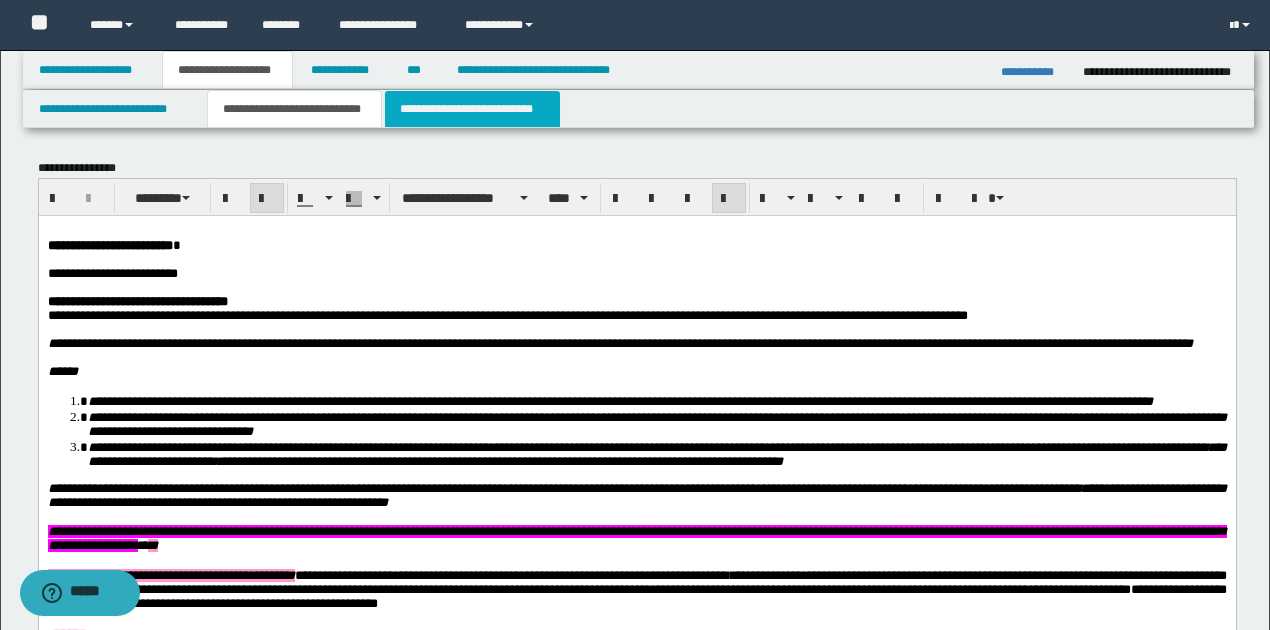 click on "**********" at bounding box center [472, 109] 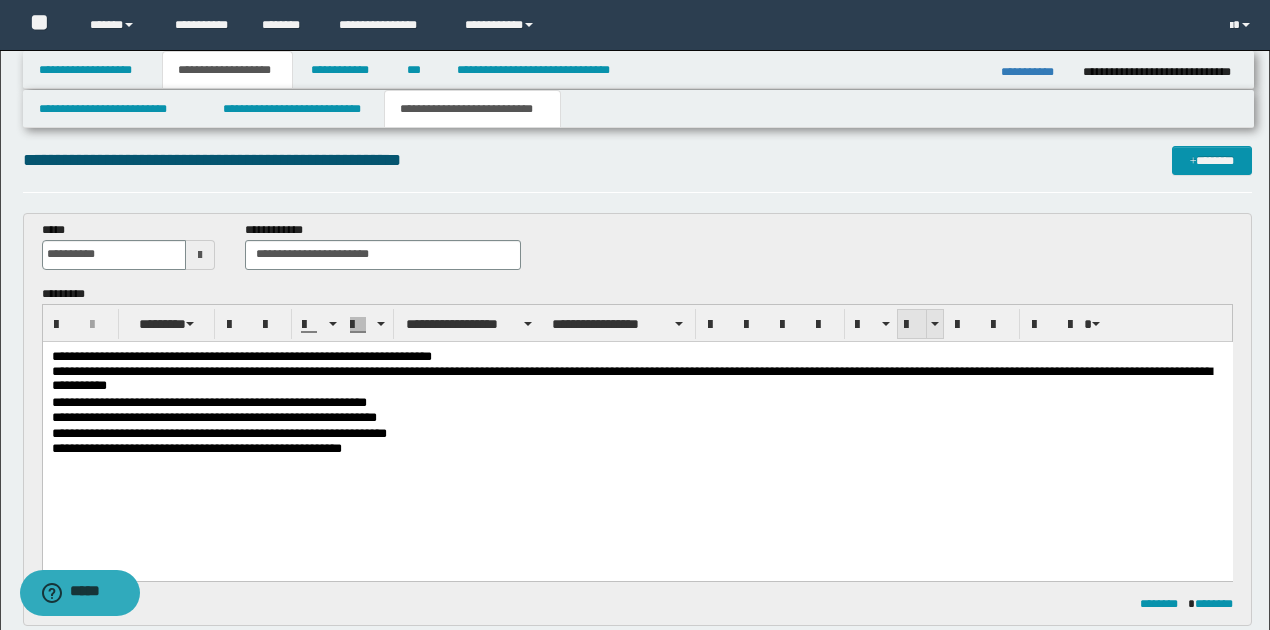 scroll, scrollTop: 0, scrollLeft: 0, axis: both 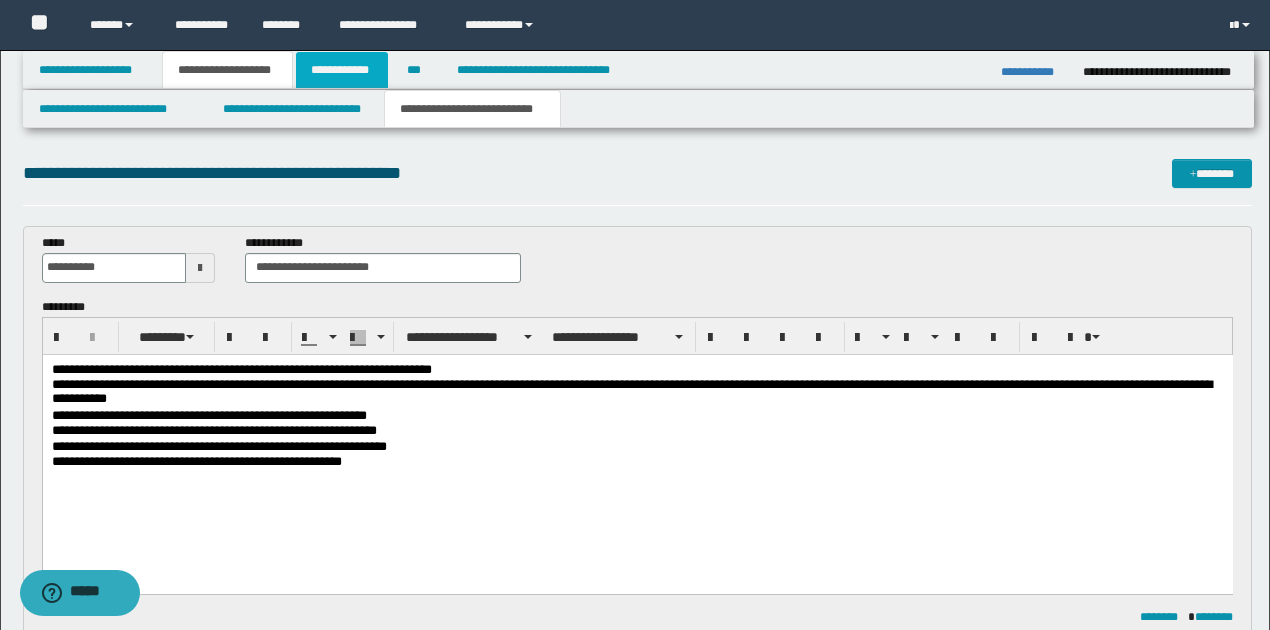 click on "**********" at bounding box center [342, 70] 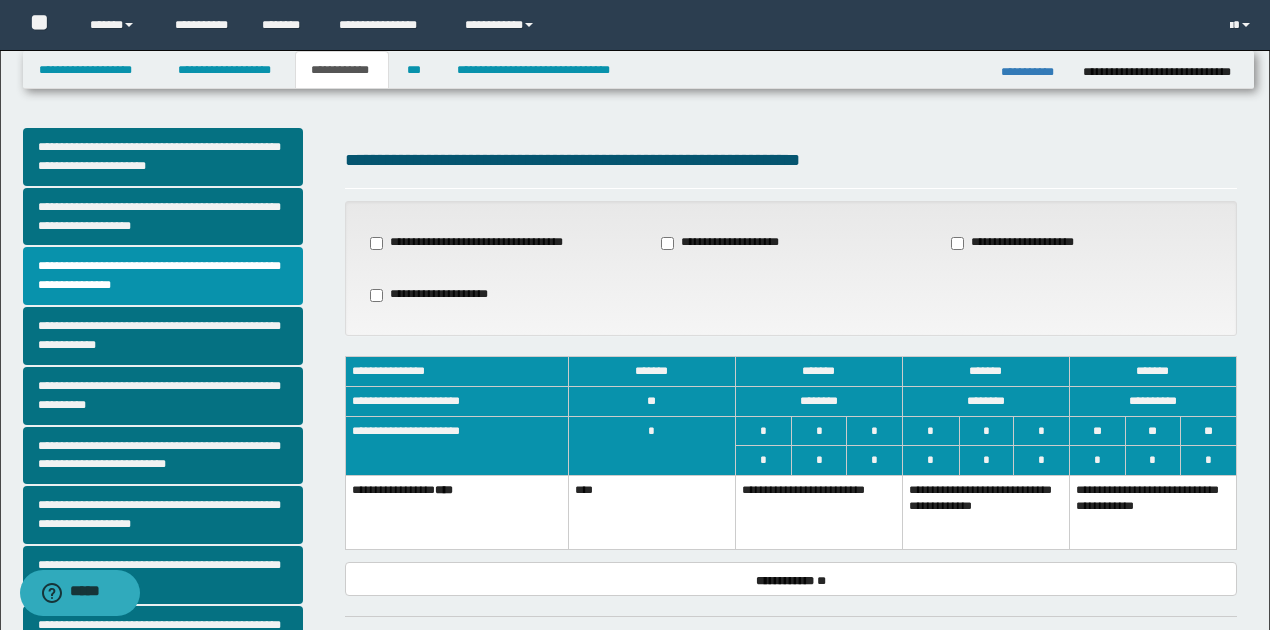 click on "**********" at bounding box center [985, 512] 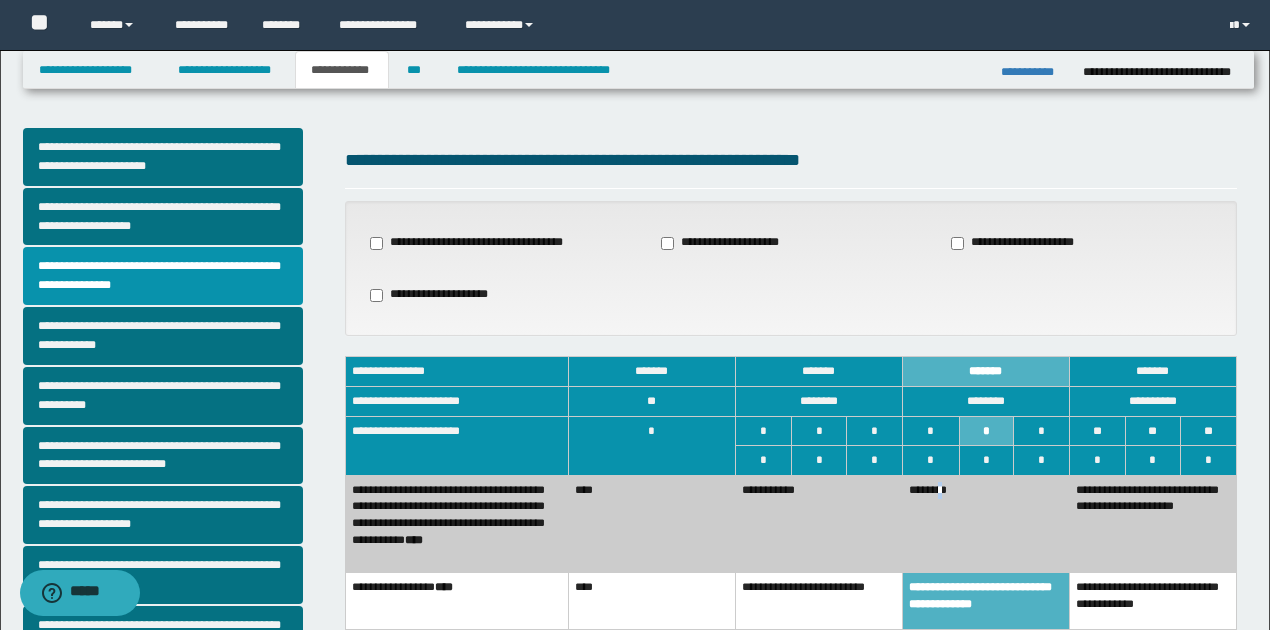 click on "********" at bounding box center [985, 523] 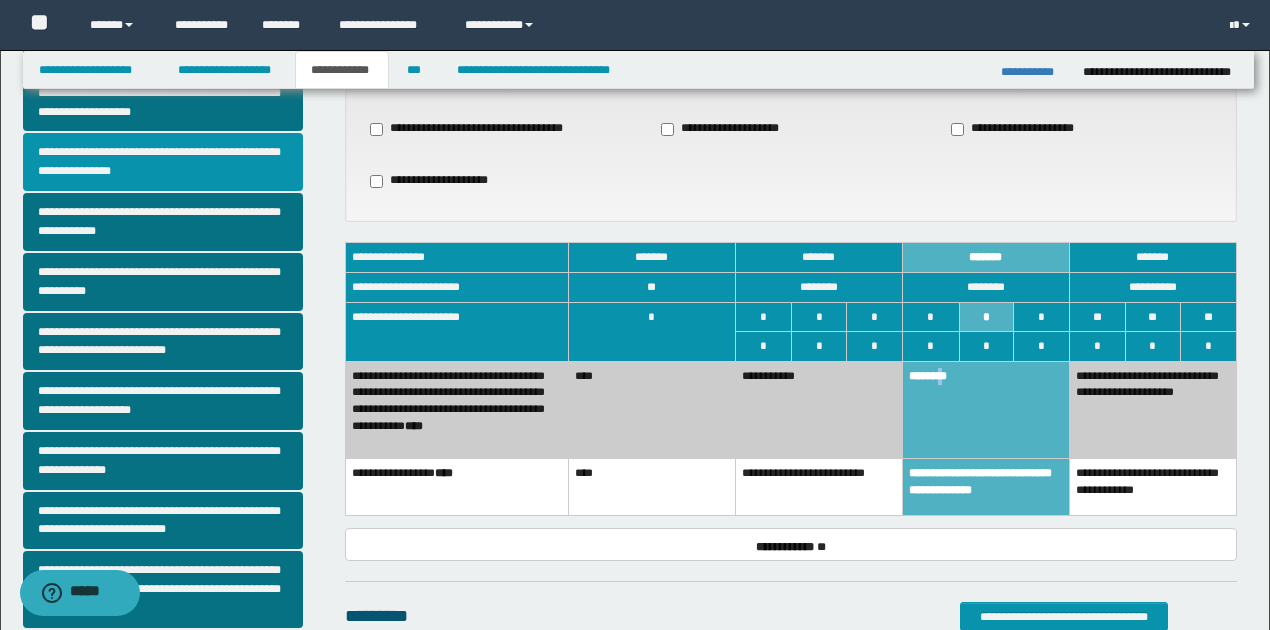 scroll, scrollTop: 133, scrollLeft: 0, axis: vertical 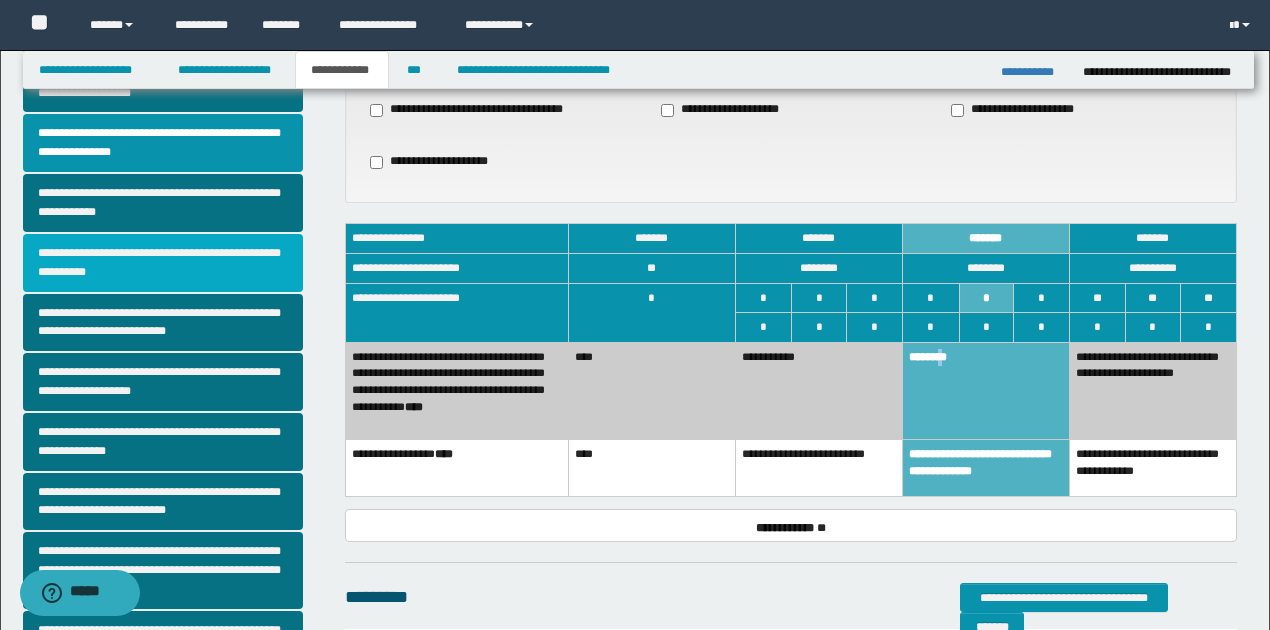 click on "**********" at bounding box center (163, 263) 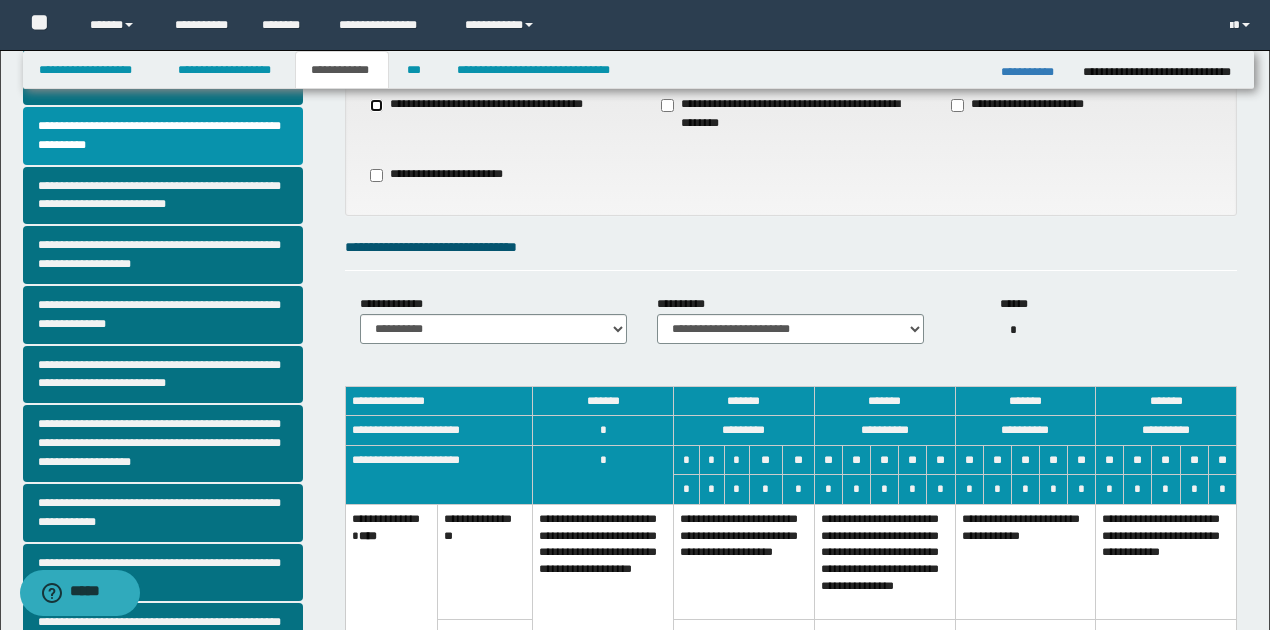 scroll, scrollTop: 266, scrollLeft: 0, axis: vertical 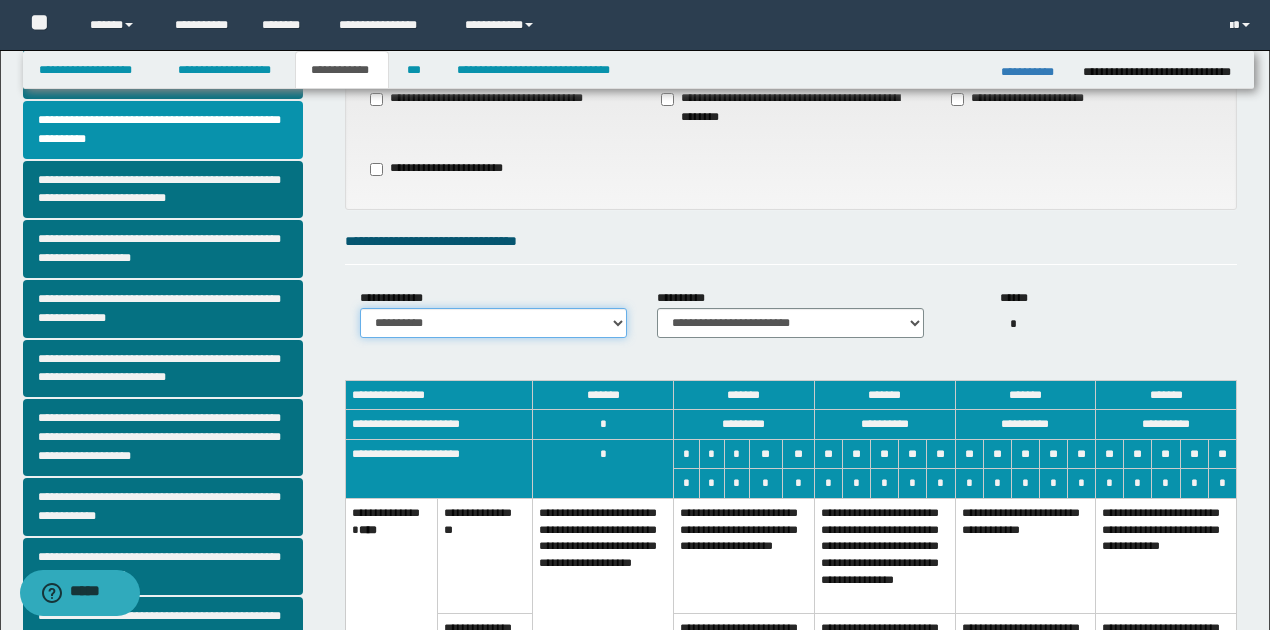 click on "**********" at bounding box center (493, 323) 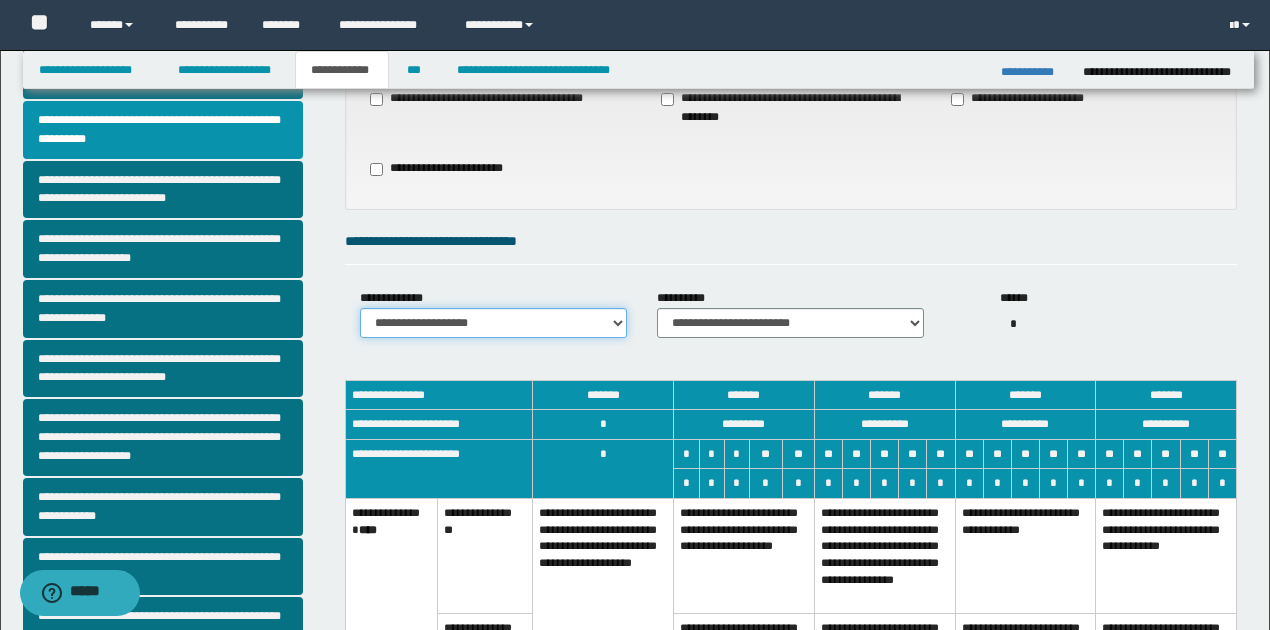 click on "**********" at bounding box center [493, 323] 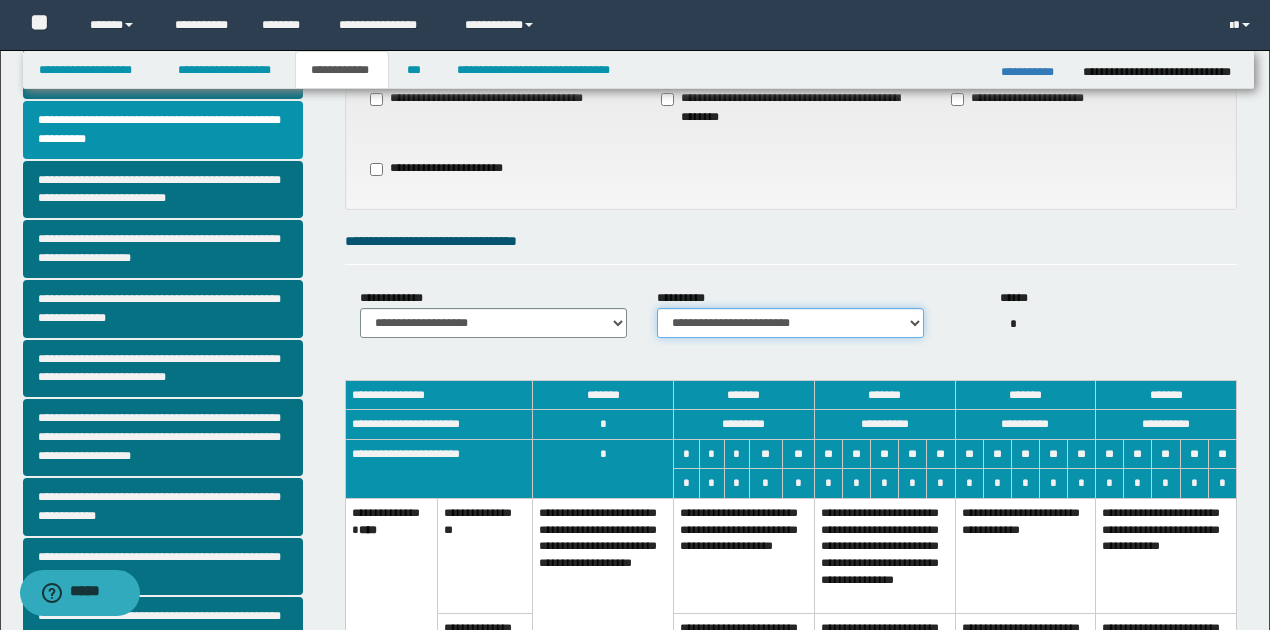 click on "**********" at bounding box center (790, 323) 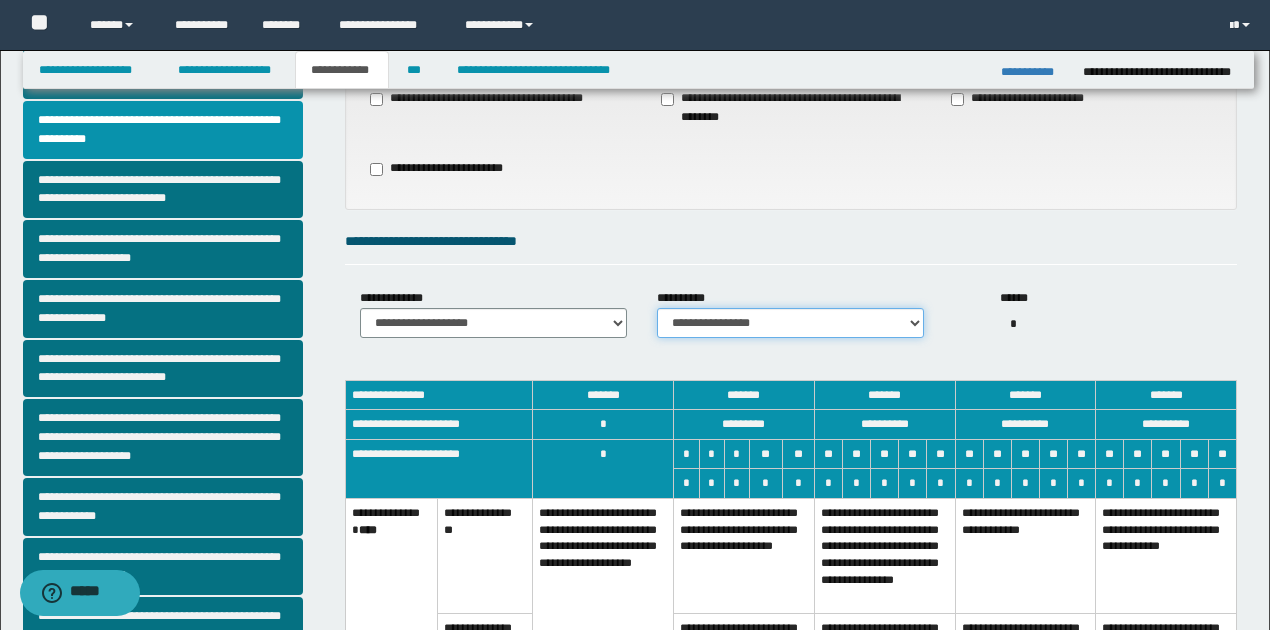 click on "**********" at bounding box center [790, 323] 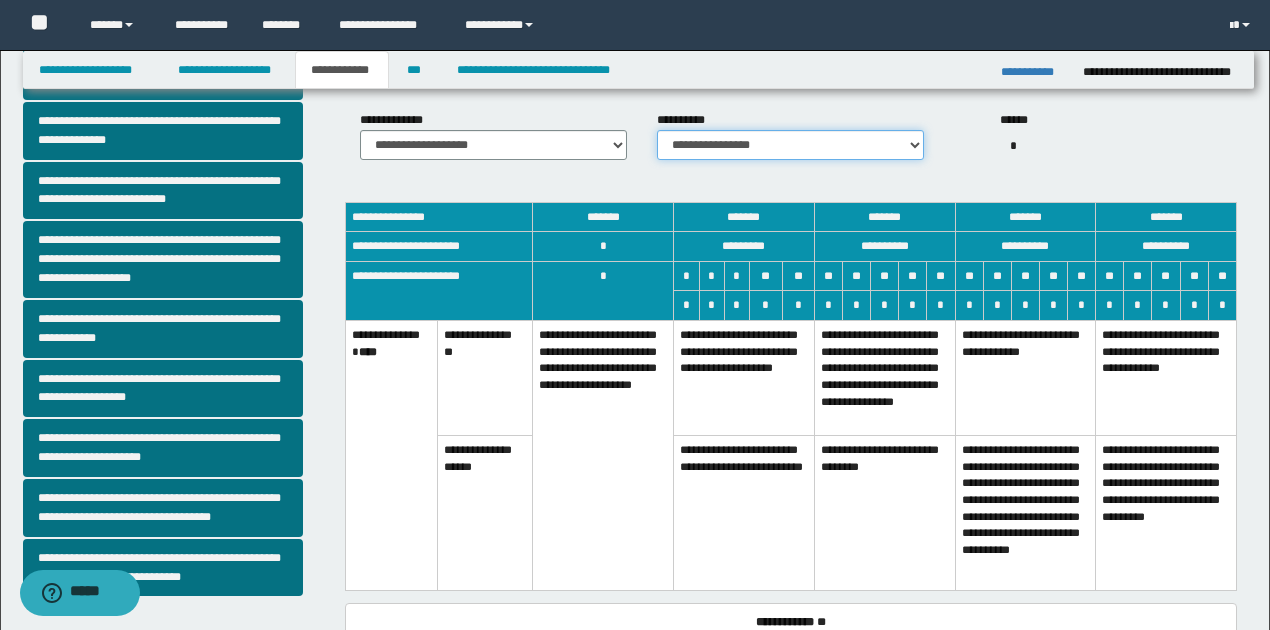 scroll, scrollTop: 533, scrollLeft: 0, axis: vertical 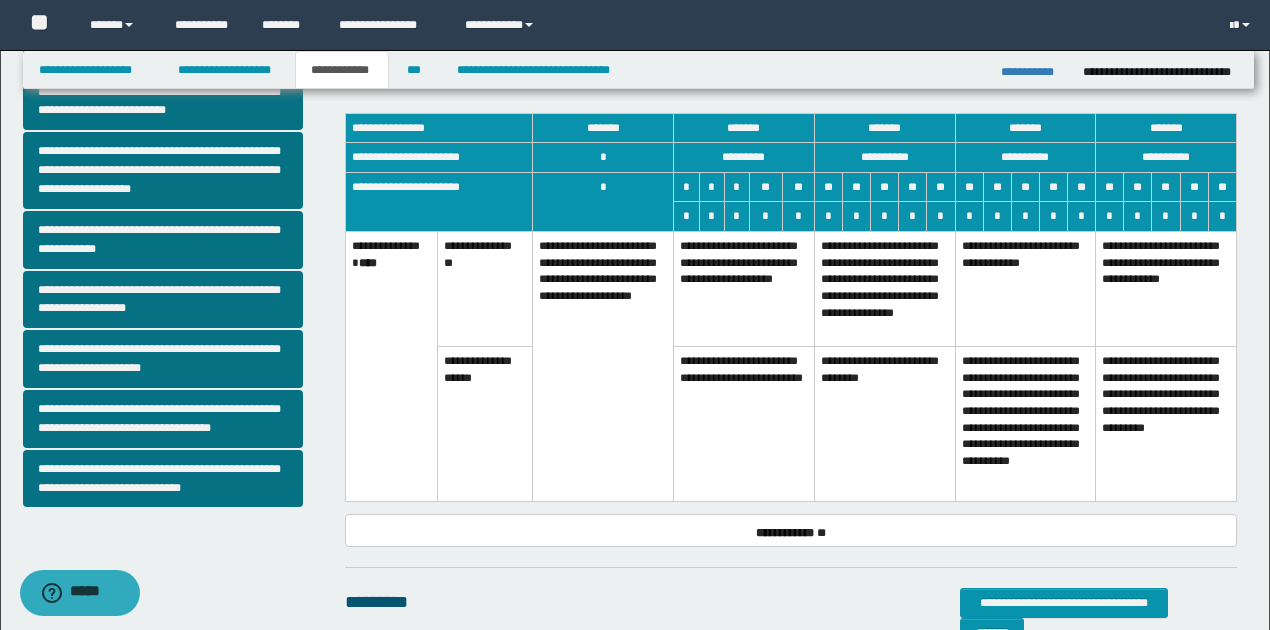 click on "**********" at bounding box center (1166, 424) 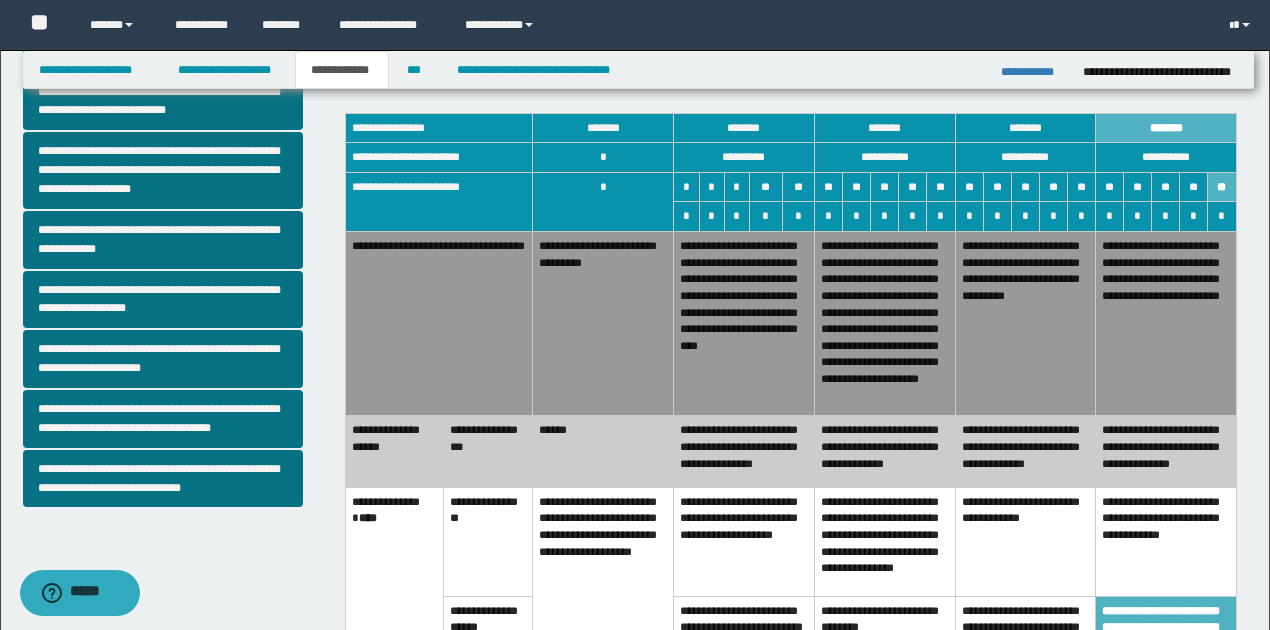 click on "**********" at bounding box center [1025, 451] 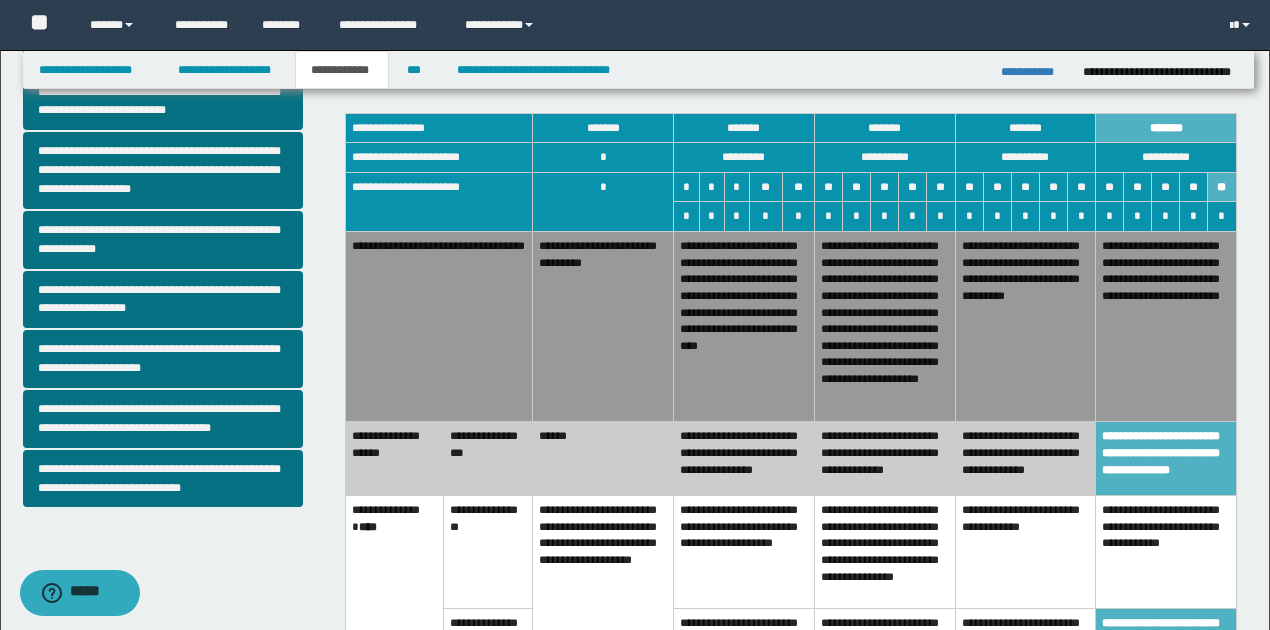 click on "**********" at bounding box center [1166, 327] 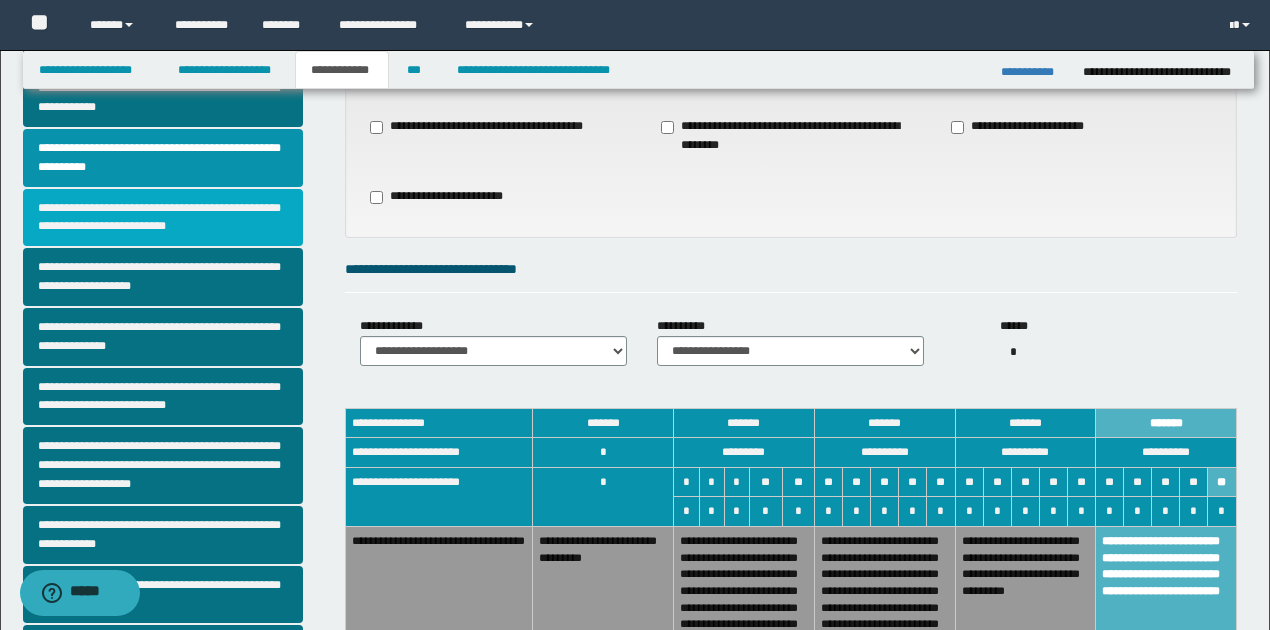 scroll, scrollTop: 200, scrollLeft: 0, axis: vertical 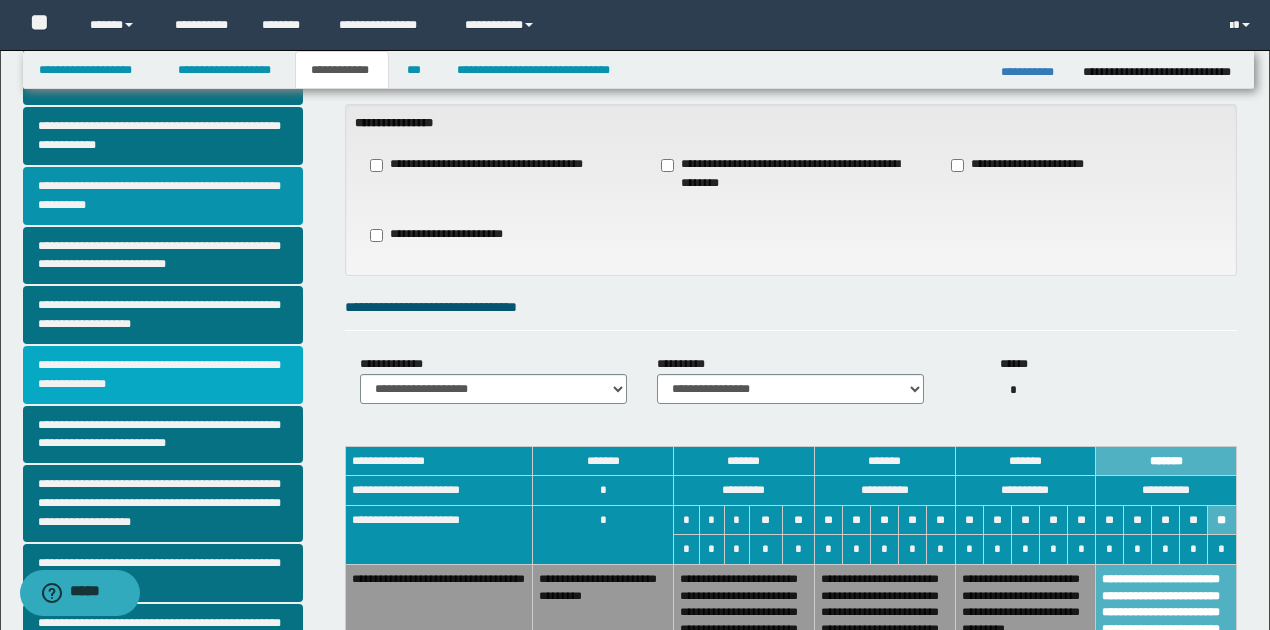 click on "**********" at bounding box center [163, 375] 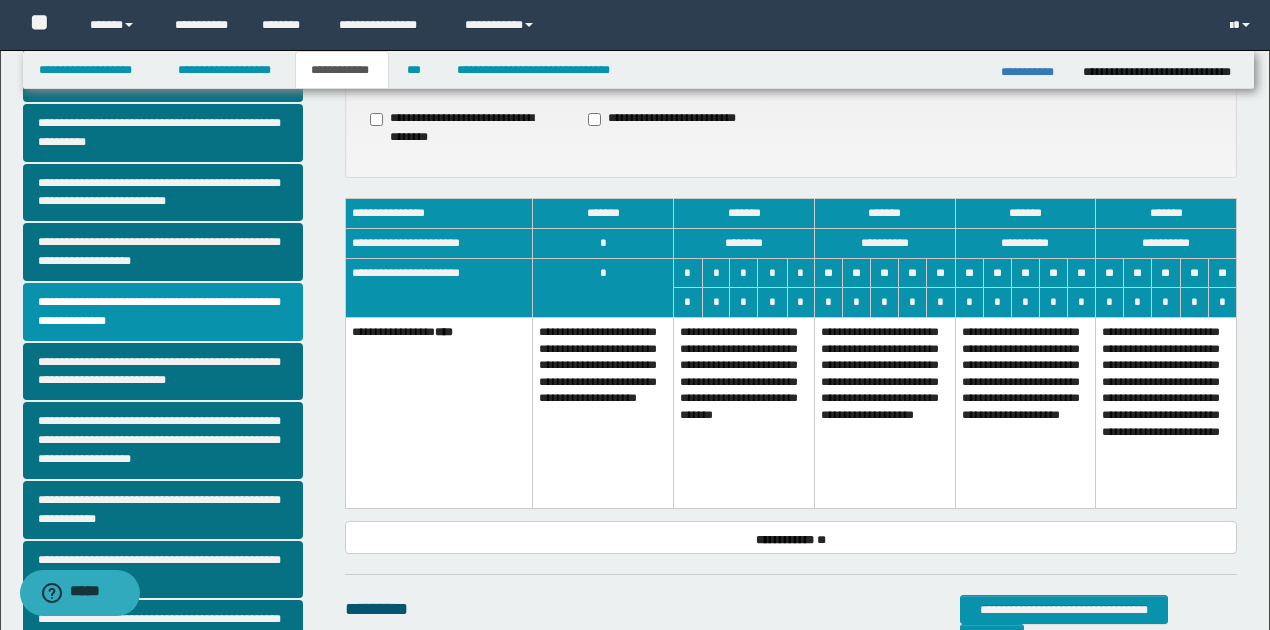 scroll, scrollTop: 333, scrollLeft: 0, axis: vertical 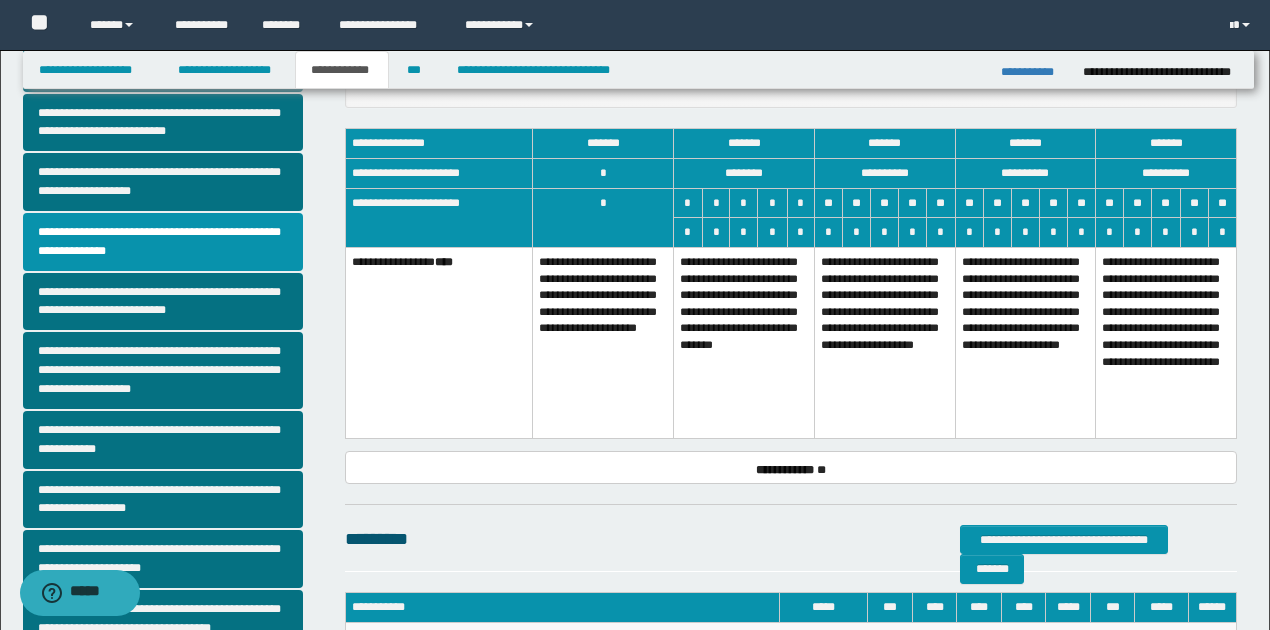 click on "**********" at bounding box center (1025, 342) 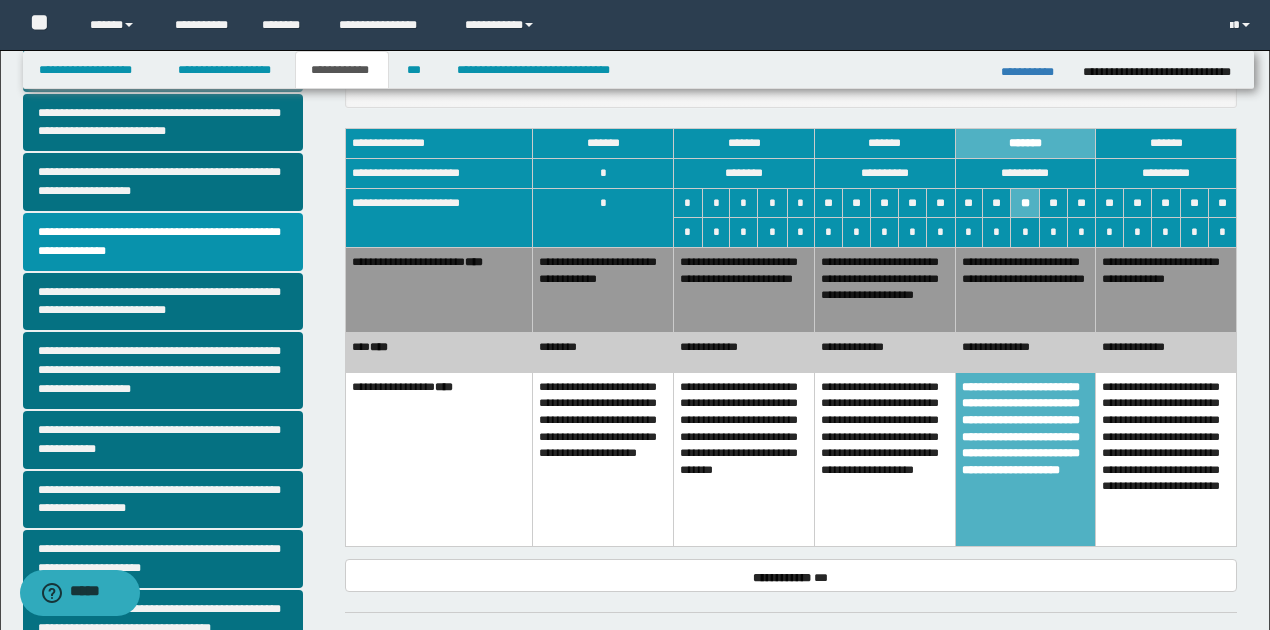 click on "**********" at bounding box center (1025, 352) 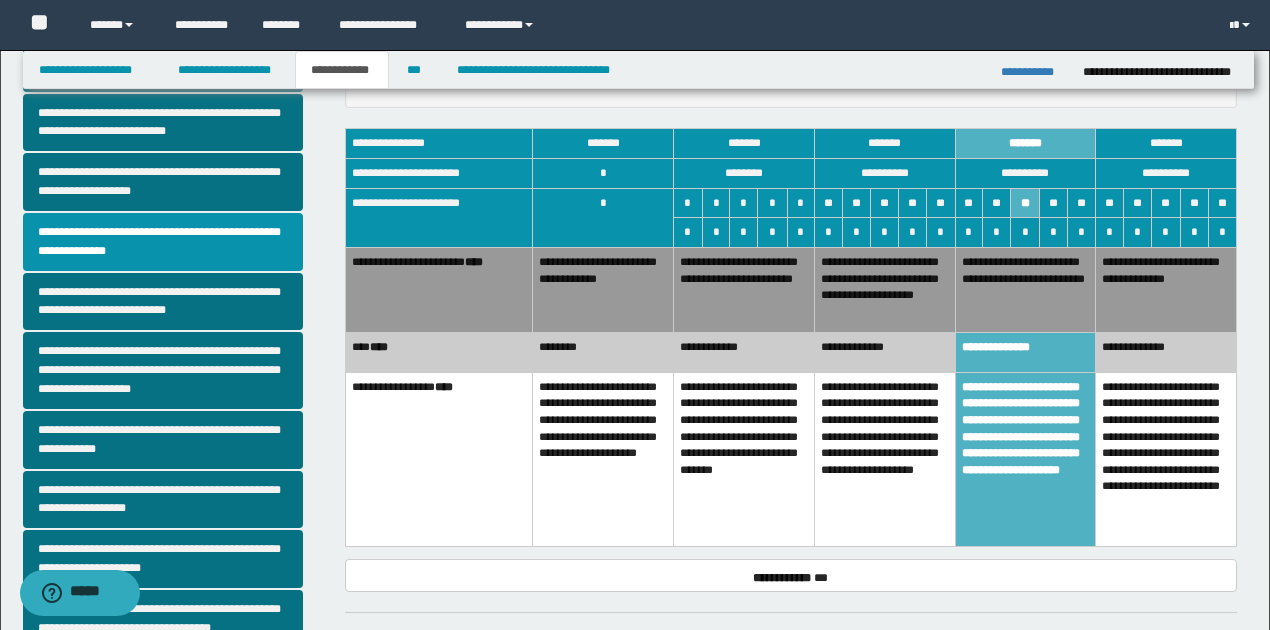 click on "**********" at bounding box center [884, 289] 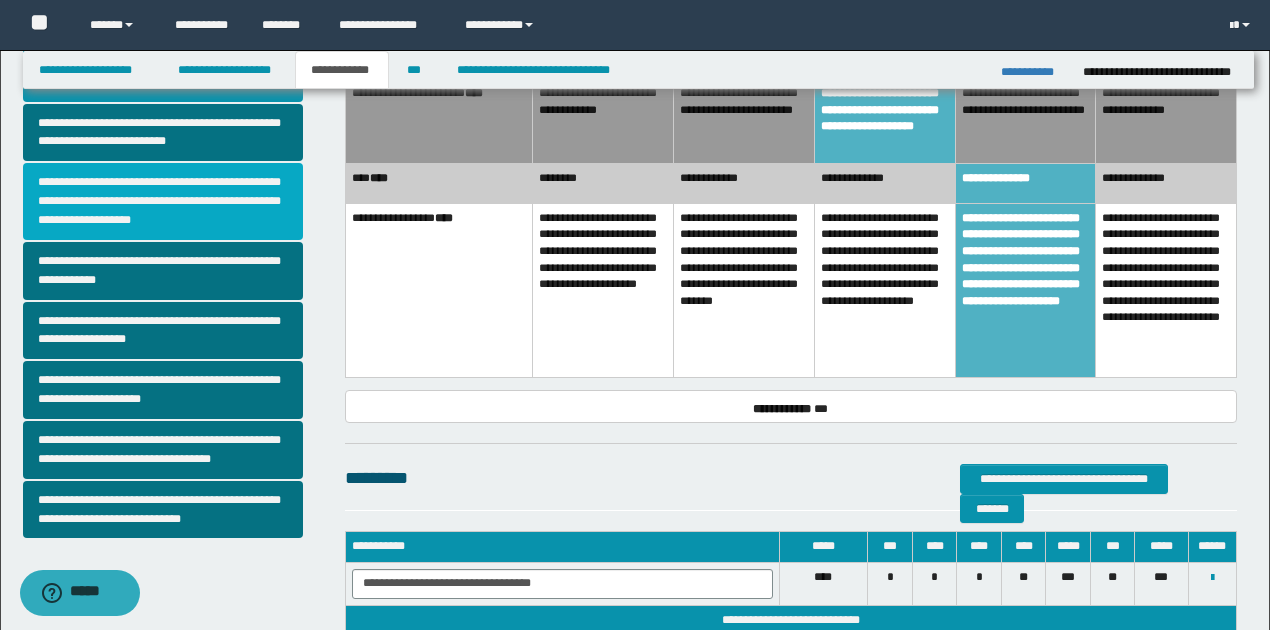 scroll, scrollTop: 533, scrollLeft: 0, axis: vertical 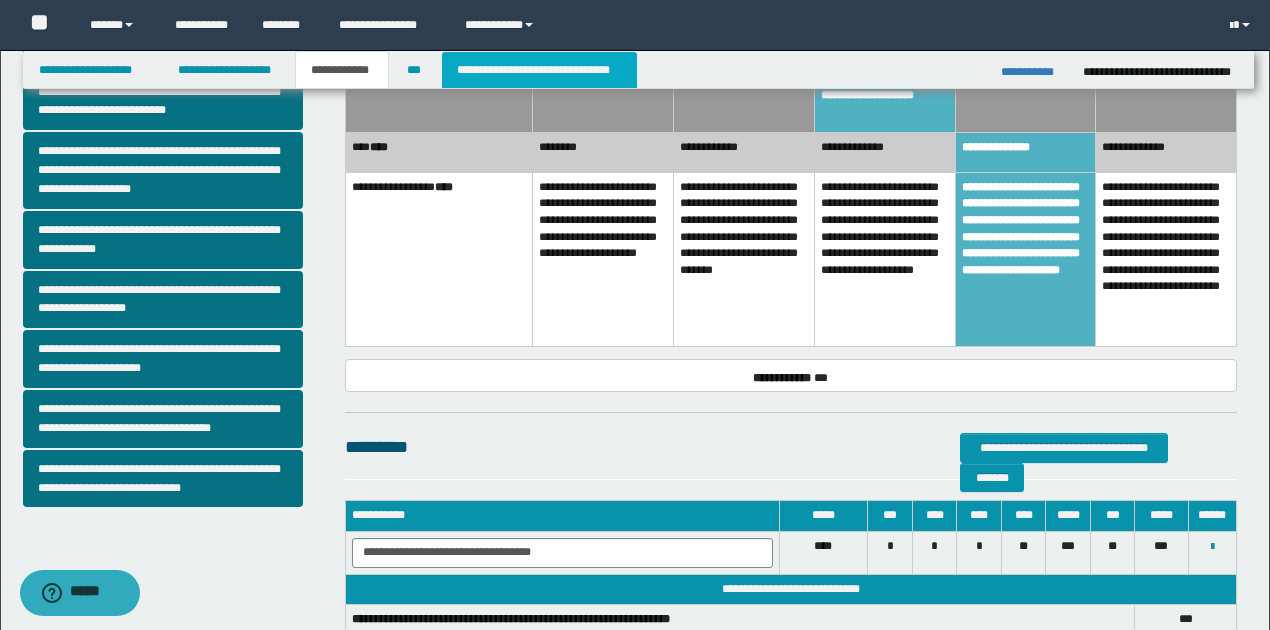 click on "**********" at bounding box center (539, 70) 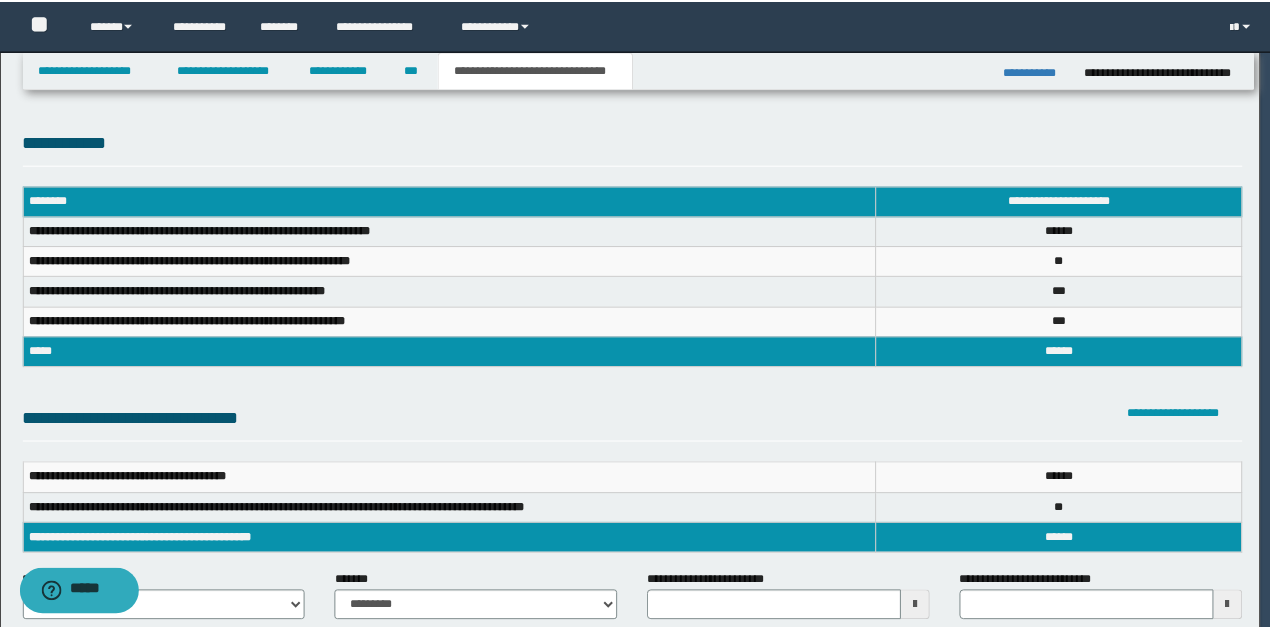 scroll, scrollTop: 0, scrollLeft: 0, axis: both 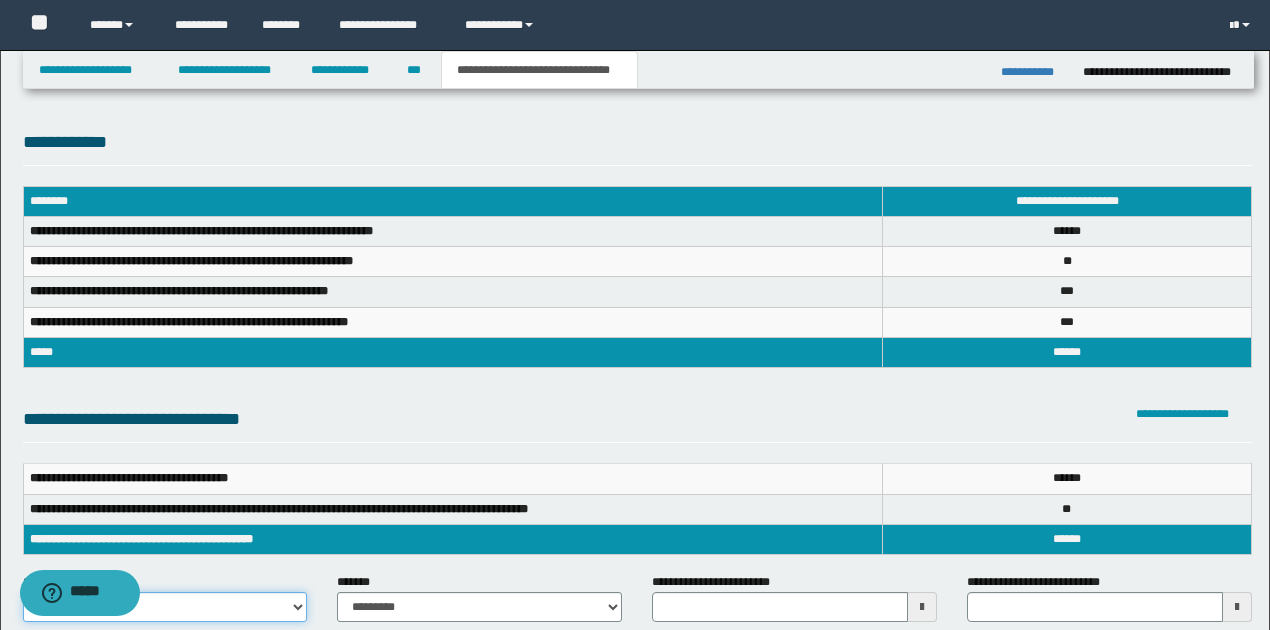 click on "**********" at bounding box center (165, 607) 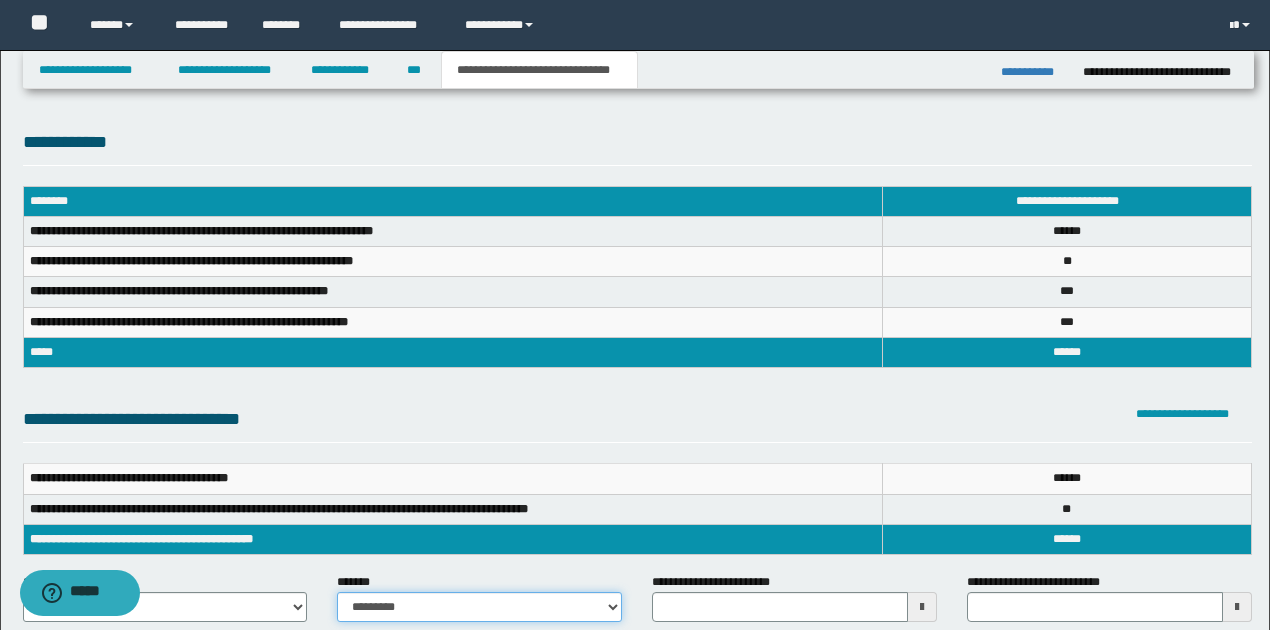 click on "**********" at bounding box center (479, 607) 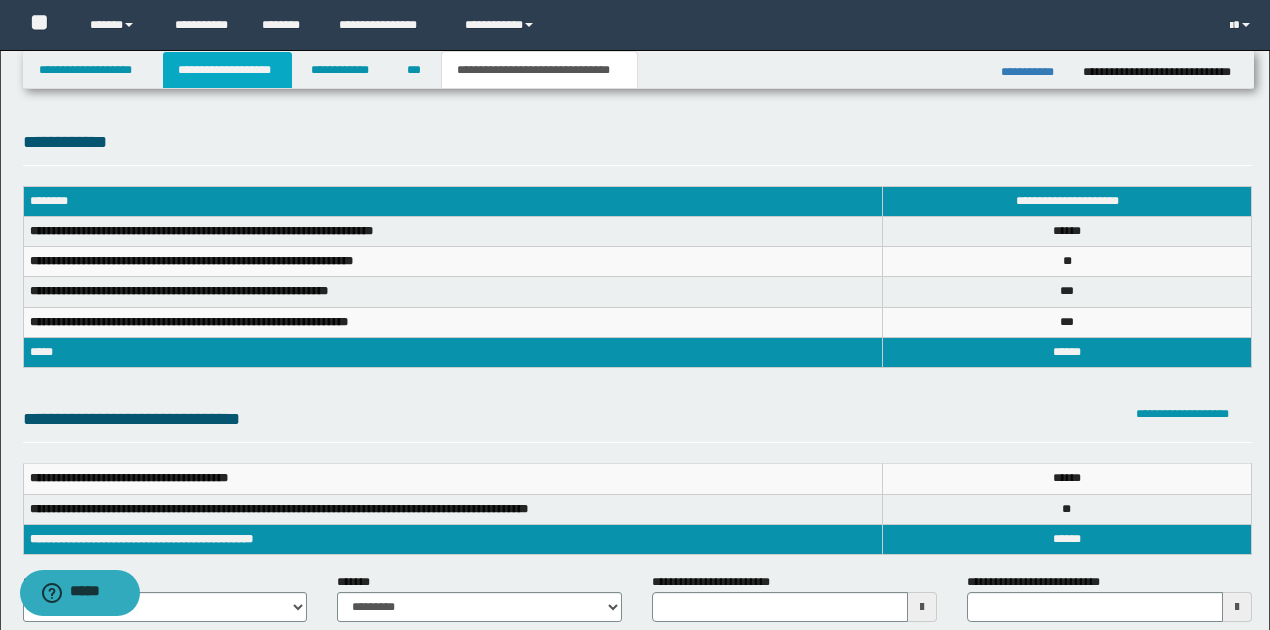 click on "**********" at bounding box center [227, 70] 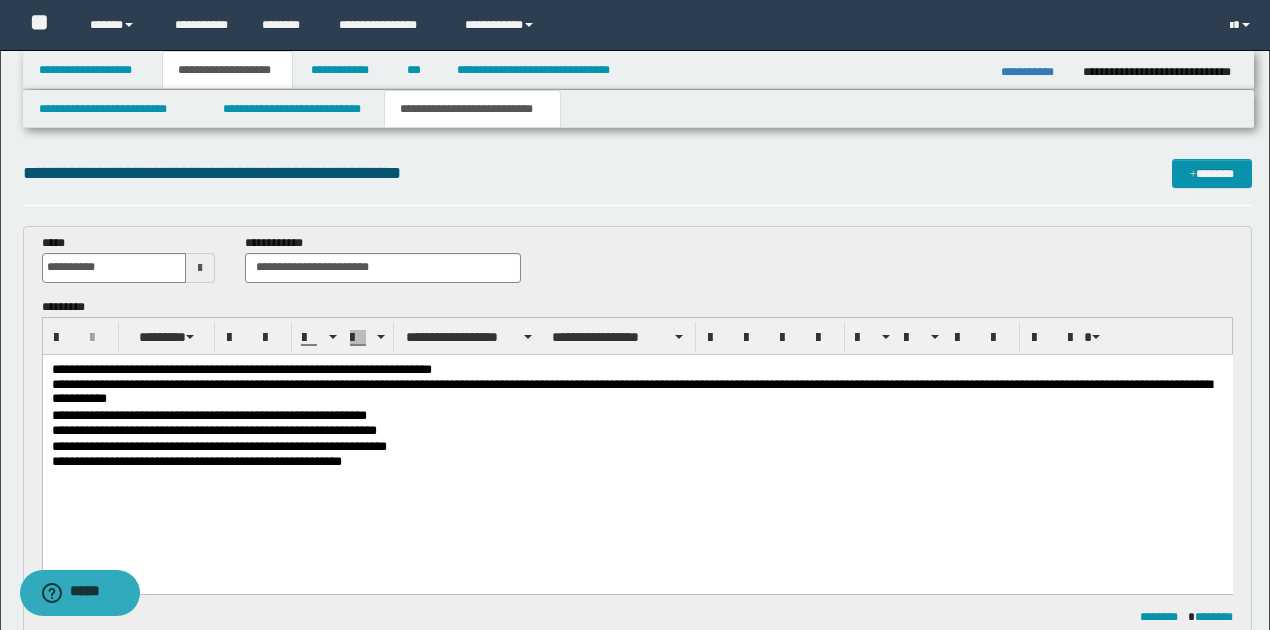 click on "**********" at bounding box center (637, 392) 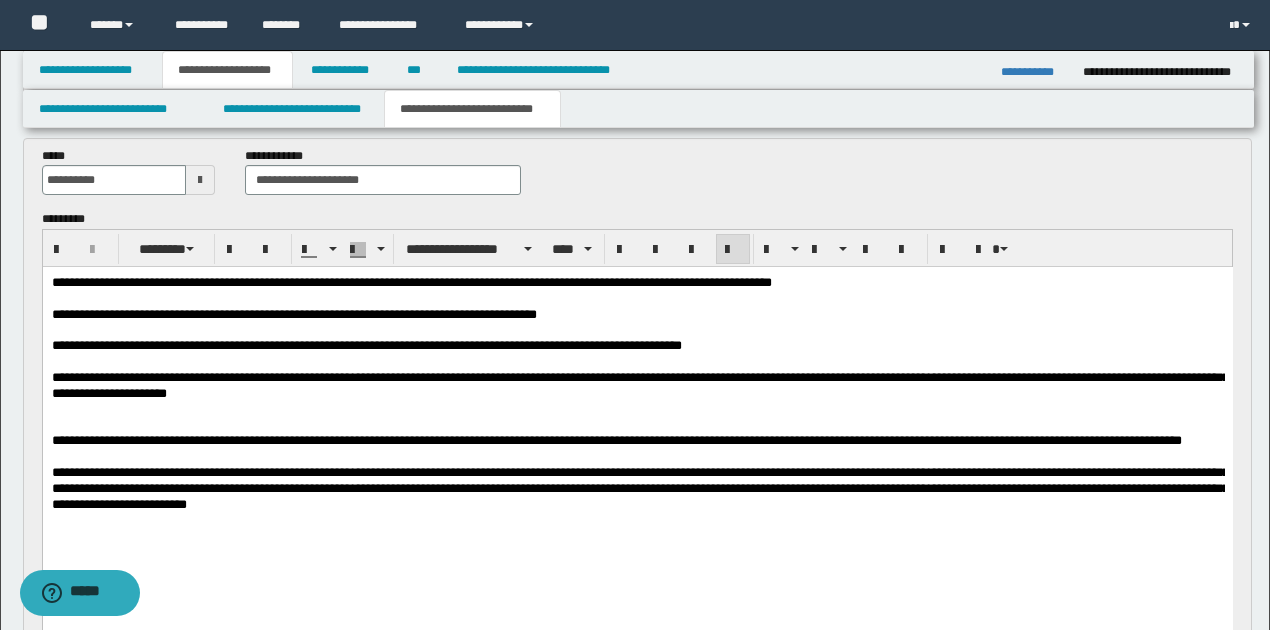 scroll, scrollTop: 600, scrollLeft: 0, axis: vertical 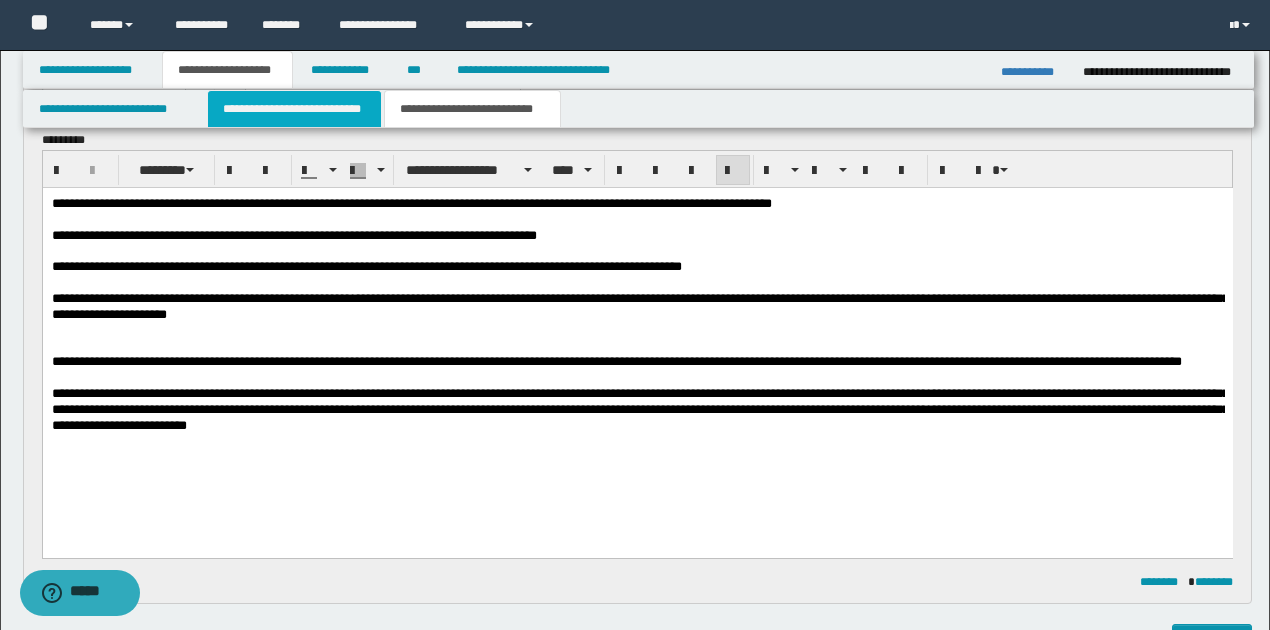 click on "**********" at bounding box center (294, 109) 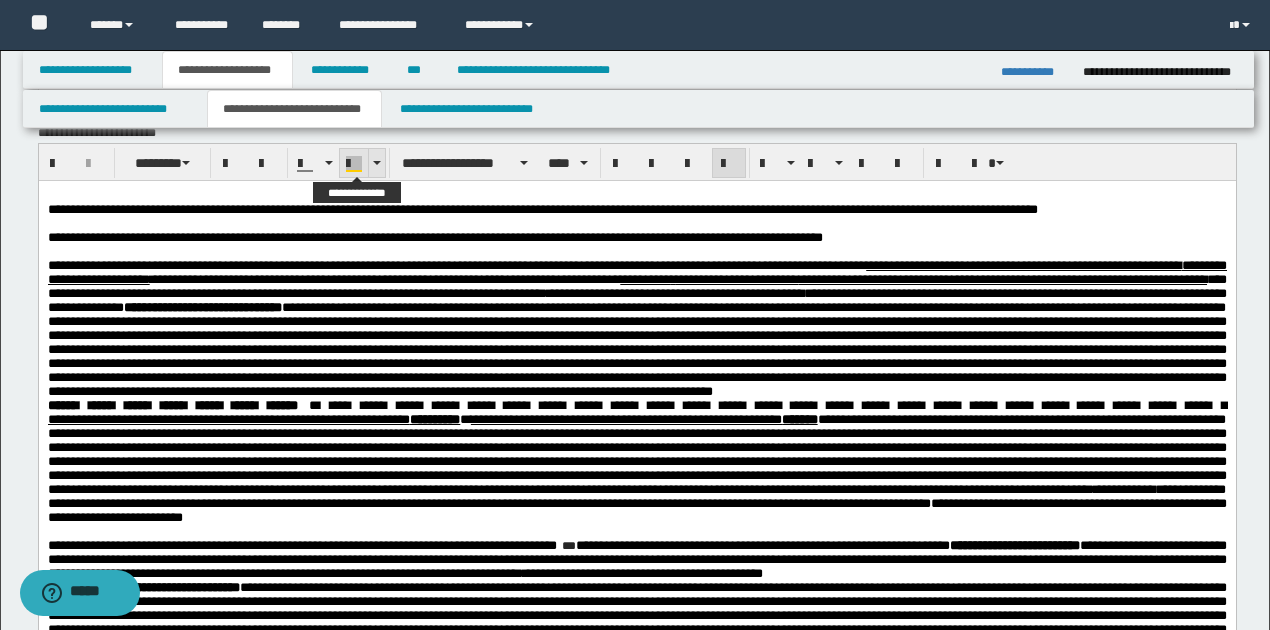 scroll, scrollTop: 733, scrollLeft: 0, axis: vertical 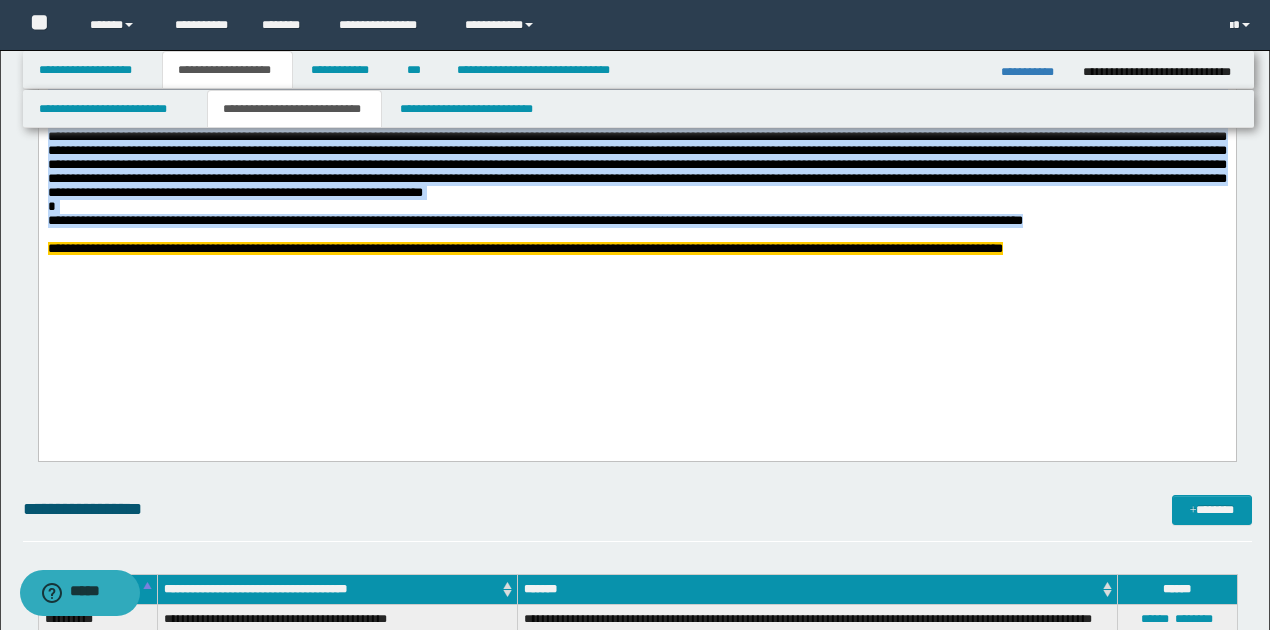 drag, startPoint x: 47, startPoint y: -222, endPoint x: 1116, endPoint y: 278, distance: 1180.153 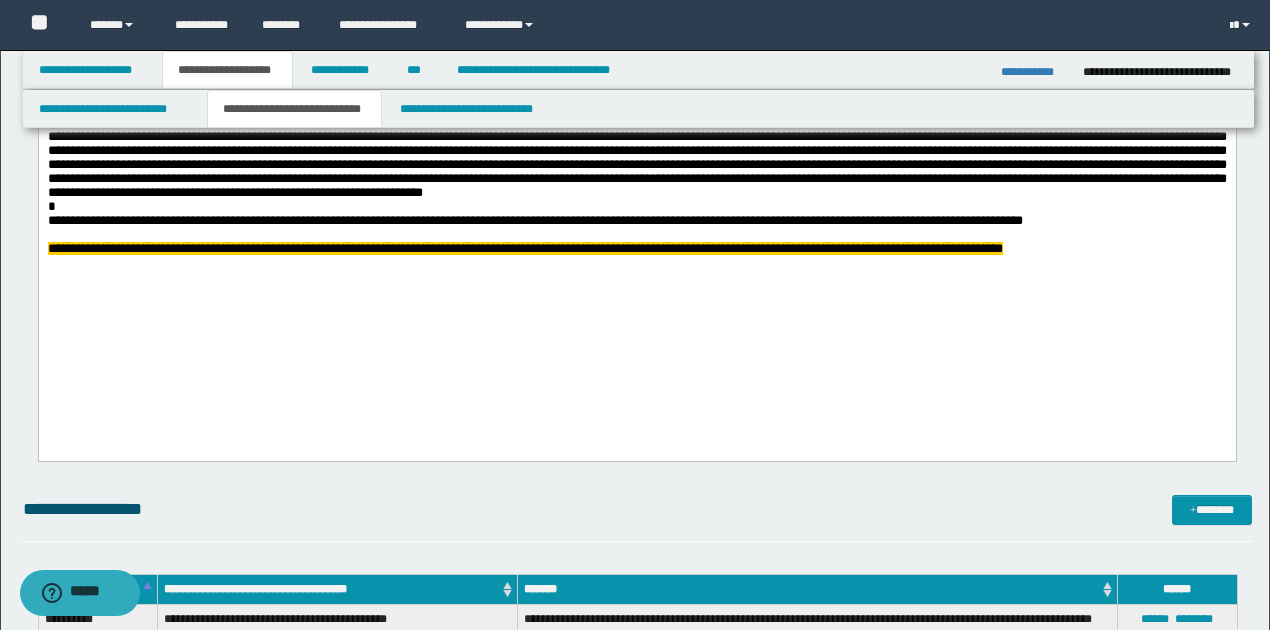 click on "**********" at bounding box center [636, 23] 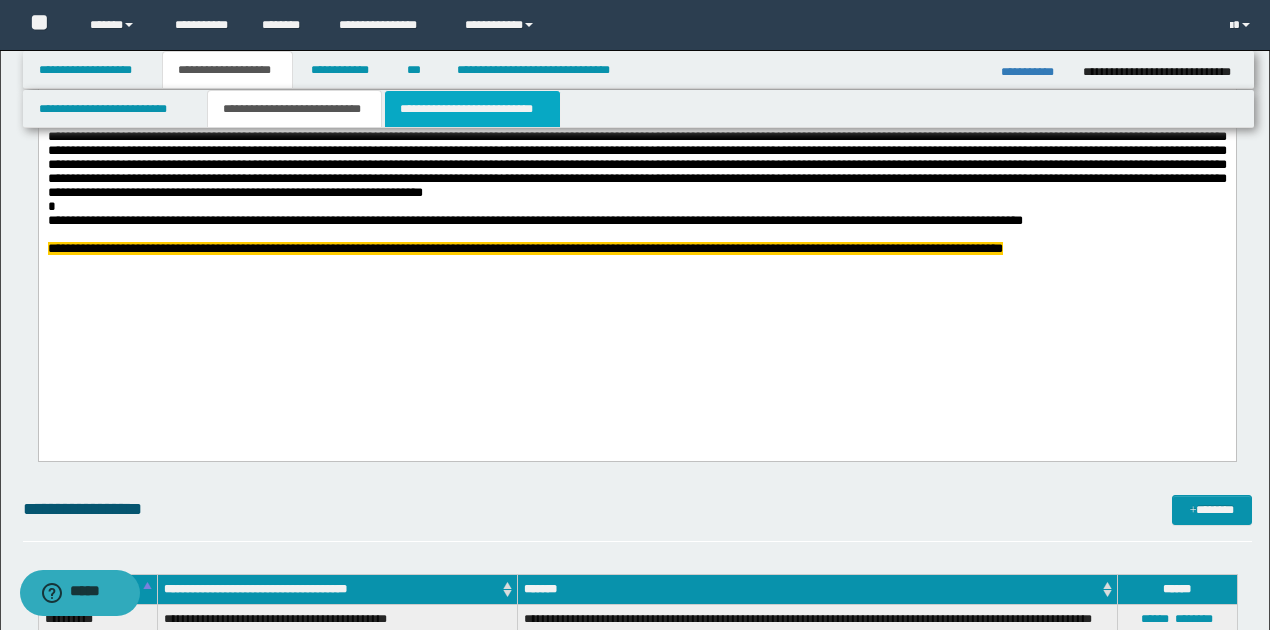 click on "**********" at bounding box center (472, 109) 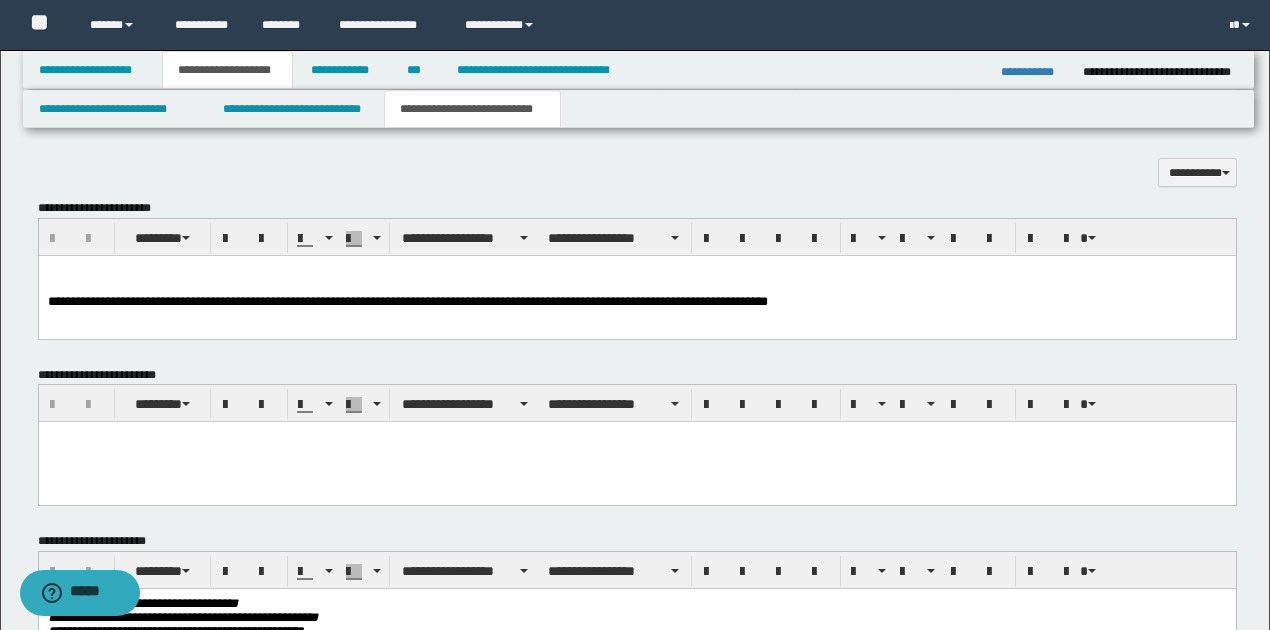 scroll, scrollTop: 1440, scrollLeft: 0, axis: vertical 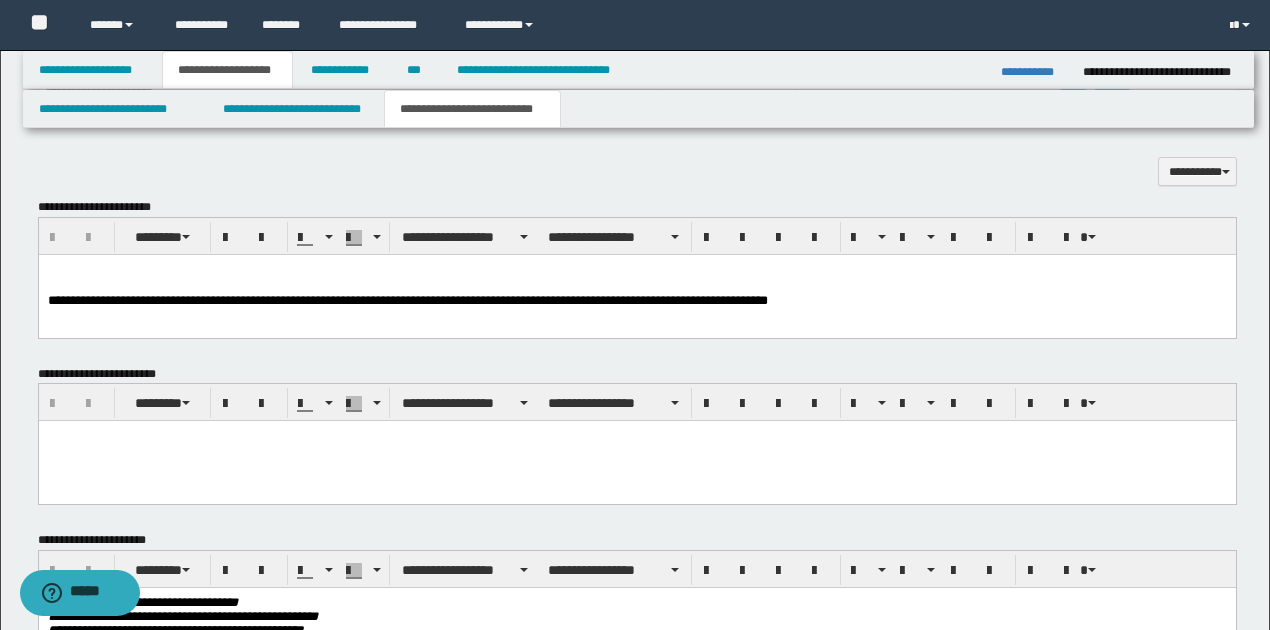 click on "**********" at bounding box center [636, 338] 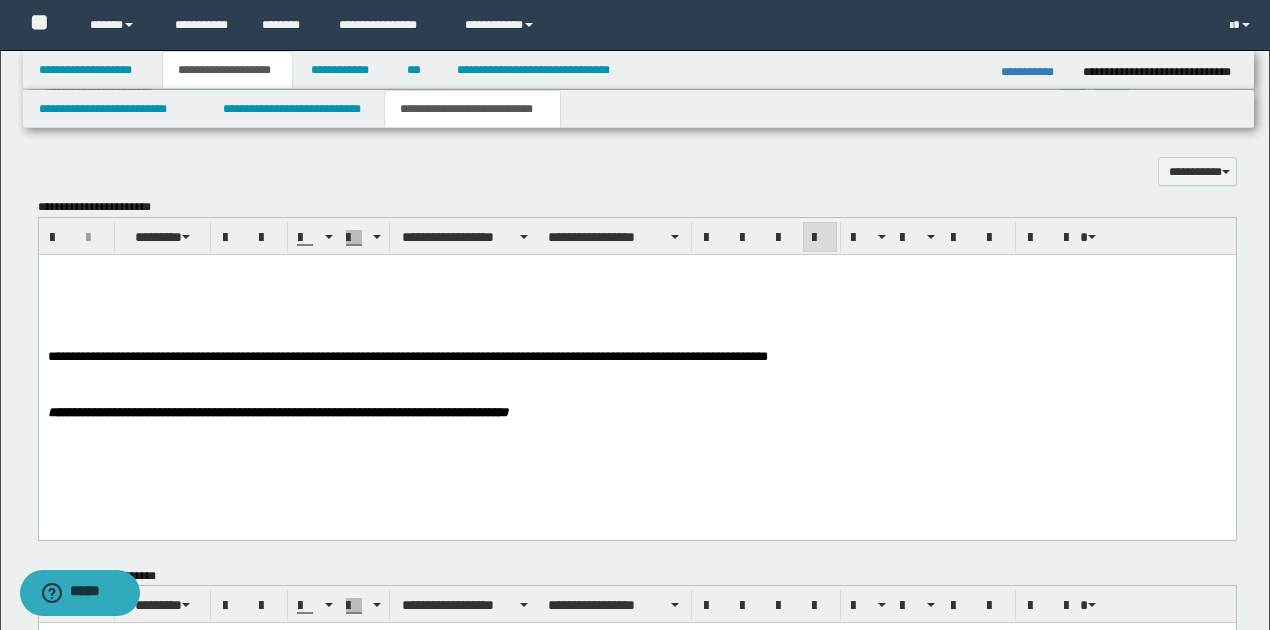 click at bounding box center (637, 285) 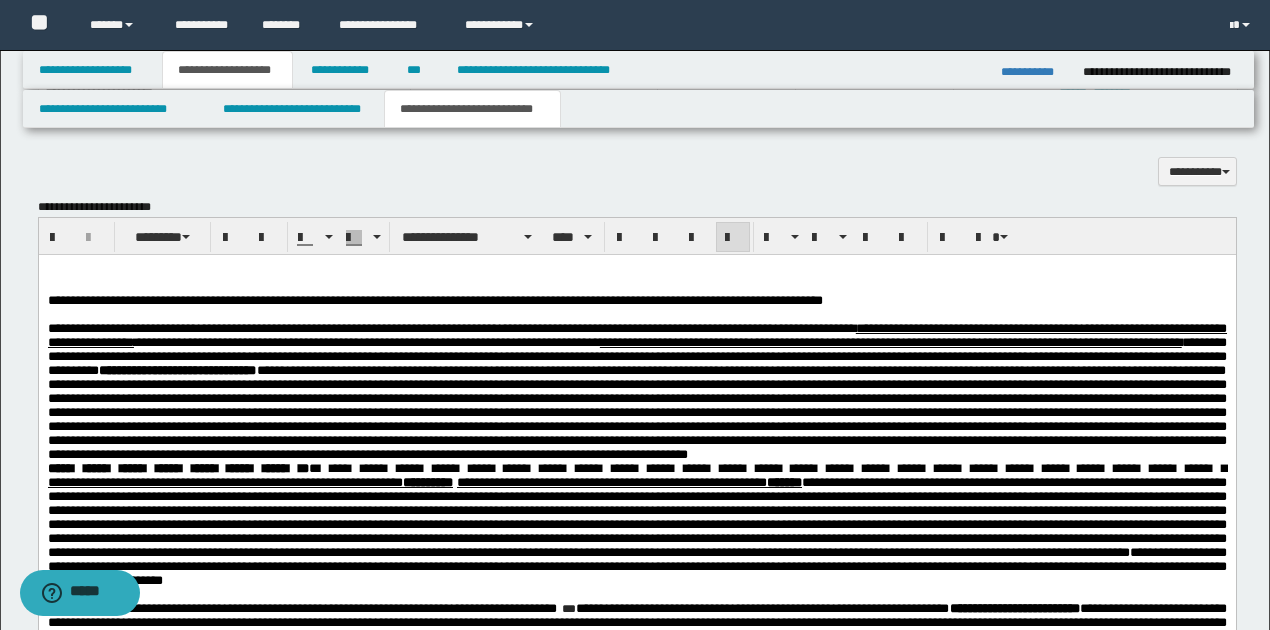 click on "**********" at bounding box center [434, 300] 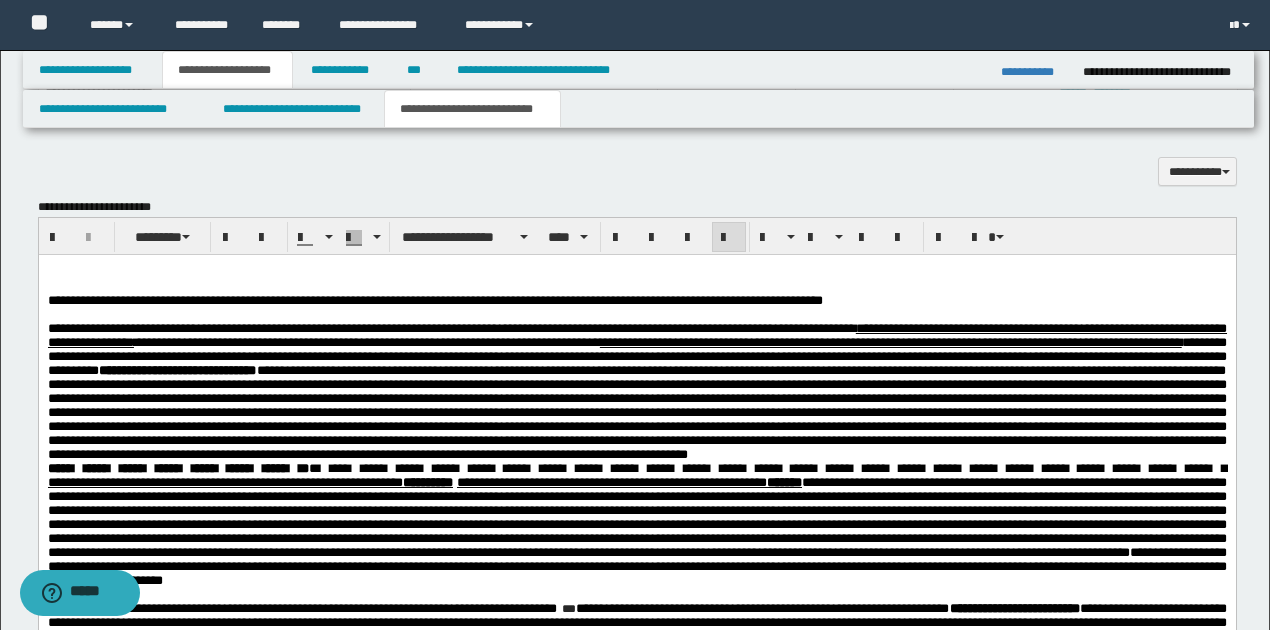 type 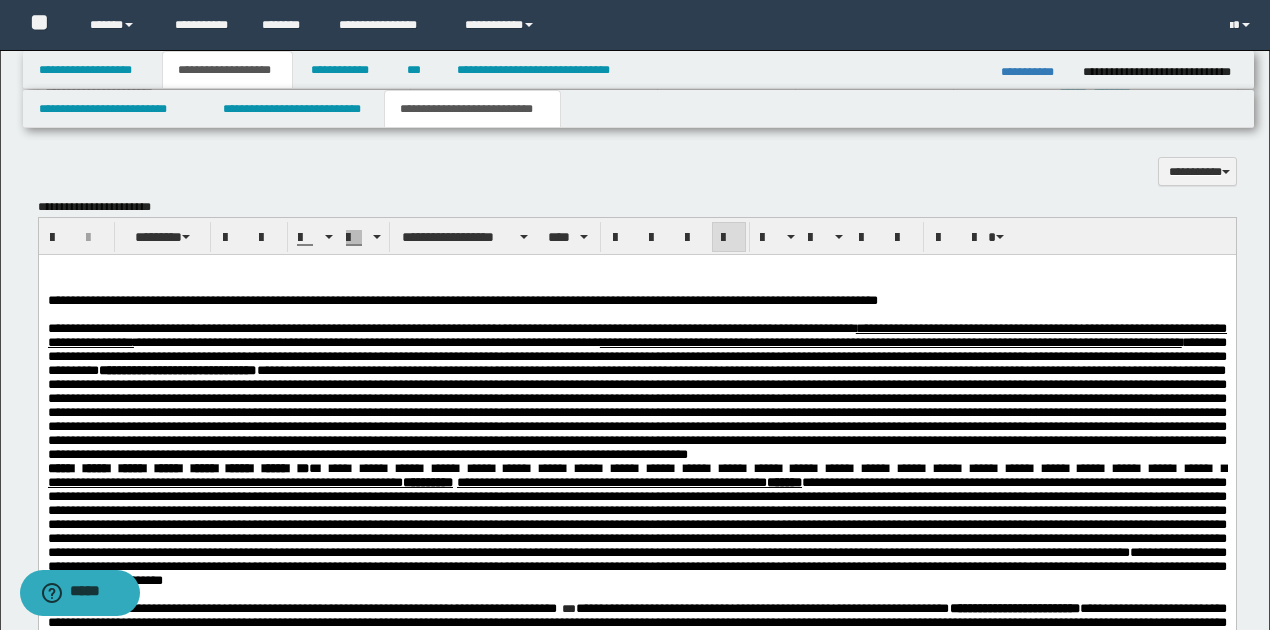click on "**********" at bounding box center (660, 301) 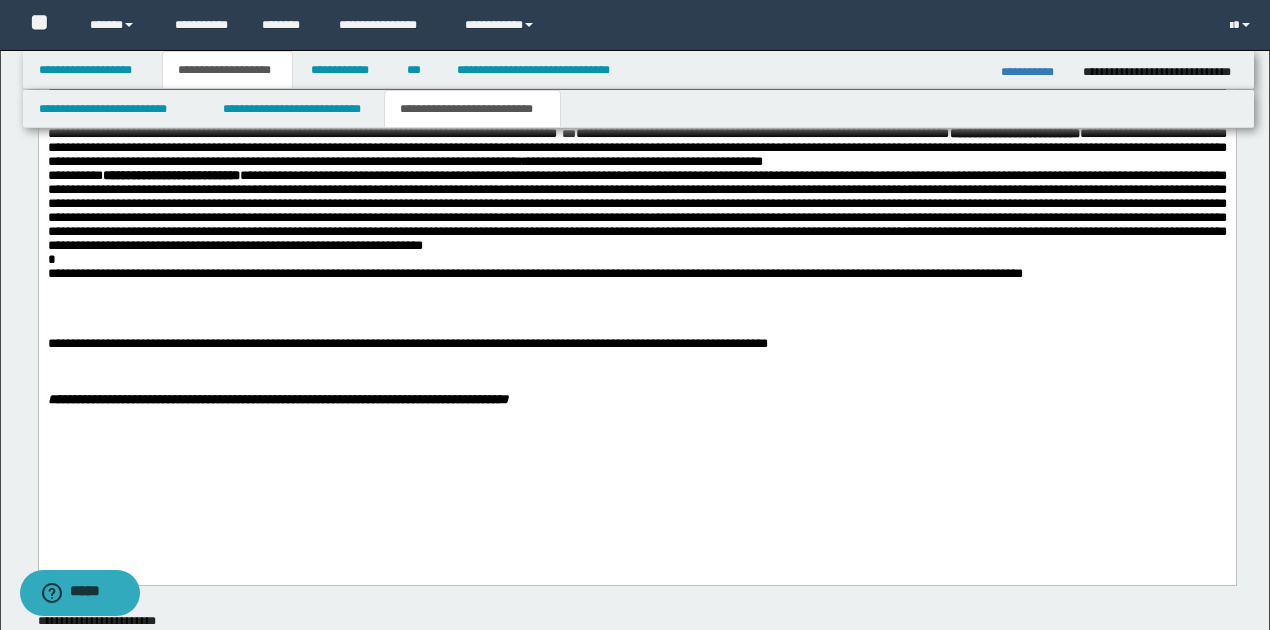scroll, scrollTop: 1906, scrollLeft: 0, axis: vertical 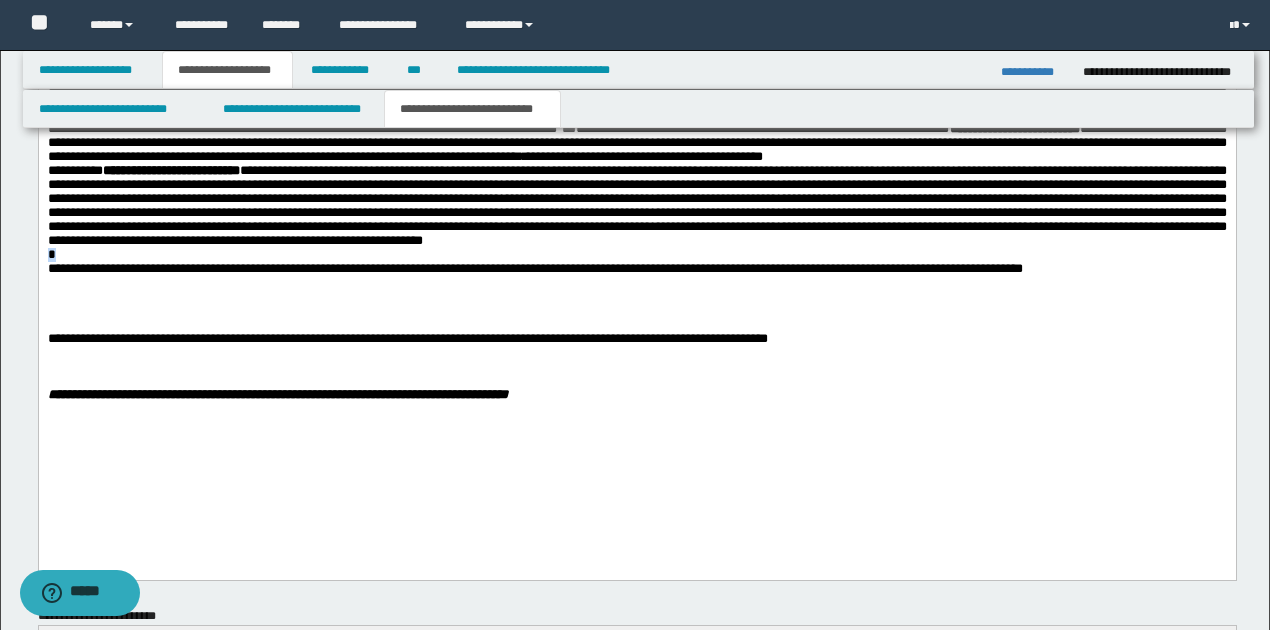 click on "**********" at bounding box center [636, 125] 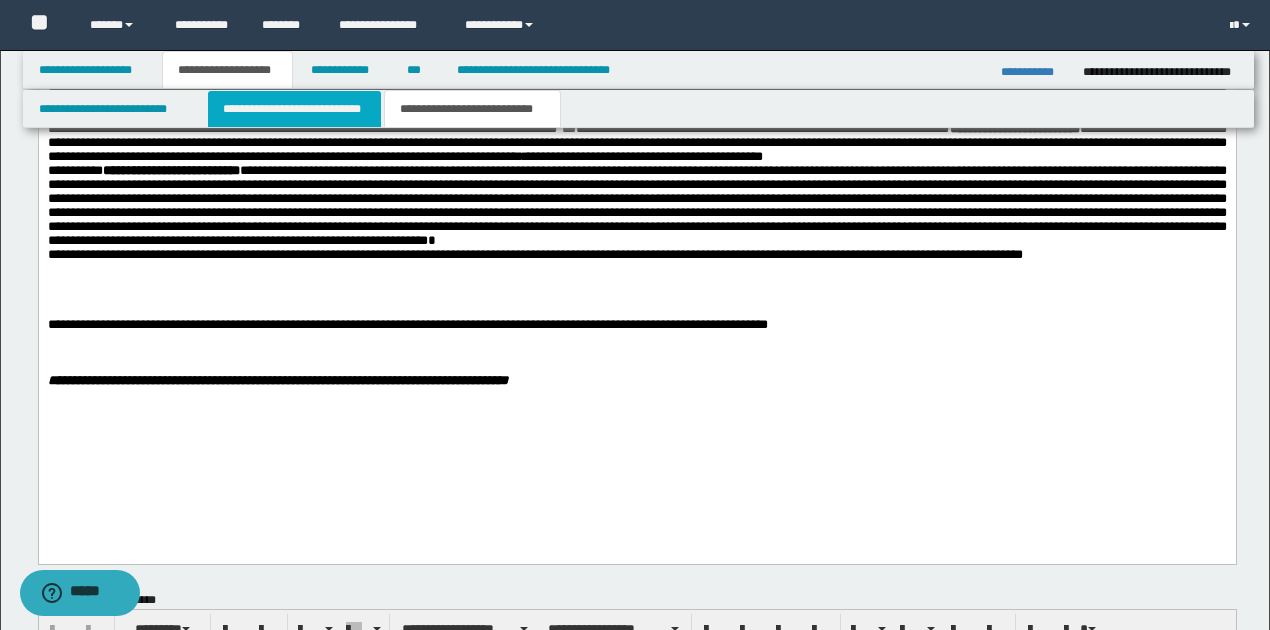 click on "**********" at bounding box center [294, 109] 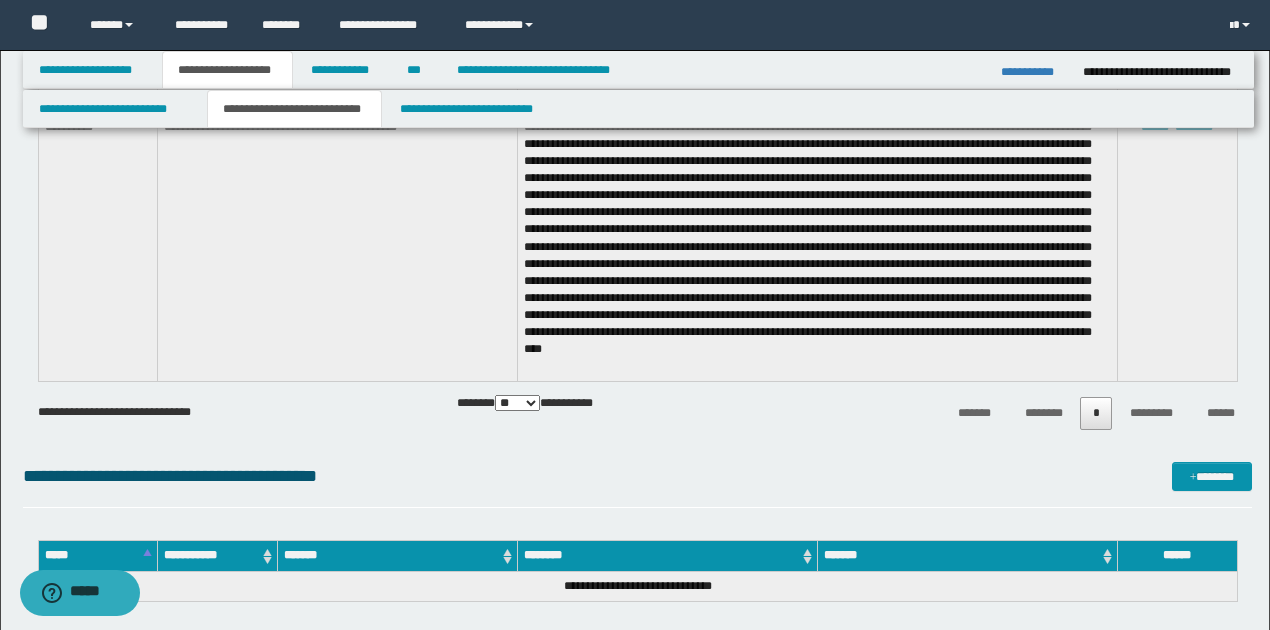 scroll, scrollTop: 3240, scrollLeft: 0, axis: vertical 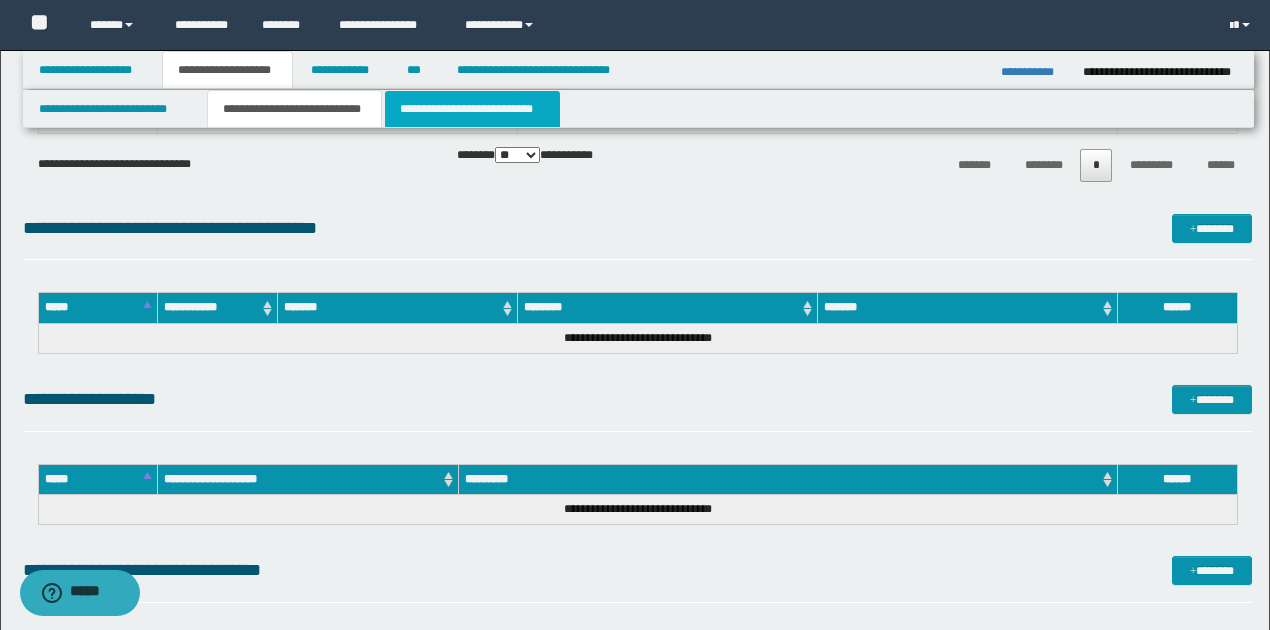 click on "**********" at bounding box center (472, 109) 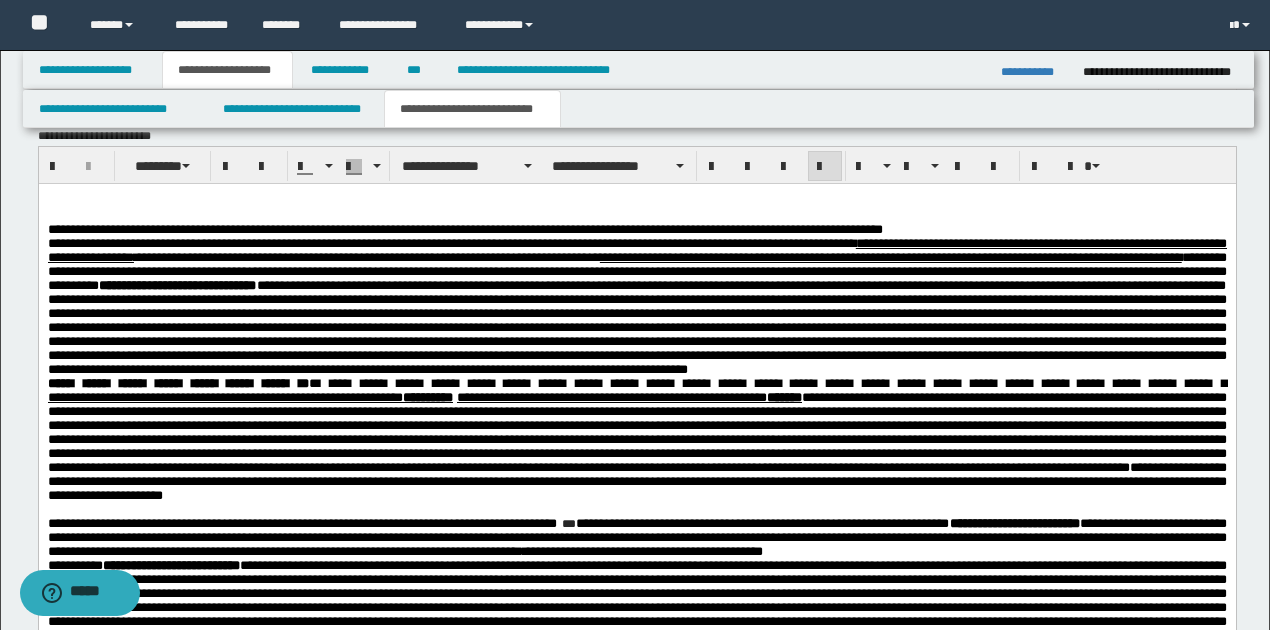 scroll, scrollTop: 1428, scrollLeft: 0, axis: vertical 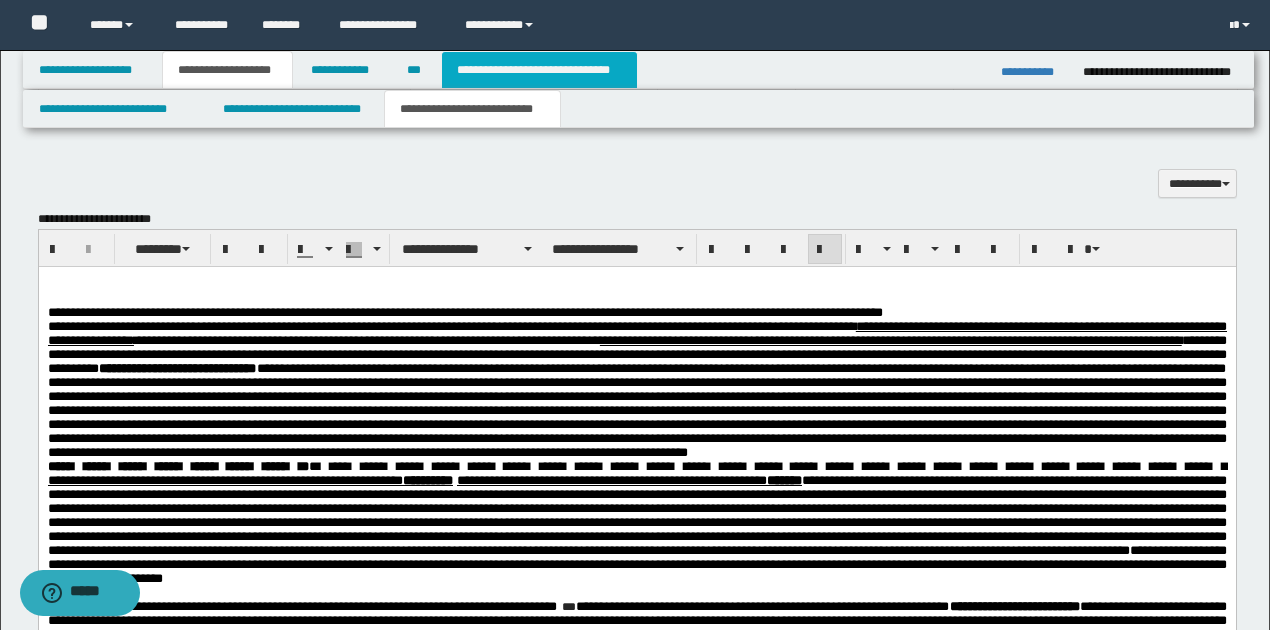 click on "**********" at bounding box center [539, 70] 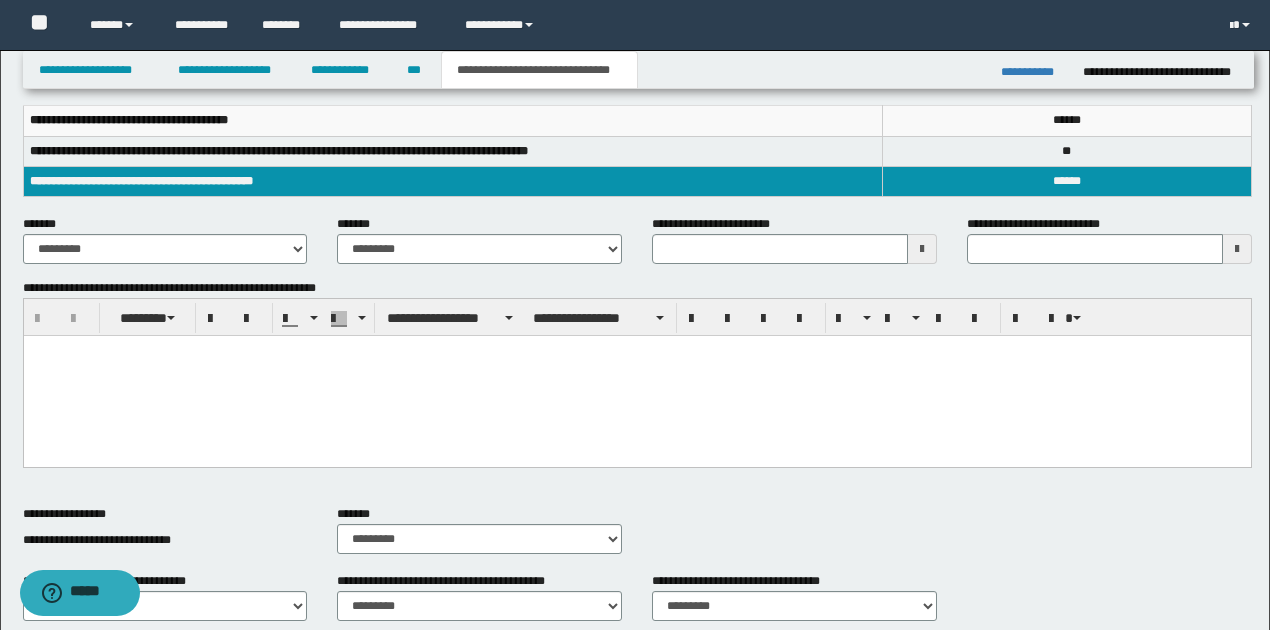 scroll, scrollTop: 350, scrollLeft: 0, axis: vertical 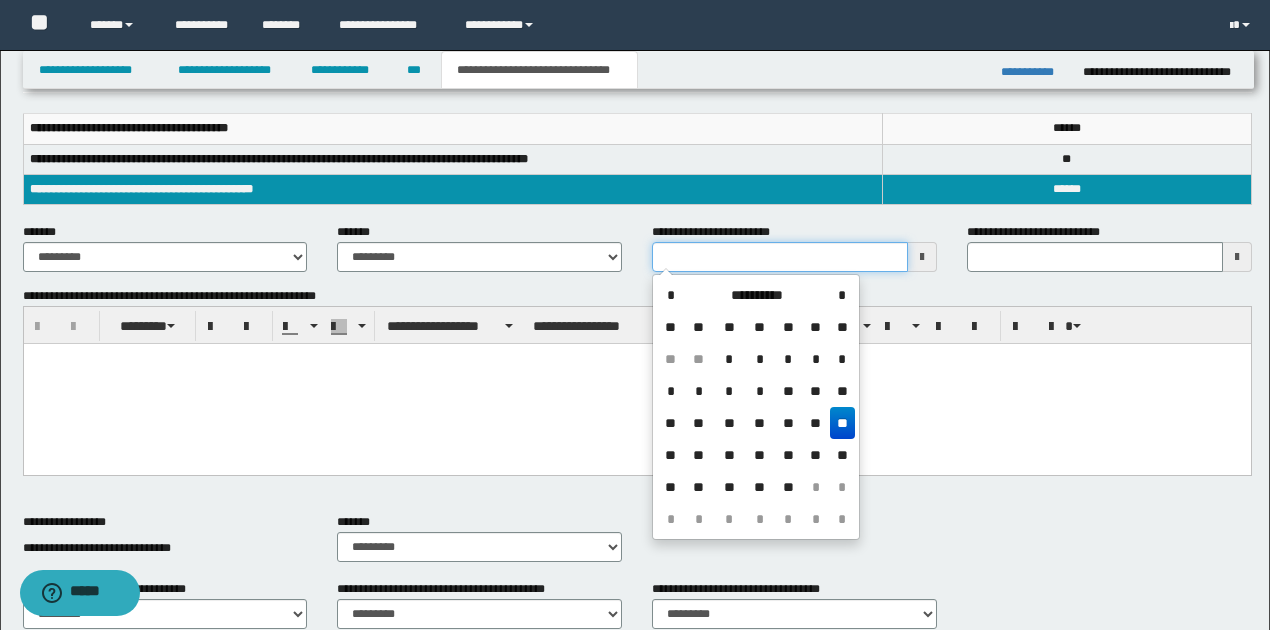 click on "**********" at bounding box center [780, 257] 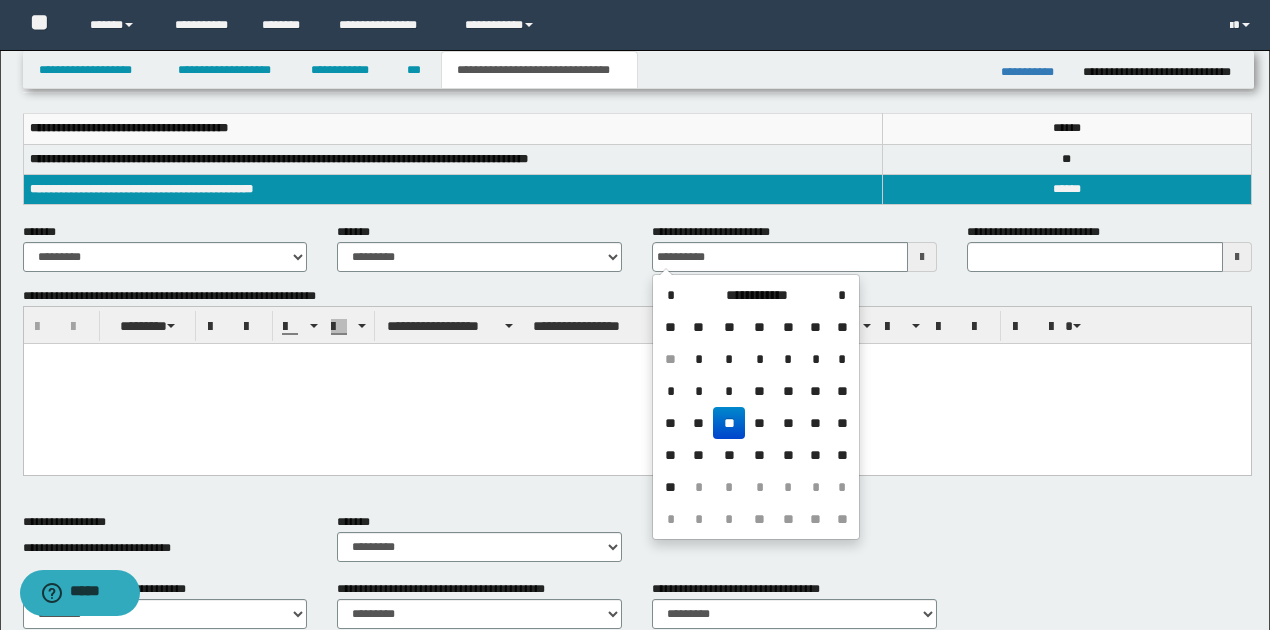 click on "**" at bounding box center [729, 423] 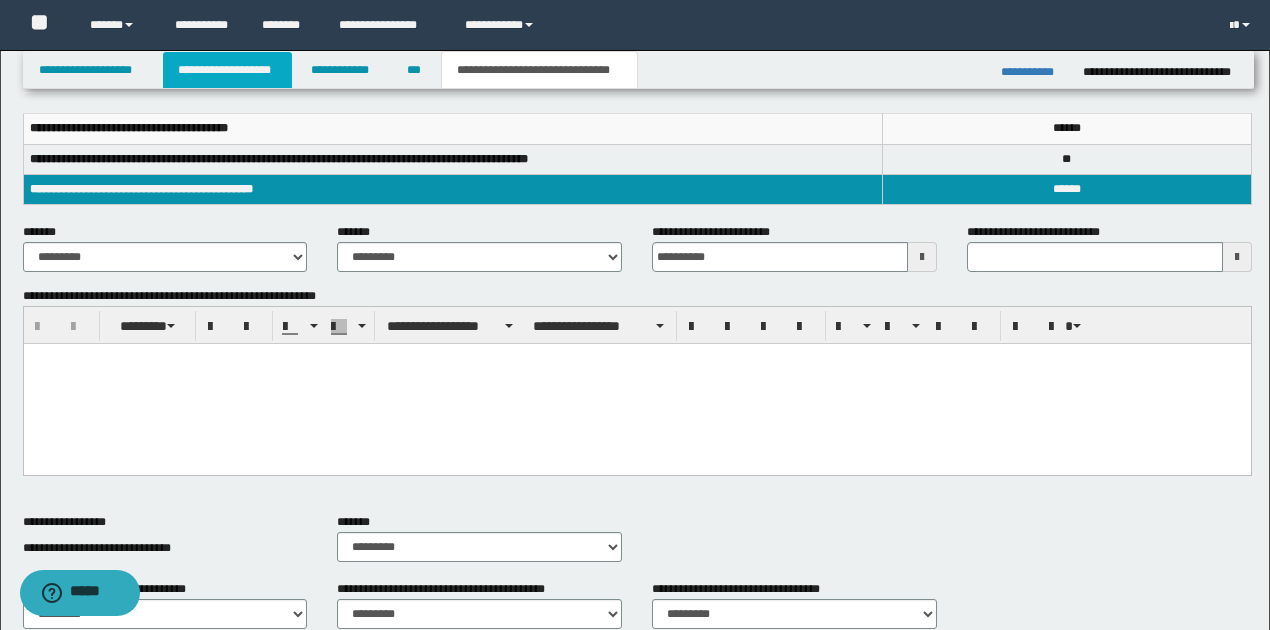 click on "**********" at bounding box center [227, 70] 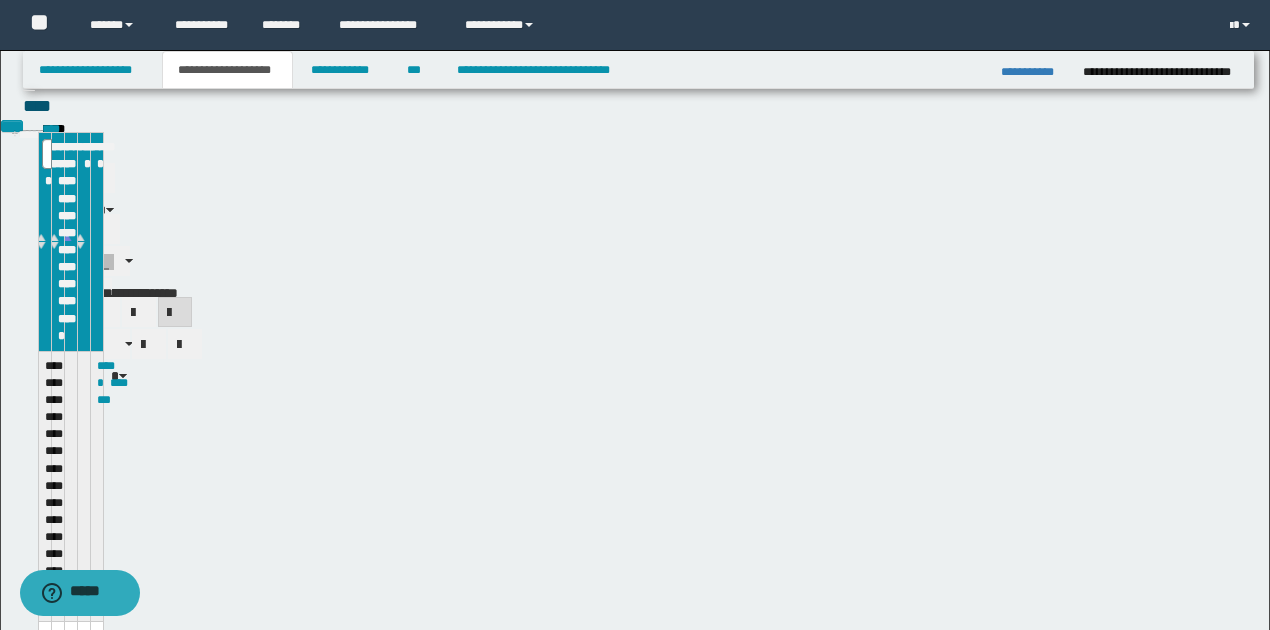 scroll, scrollTop: 381, scrollLeft: 0, axis: vertical 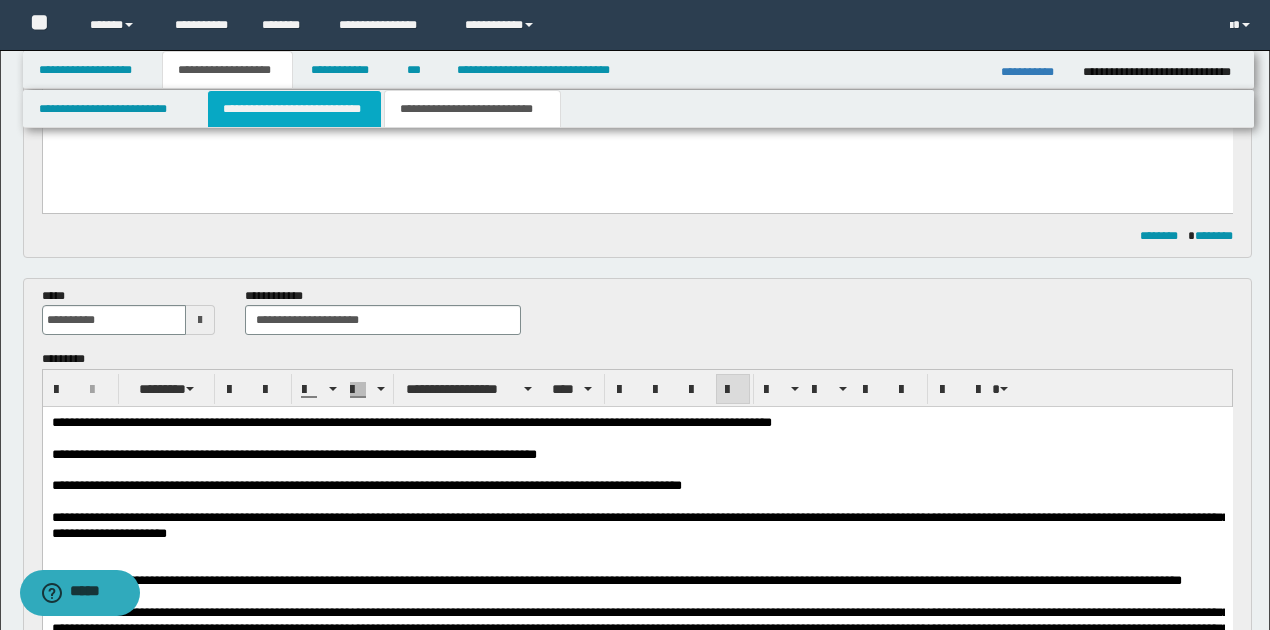 click on "**********" at bounding box center [294, 109] 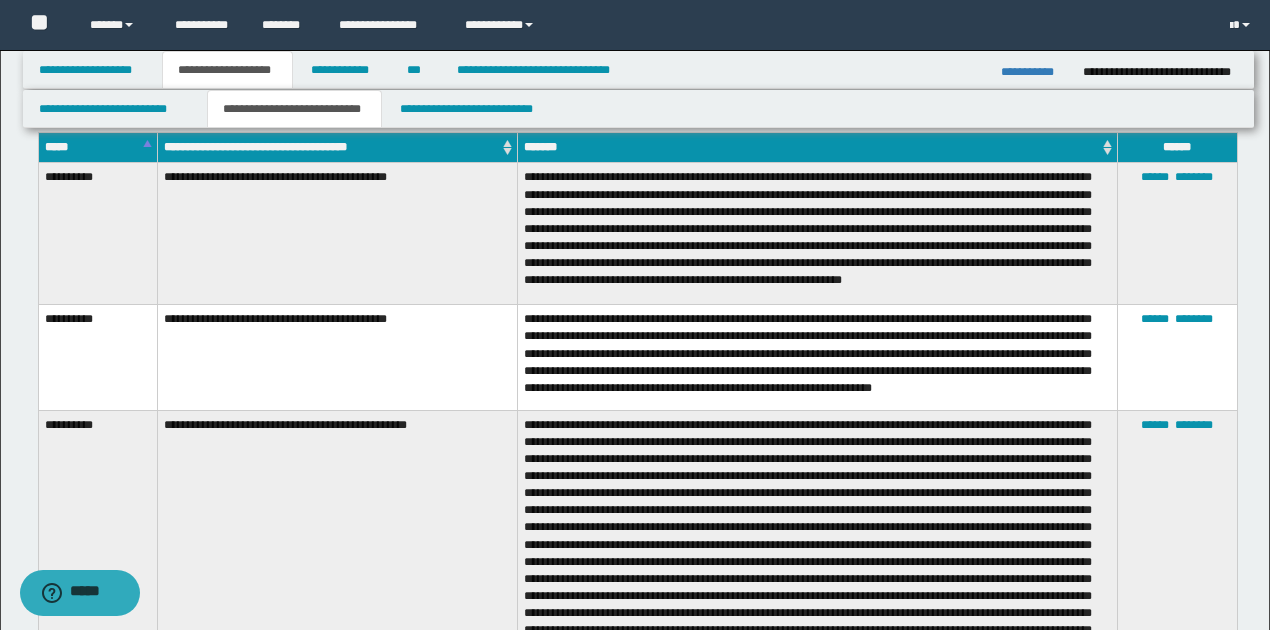 scroll, scrollTop: 1648, scrollLeft: 0, axis: vertical 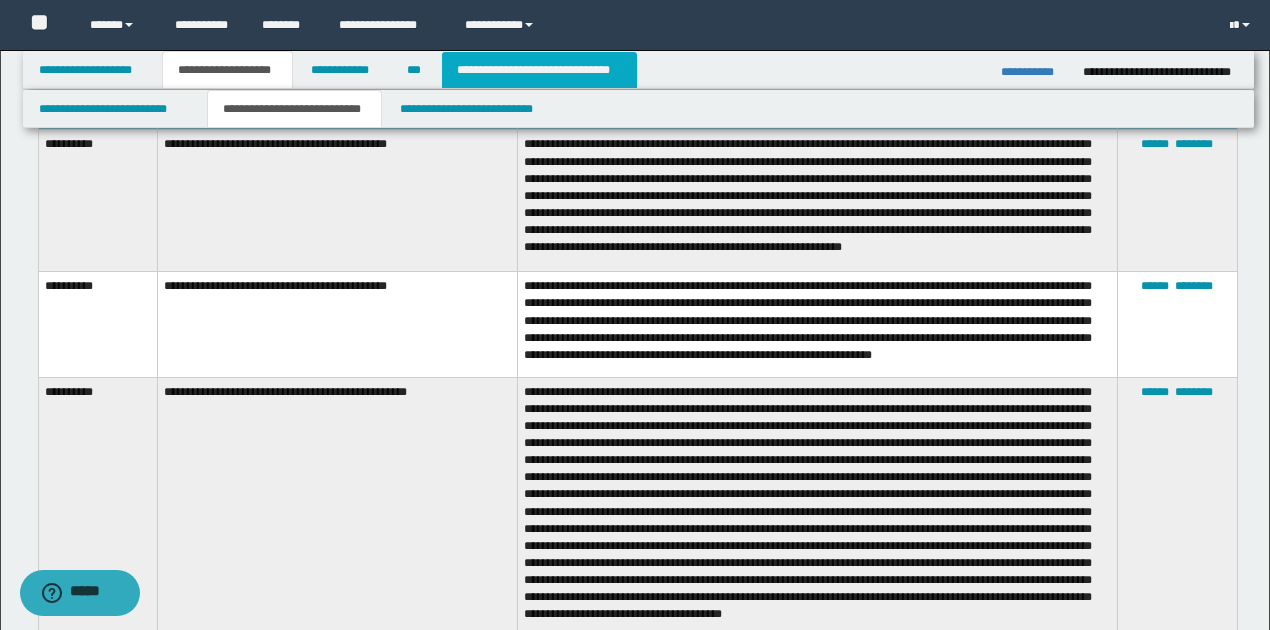click on "**********" at bounding box center [539, 70] 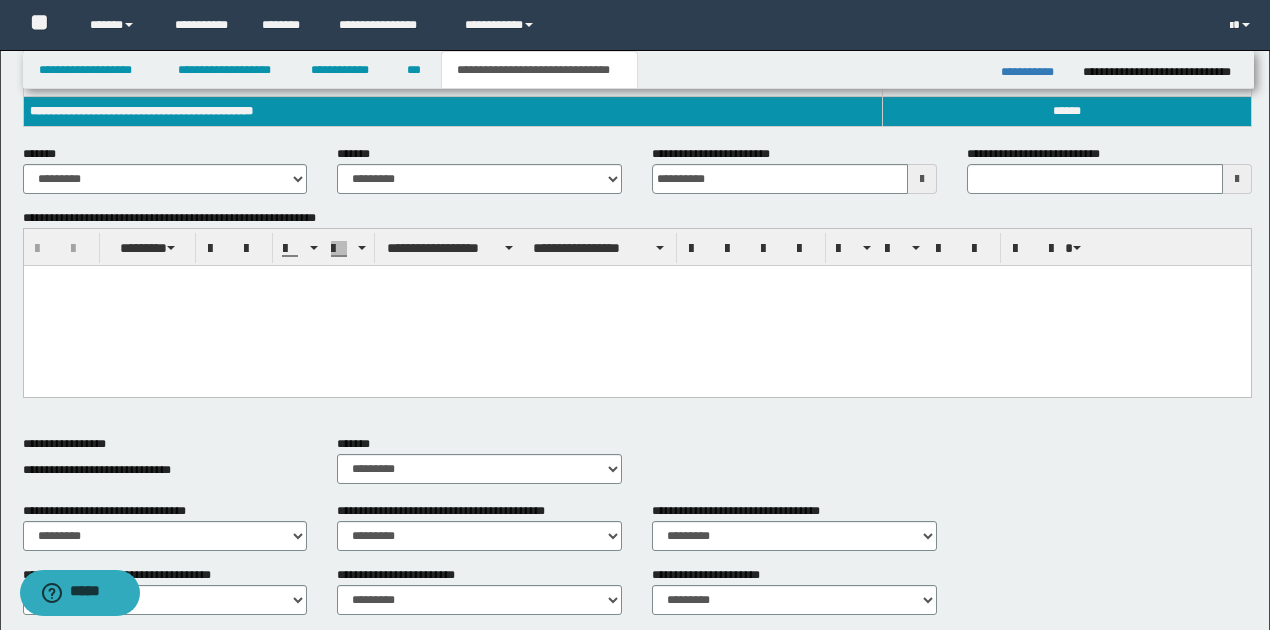 scroll, scrollTop: 417, scrollLeft: 0, axis: vertical 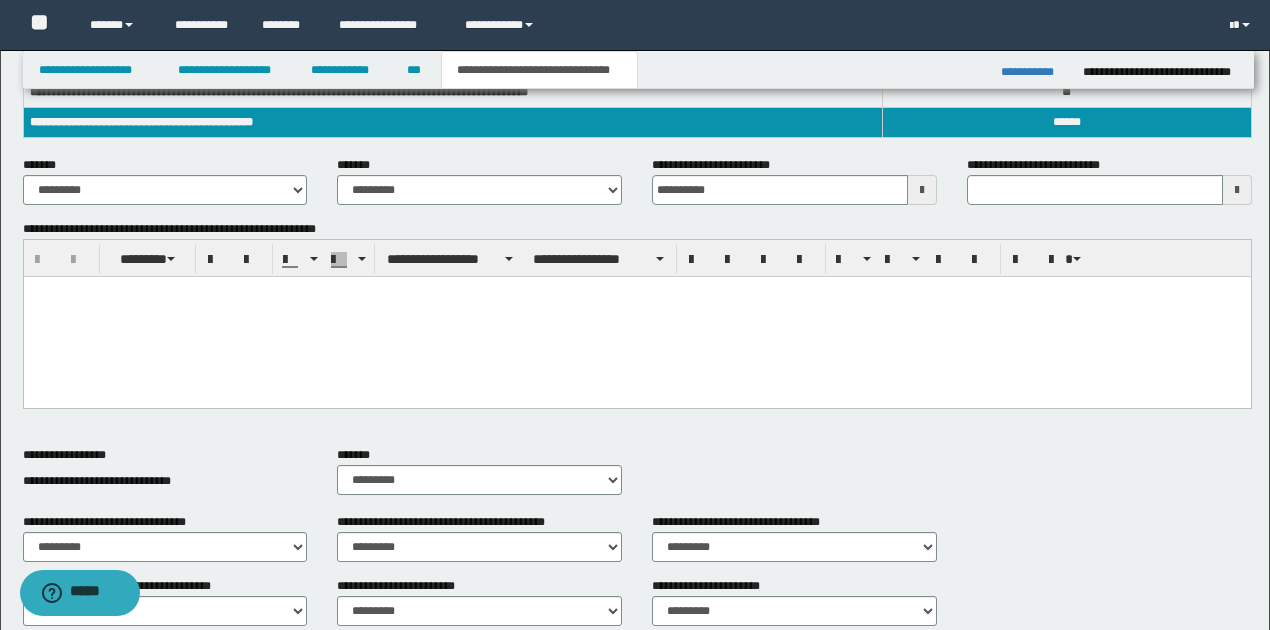 click at bounding box center (636, 317) 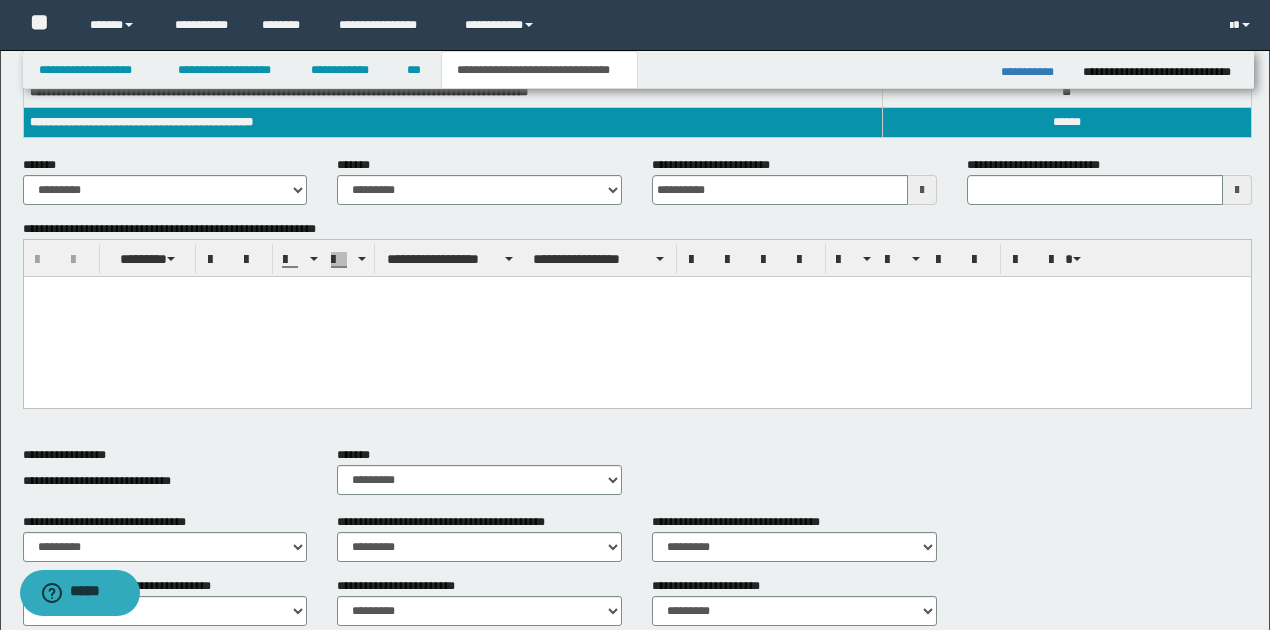 type 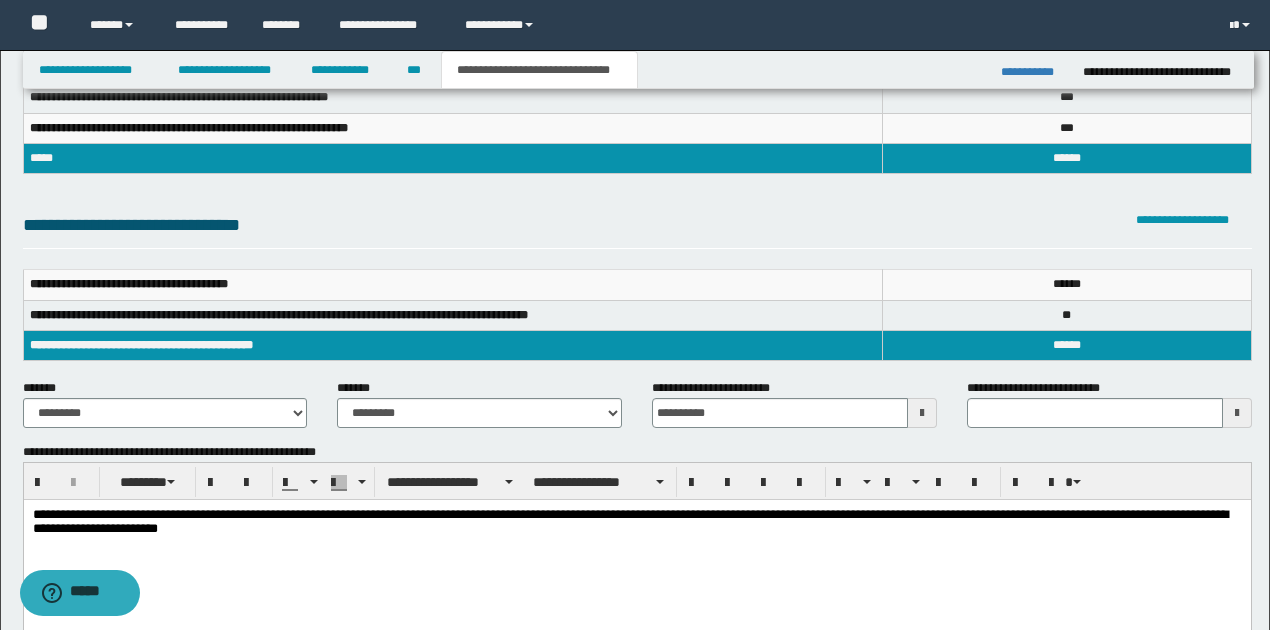 scroll, scrollTop: 150, scrollLeft: 0, axis: vertical 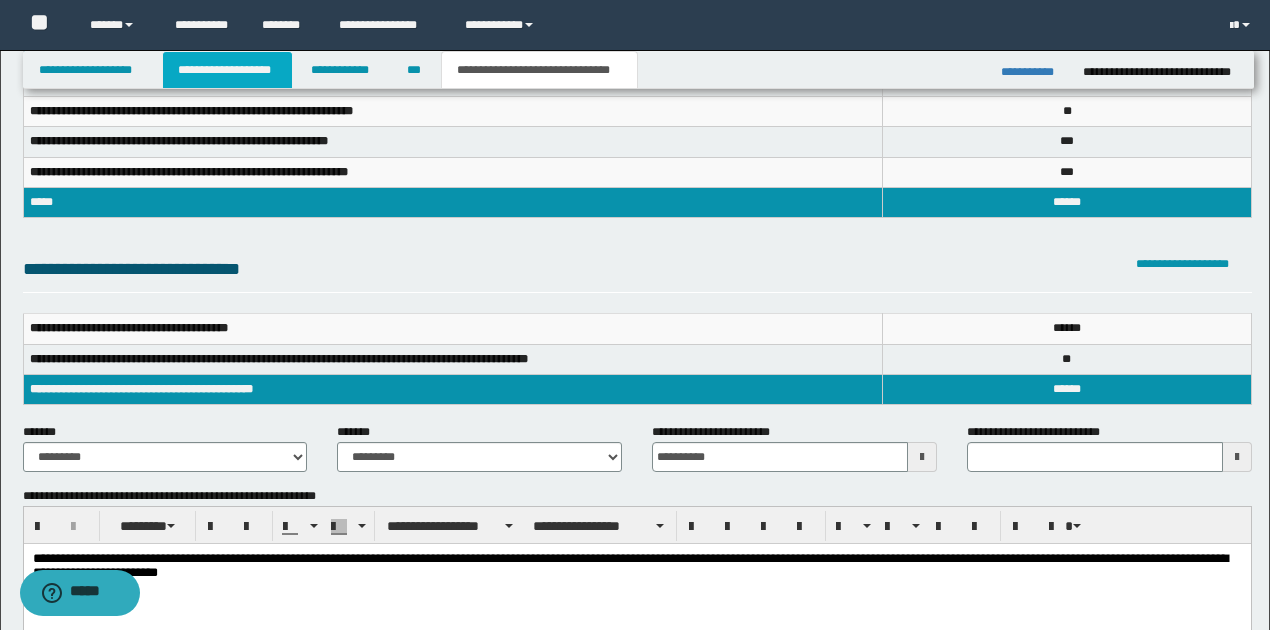 click on "**********" at bounding box center [227, 70] 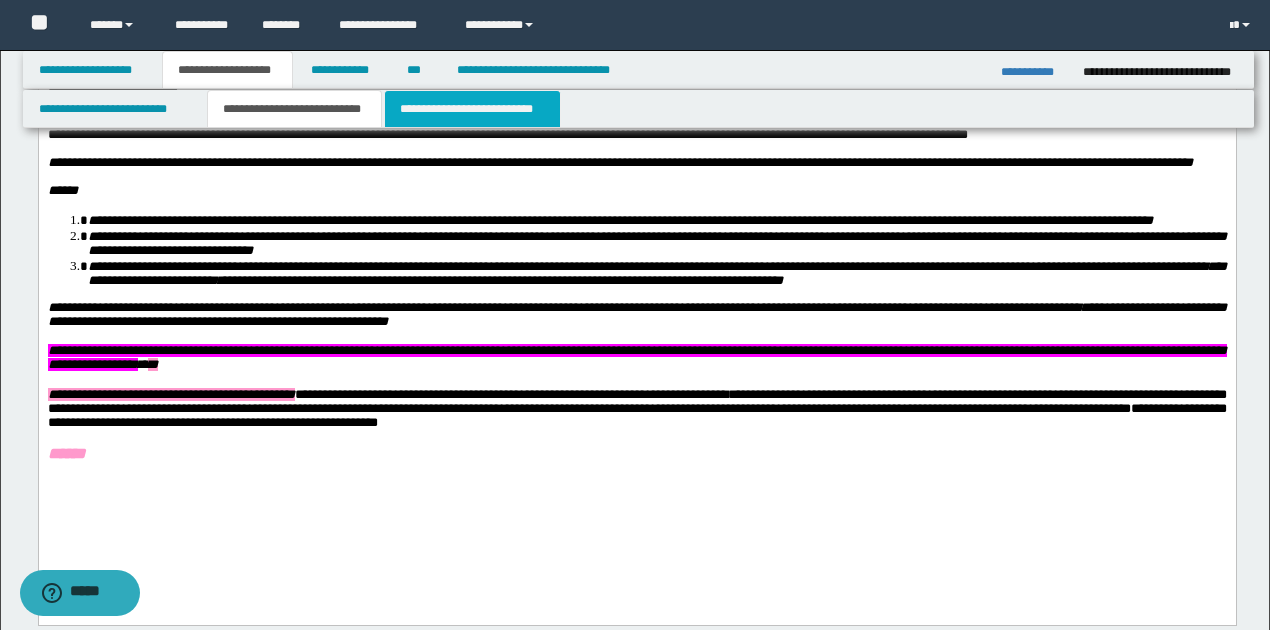 click on "**********" at bounding box center (472, 109) 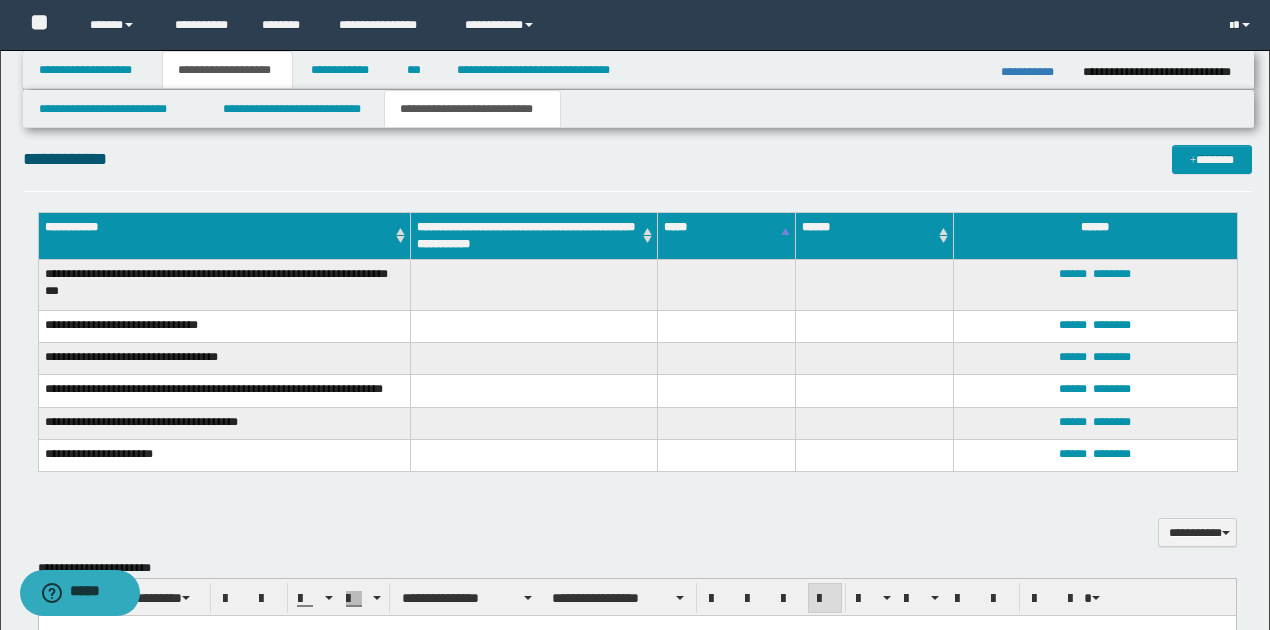 scroll, scrollTop: 1048, scrollLeft: 0, axis: vertical 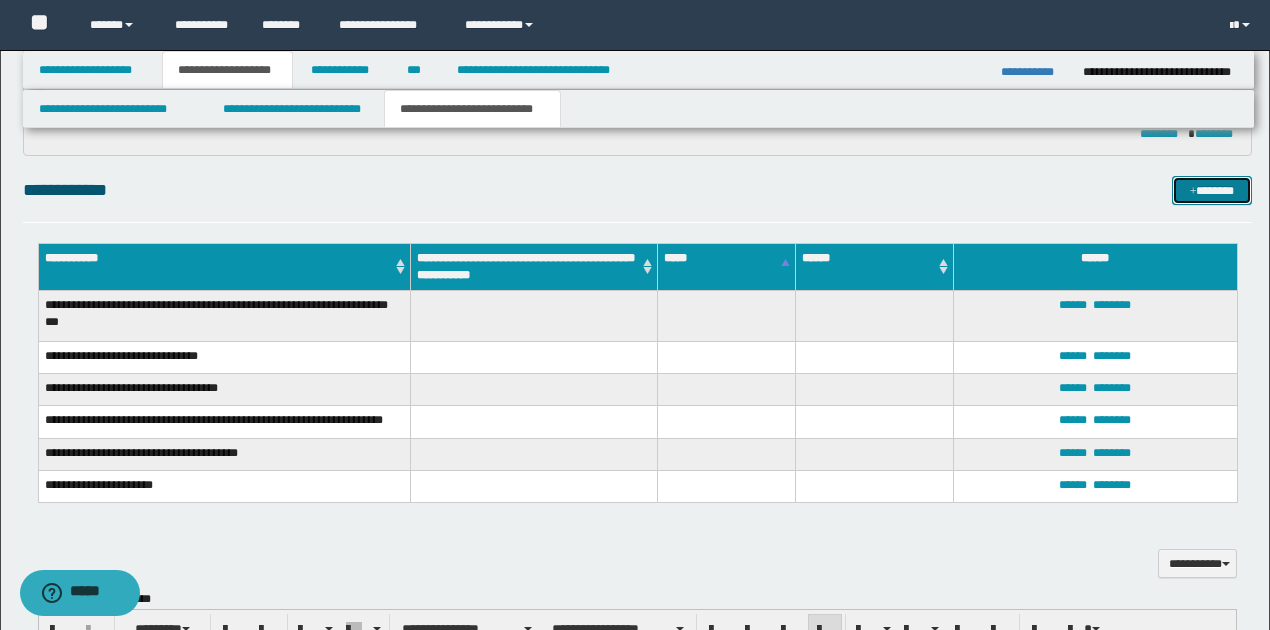 click on "*******" at bounding box center [1211, 190] 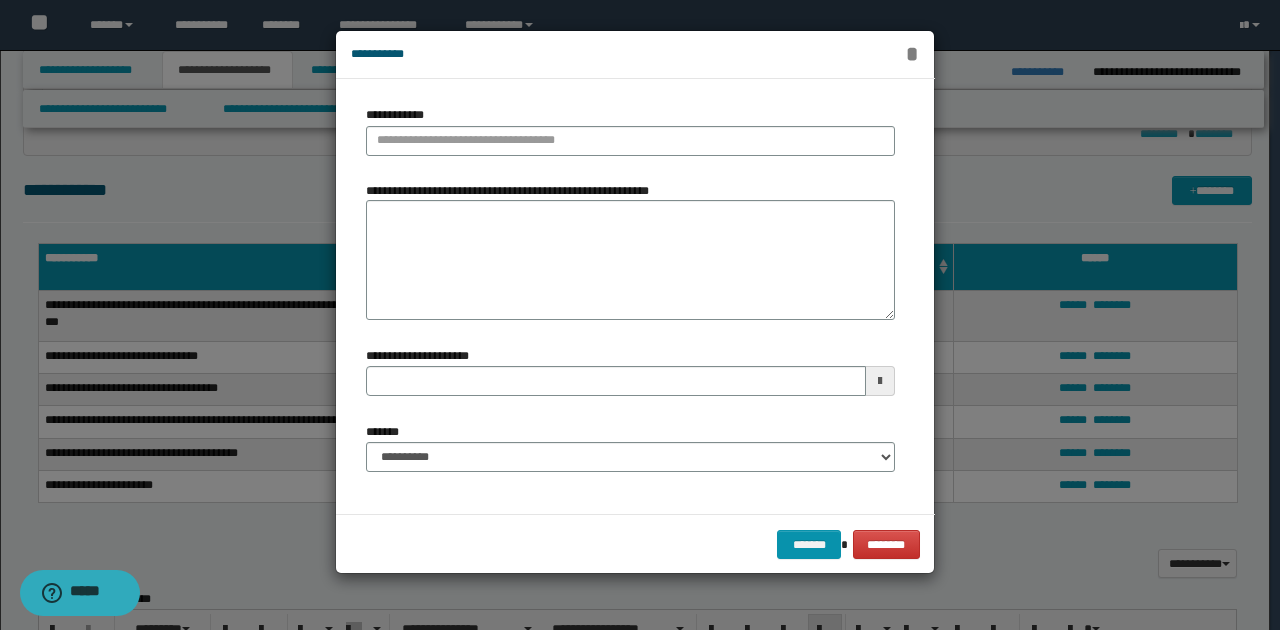 click on "*" at bounding box center [912, 54] 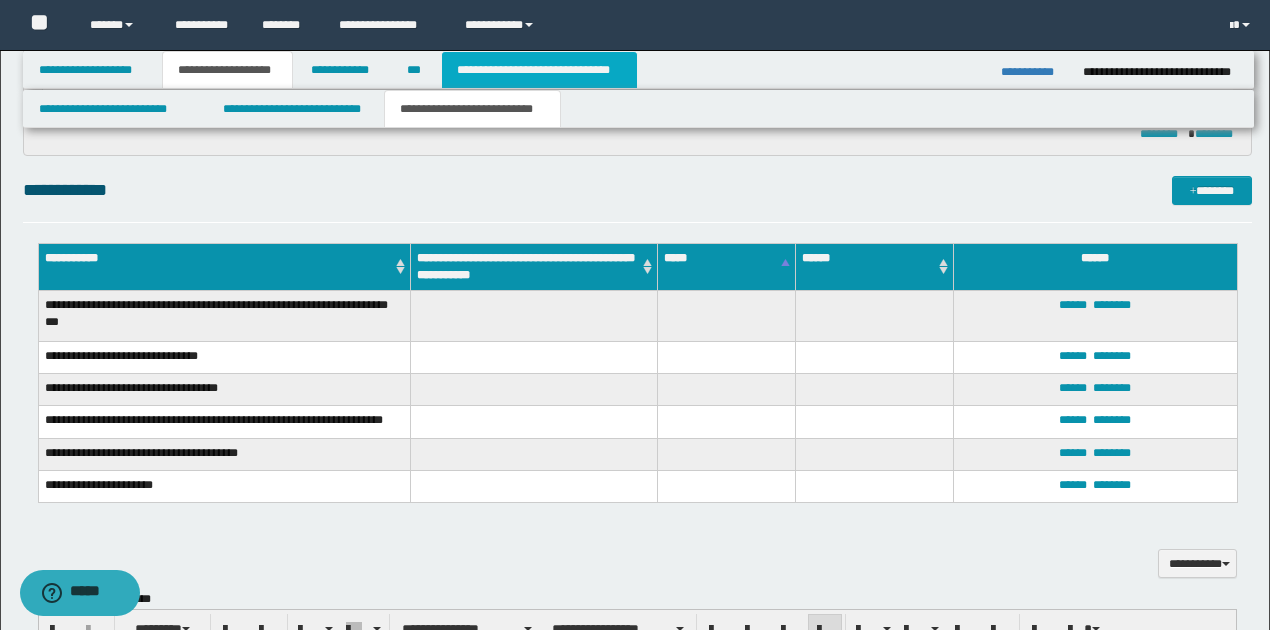 click on "**********" at bounding box center (539, 70) 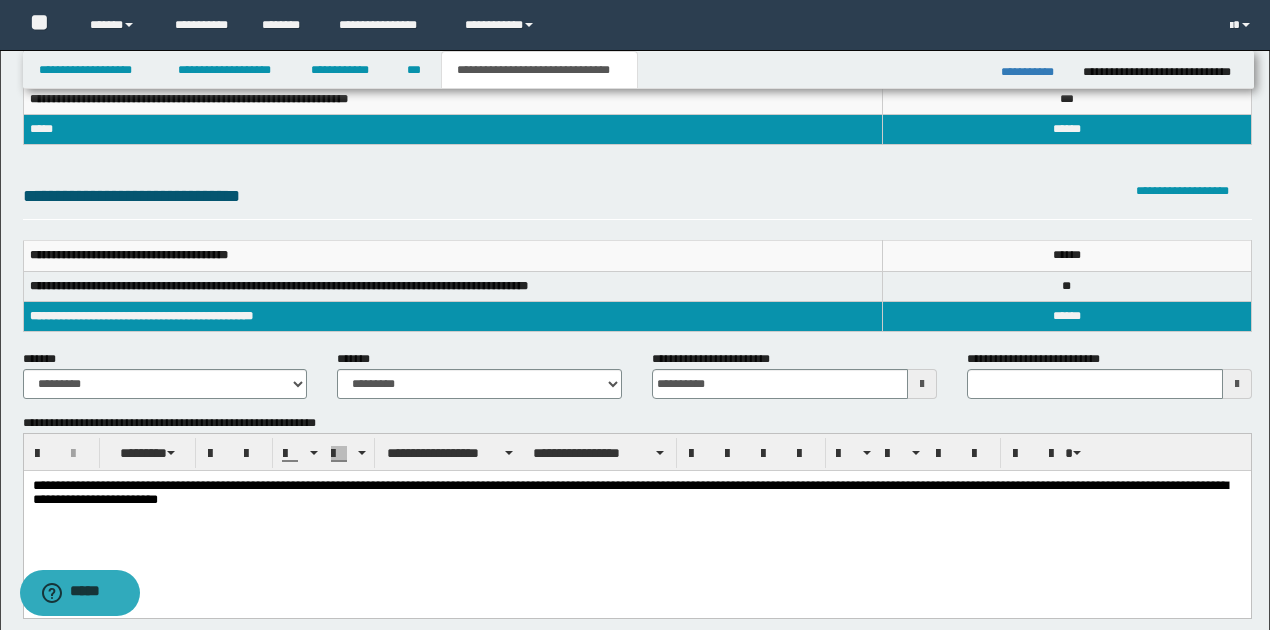scroll, scrollTop: 200, scrollLeft: 0, axis: vertical 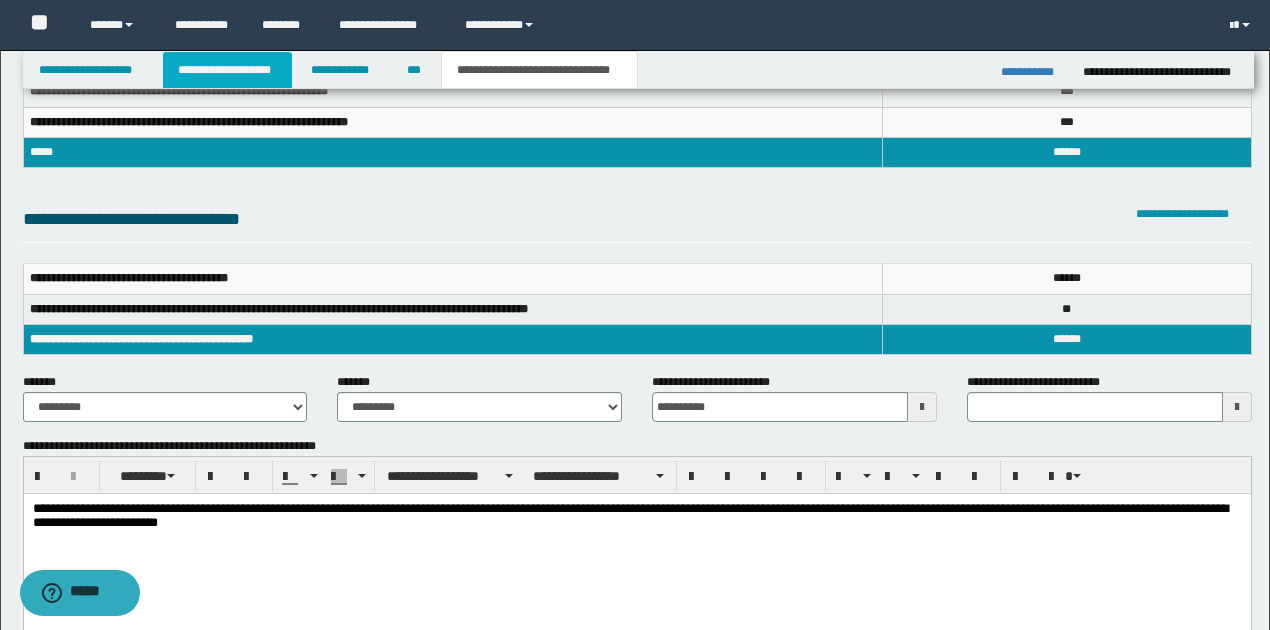 click on "**********" at bounding box center [227, 70] 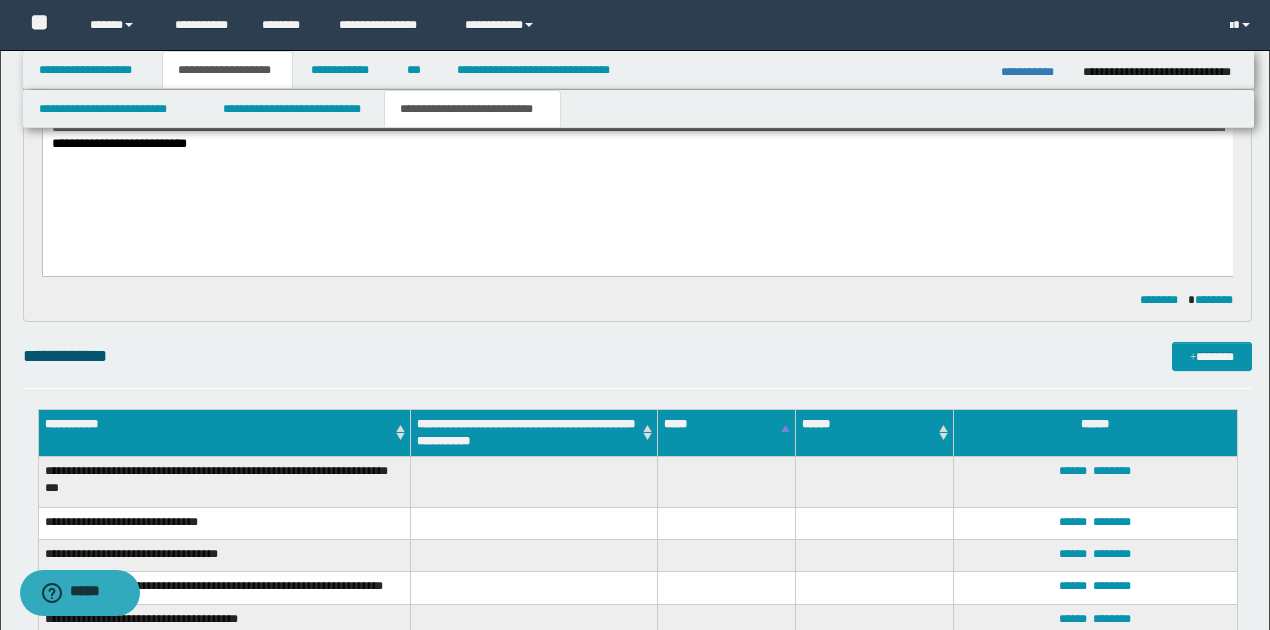 scroll, scrollTop: 897, scrollLeft: 0, axis: vertical 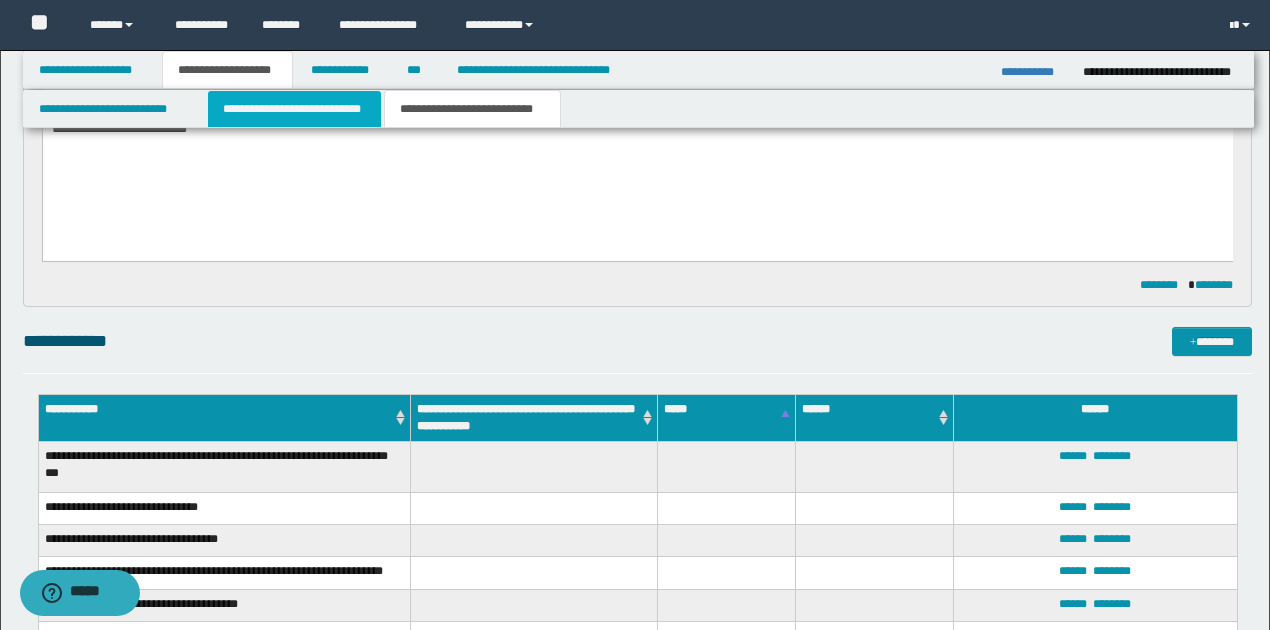 click on "**********" at bounding box center [294, 109] 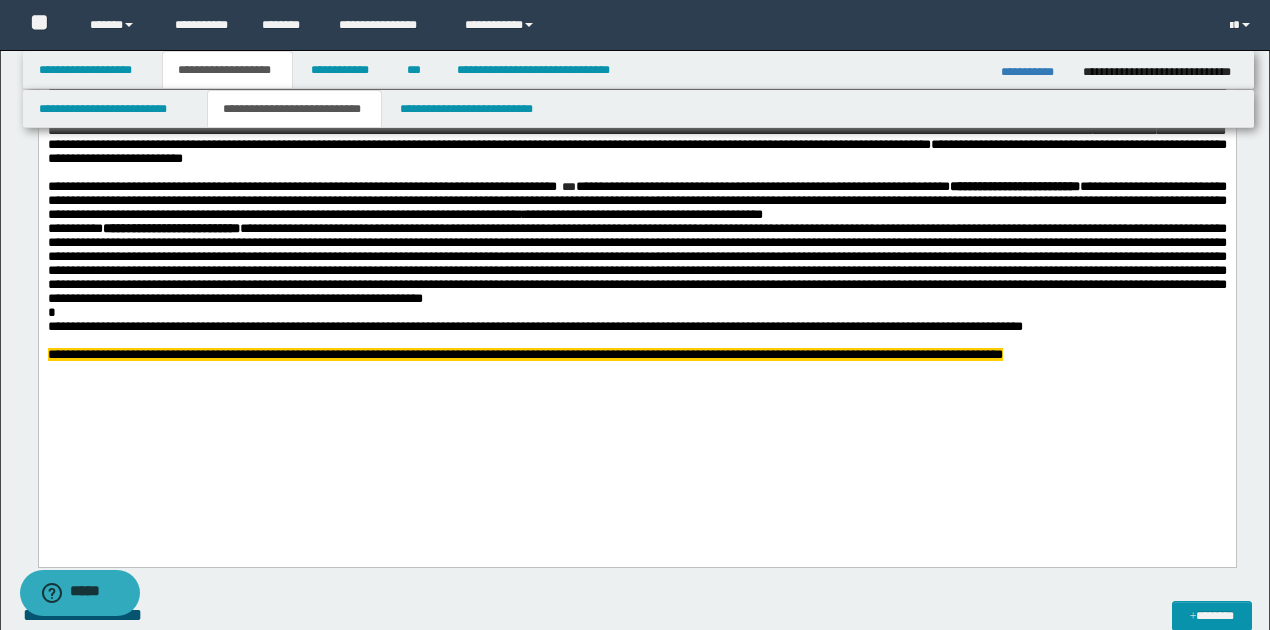 scroll, scrollTop: 1097, scrollLeft: 0, axis: vertical 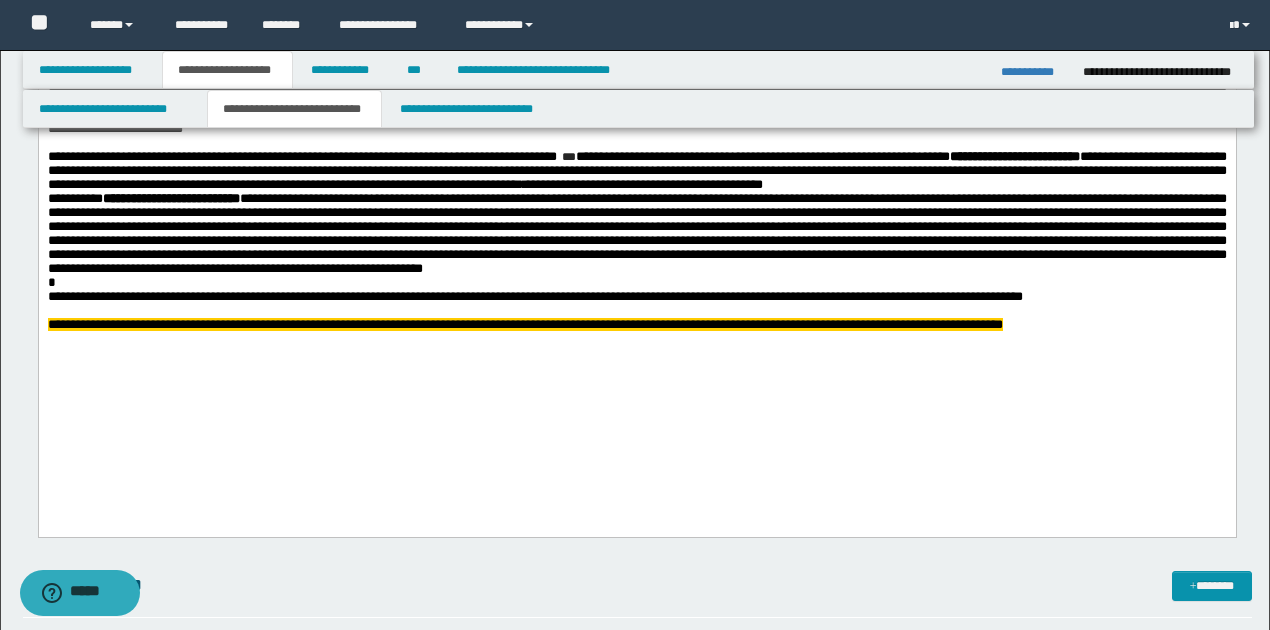 click on "**********" at bounding box center (636, 326) 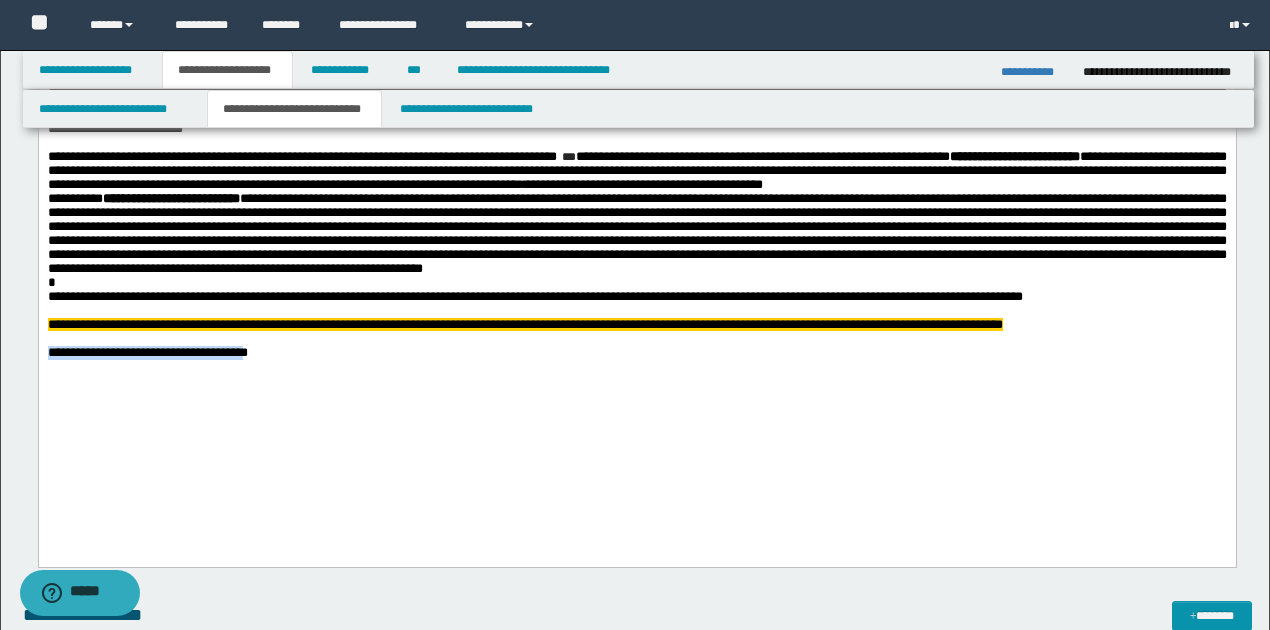 drag, startPoint x: 46, startPoint y: 438, endPoint x: 342, endPoint y: 437, distance: 296.00168 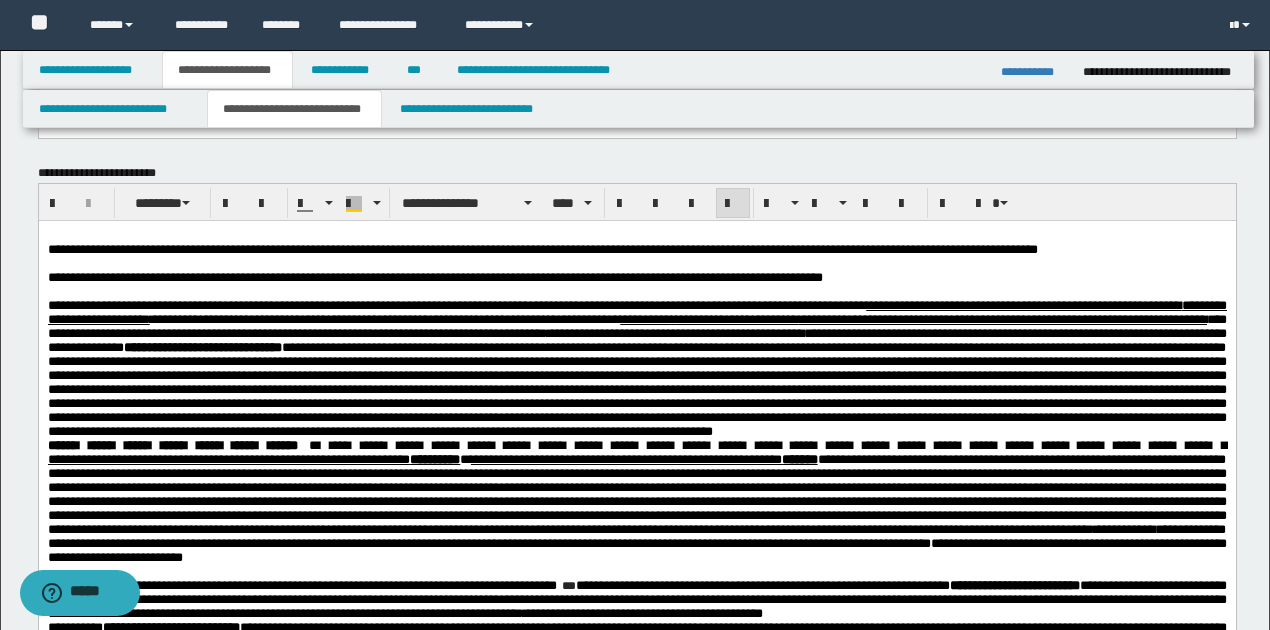 scroll, scrollTop: 630, scrollLeft: 0, axis: vertical 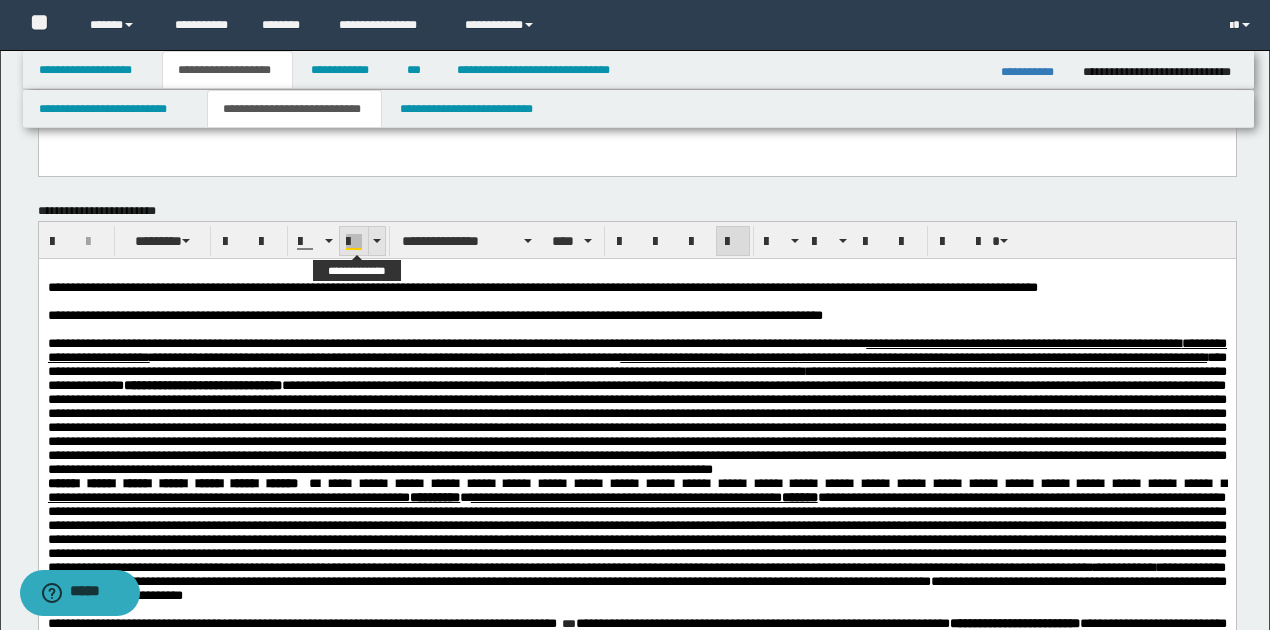 click at bounding box center [376, 241] 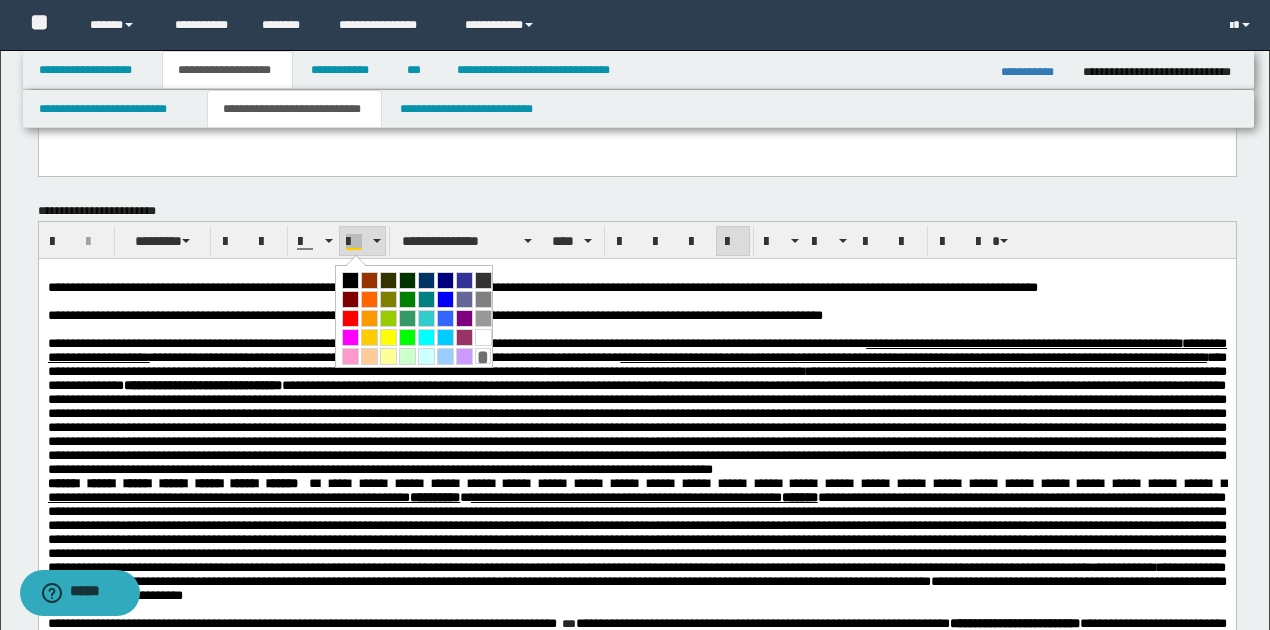 drag, startPoint x: 354, startPoint y: 333, endPoint x: 314, endPoint y: 72, distance: 264.04733 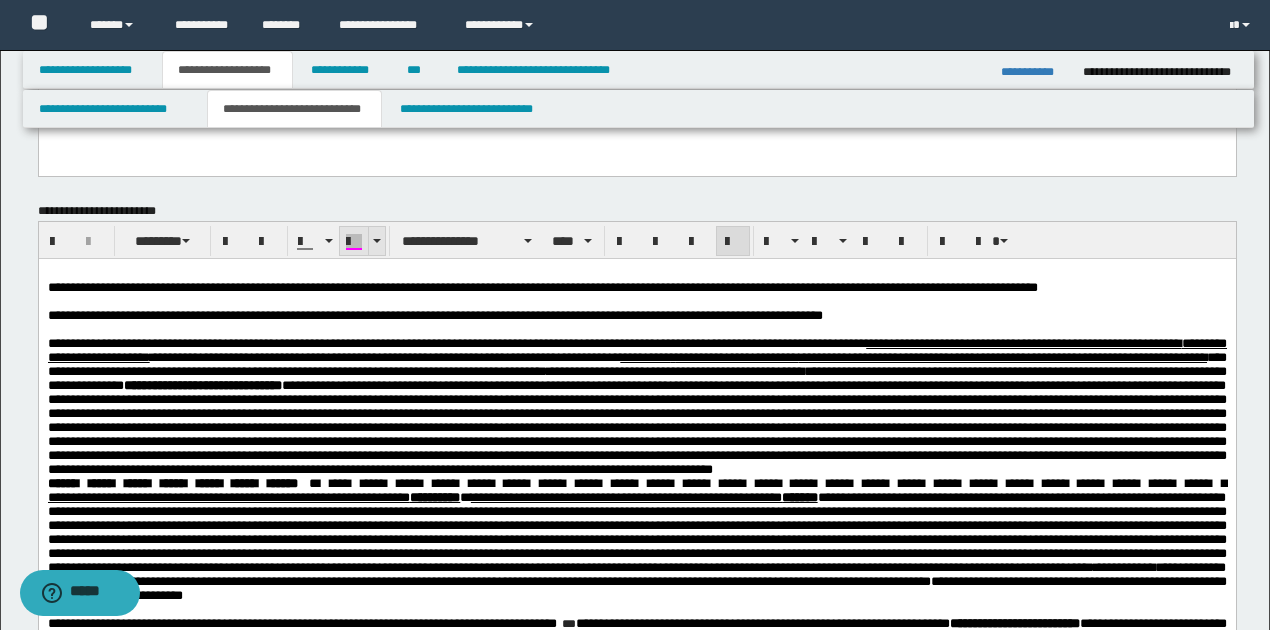 click at bounding box center (376, 241) 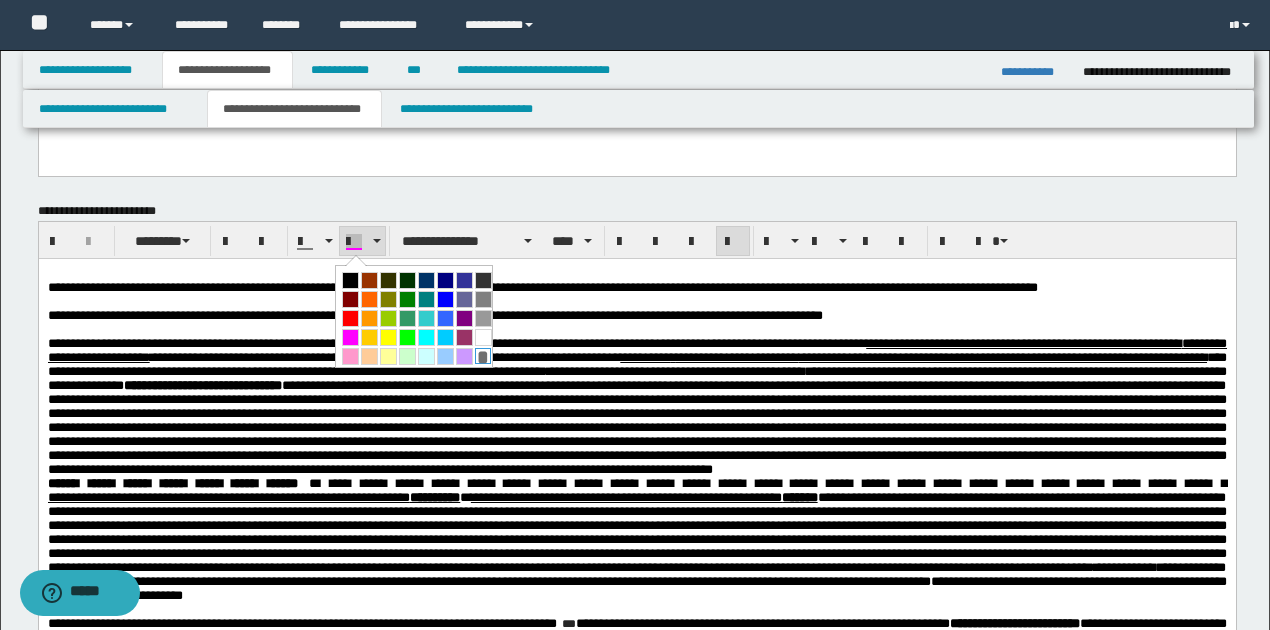 click on "*" at bounding box center [483, 356] 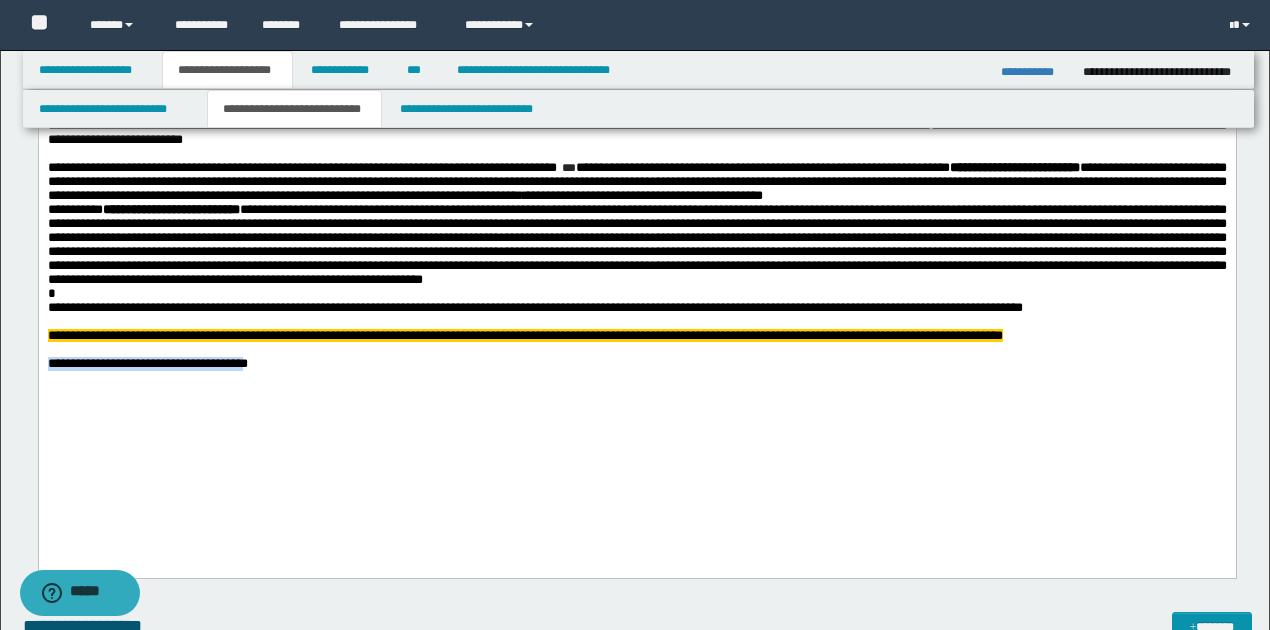 scroll, scrollTop: 1097, scrollLeft: 0, axis: vertical 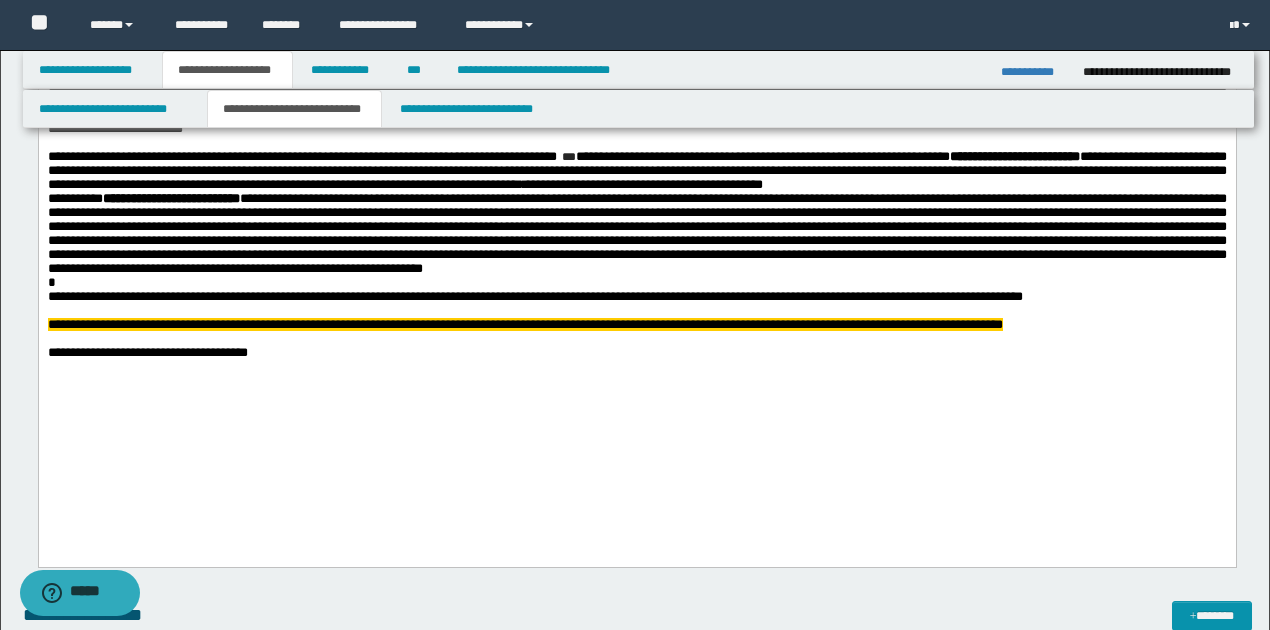 click at bounding box center (637, 368) 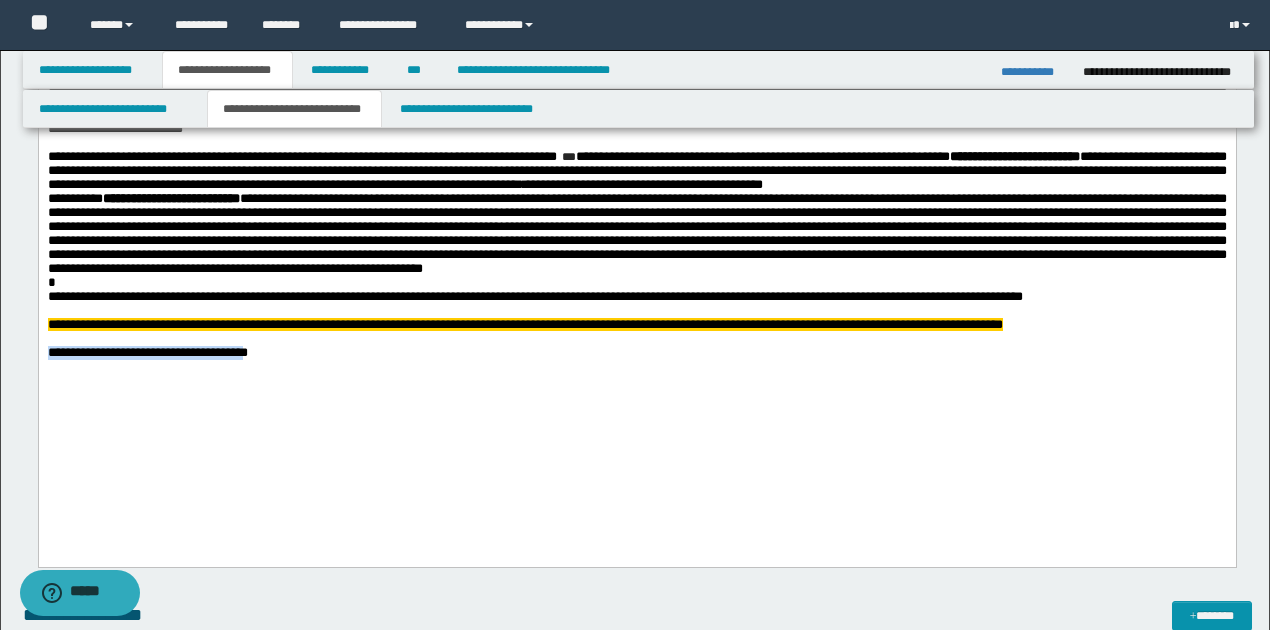 drag, startPoint x: 48, startPoint y: 435, endPoint x: 338, endPoint y: 433, distance: 290.0069 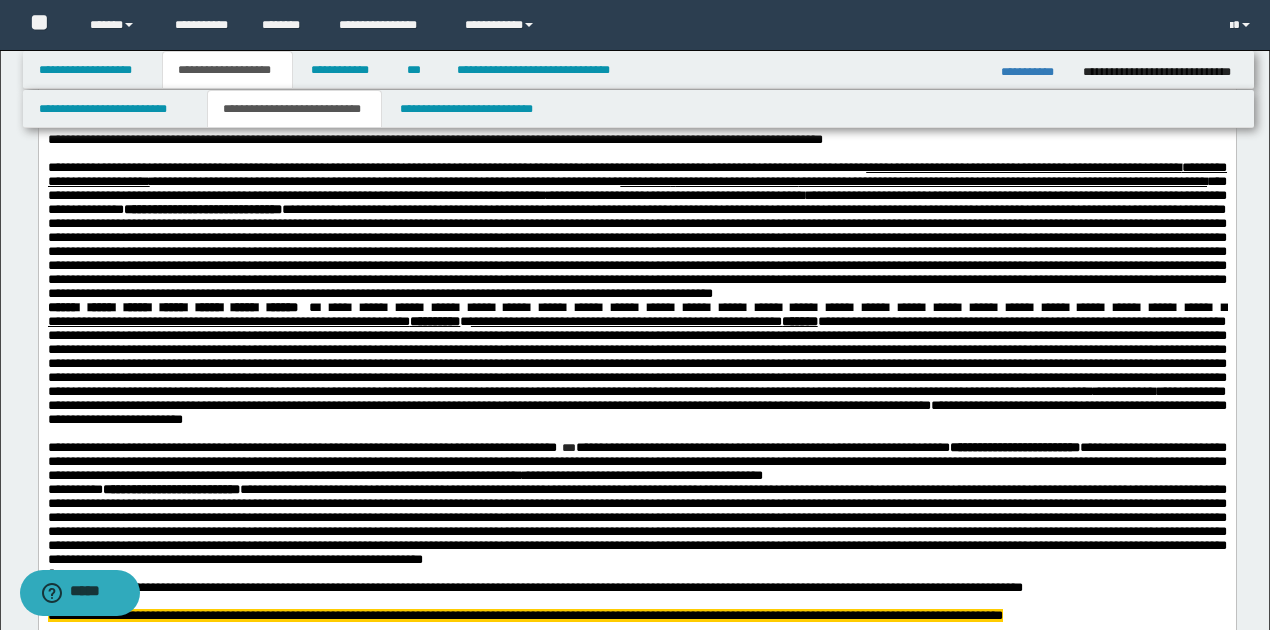 scroll, scrollTop: 697, scrollLeft: 0, axis: vertical 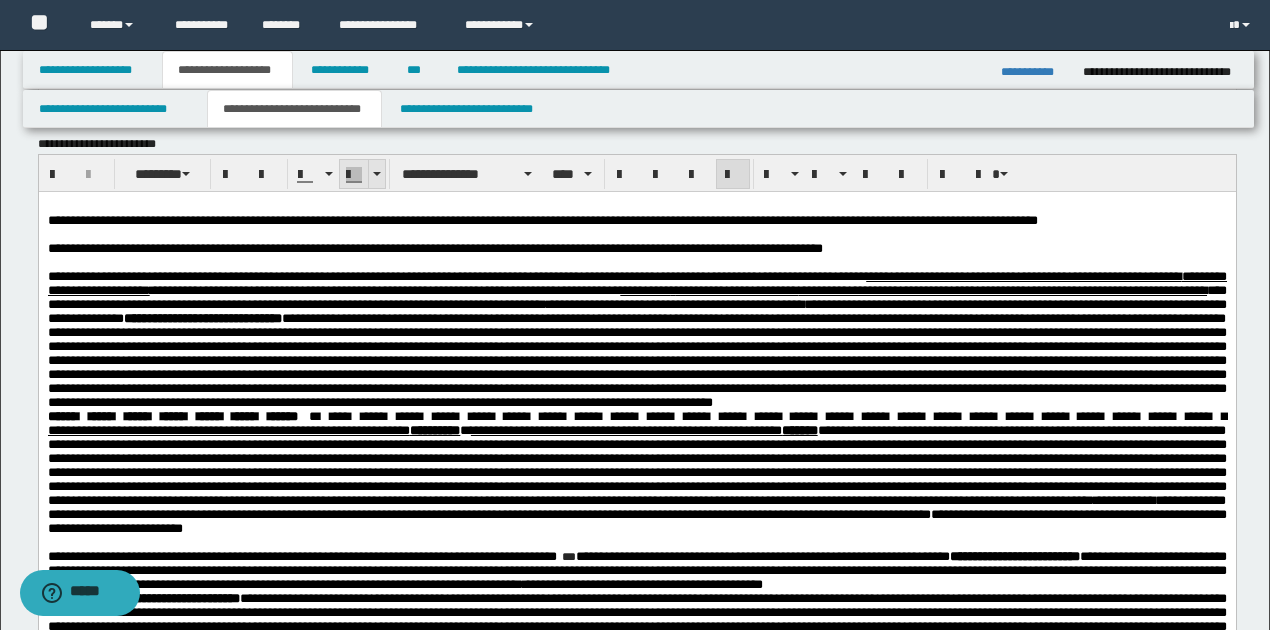 click at bounding box center [376, 174] 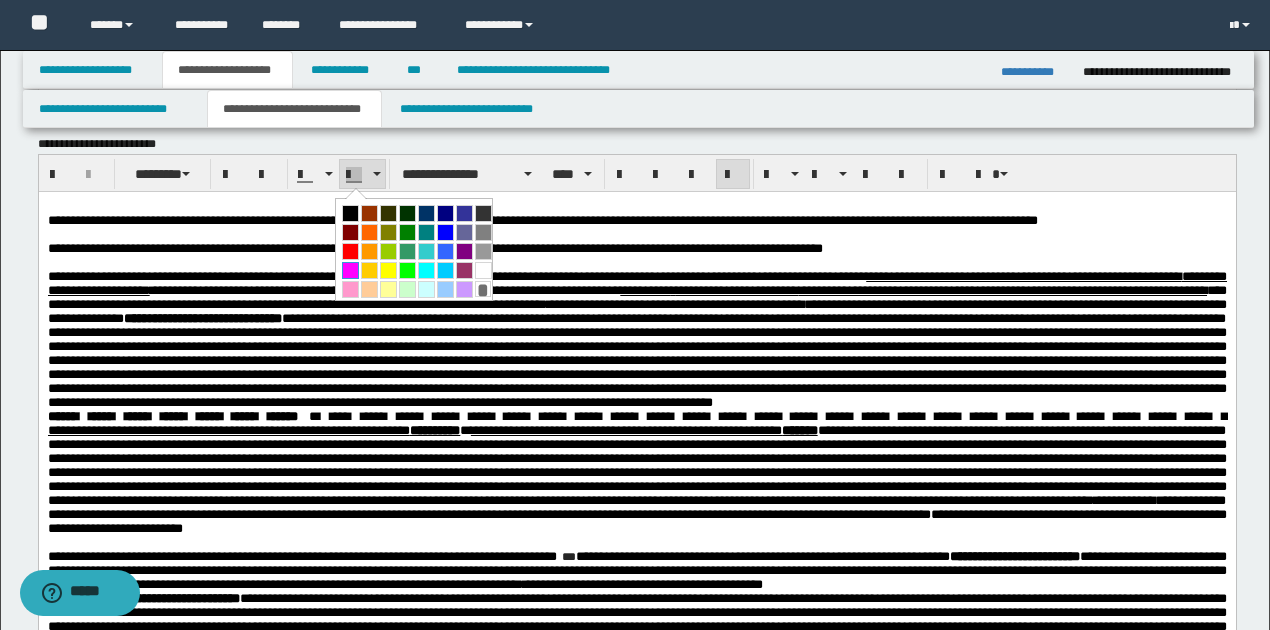 click at bounding box center (350, 270) 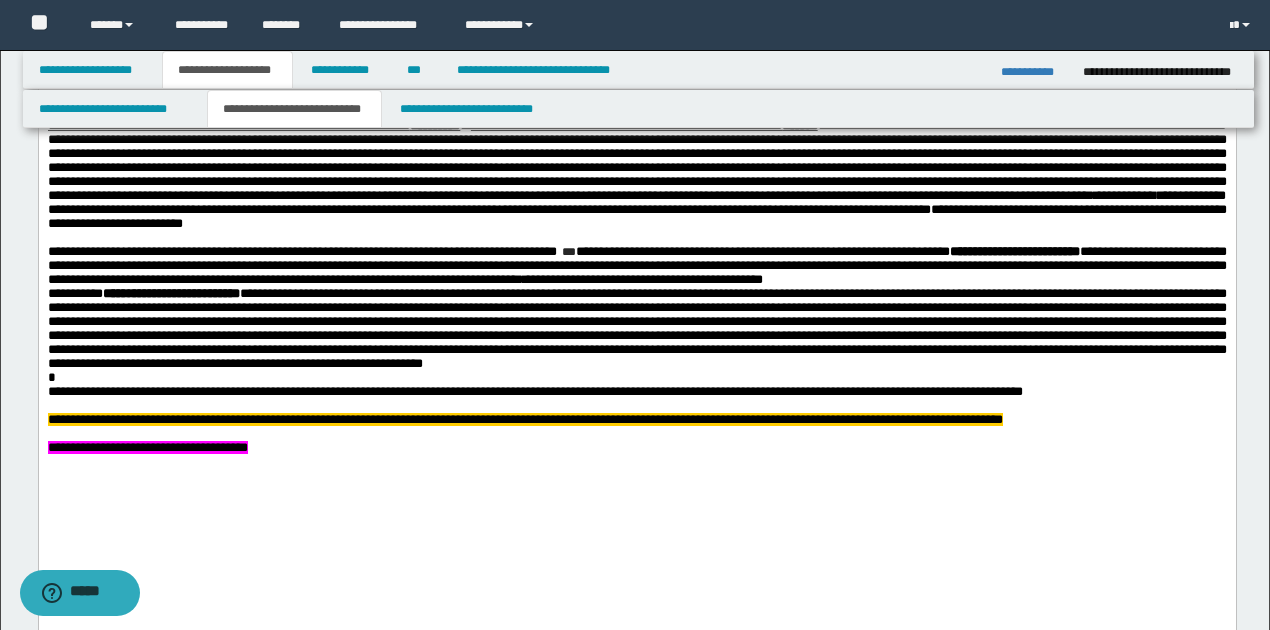 scroll, scrollTop: 1030, scrollLeft: 0, axis: vertical 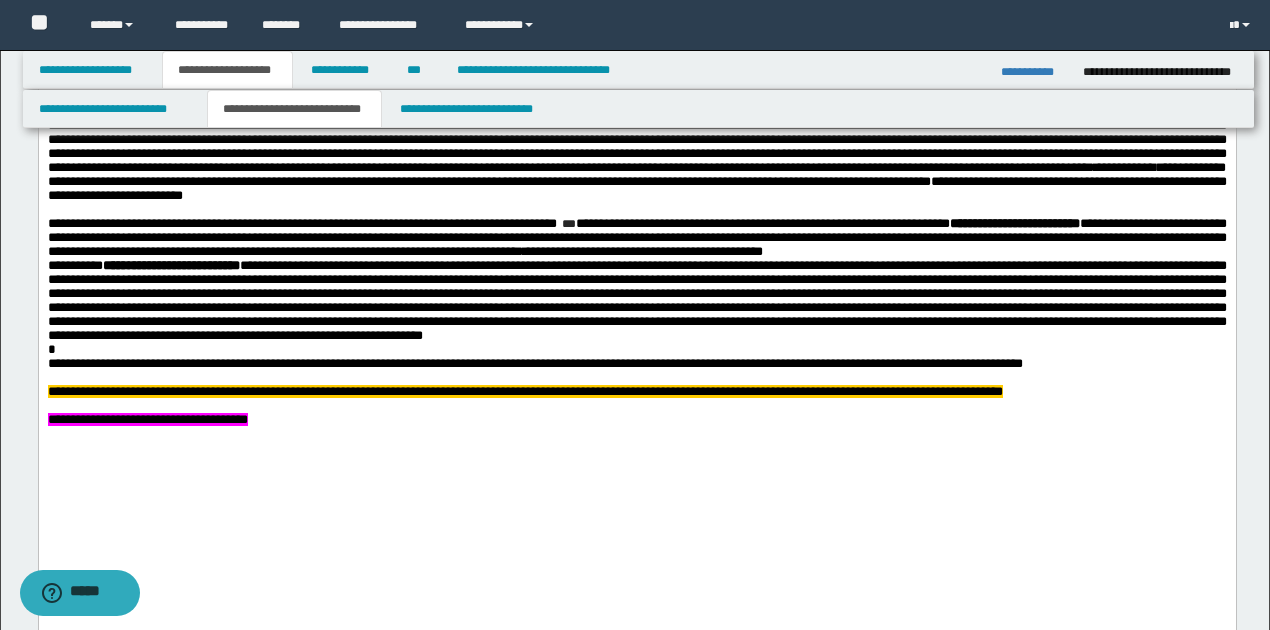 click at bounding box center (636, 407) 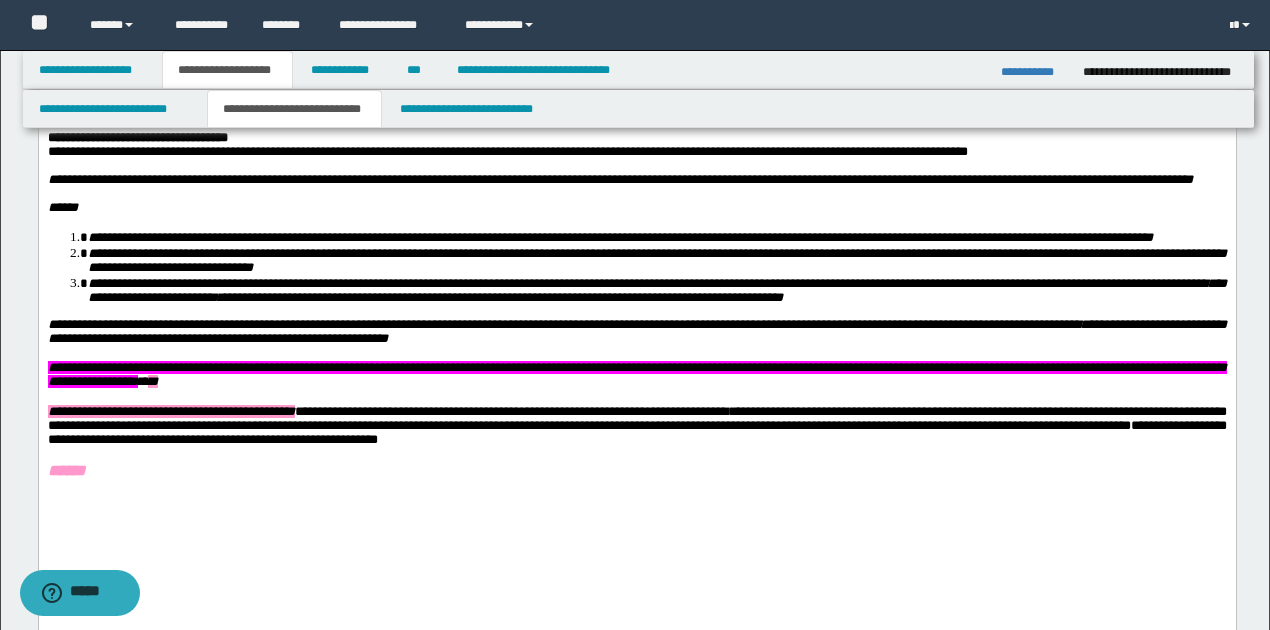 scroll, scrollTop: 164, scrollLeft: 0, axis: vertical 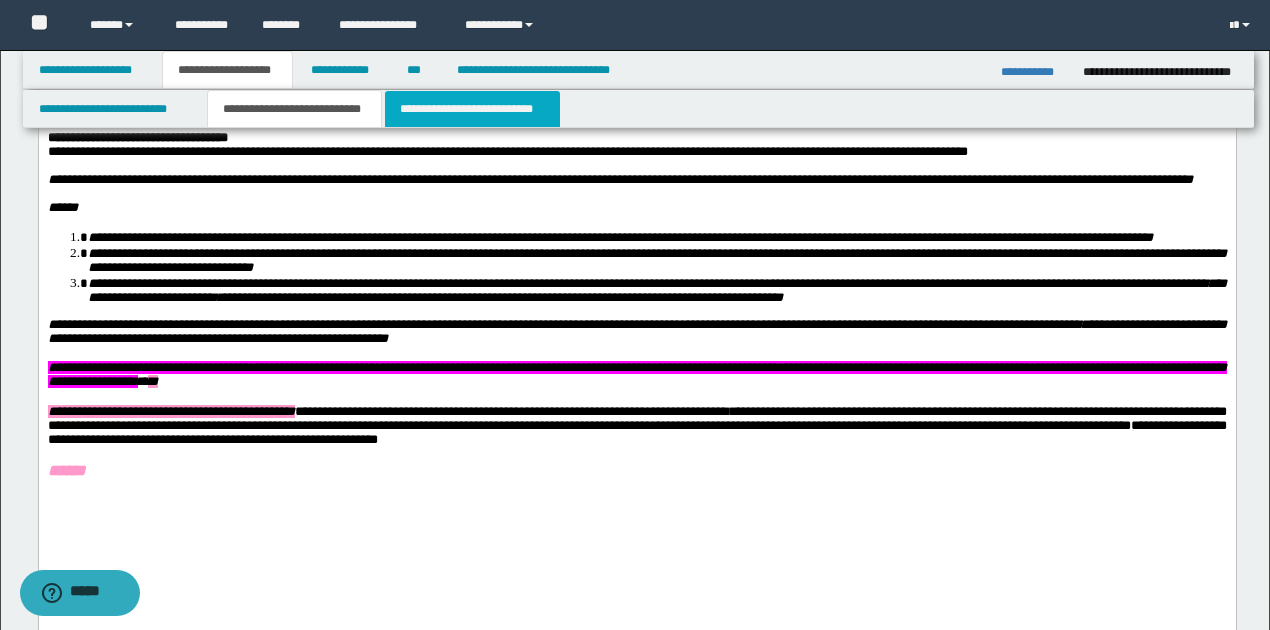 click on "**********" at bounding box center (472, 109) 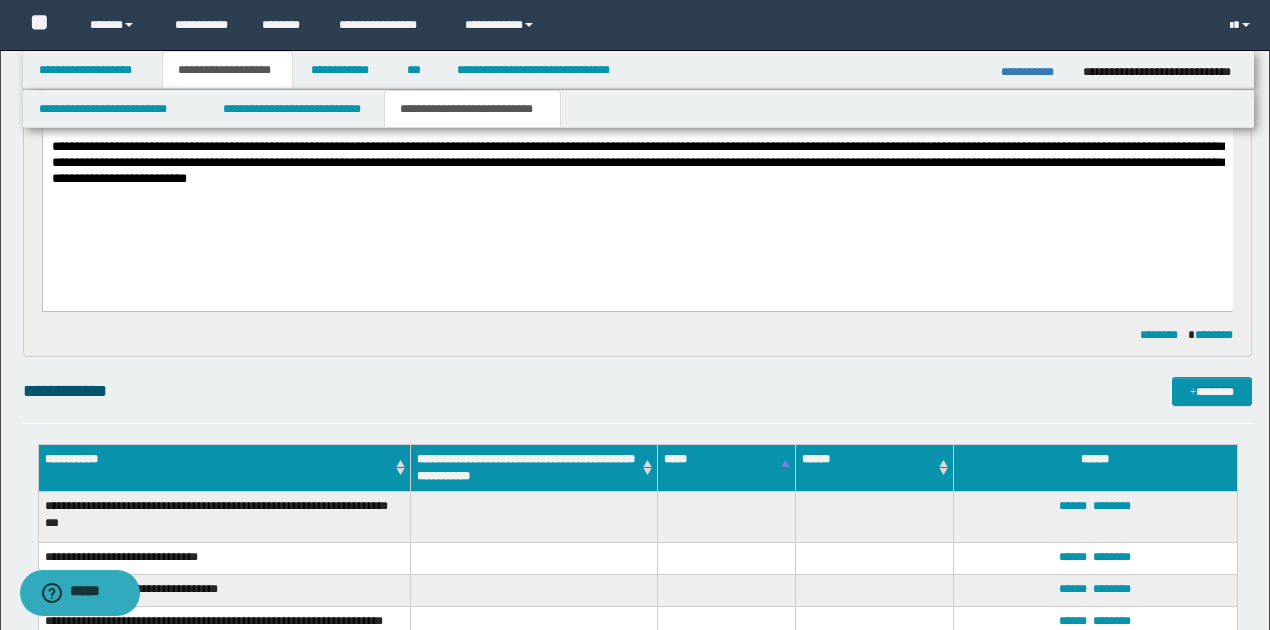 scroll, scrollTop: 1097, scrollLeft: 0, axis: vertical 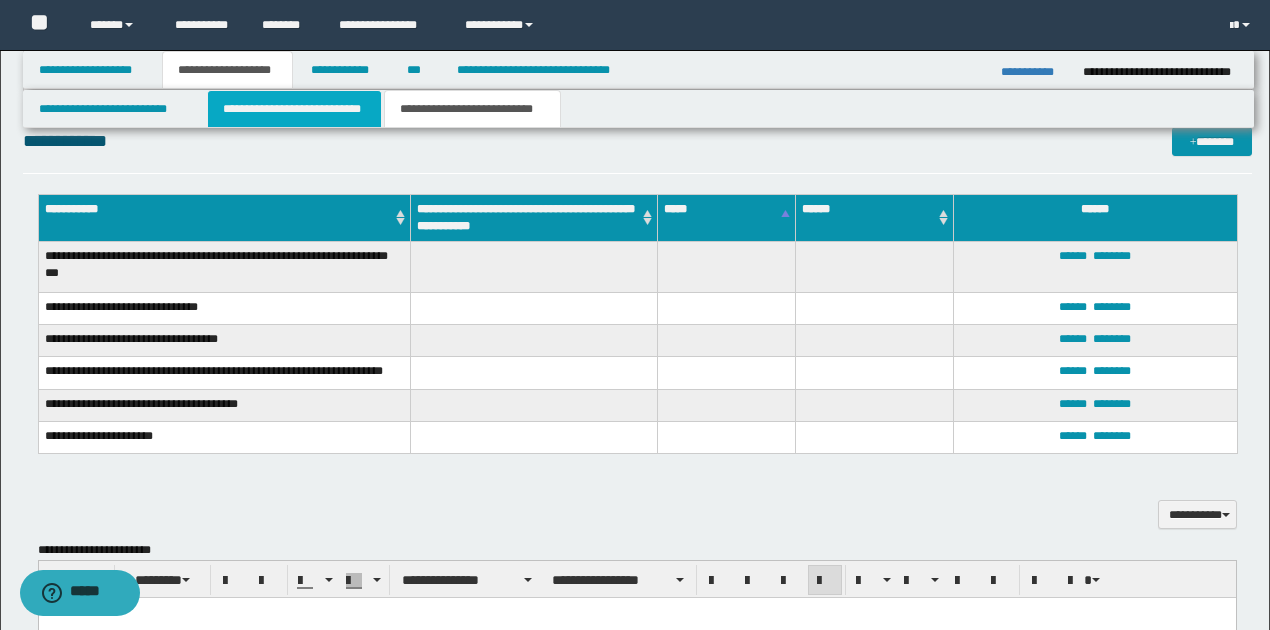 click on "**********" at bounding box center [294, 109] 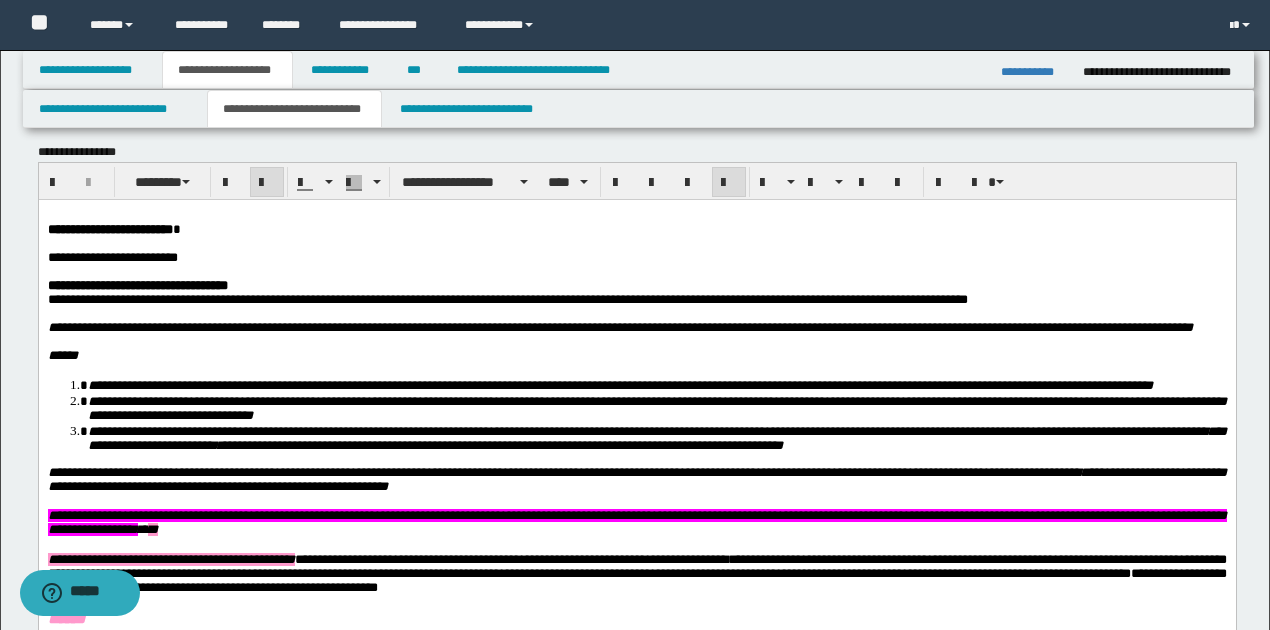scroll, scrollTop: 0, scrollLeft: 0, axis: both 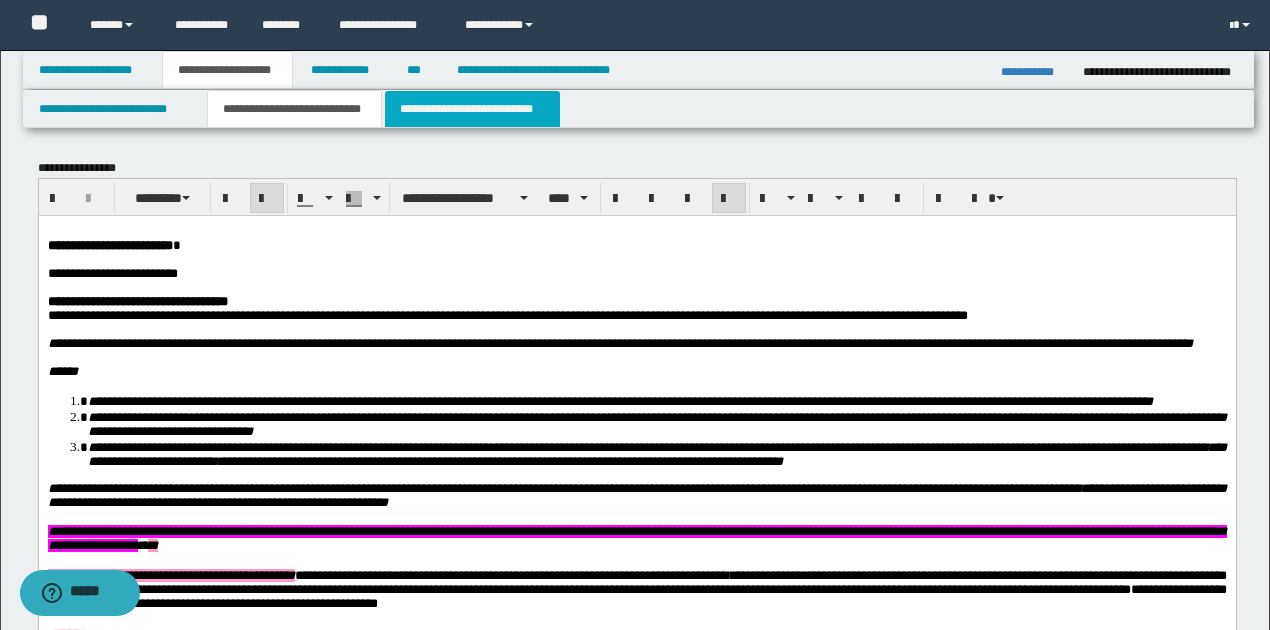 click on "**********" at bounding box center (472, 109) 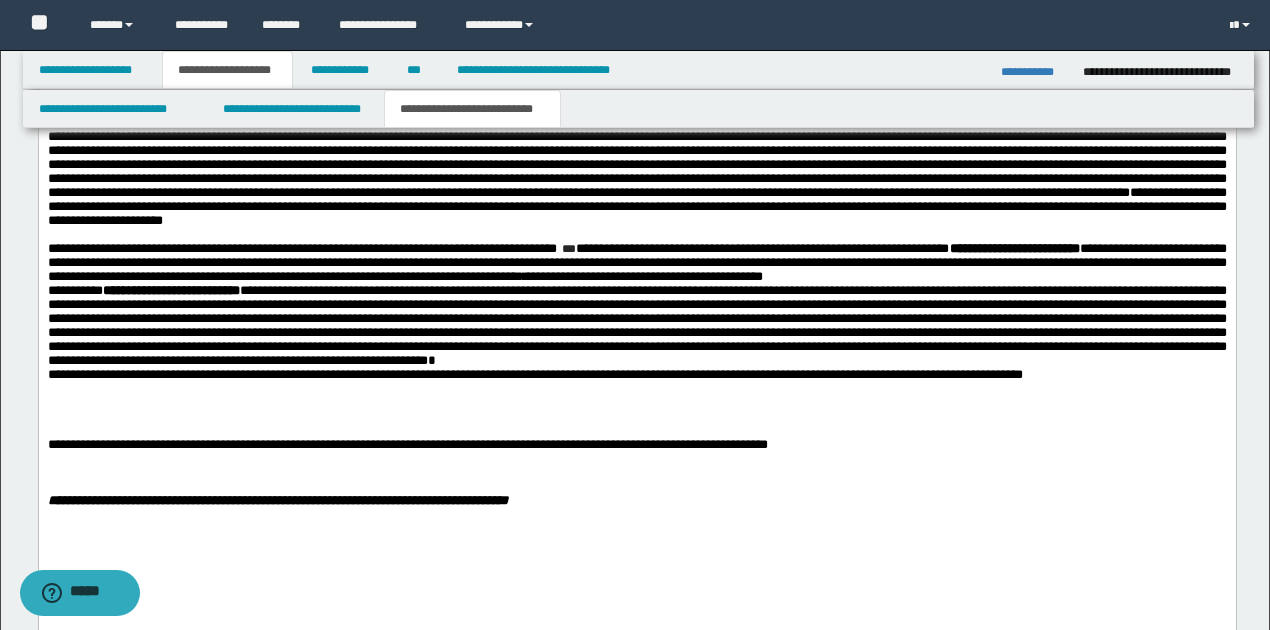 scroll, scrollTop: 1866, scrollLeft: 0, axis: vertical 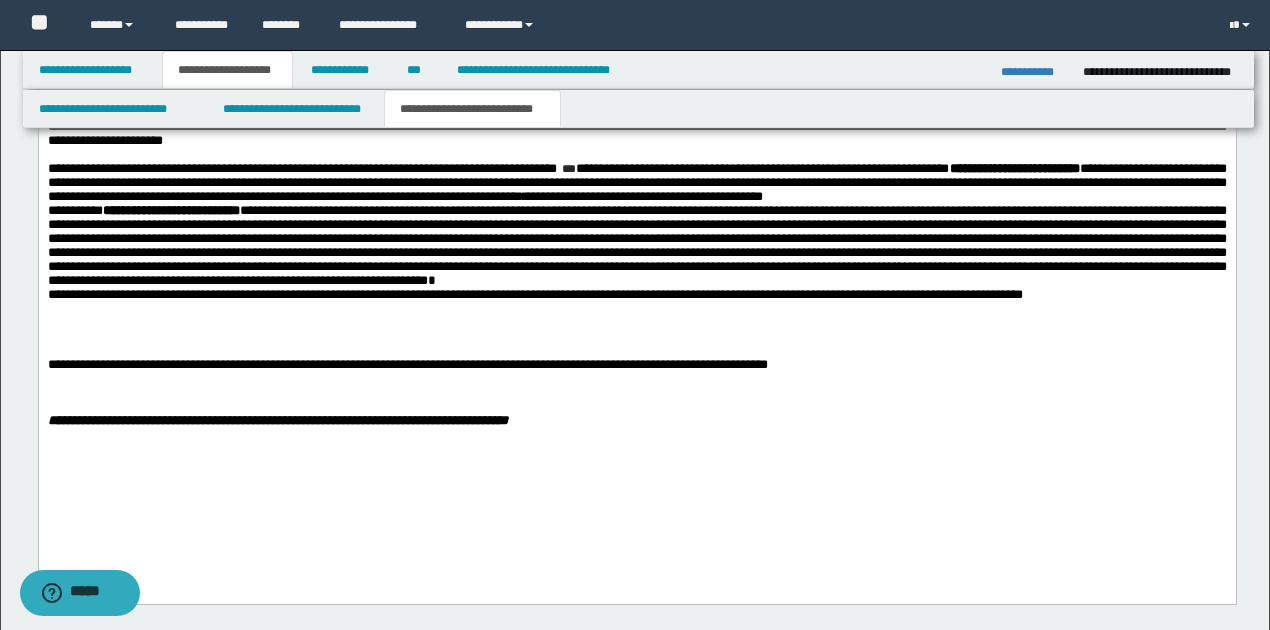 click on "**********" at bounding box center (636, 296) 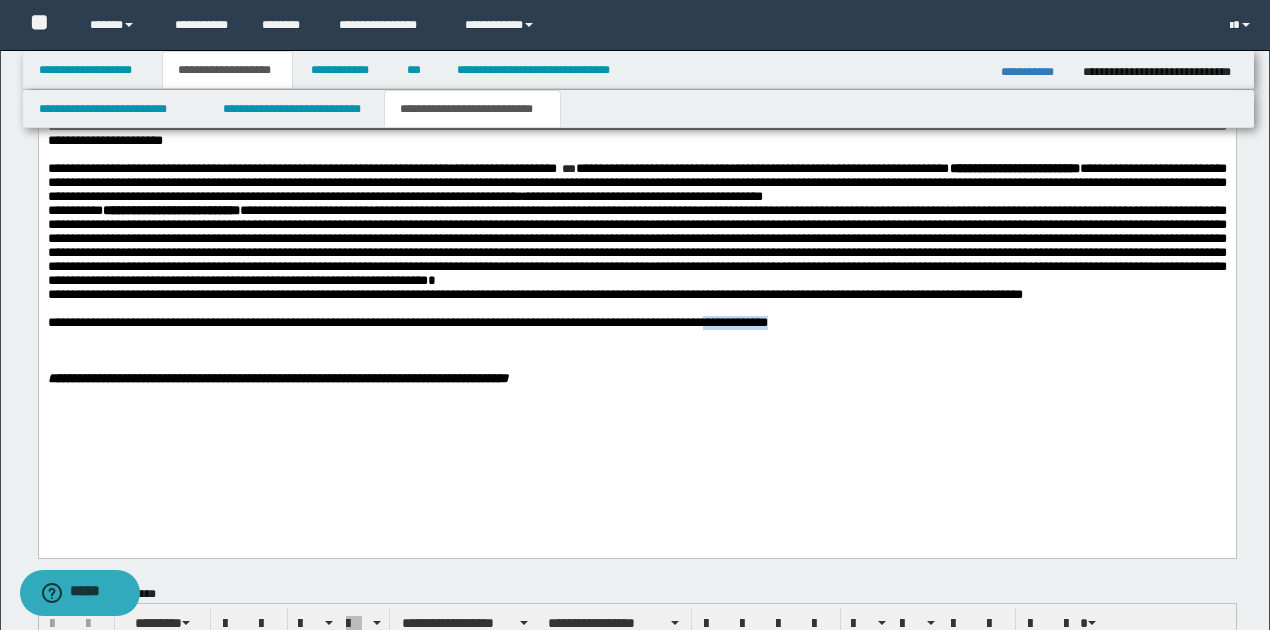 drag, startPoint x: 741, startPoint y: 379, endPoint x: 836, endPoint y: 378, distance: 95.005264 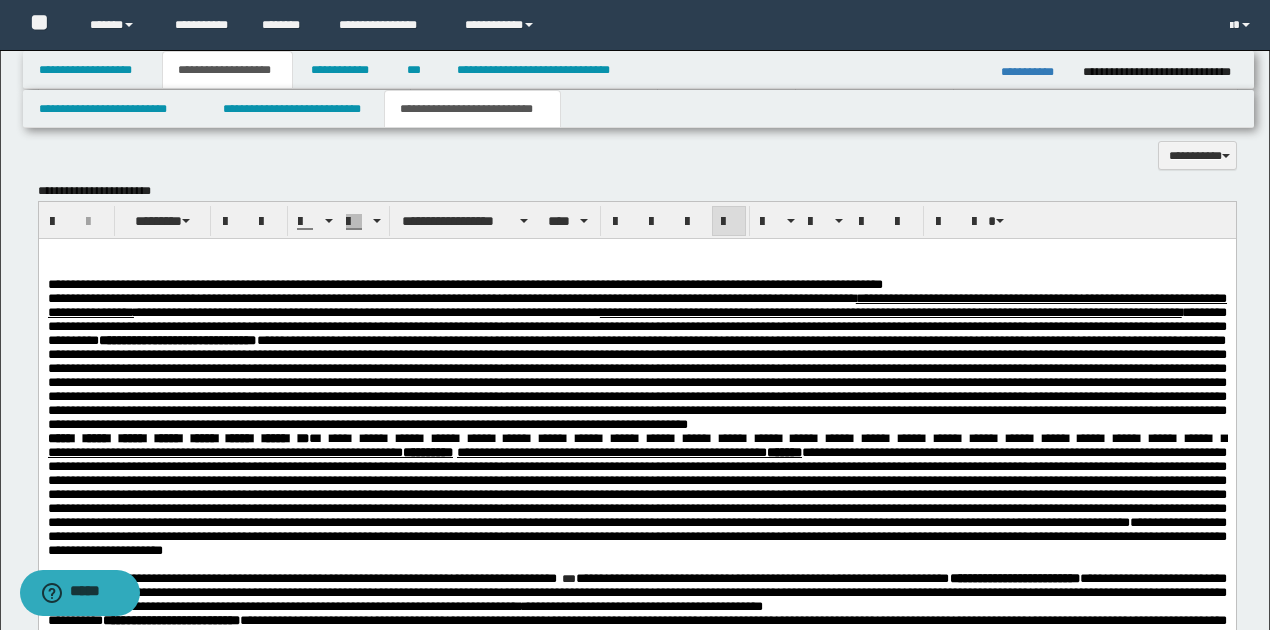 scroll, scrollTop: 1400, scrollLeft: 0, axis: vertical 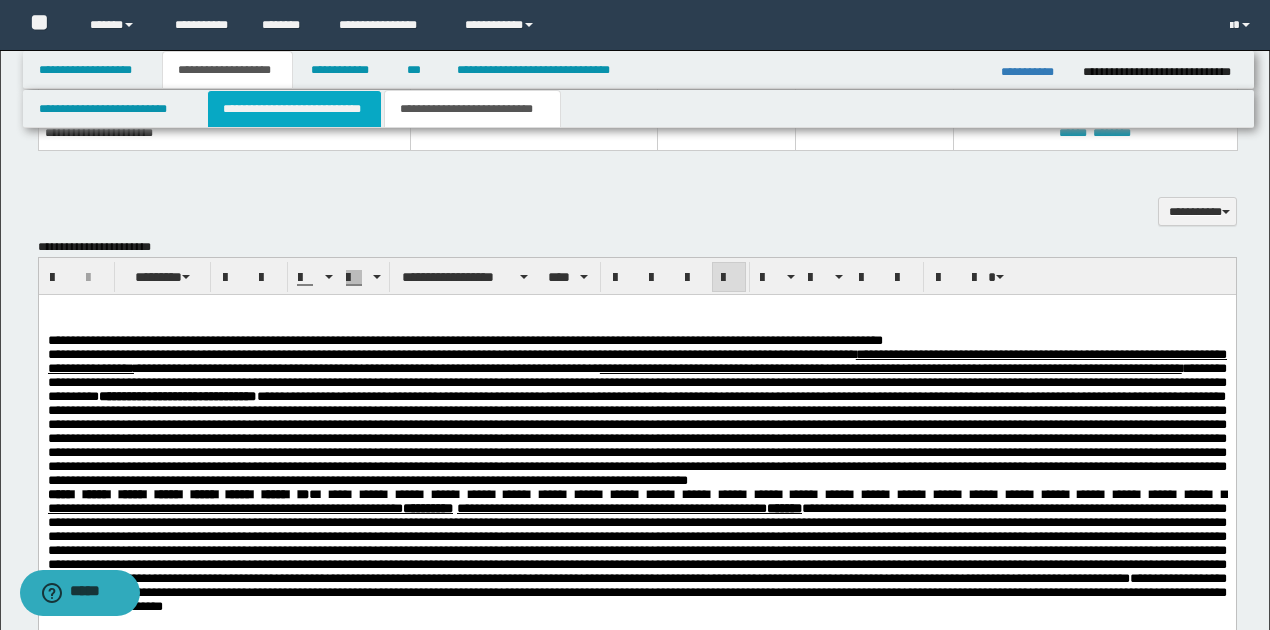 click on "**********" at bounding box center (294, 109) 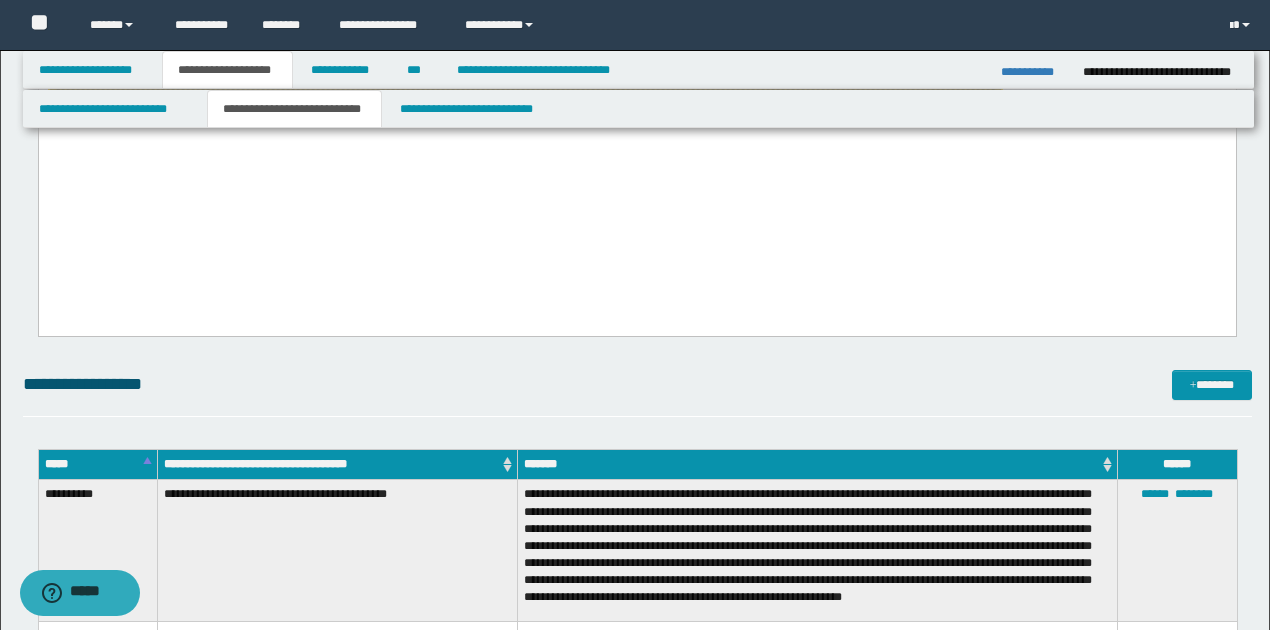 scroll, scrollTop: 1266, scrollLeft: 0, axis: vertical 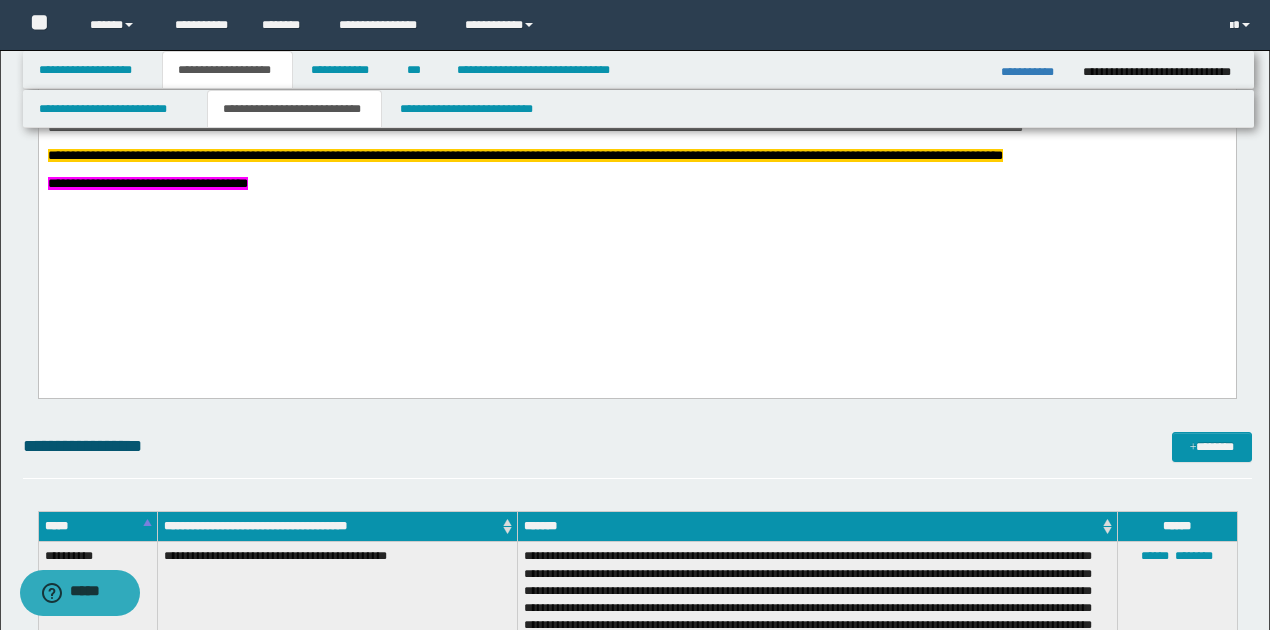 click on "**********" at bounding box center (636, 185) 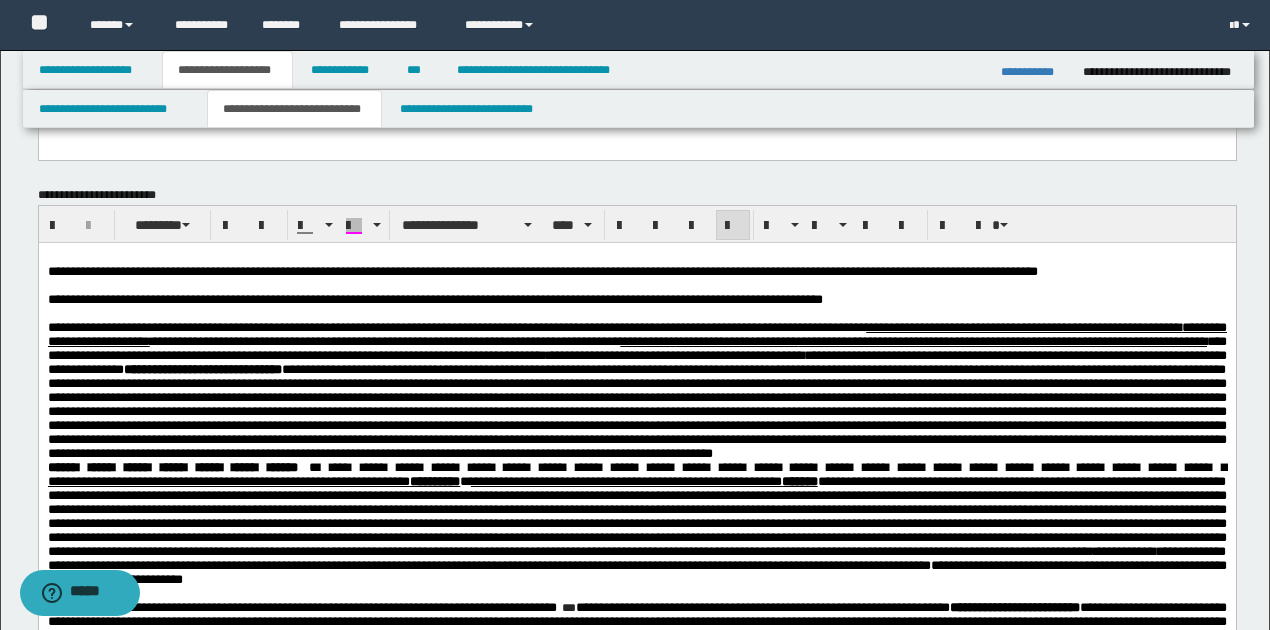 scroll, scrollTop: 600, scrollLeft: 0, axis: vertical 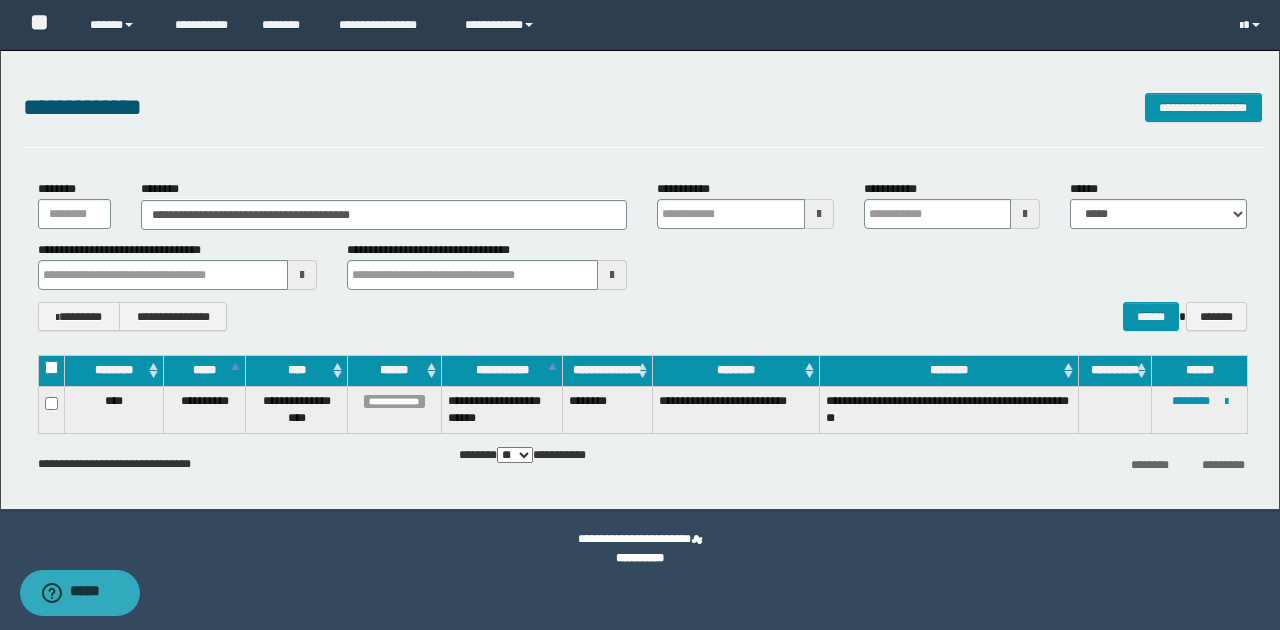 click on "**********" at bounding box center [642, 255] 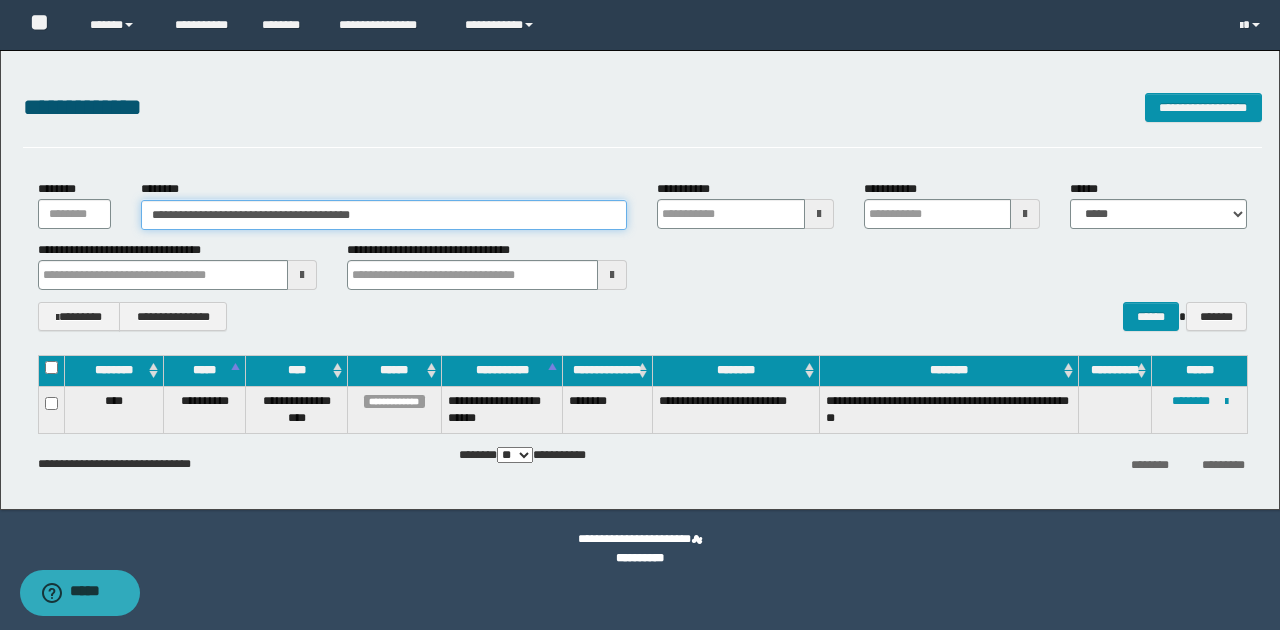 drag, startPoint x: 170, startPoint y: 214, endPoint x: 429, endPoint y: 221, distance: 259.09457 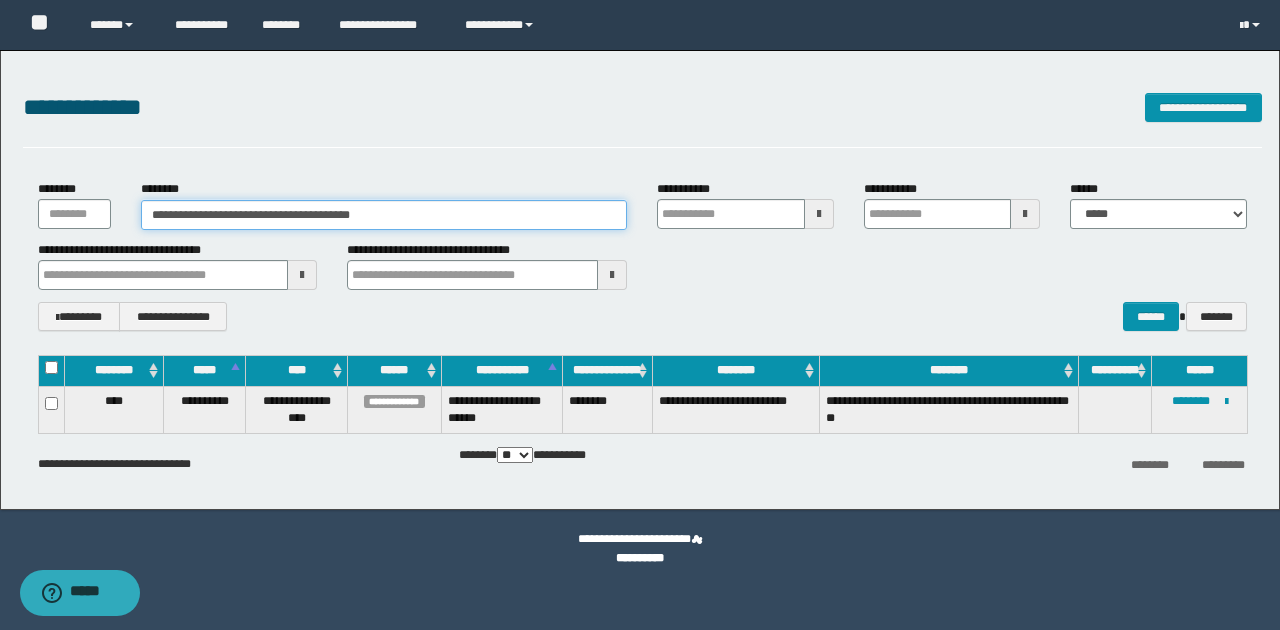 click on "**********" at bounding box center (384, 215) 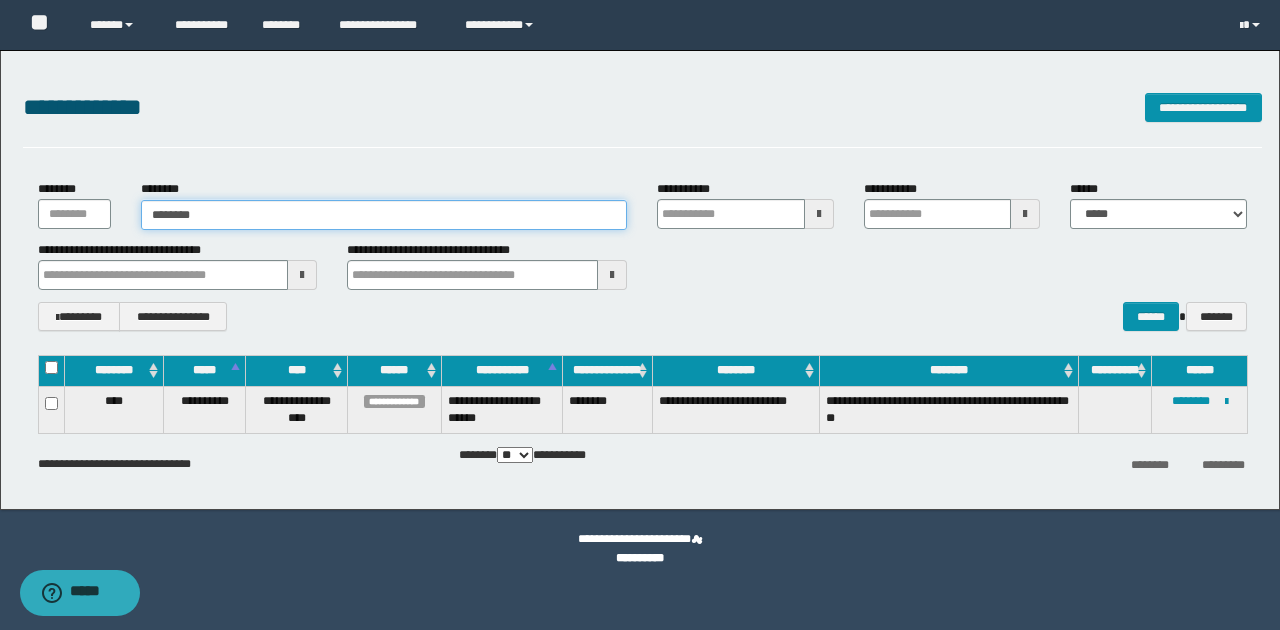 type on "********" 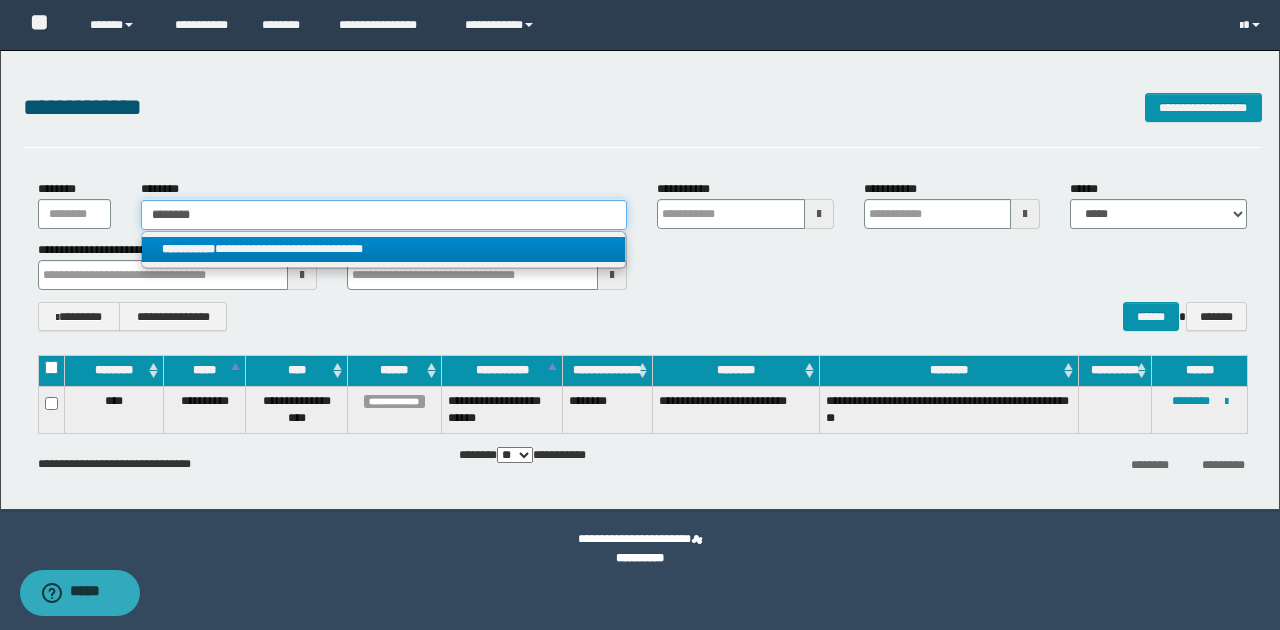 type on "********" 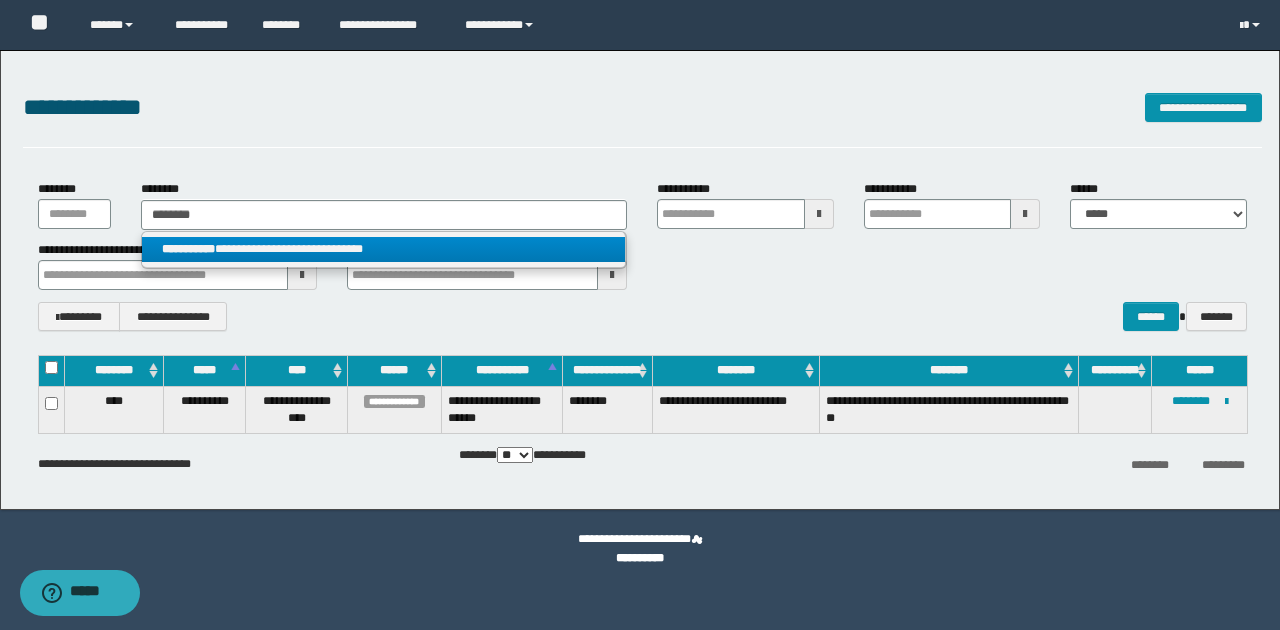 click on "**********" at bounding box center [384, 249] 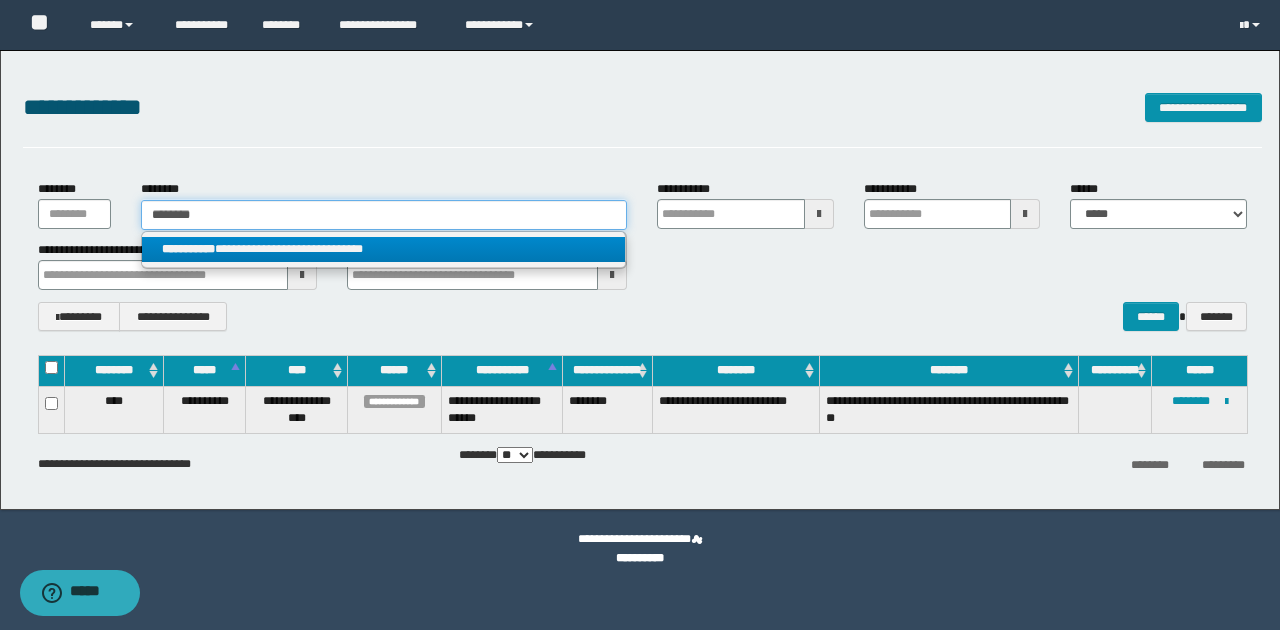 type 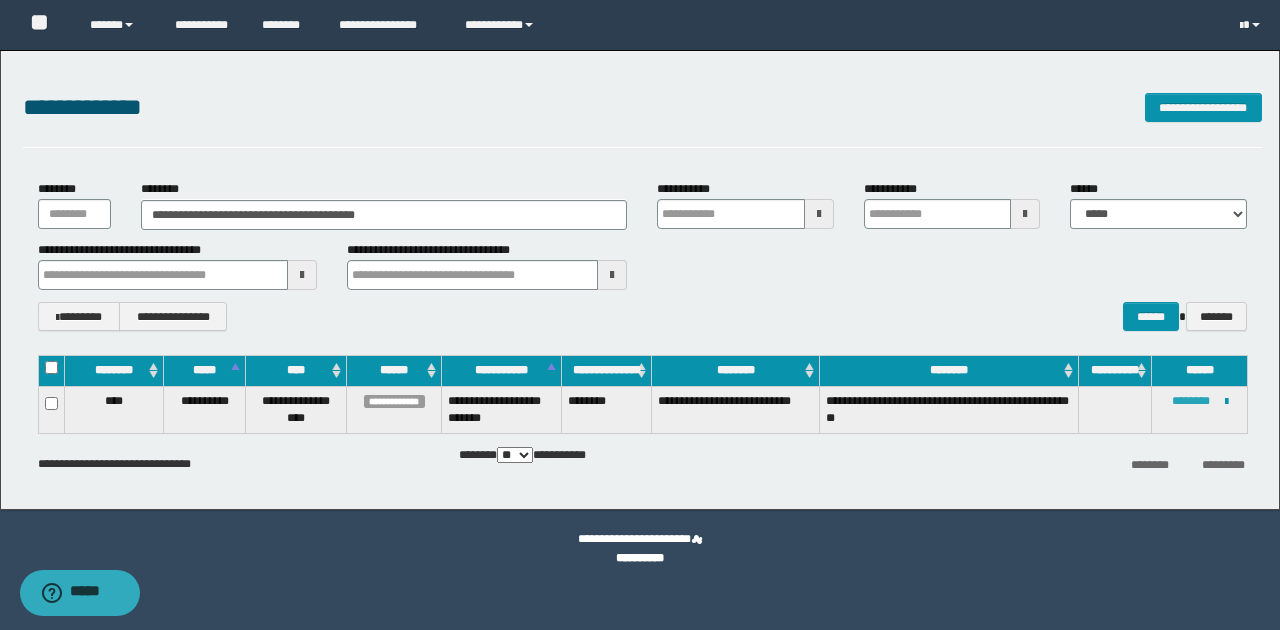 click on "********" at bounding box center (1191, 401) 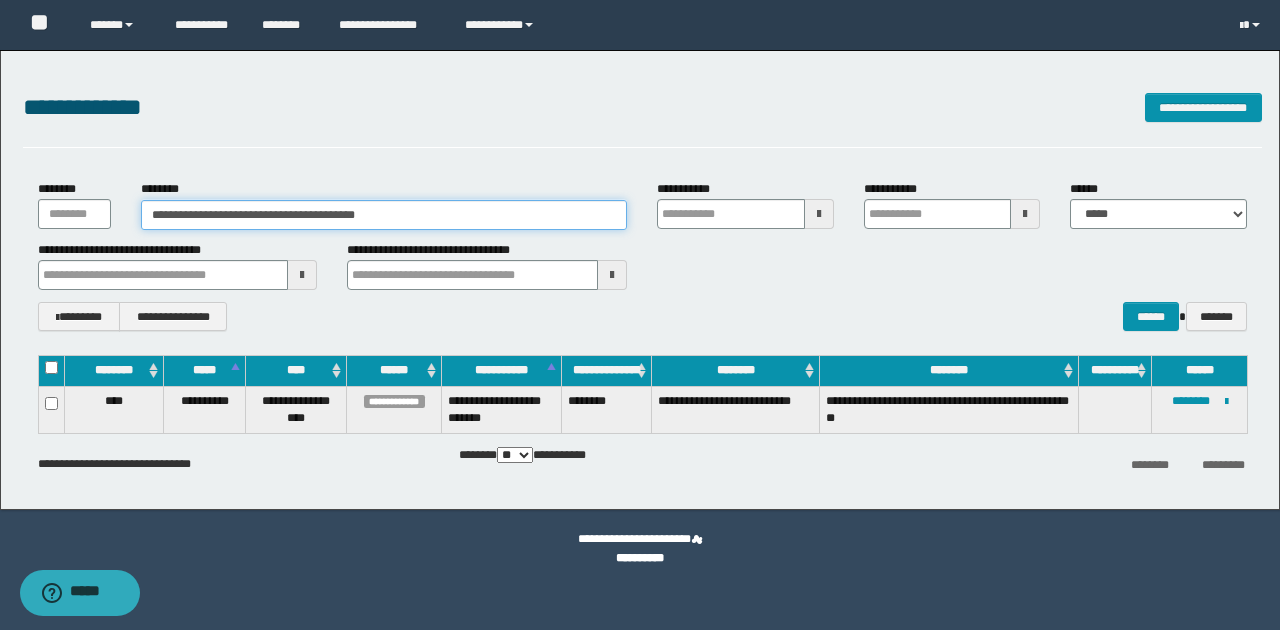 drag, startPoint x: 166, startPoint y: 214, endPoint x: 220, endPoint y: 216, distance: 54.037025 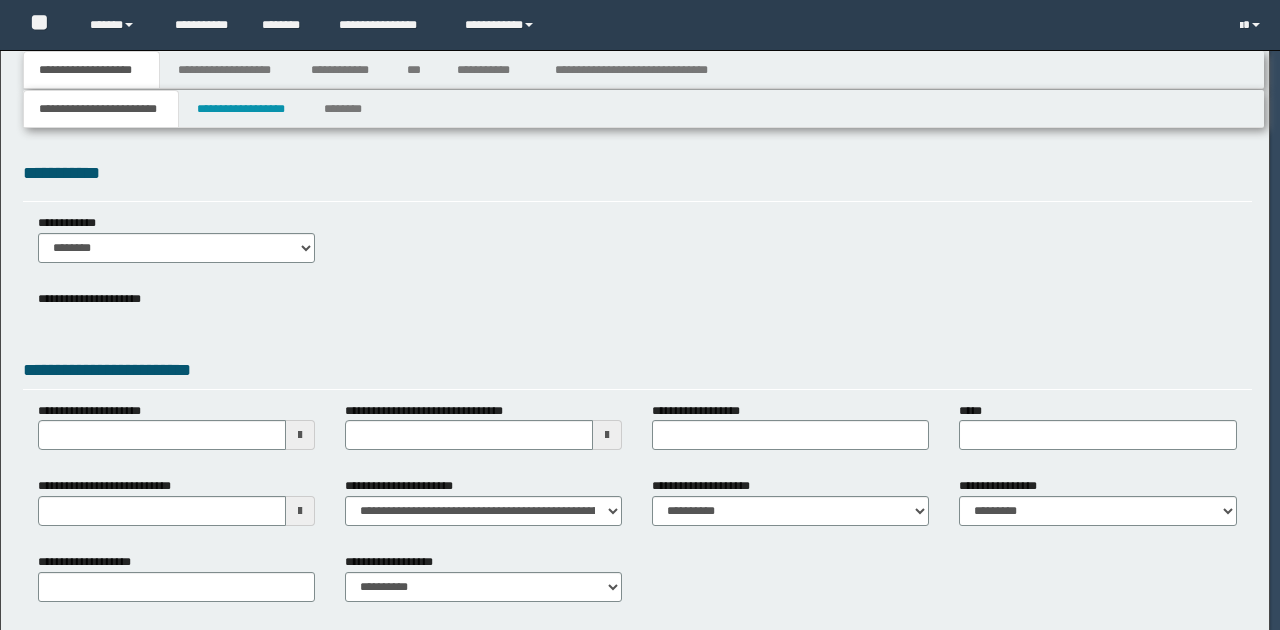 scroll, scrollTop: 0, scrollLeft: 0, axis: both 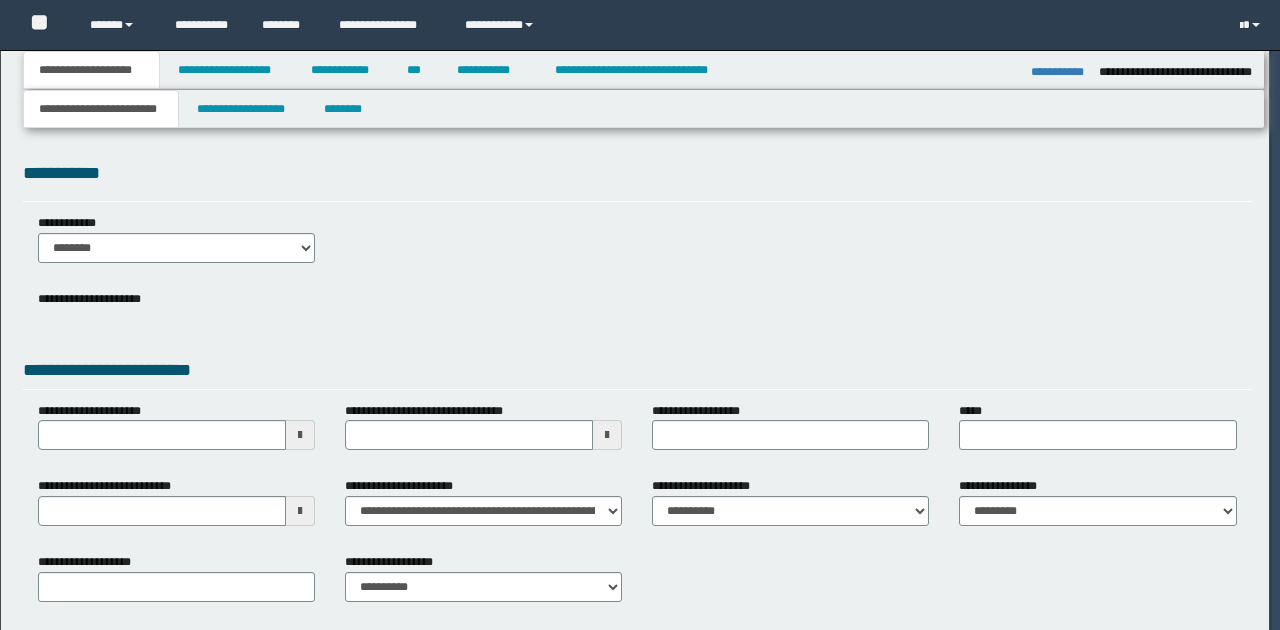 type on "**********" 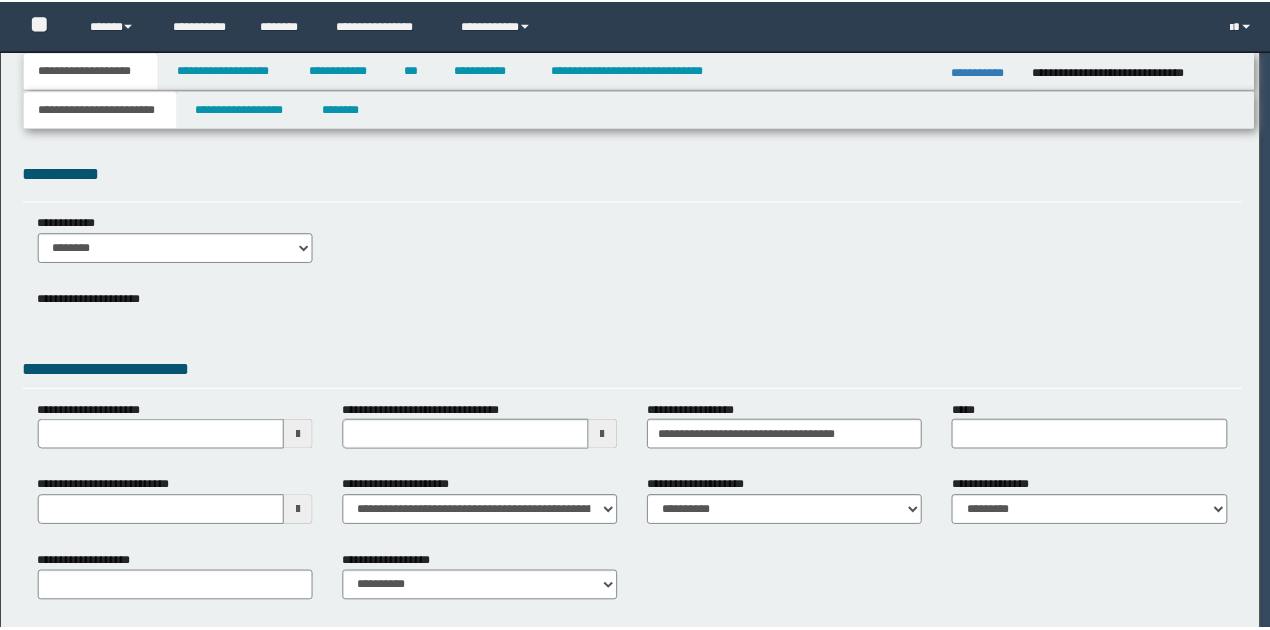 scroll, scrollTop: 0, scrollLeft: 0, axis: both 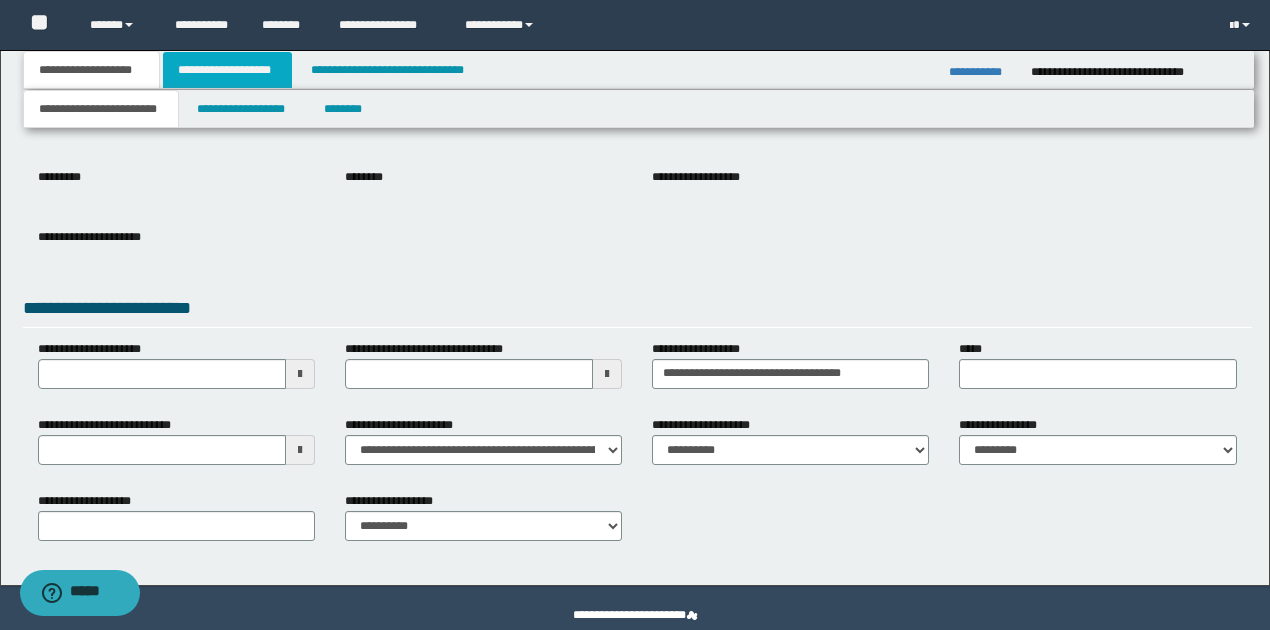 click on "**********" at bounding box center [227, 70] 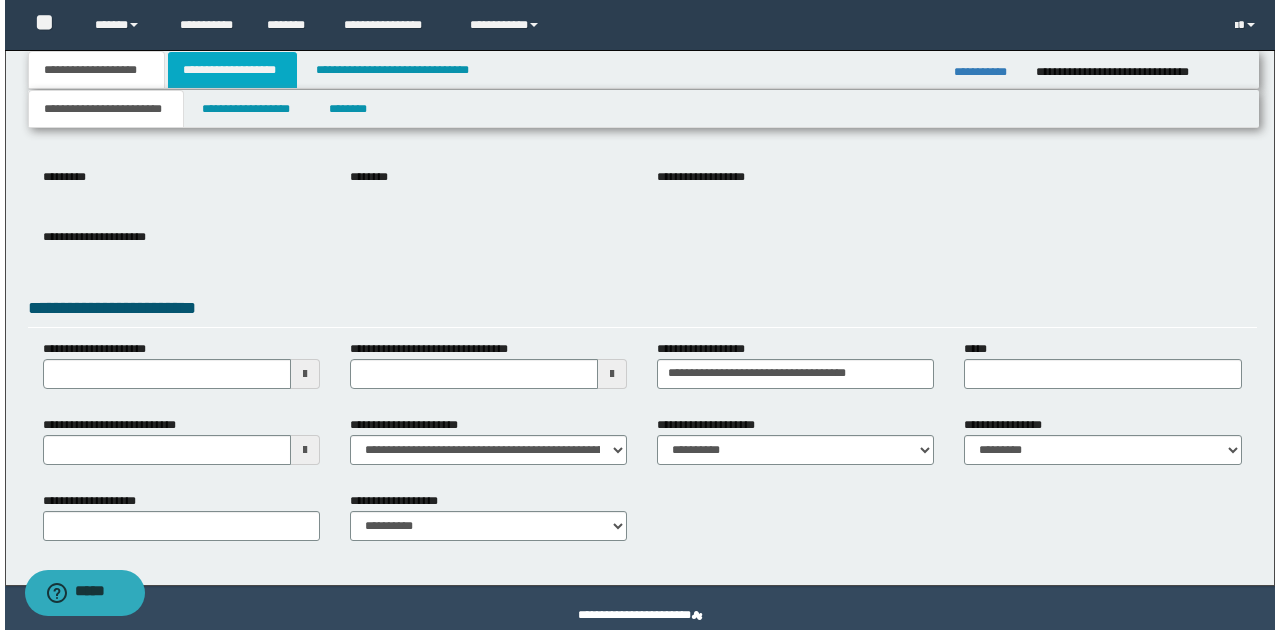 scroll, scrollTop: 0, scrollLeft: 0, axis: both 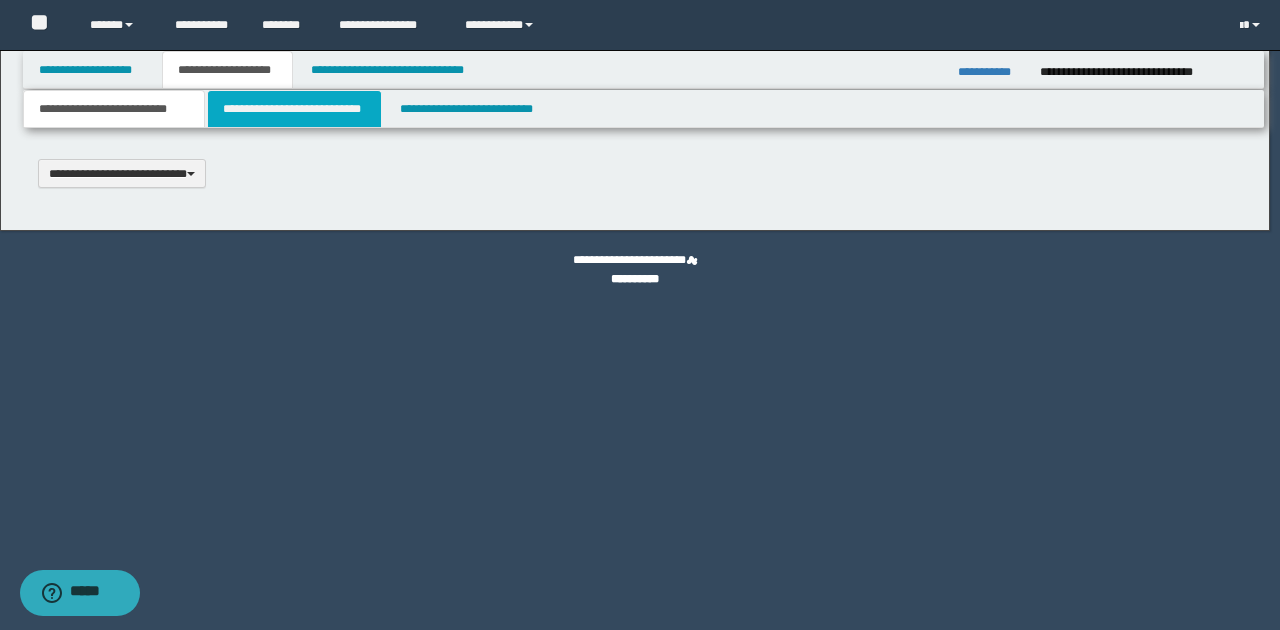 type 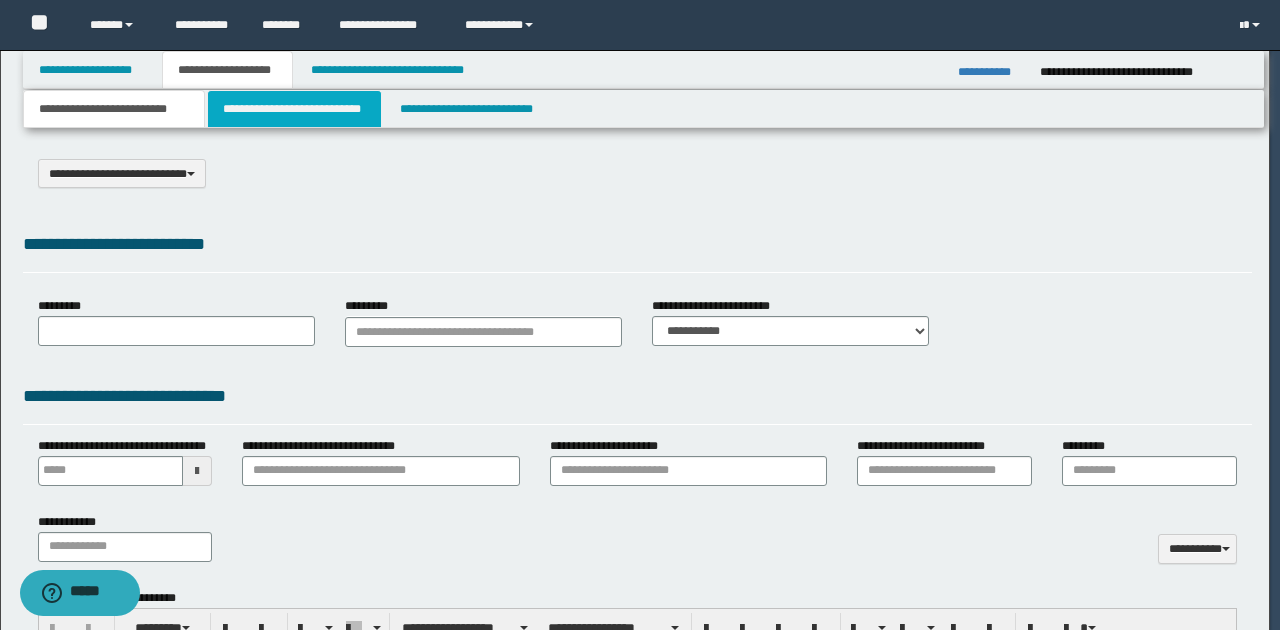 select on "*" 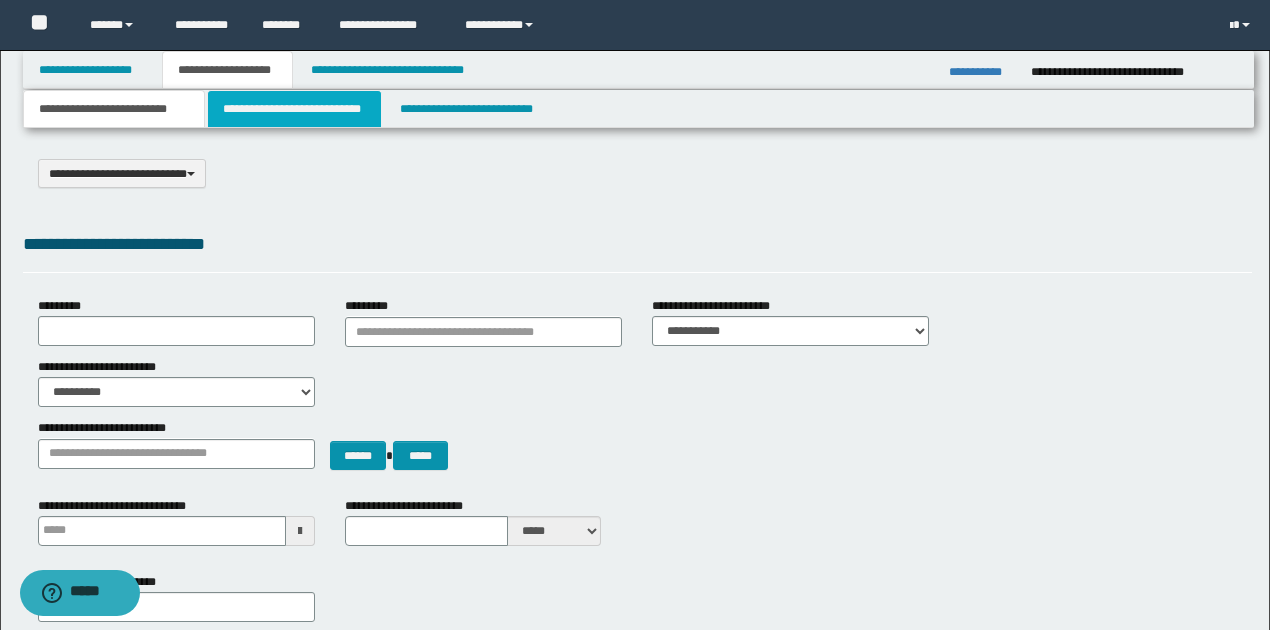 click on "**********" at bounding box center [294, 109] 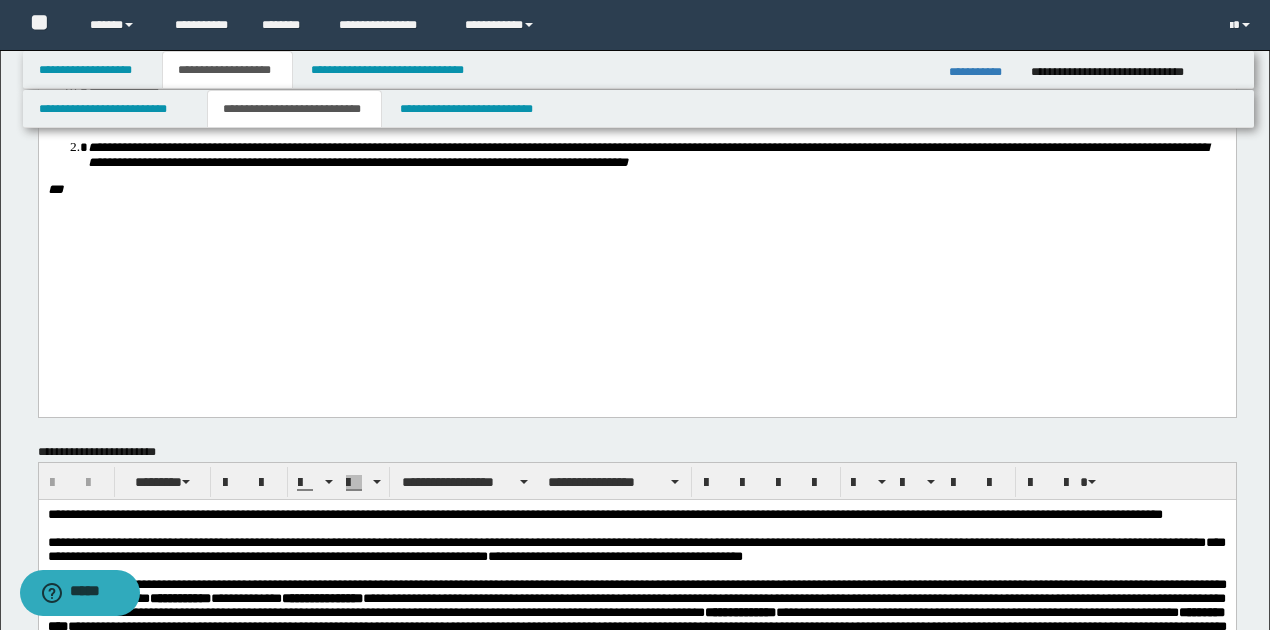 scroll, scrollTop: 3933, scrollLeft: 0, axis: vertical 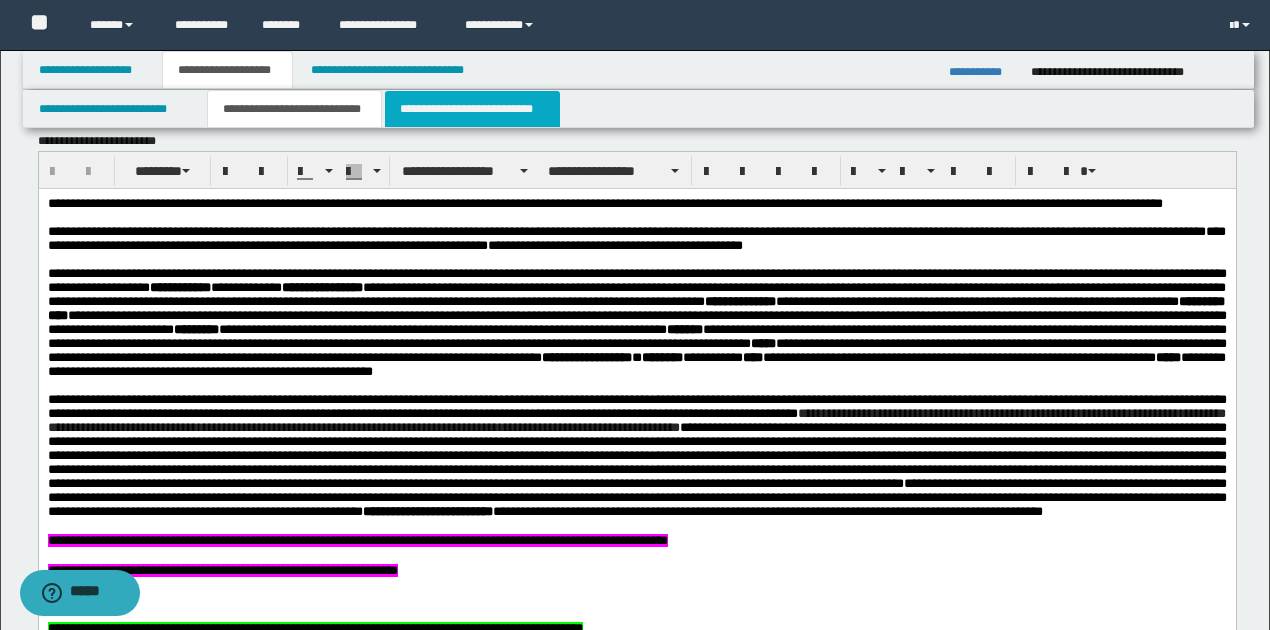 click on "**********" at bounding box center [472, 109] 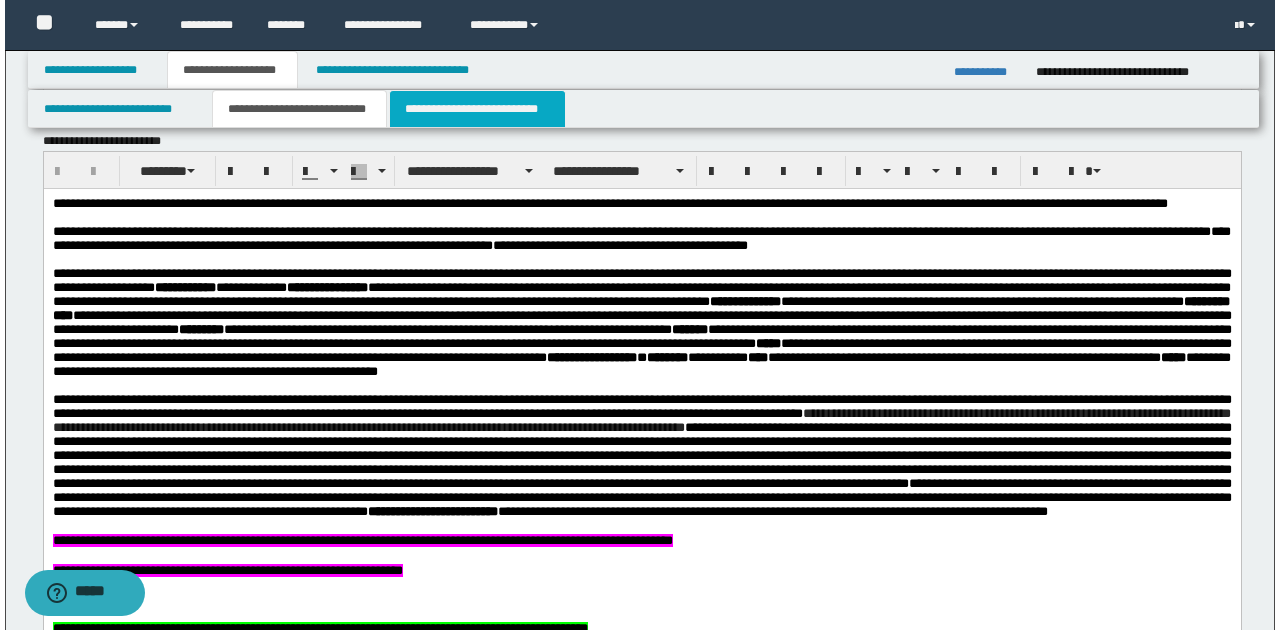 scroll, scrollTop: 0, scrollLeft: 0, axis: both 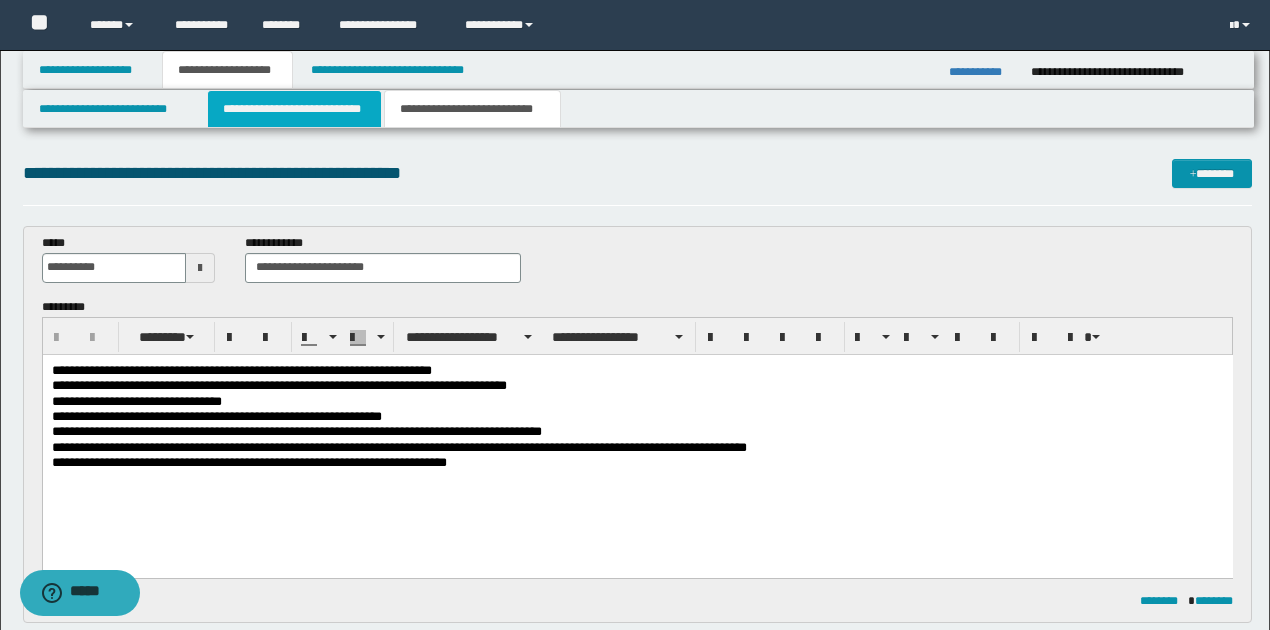 click on "**********" at bounding box center (294, 109) 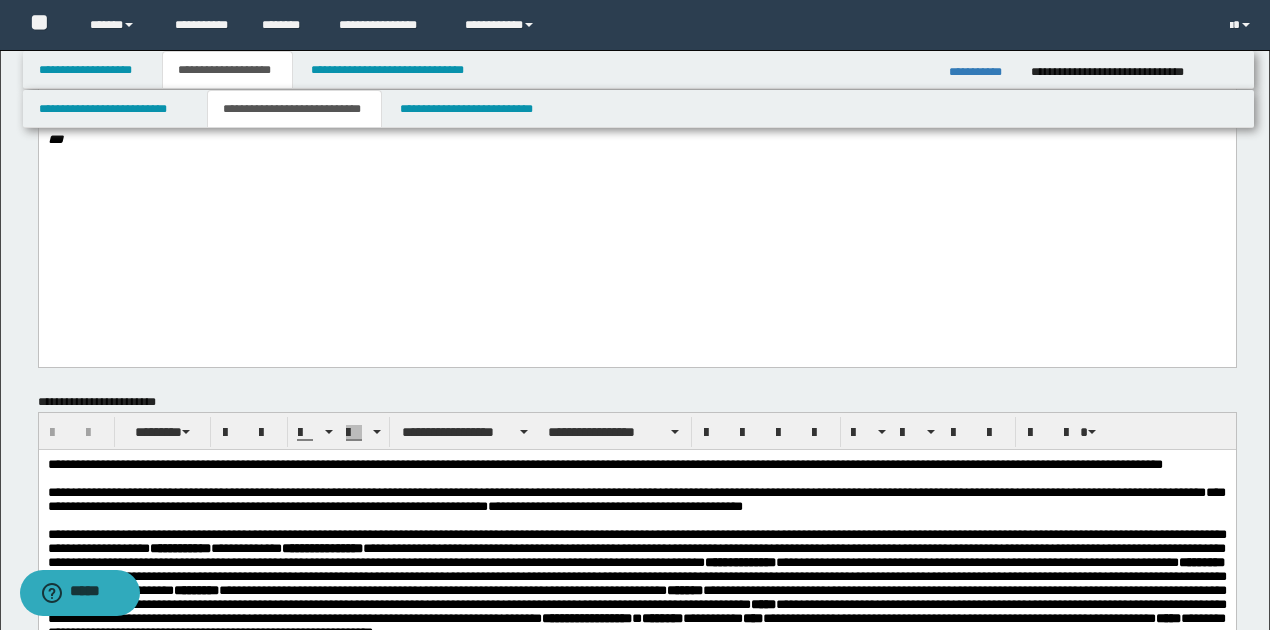 scroll, scrollTop: 3666, scrollLeft: 0, axis: vertical 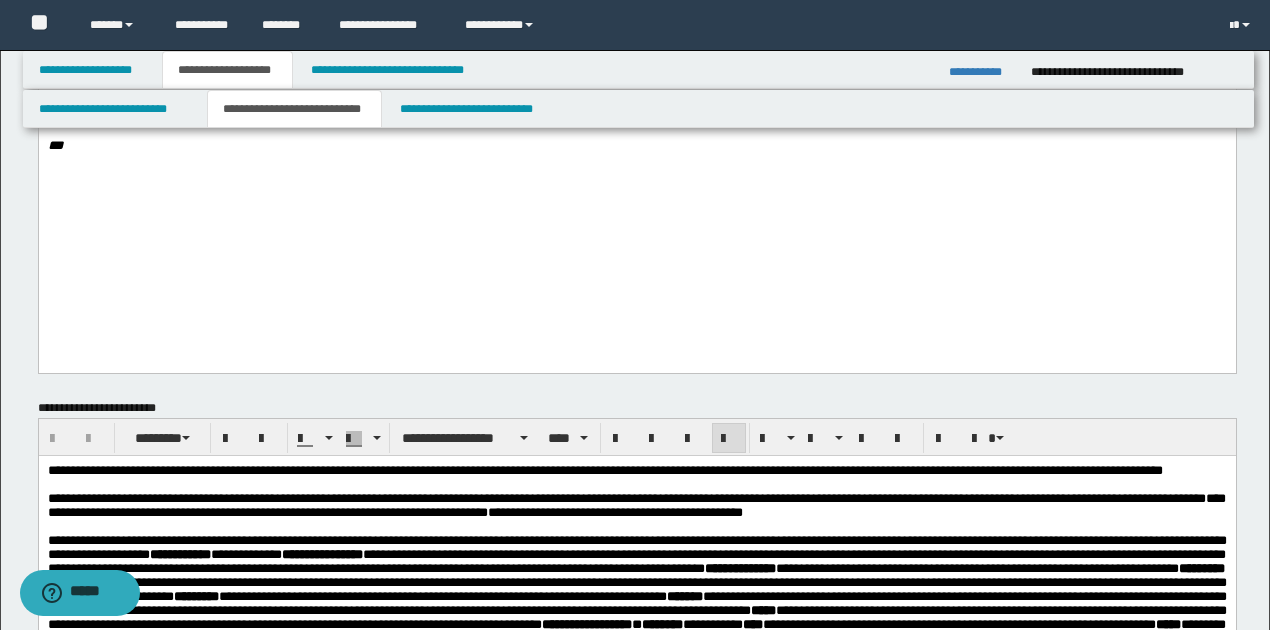 click on "**********" at bounding box center [604, 470] 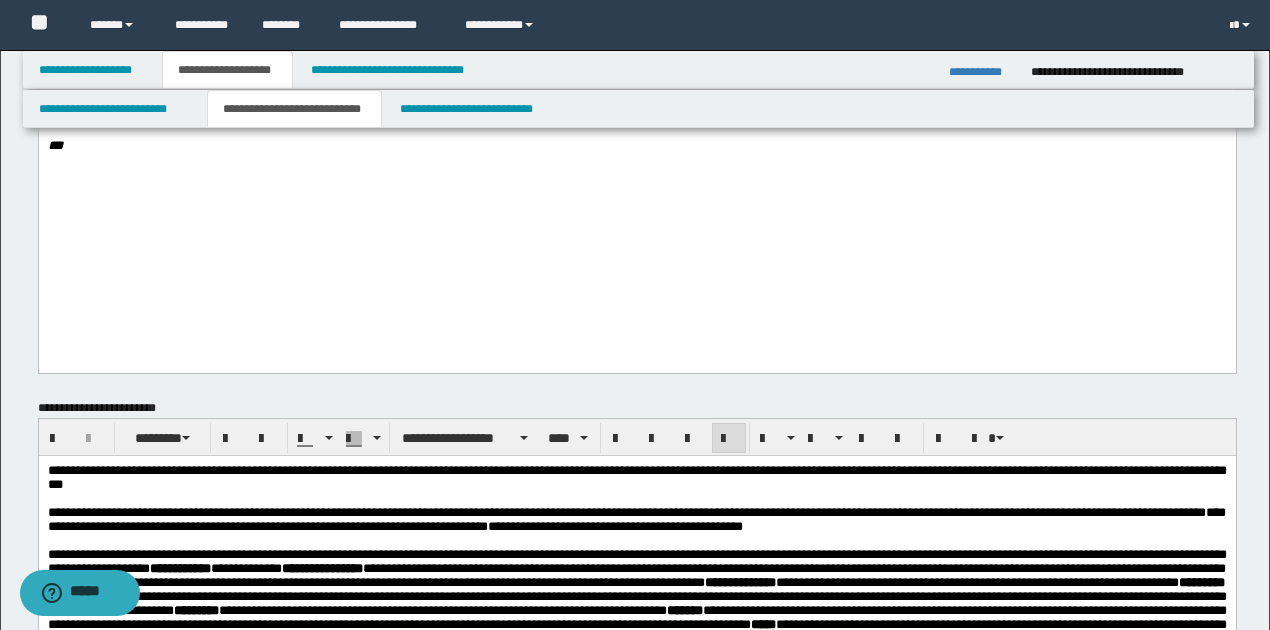 click on "**********" at bounding box center (636, 730) 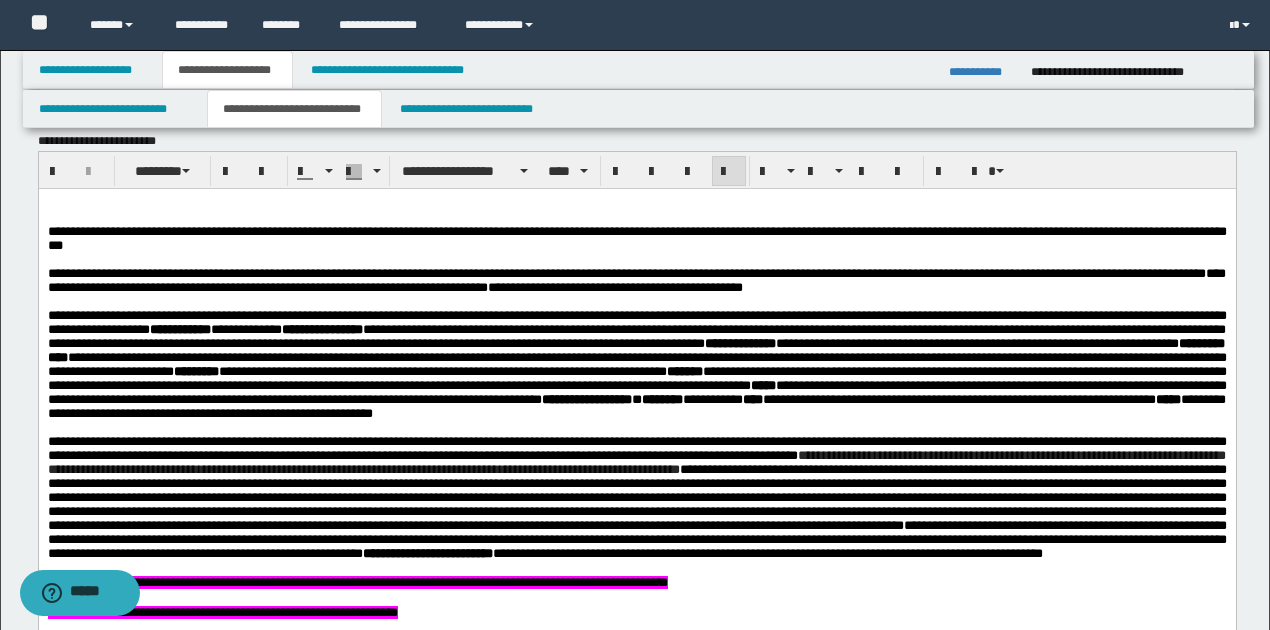 scroll, scrollTop: 4000, scrollLeft: 0, axis: vertical 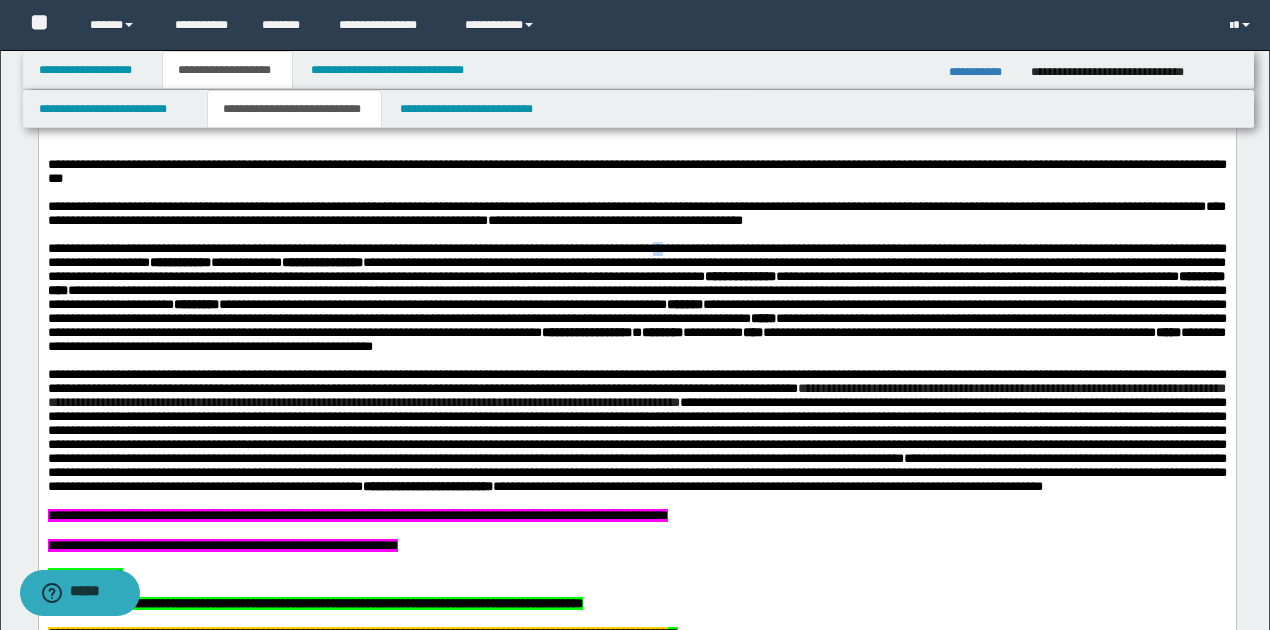 click on "**********" at bounding box center [636, 297] 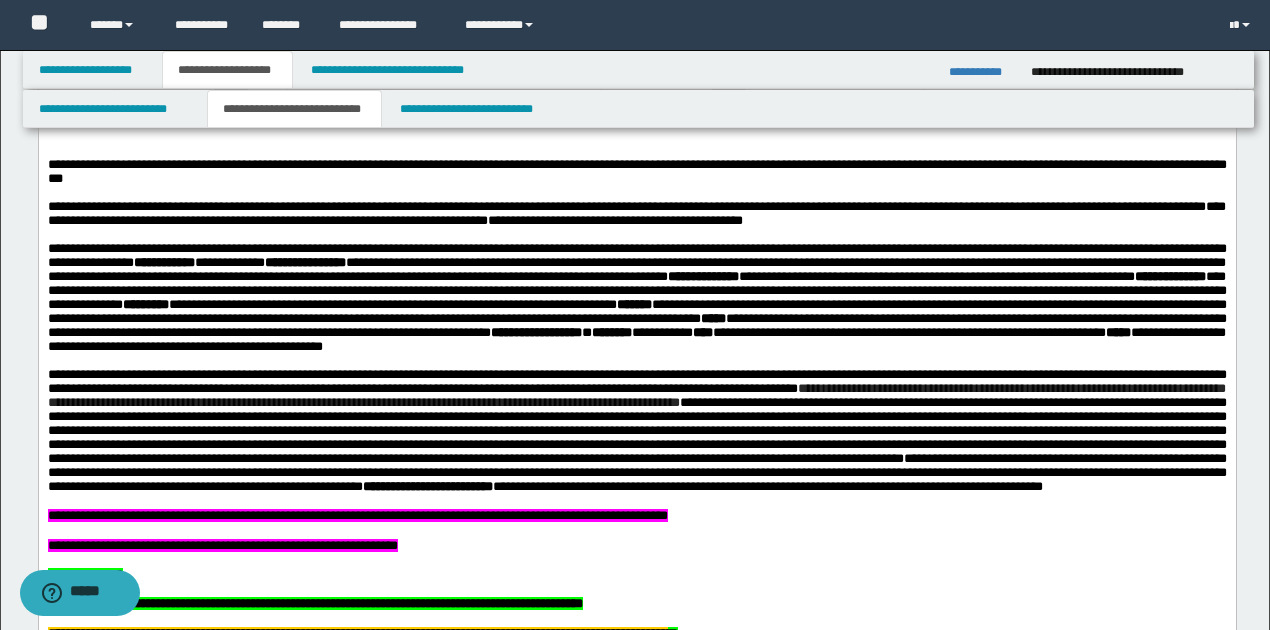 click on "**********" at bounding box center (702, 276) 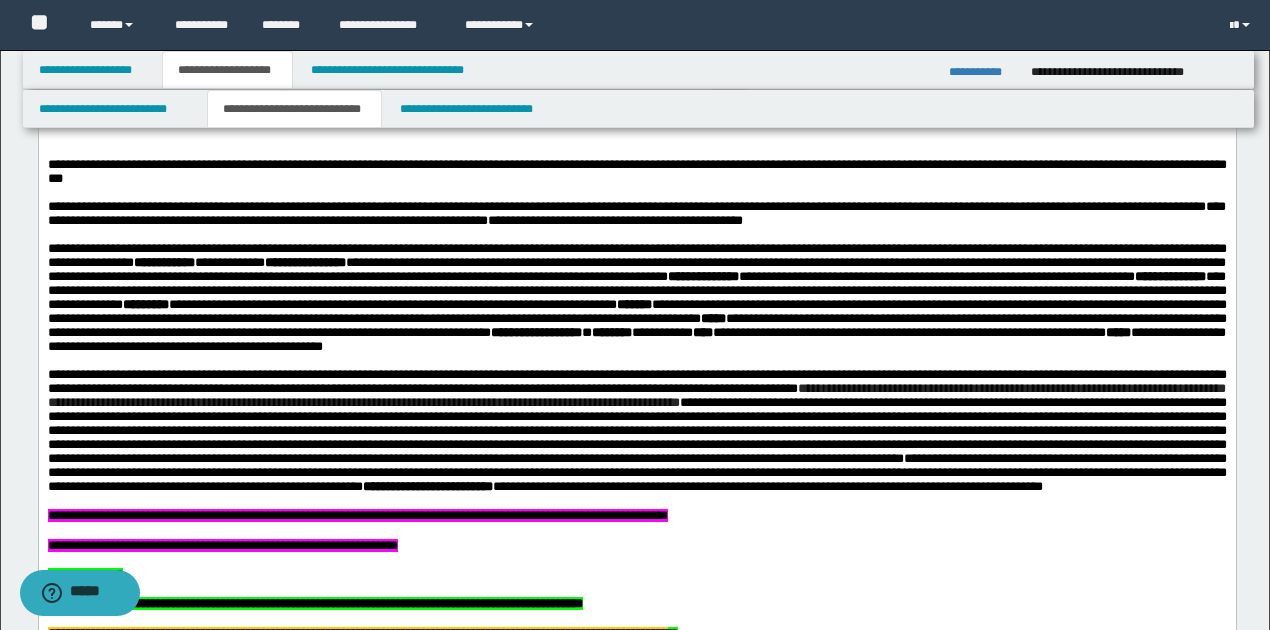 click on "**********" at bounding box center [636, 297] 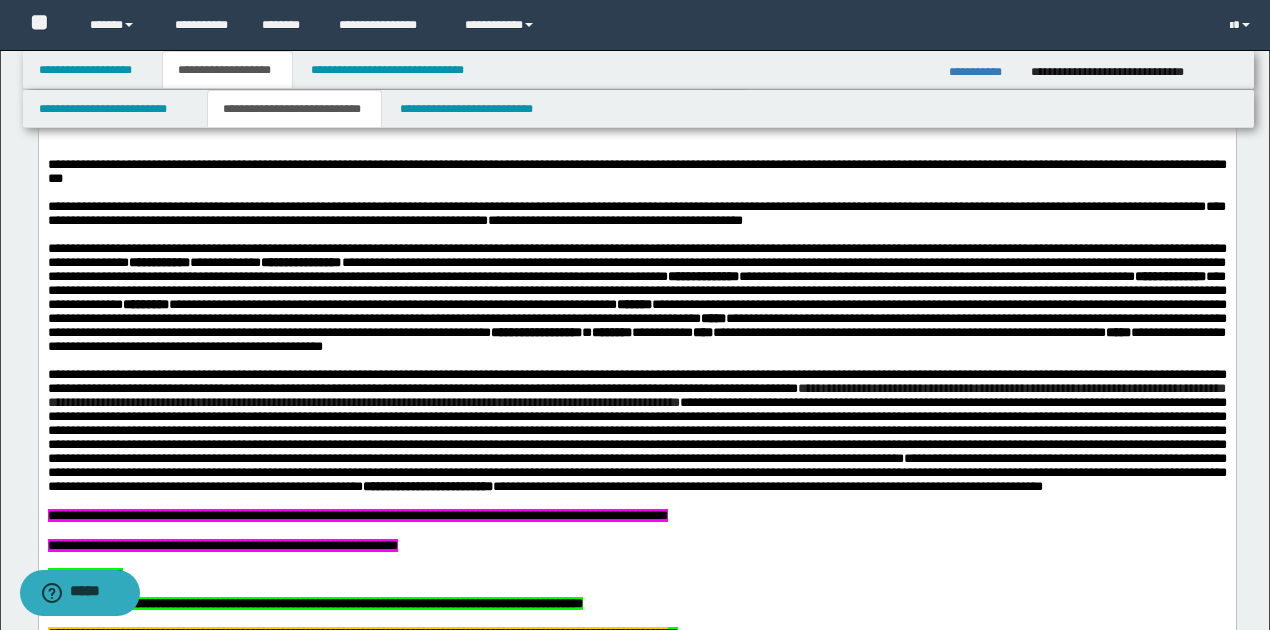 click on "**********" at bounding box center [636, 297] 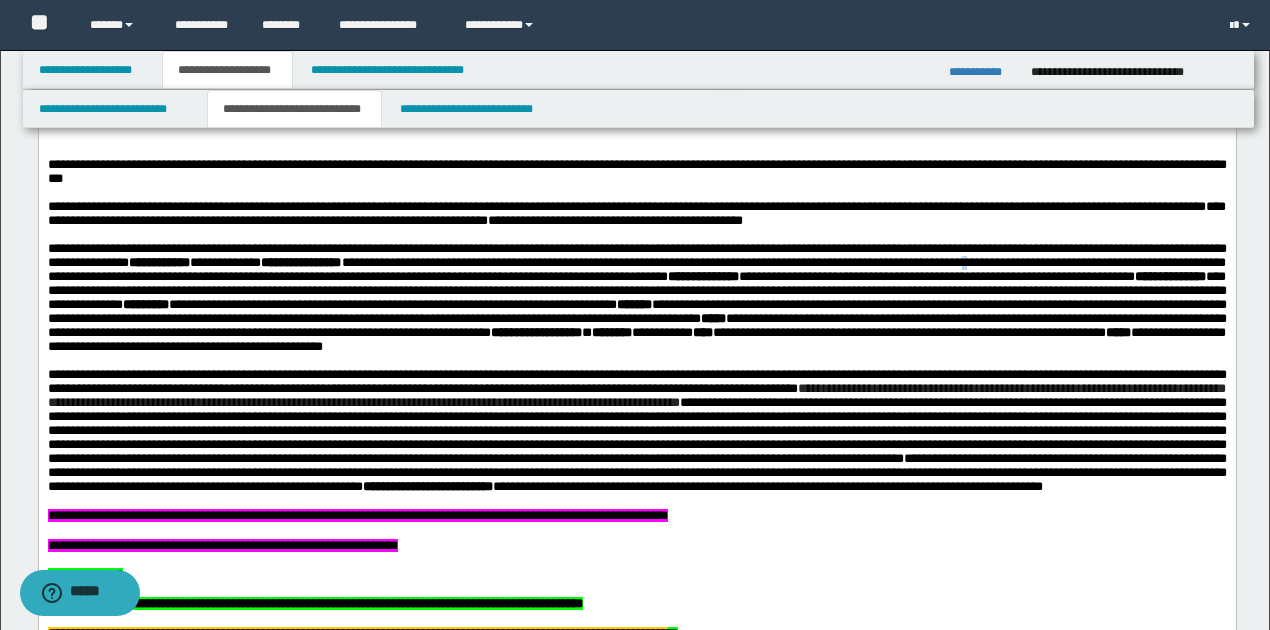 click on "**********" at bounding box center (636, 297) 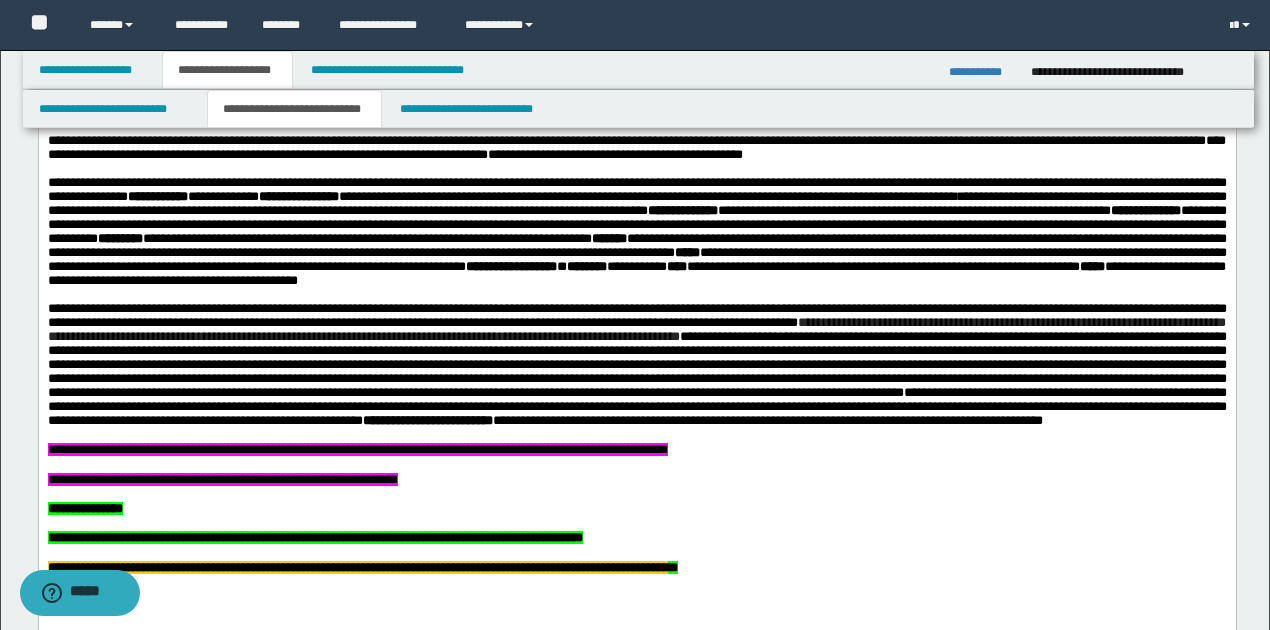scroll, scrollTop: 4066, scrollLeft: 0, axis: vertical 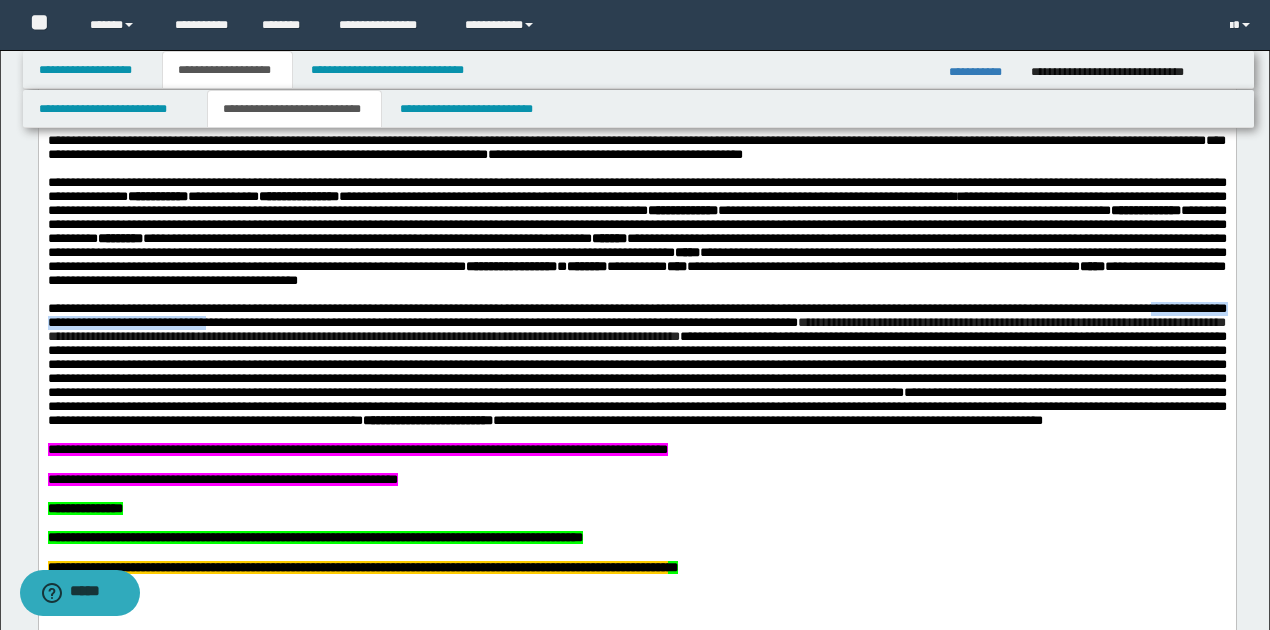 drag, startPoint x: 85, startPoint y: 347, endPoint x: 345, endPoint y: 342, distance: 260.04807 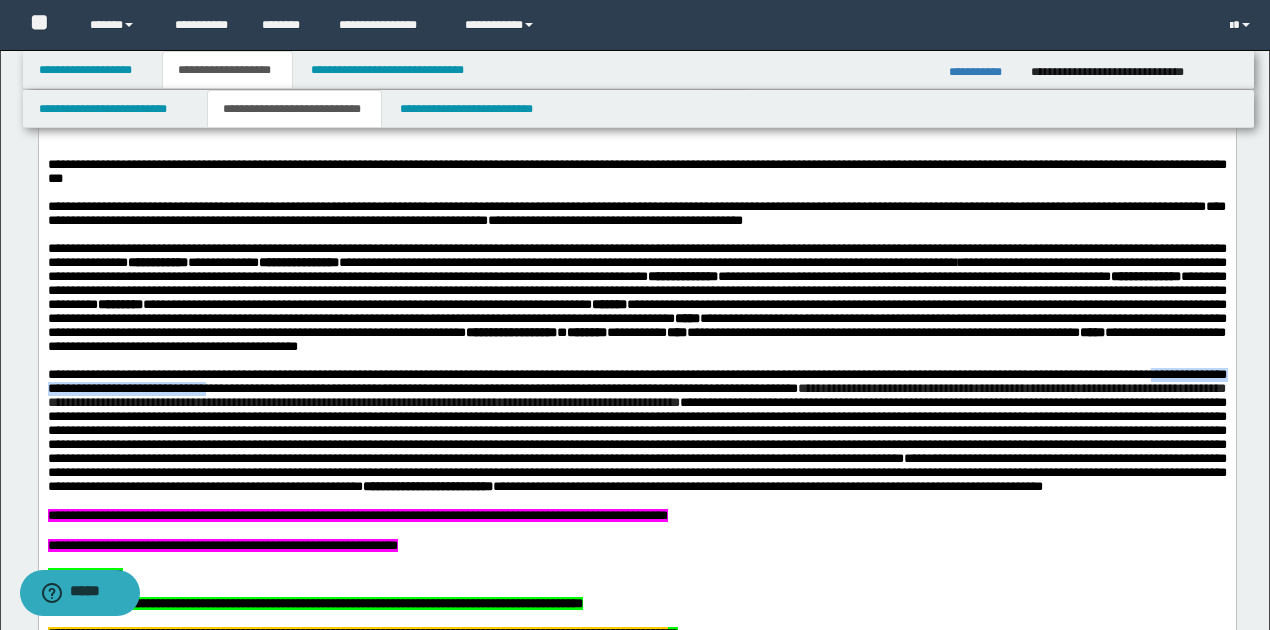 scroll, scrollTop: 3933, scrollLeft: 0, axis: vertical 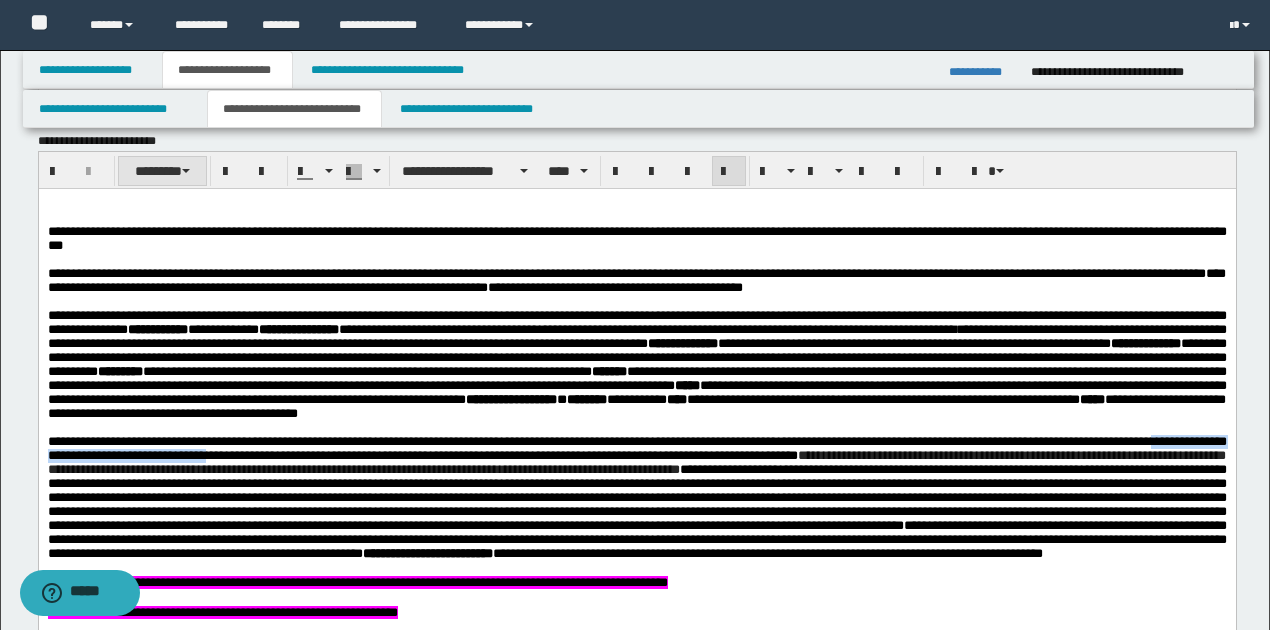 click on "********" at bounding box center (162, 171) 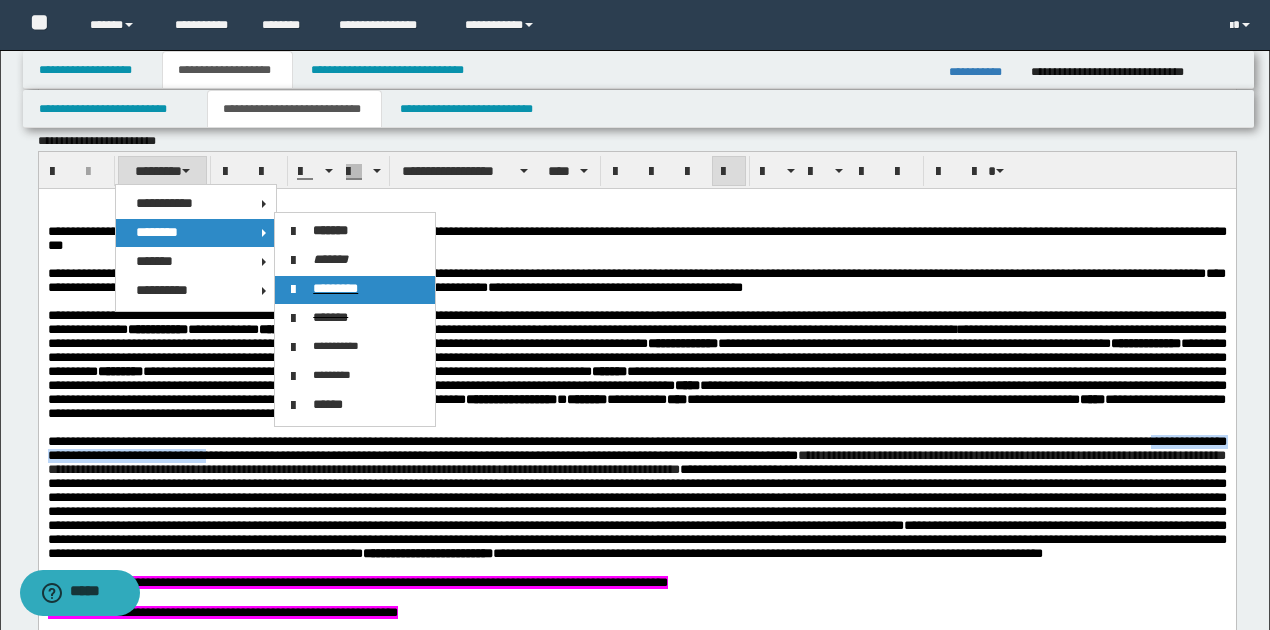 click on "*********" at bounding box center (335, 288) 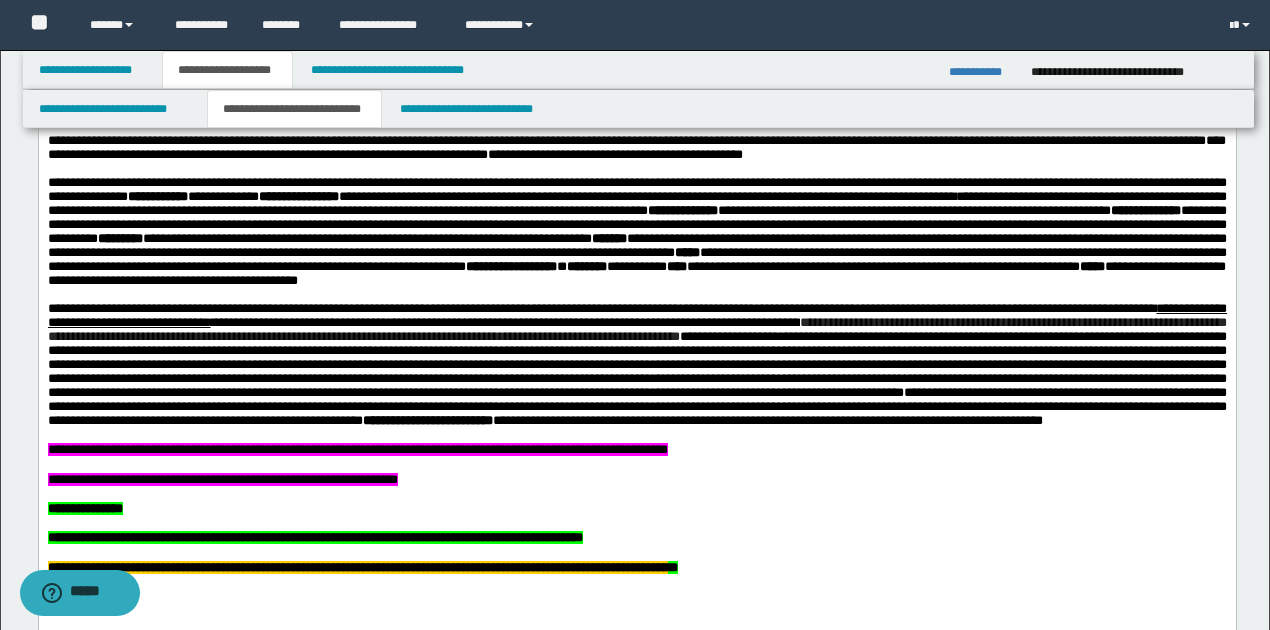 scroll, scrollTop: 4066, scrollLeft: 0, axis: vertical 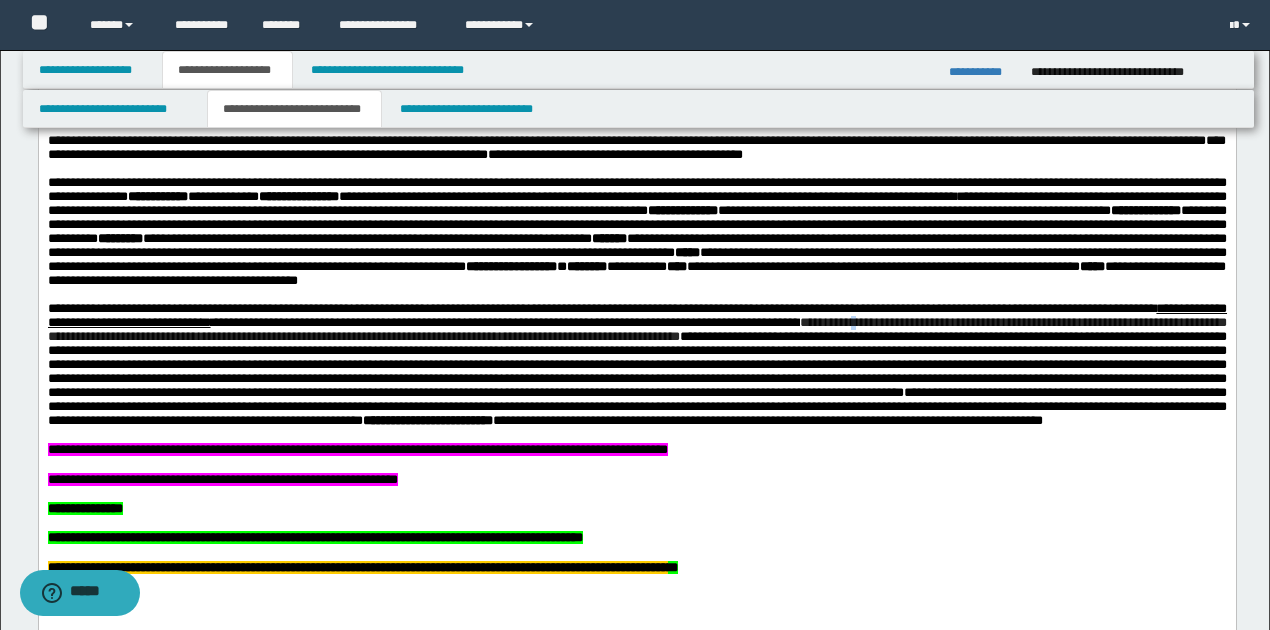 click on "**********" at bounding box center (636, 329) 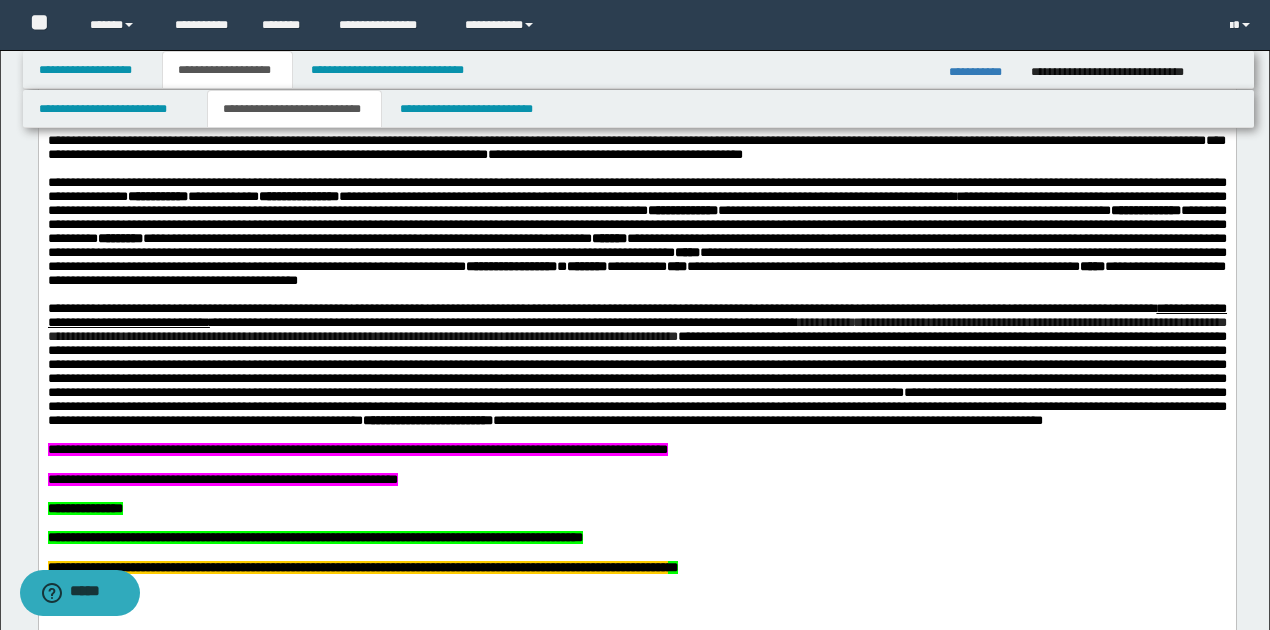 click on "**********" at bounding box center (636, 350) 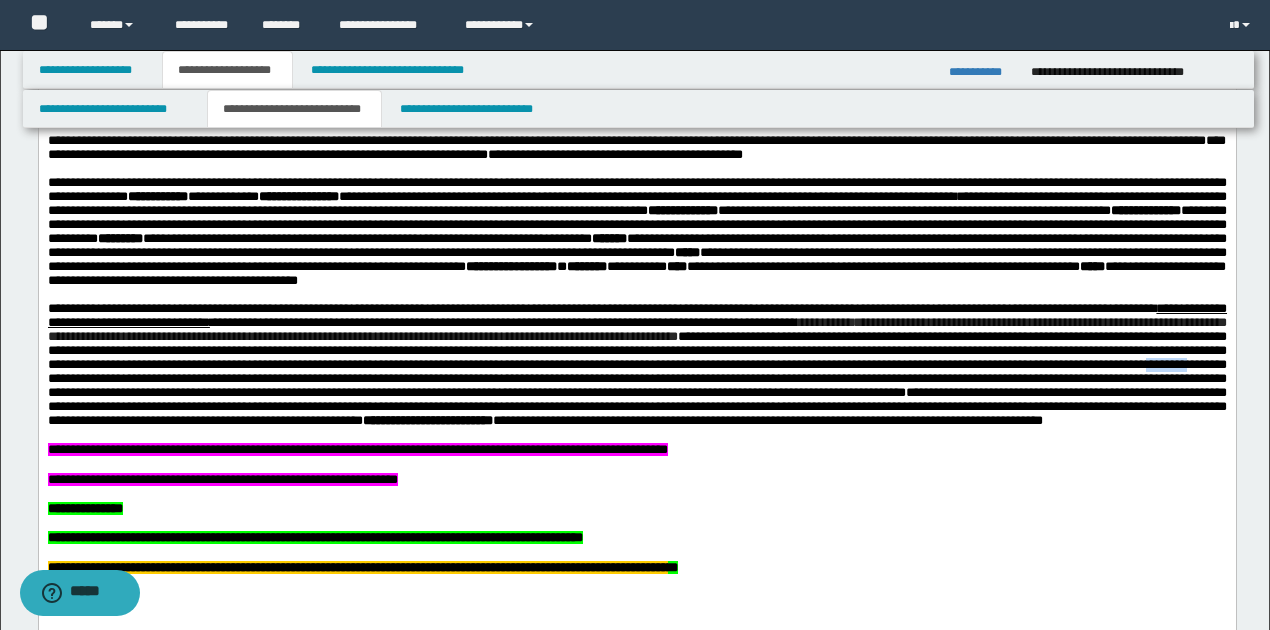 drag, startPoint x: 526, startPoint y: 407, endPoint x: 595, endPoint y: 412, distance: 69.18092 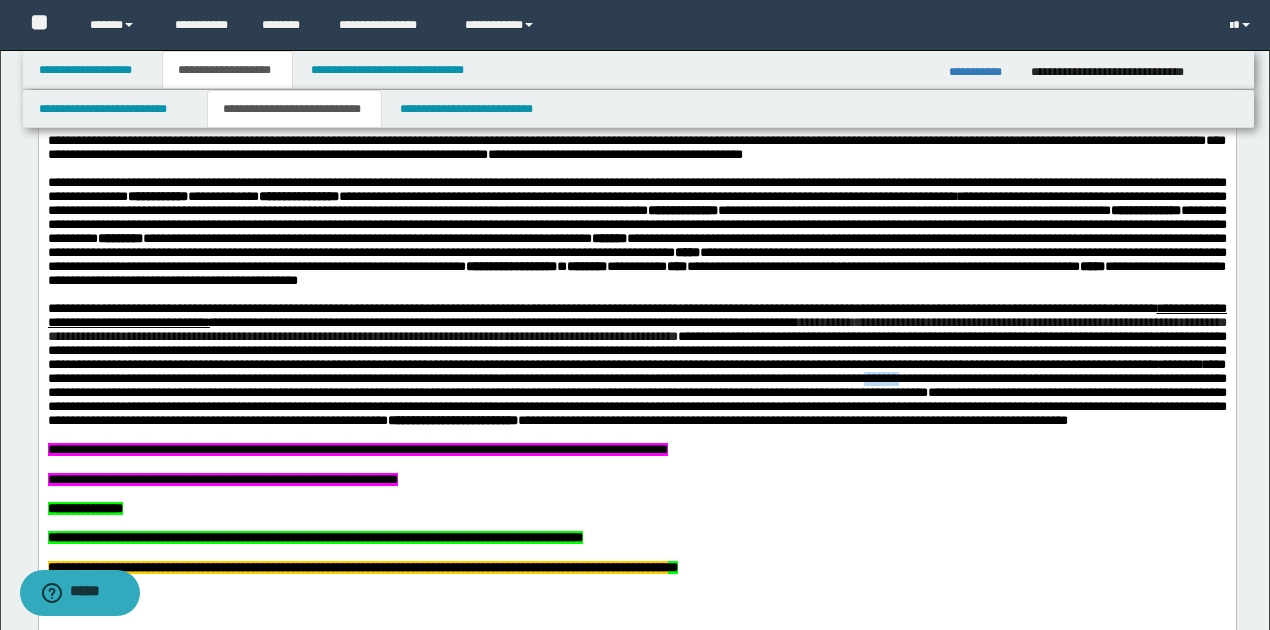 drag, startPoint x: 366, startPoint y: 425, endPoint x: 423, endPoint y: 428, distance: 57.07889 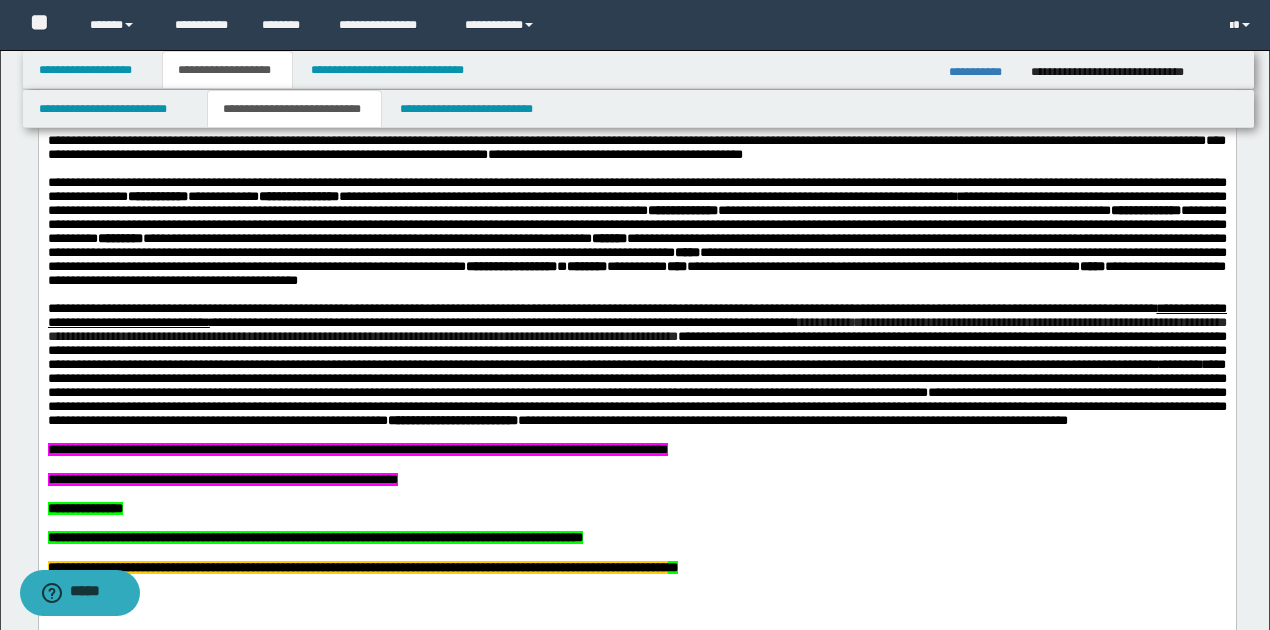 click on "**********" at bounding box center (636, 350) 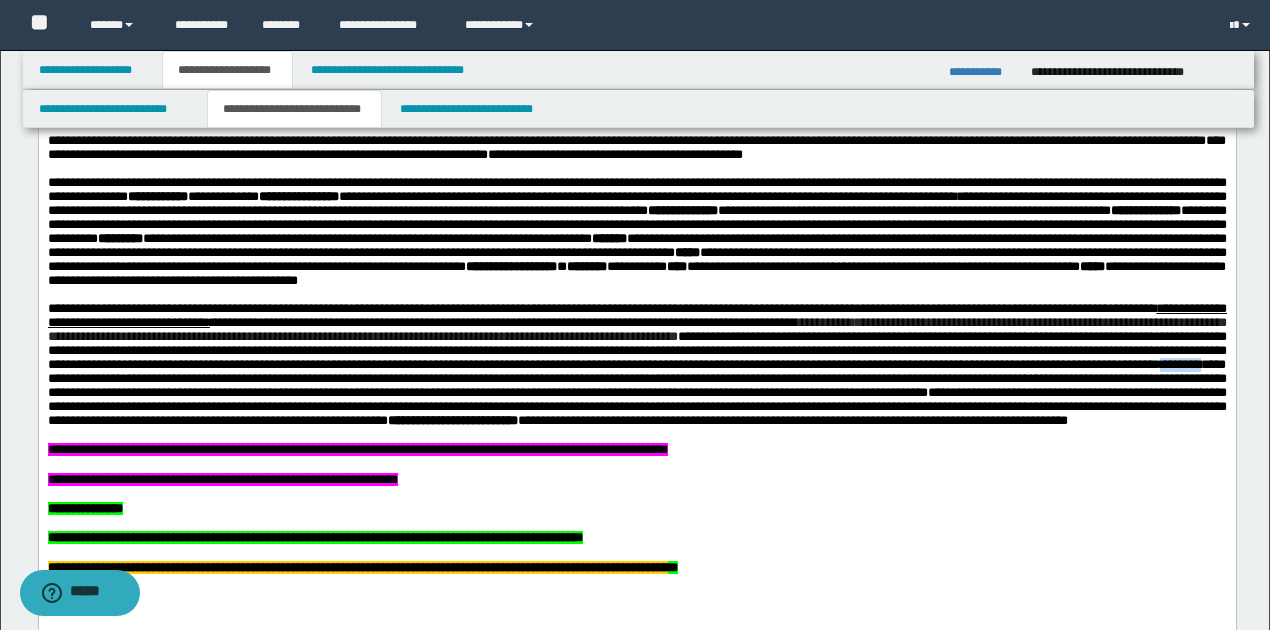 drag, startPoint x: 536, startPoint y: 410, endPoint x: 579, endPoint y: 410, distance: 43 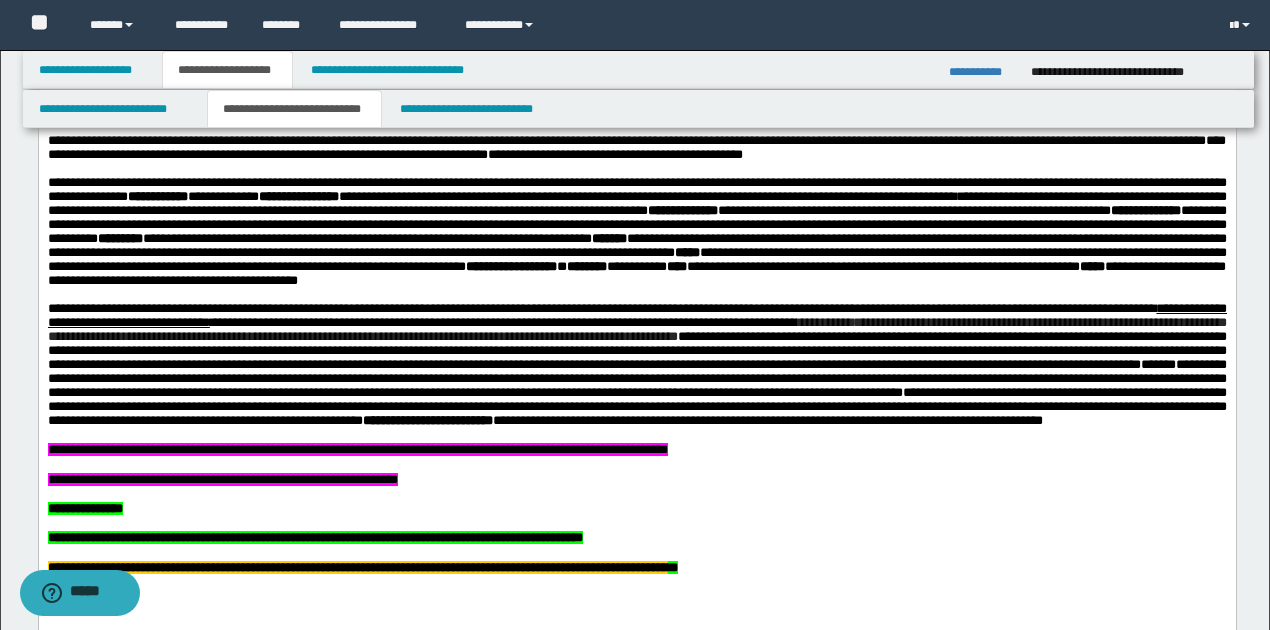 click on "**********" at bounding box center (636, 350) 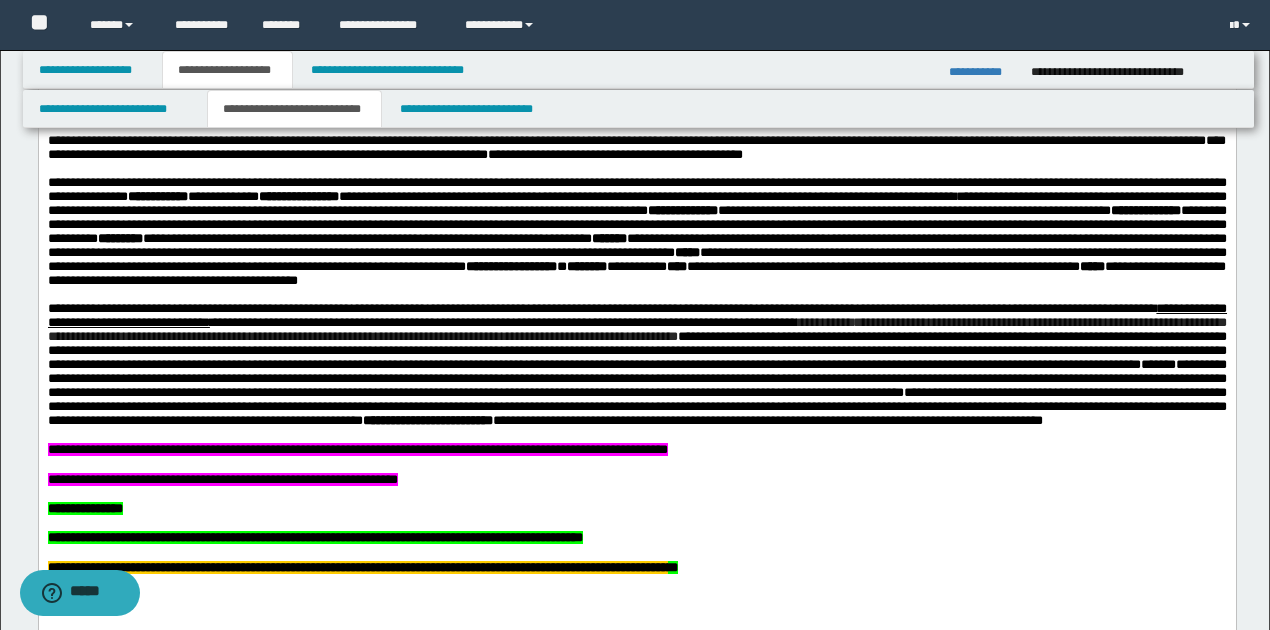 click on "**********" at bounding box center (636, 350) 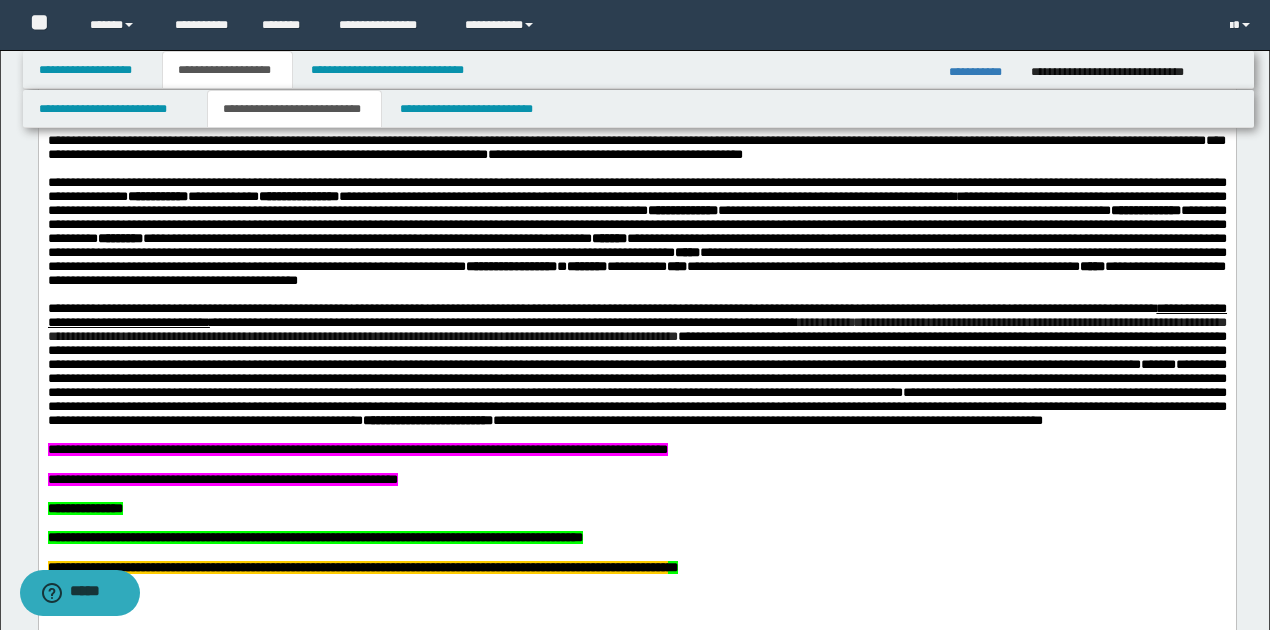 click on "**********" at bounding box center (636, 350) 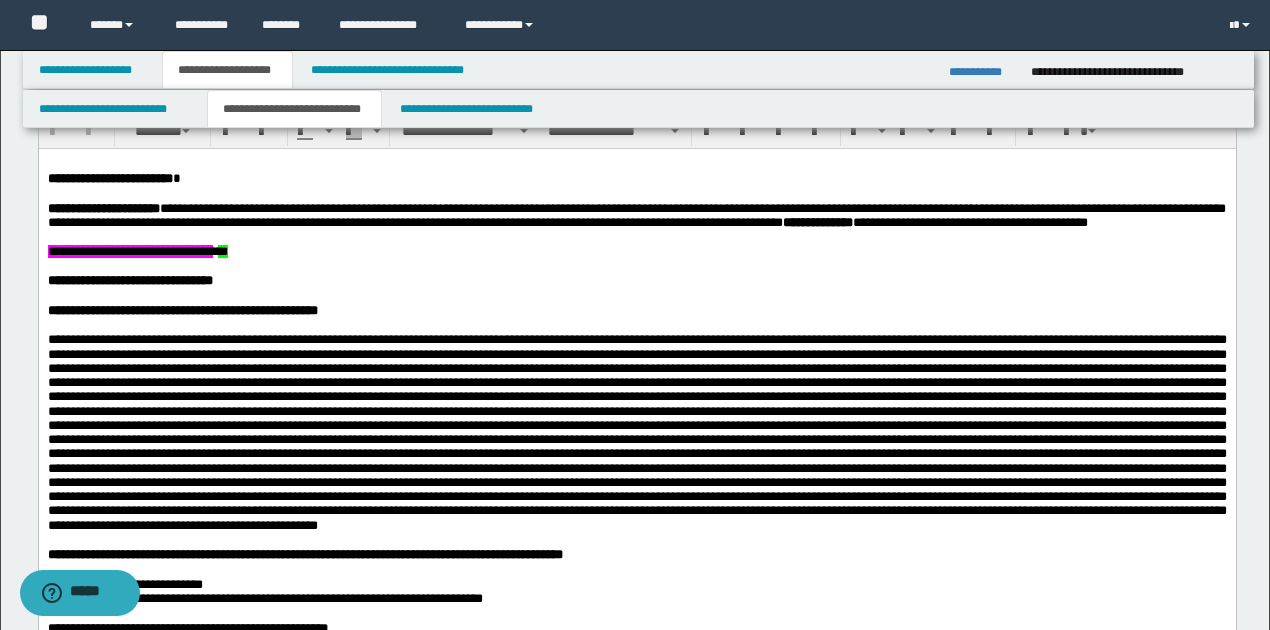 scroll, scrollTop: 66, scrollLeft: 0, axis: vertical 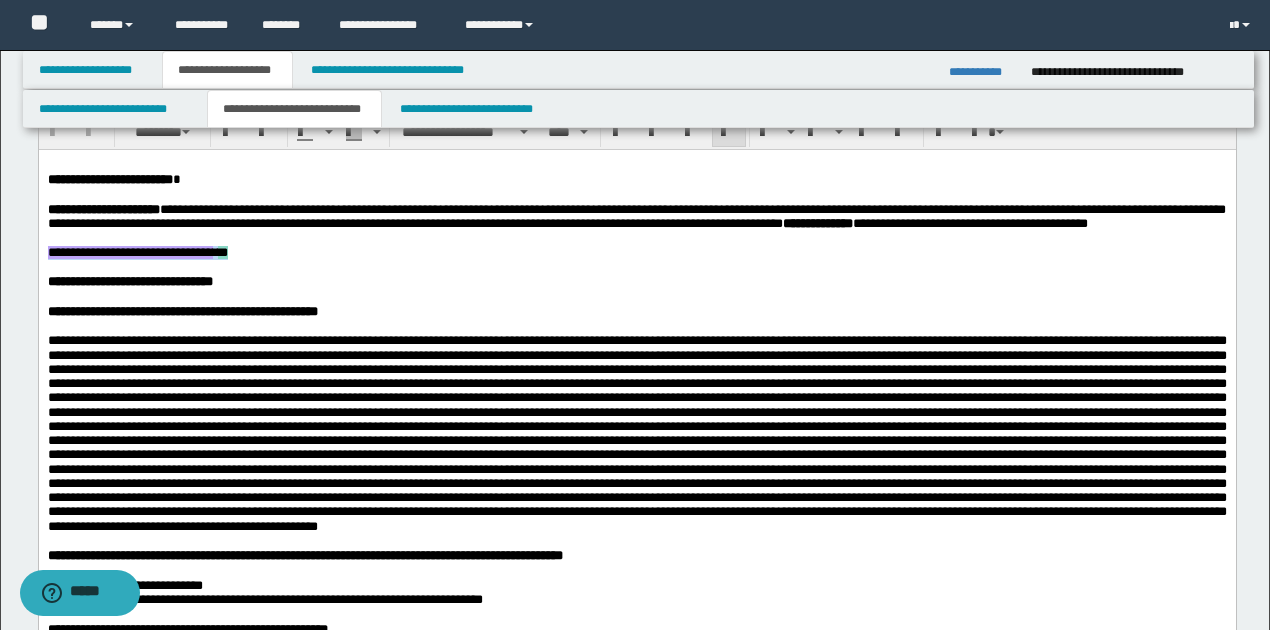 drag, startPoint x: 48, startPoint y: 270, endPoint x: 358, endPoint y: 268, distance: 310.00644 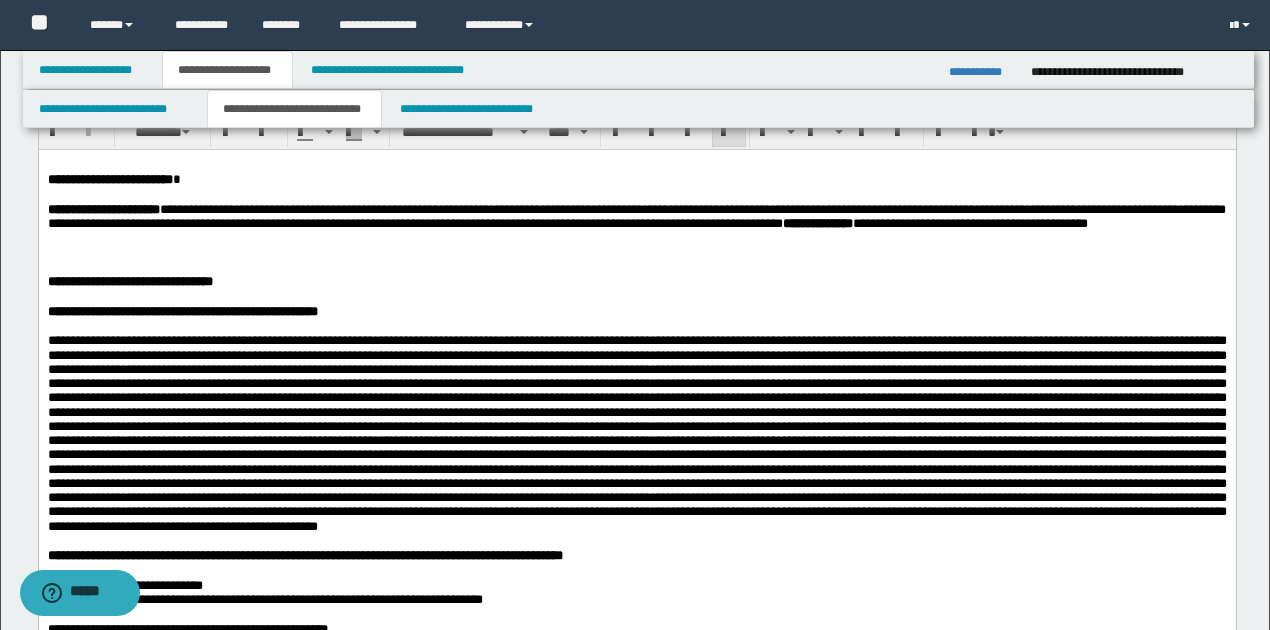 click on "**********" at bounding box center [636, 216] 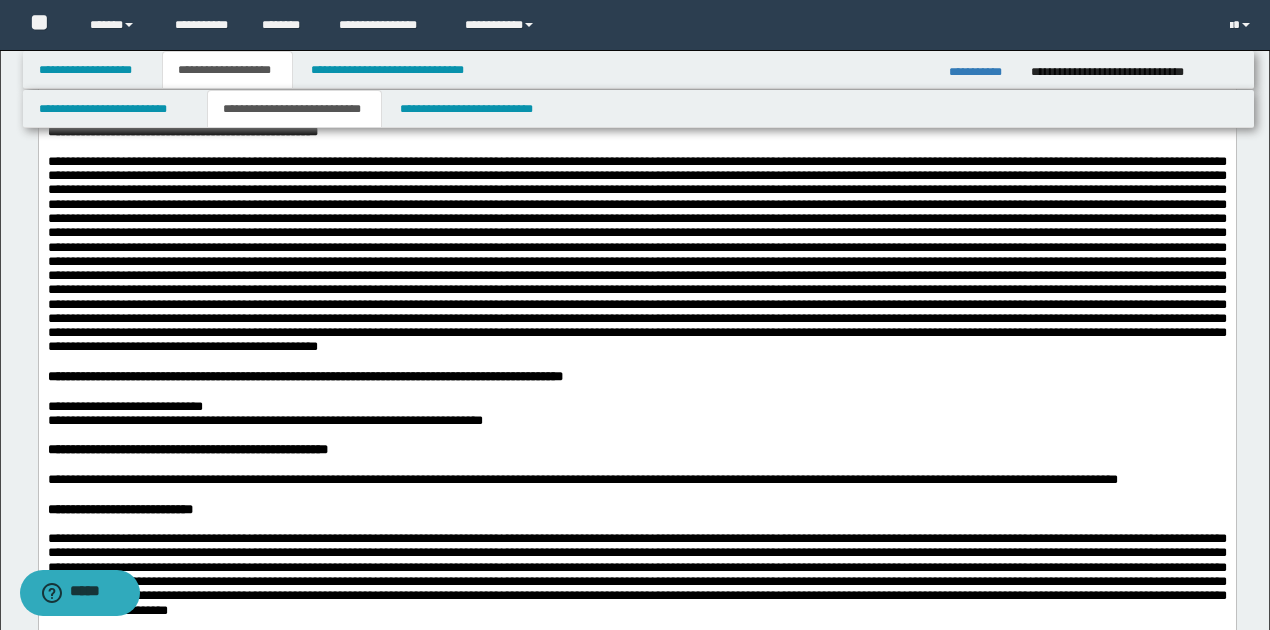 scroll, scrollTop: 200, scrollLeft: 0, axis: vertical 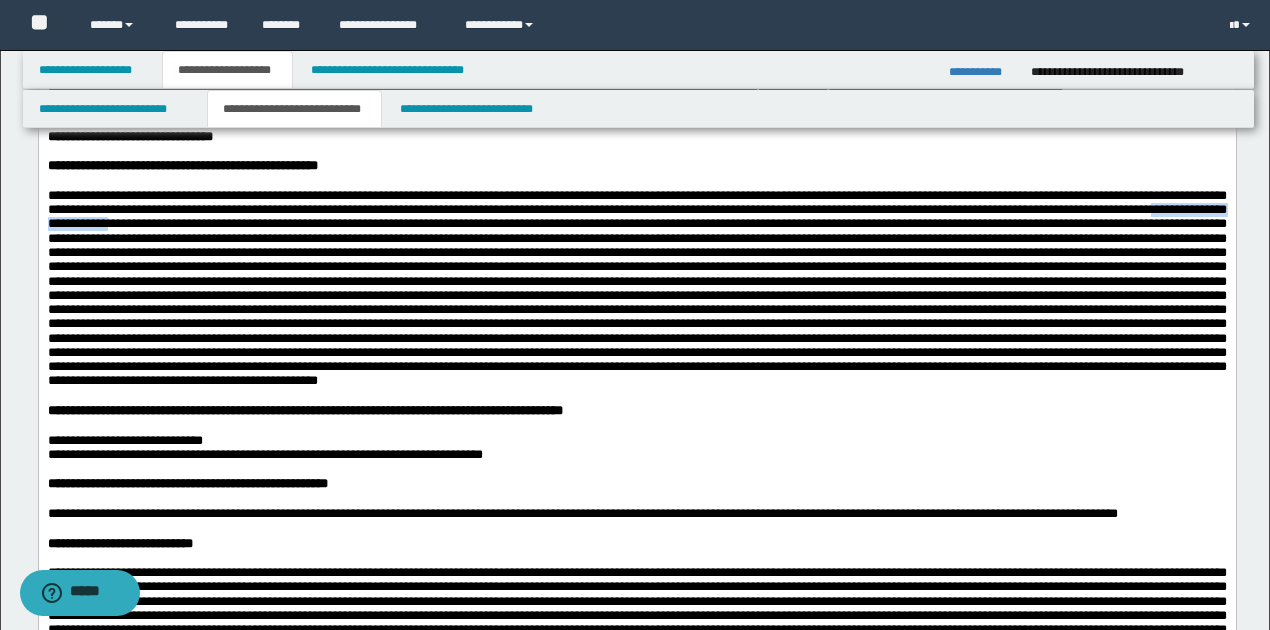 drag, startPoint x: 196, startPoint y: 228, endPoint x: 342, endPoint y: 230, distance: 146.0137 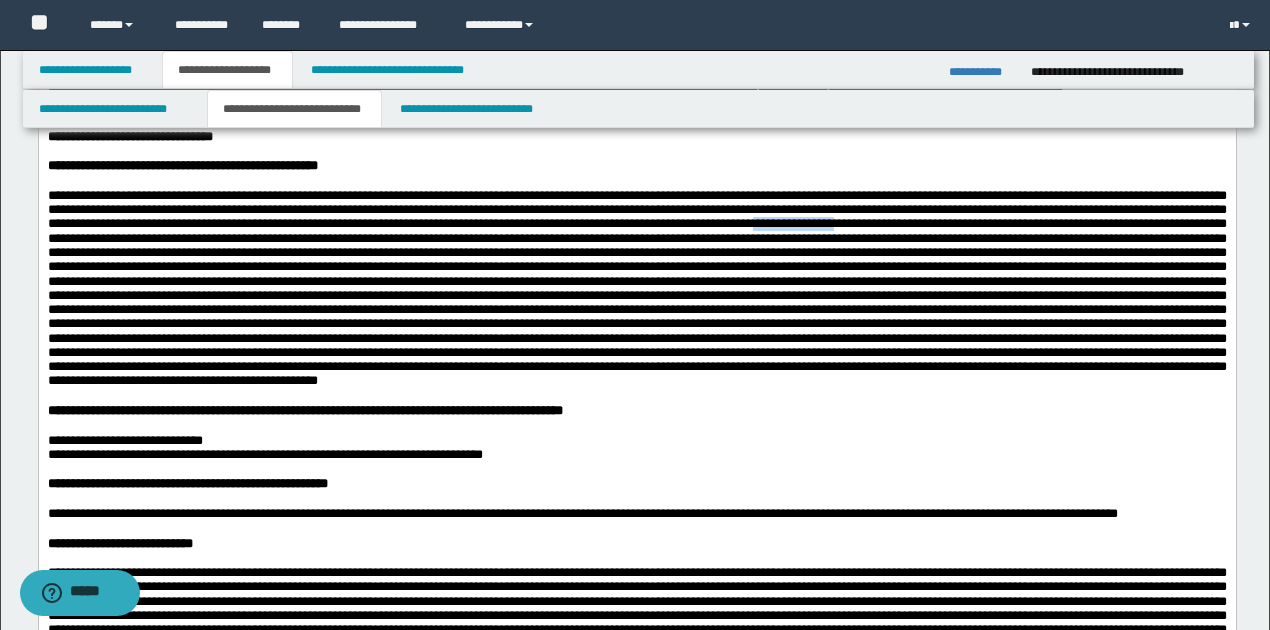 drag, startPoint x: 1045, startPoint y: 228, endPoint x: 1131, endPoint y: 230, distance: 86.023254 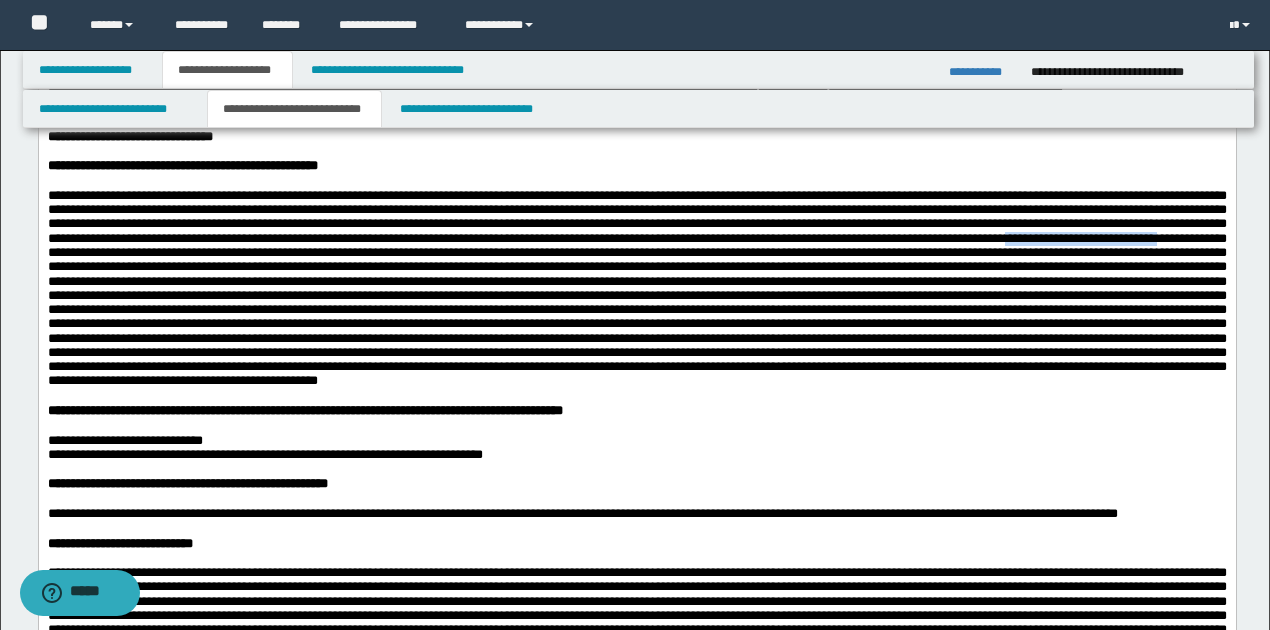 drag, startPoint x: 239, startPoint y: 257, endPoint x: 394, endPoint y: 260, distance: 155.02902 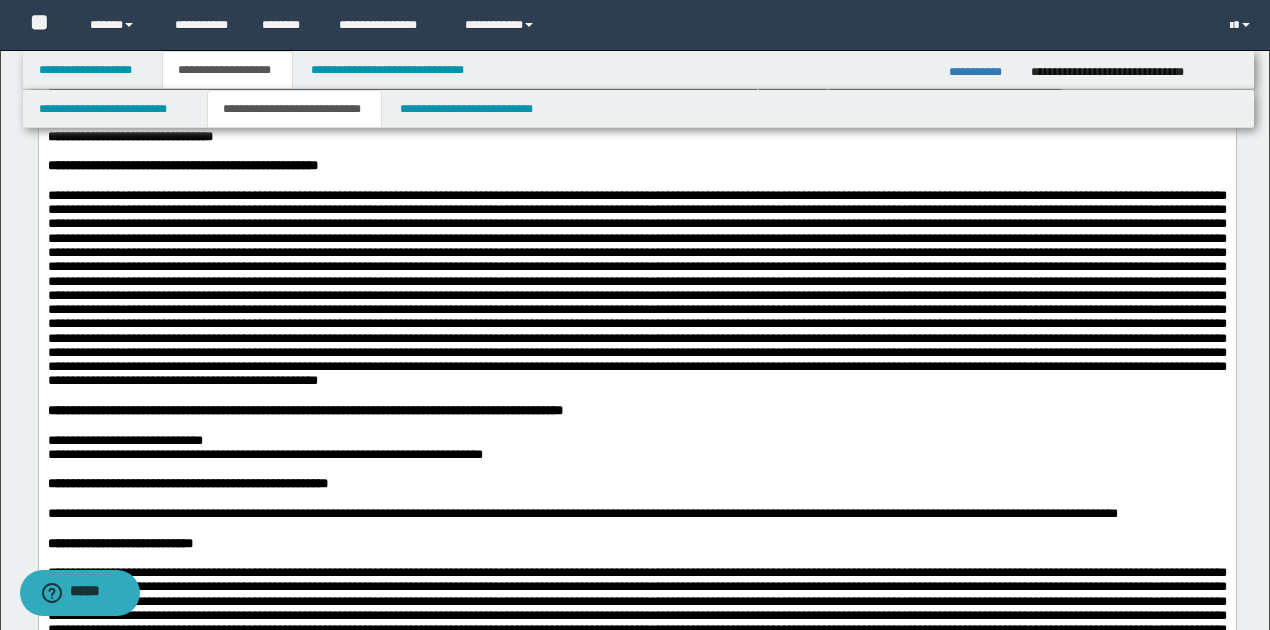 click at bounding box center (636, 287) 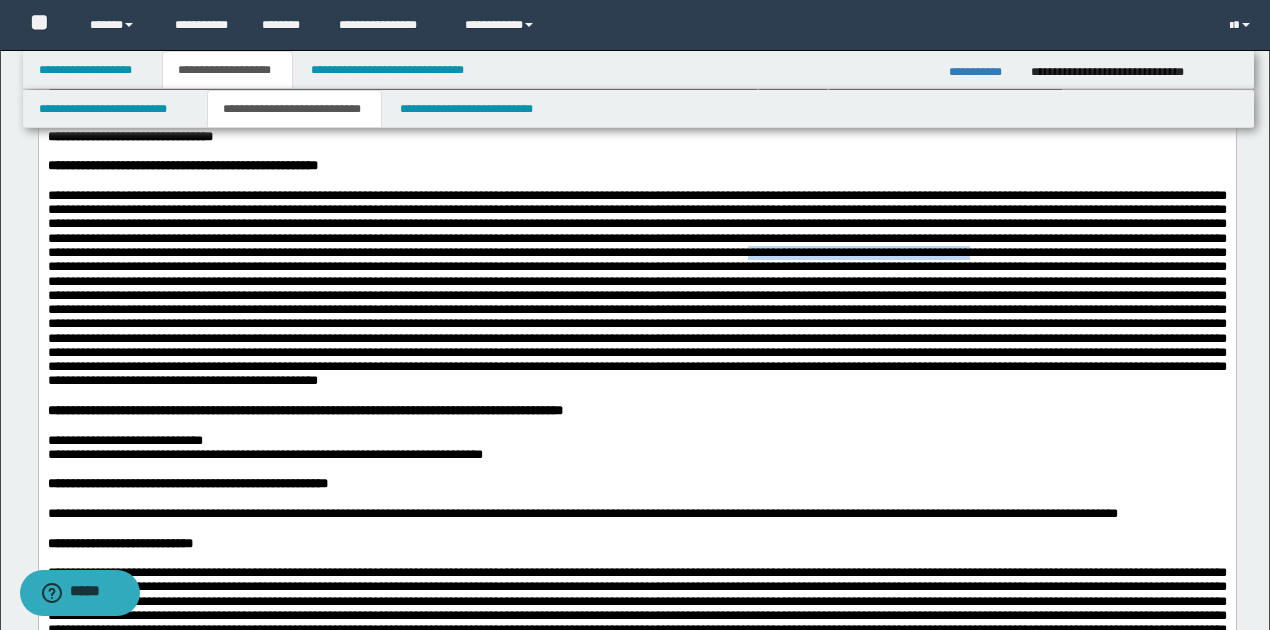 drag, startPoint x: 51, startPoint y: 276, endPoint x: 288, endPoint y: 273, distance: 237.01898 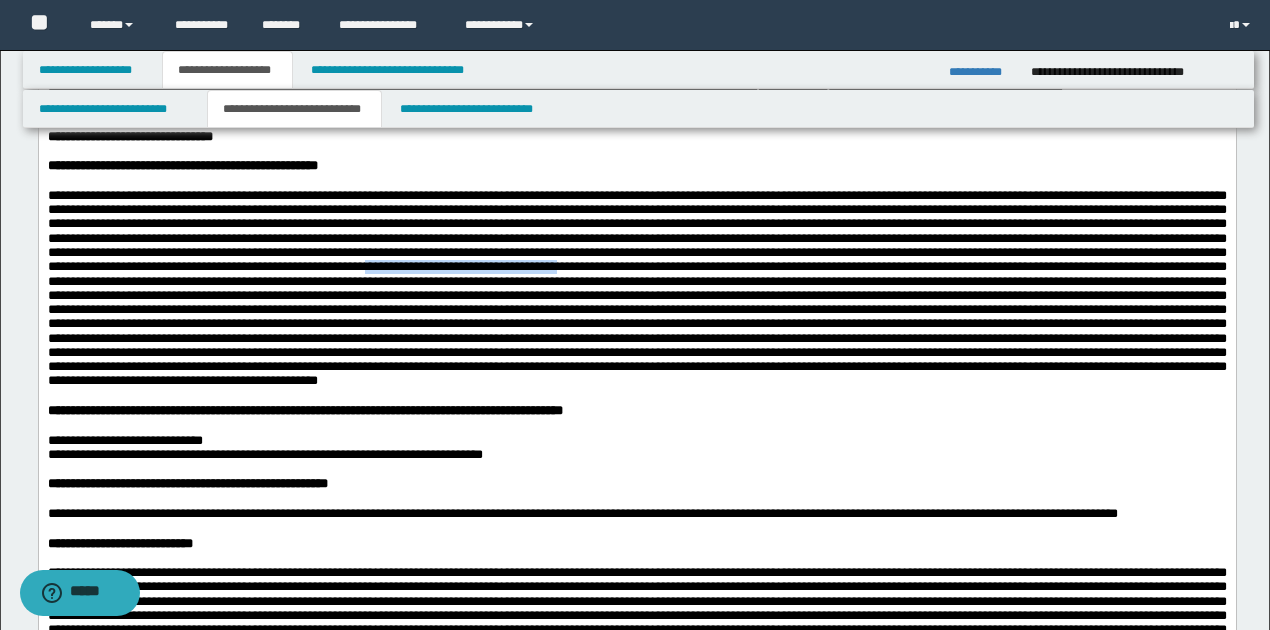 drag, startPoint x: 908, startPoint y: 274, endPoint x: 1112, endPoint y: 268, distance: 204.08821 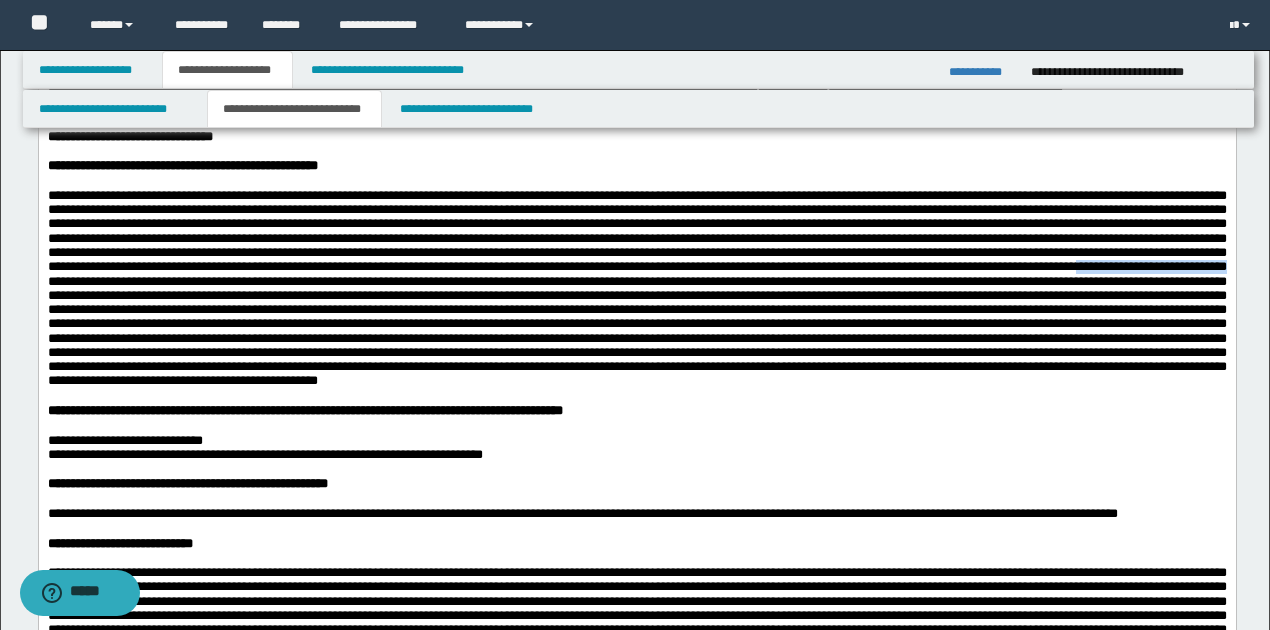 drag, startPoint x: 501, startPoint y: 292, endPoint x: 656, endPoint y: 292, distance: 155 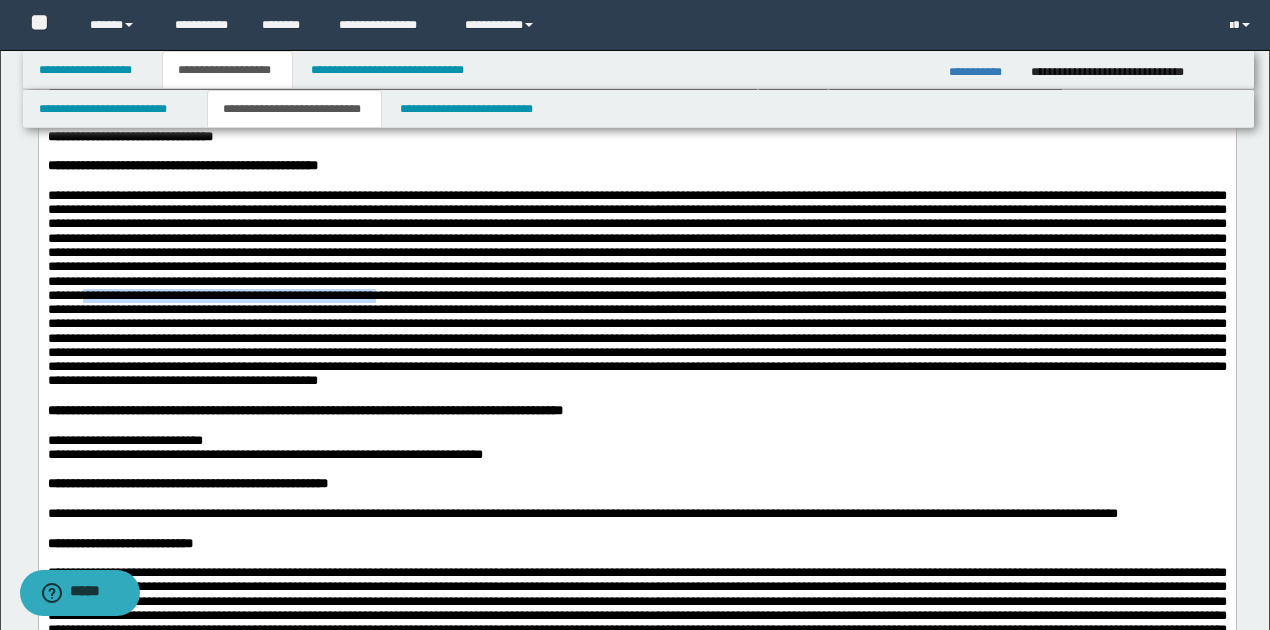 drag, startPoint x: 853, startPoint y: 306, endPoint x: 1188, endPoint y: 308, distance: 335.00598 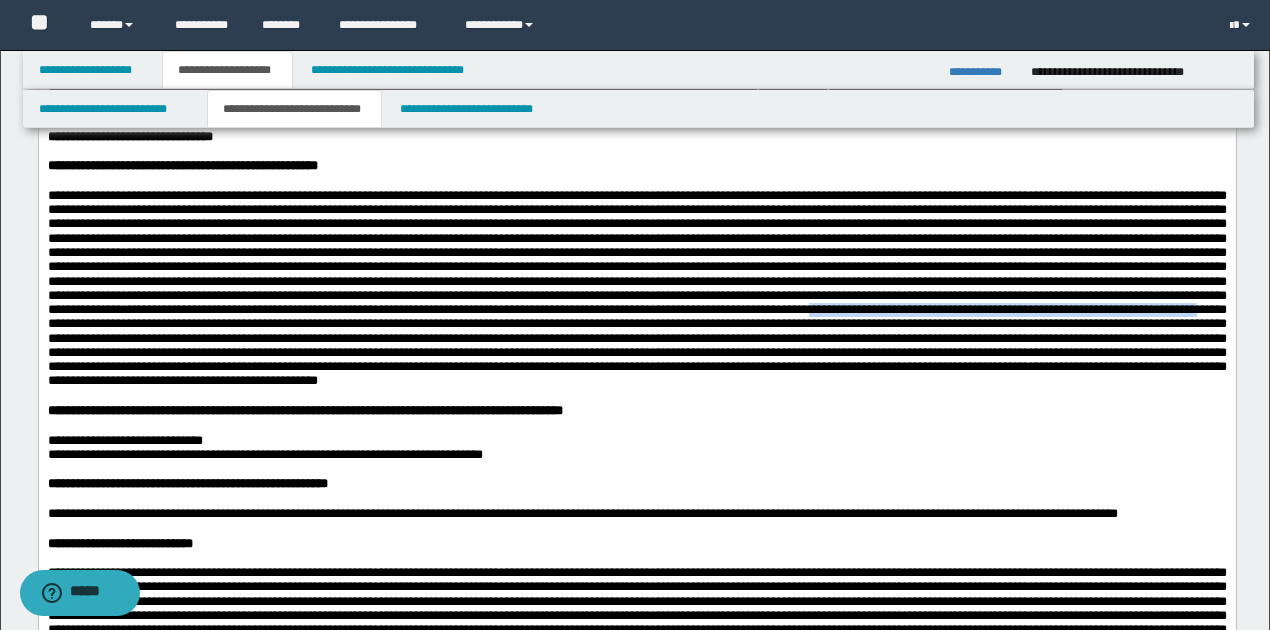 drag, startPoint x: 600, startPoint y: 336, endPoint x: 1030, endPoint y: 338, distance: 430.00464 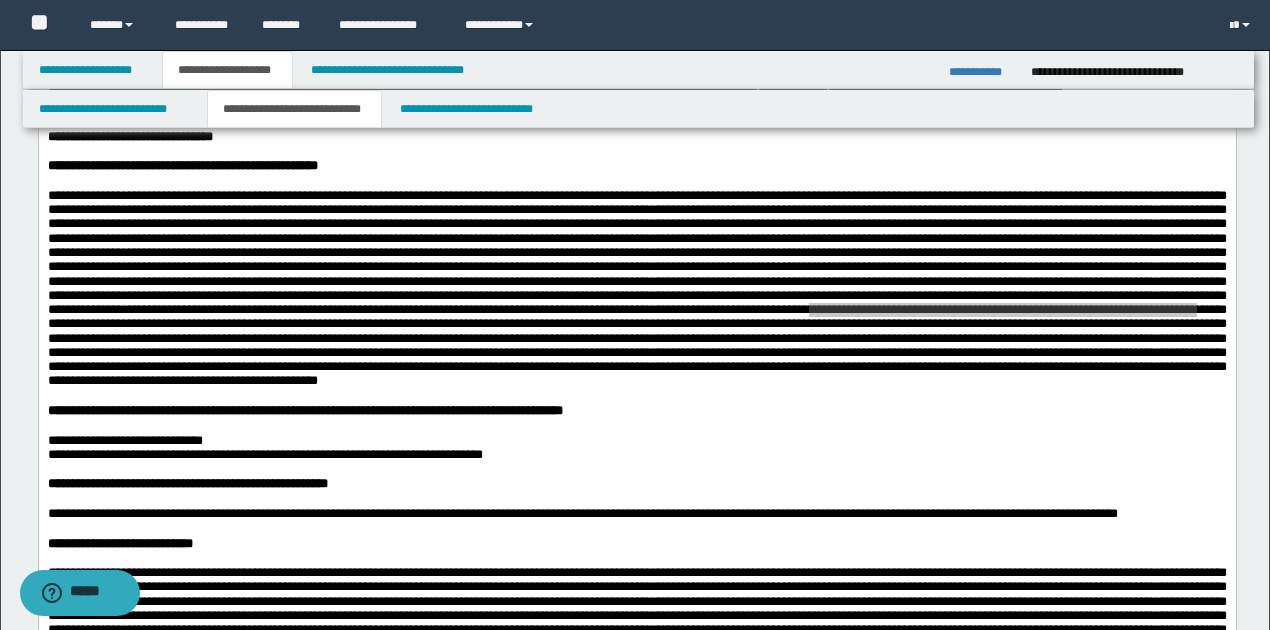 scroll, scrollTop: 266, scrollLeft: 0, axis: vertical 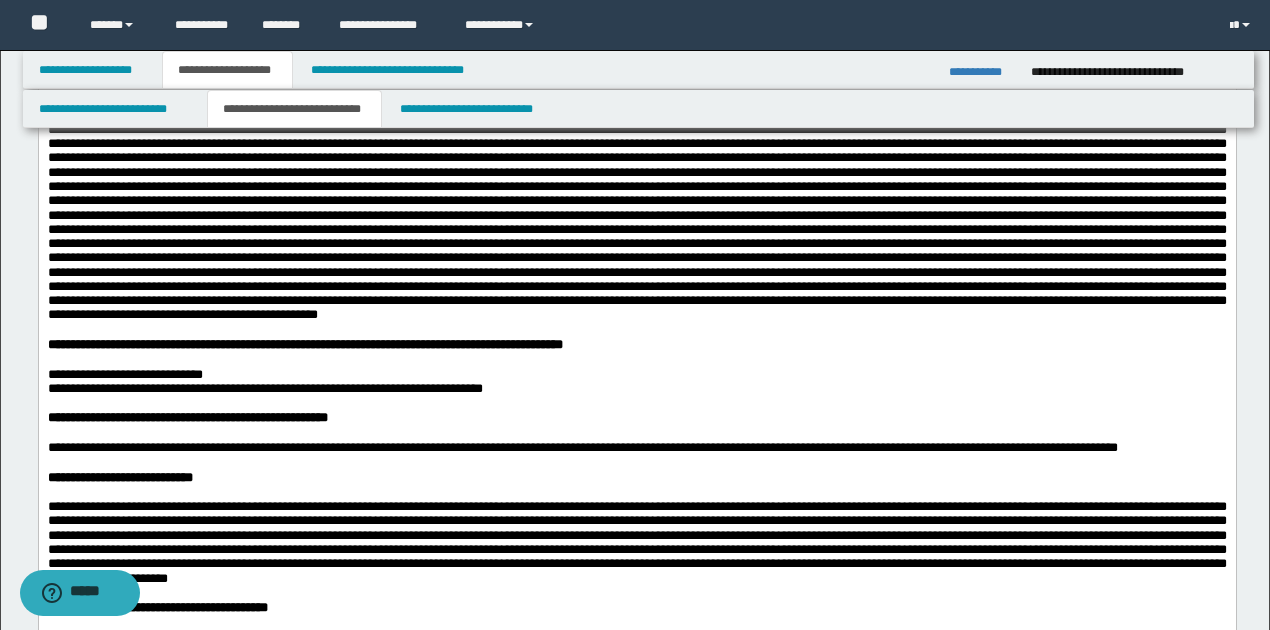 click at bounding box center [636, 222] 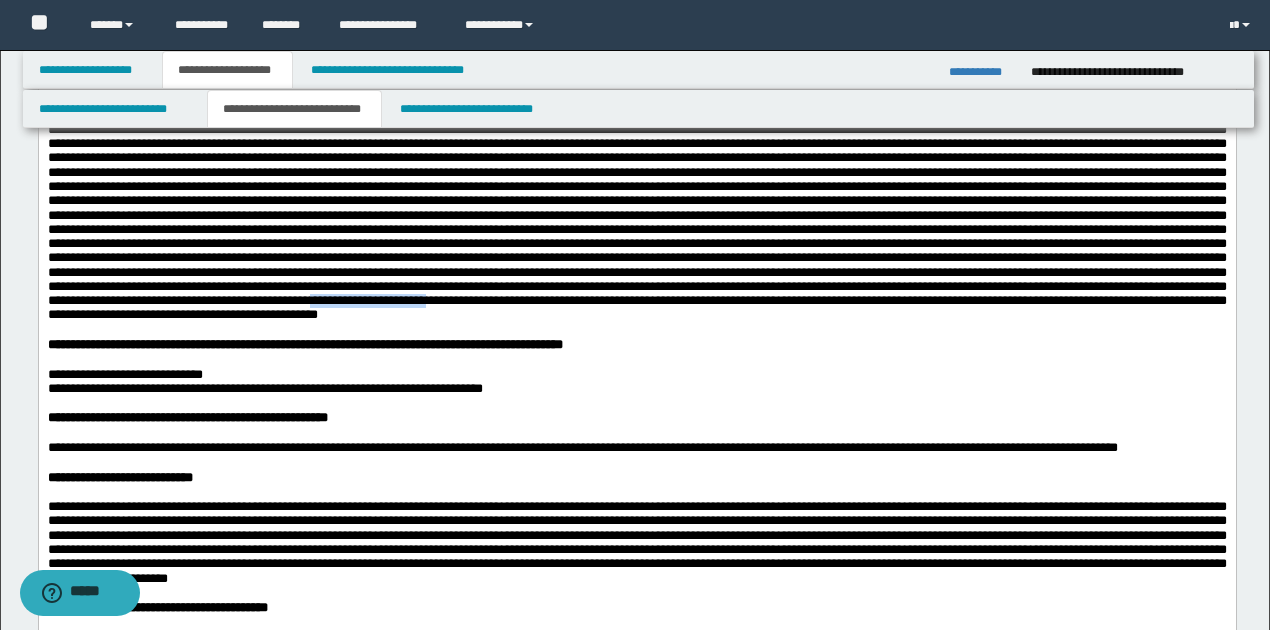 drag, startPoint x: 555, startPoint y: 331, endPoint x: 691, endPoint y: 335, distance: 136.0588 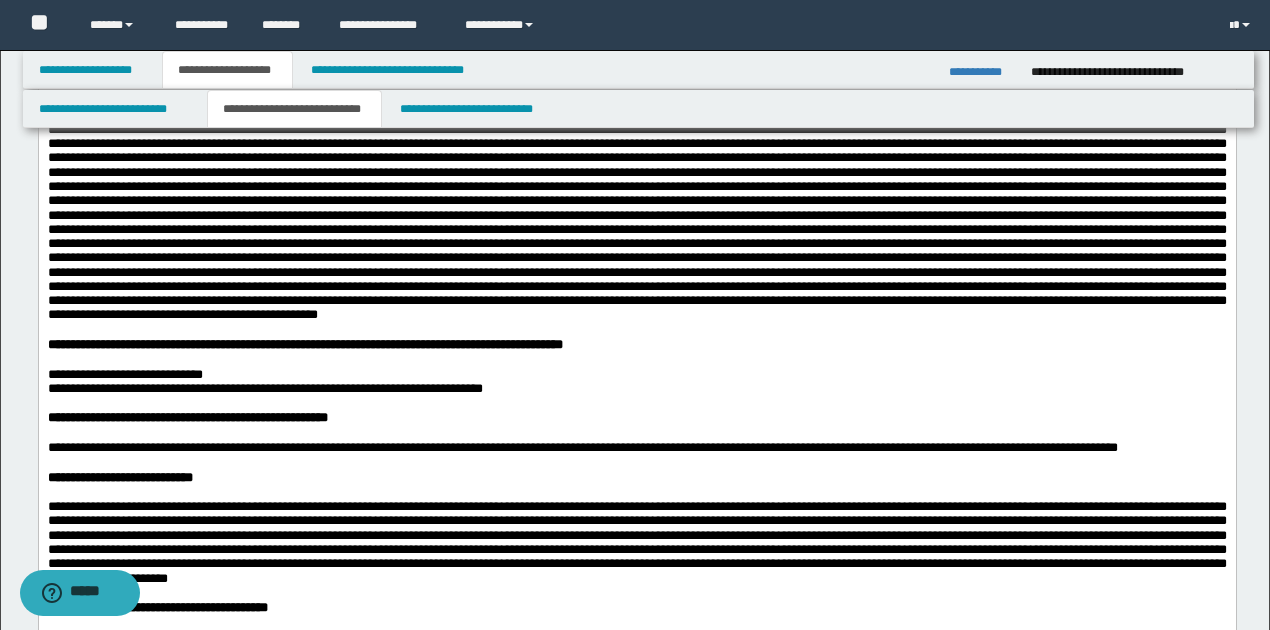 click at bounding box center (636, 223) 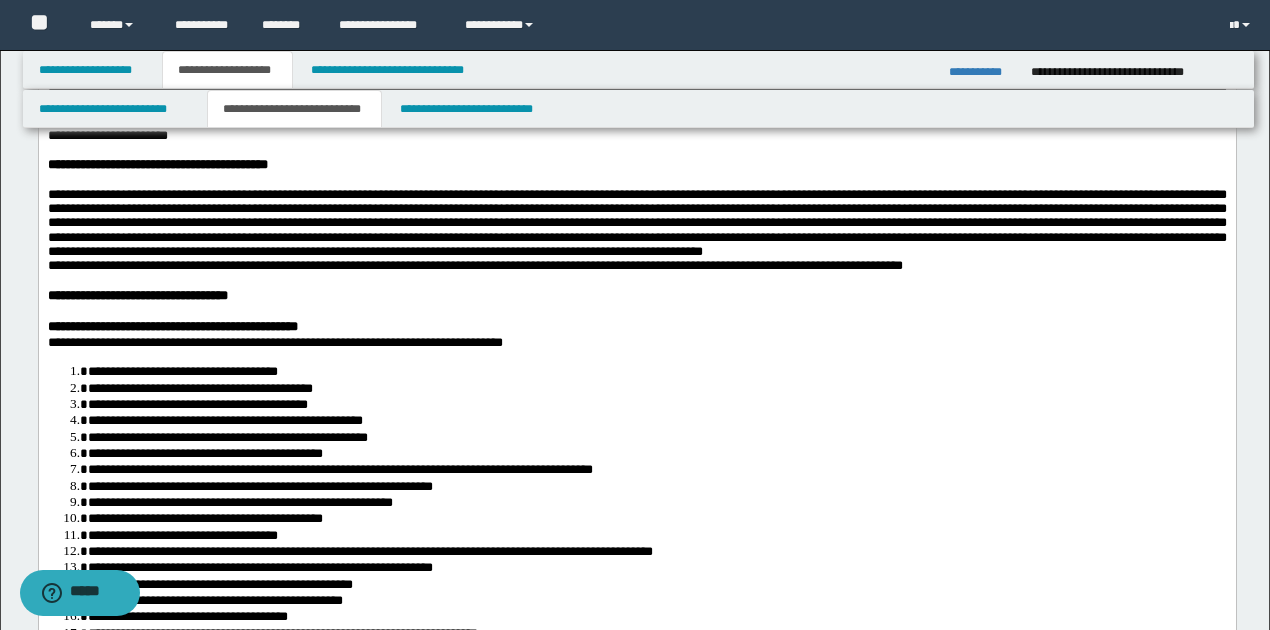 scroll, scrollTop: 733, scrollLeft: 0, axis: vertical 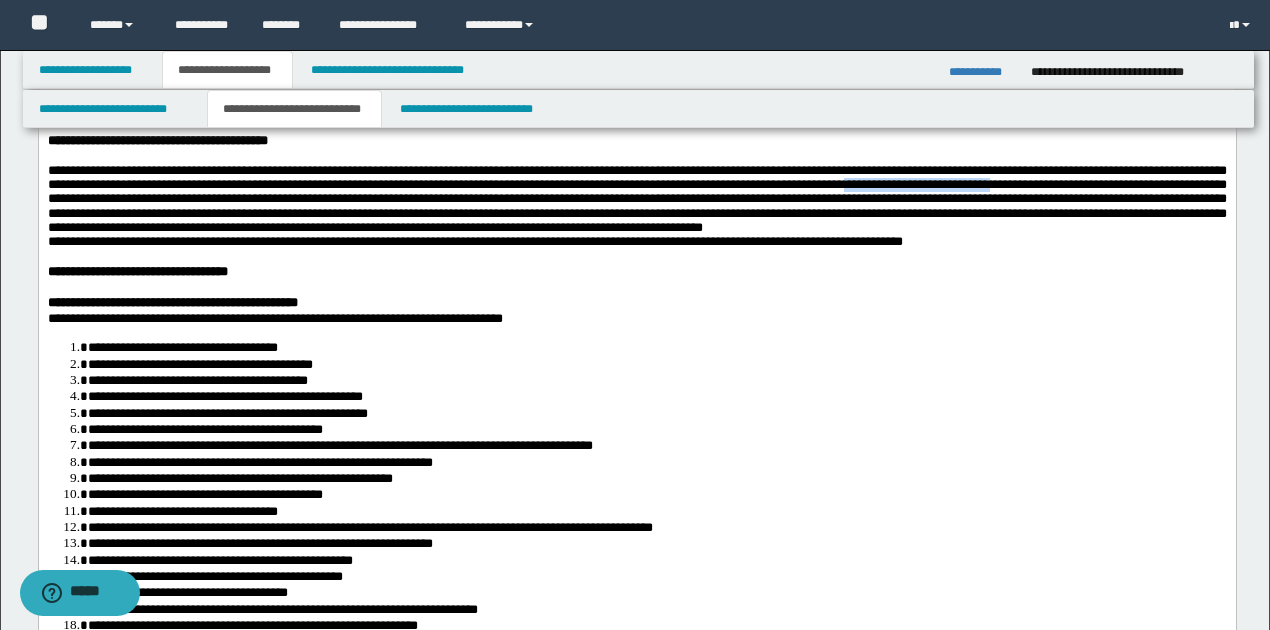 drag, startPoint x: 905, startPoint y: 250, endPoint x: 1063, endPoint y: 246, distance: 158.05063 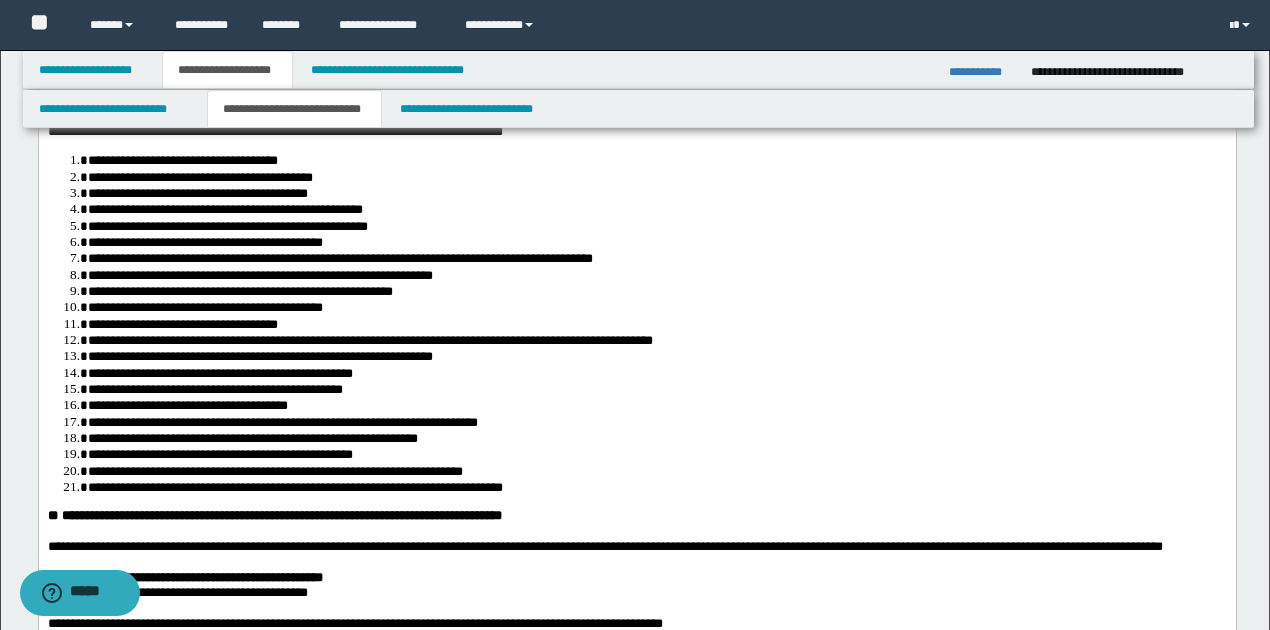 scroll, scrollTop: 933, scrollLeft: 0, axis: vertical 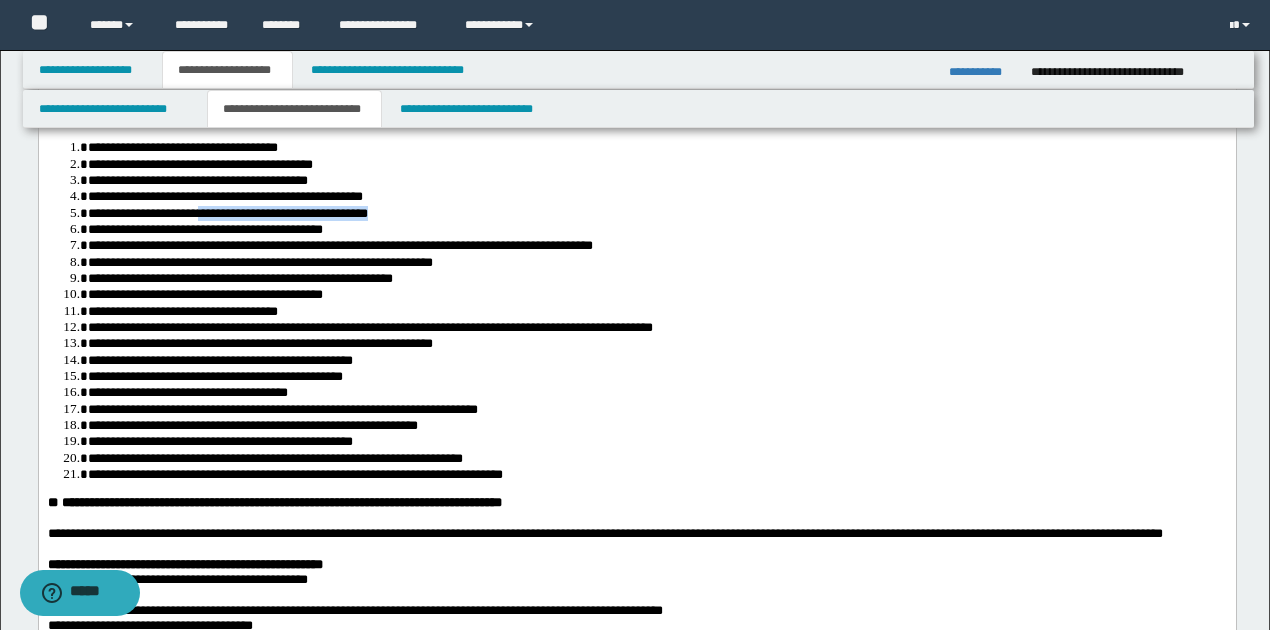 drag, startPoint x: 200, startPoint y: 277, endPoint x: 387, endPoint y: 275, distance: 187.0107 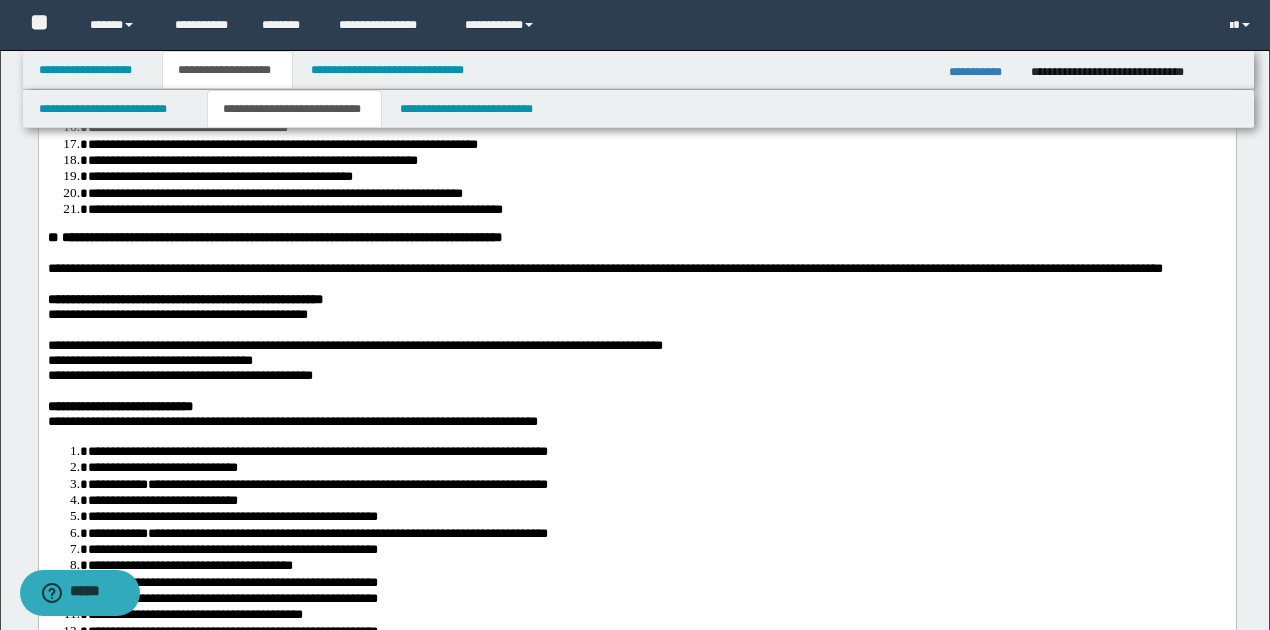 scroll, scrollTop: 1200, scrollLeft: 0, axis: vertical 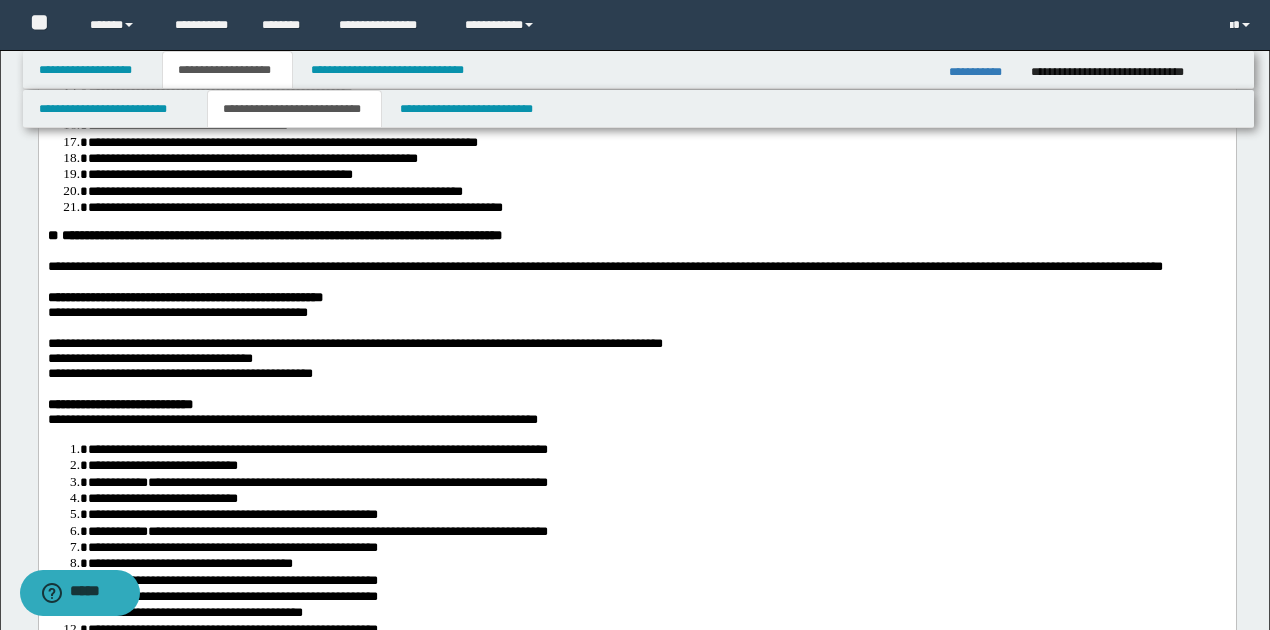 click on "**********" at bounding box center [354, 359] 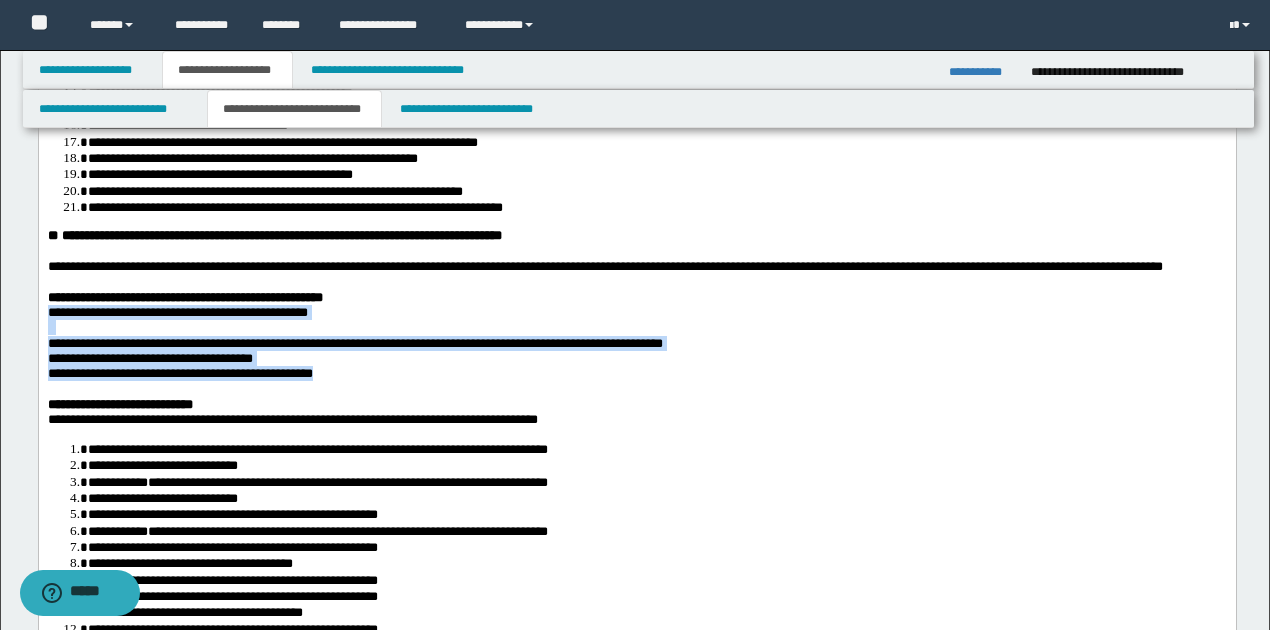 drag, startPoint x: 46, startPoint y: 379, endPoint x: 454, endPoint y: 434, distance: 411.69043 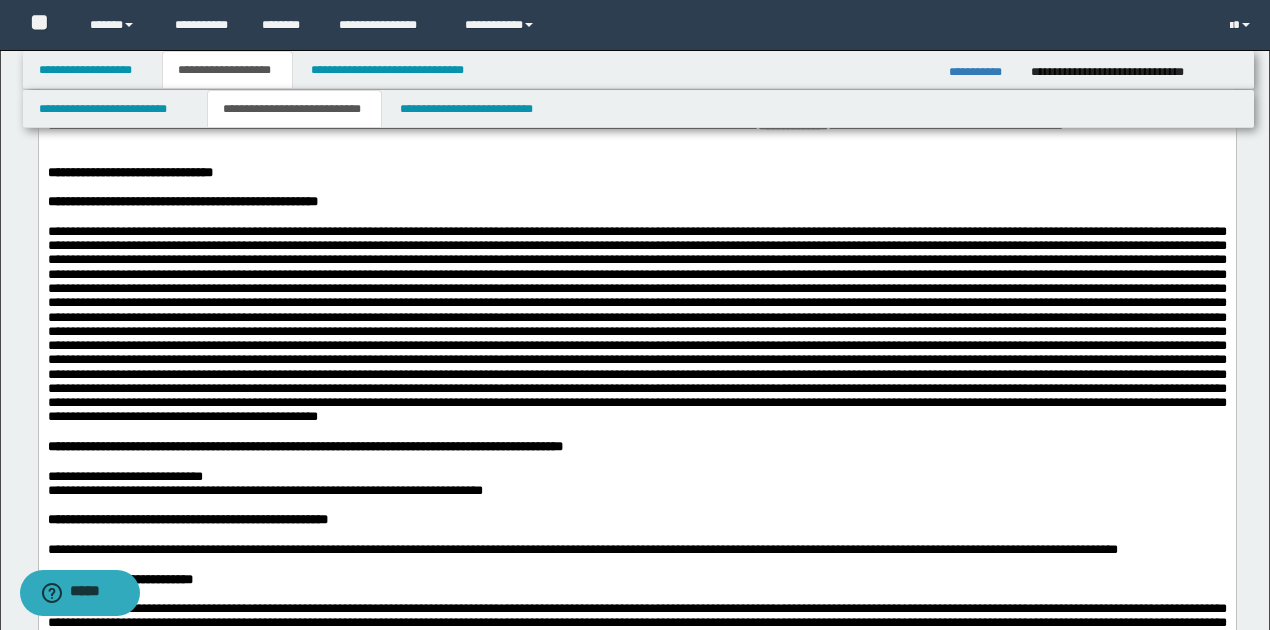 scroll, scrollTop: 200, scrollLeft: 0, axis: vertical 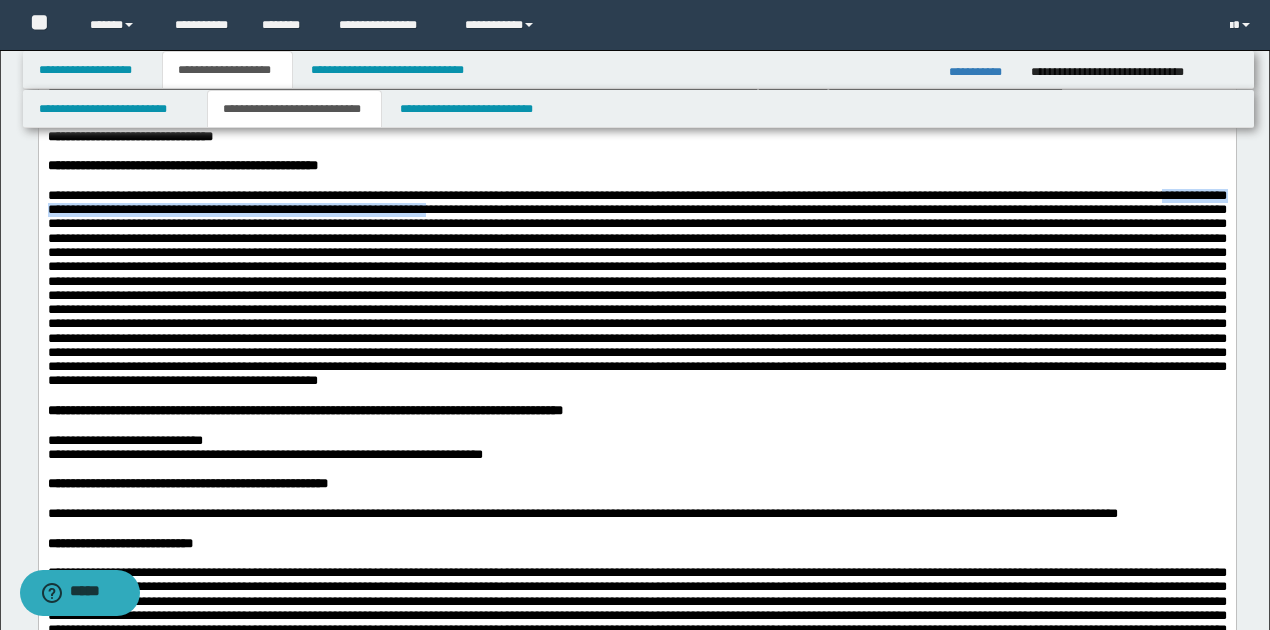 drag, startPoint x: 108, startPoint y: 216, endPoint x: 582, endPoint y: 215, distance: 474.00107 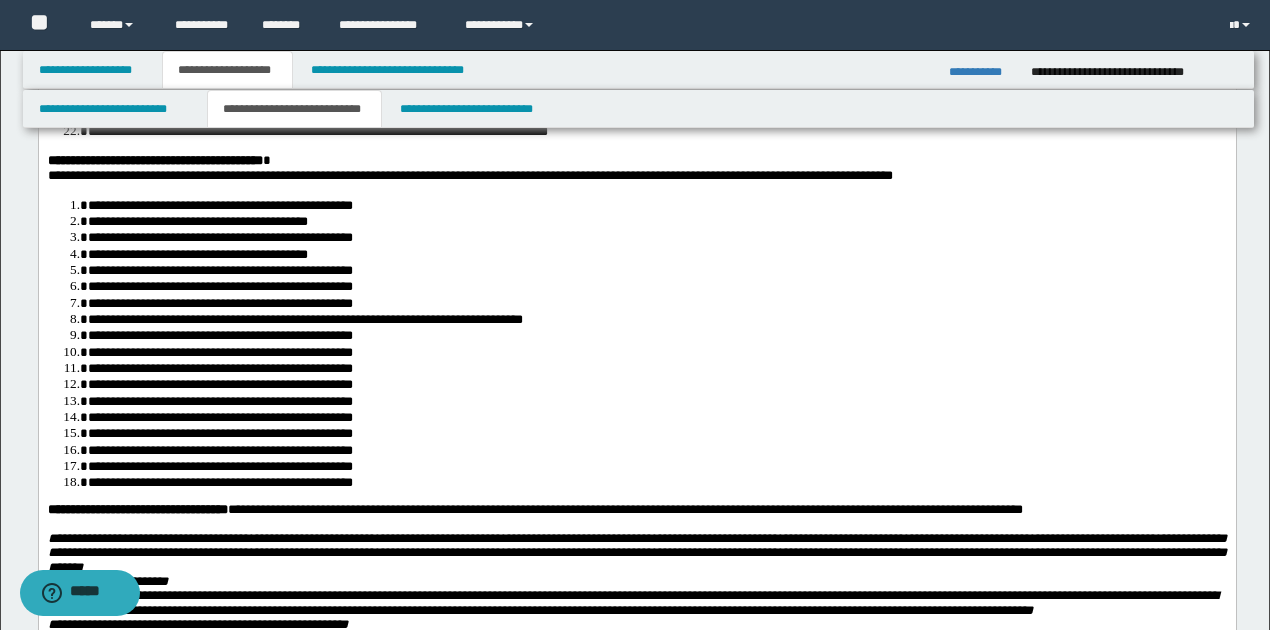 scroll, scrollTop: 1866, scrollLeft: 0, axis: vertical 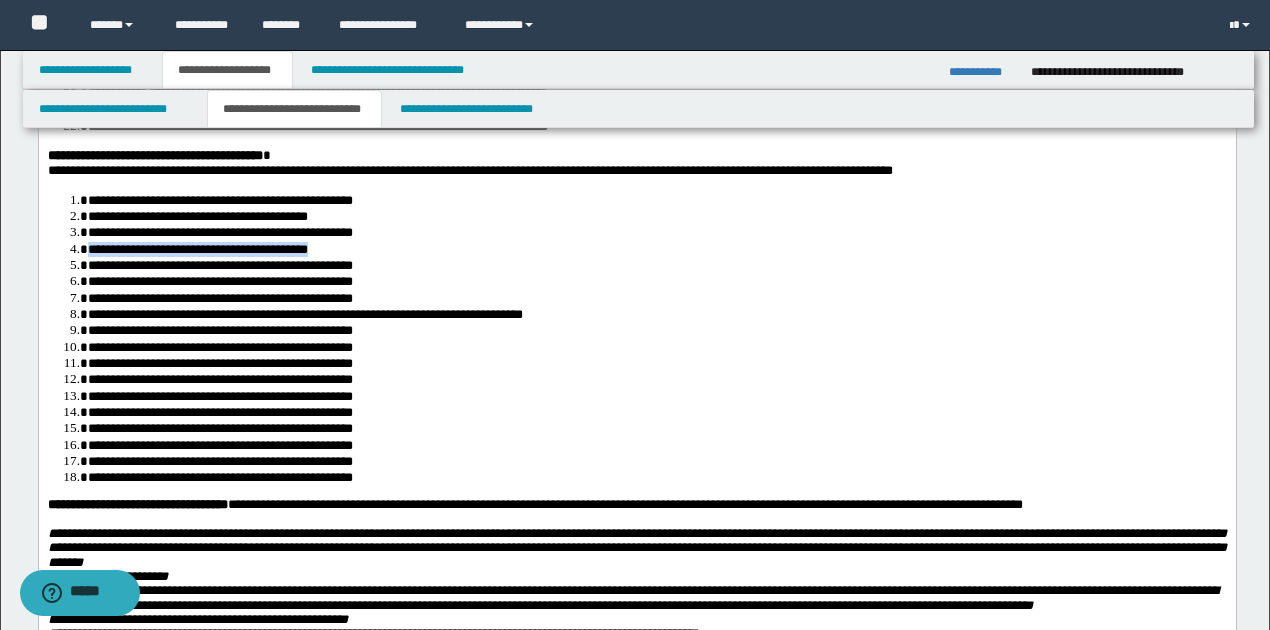 drag, startPoint x: 88, startPoint y: 288, endPoint x: 332, endPoint y: 281, distance: 244.10039 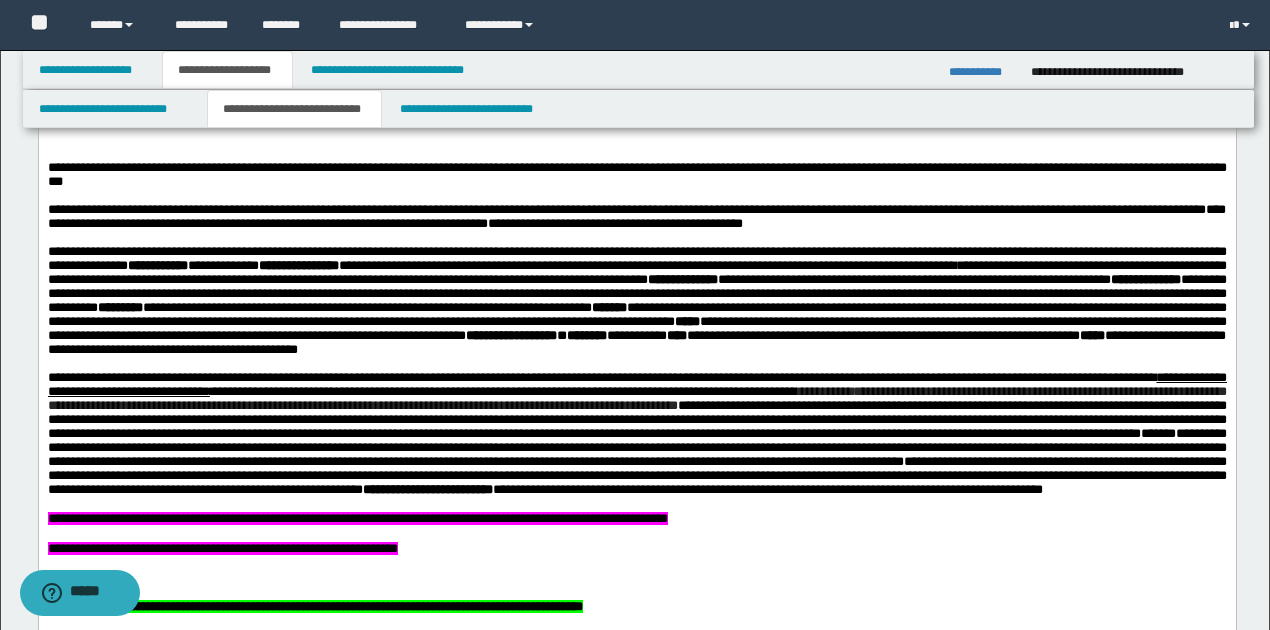 scroll, scrollTop: 4000, scrollLeft: 0, axis: vertical 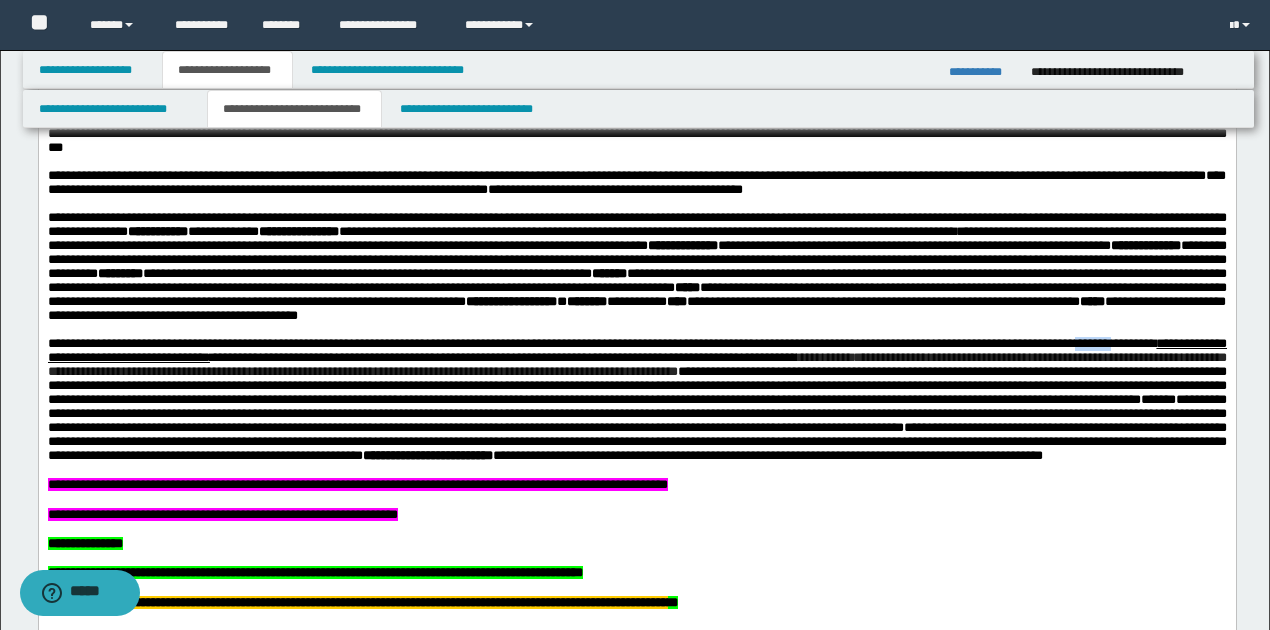 drag, startPoint x: 1183, startPoint y: 367, endPoint x: 1222, endPoint y: 368, distance: 39.012817 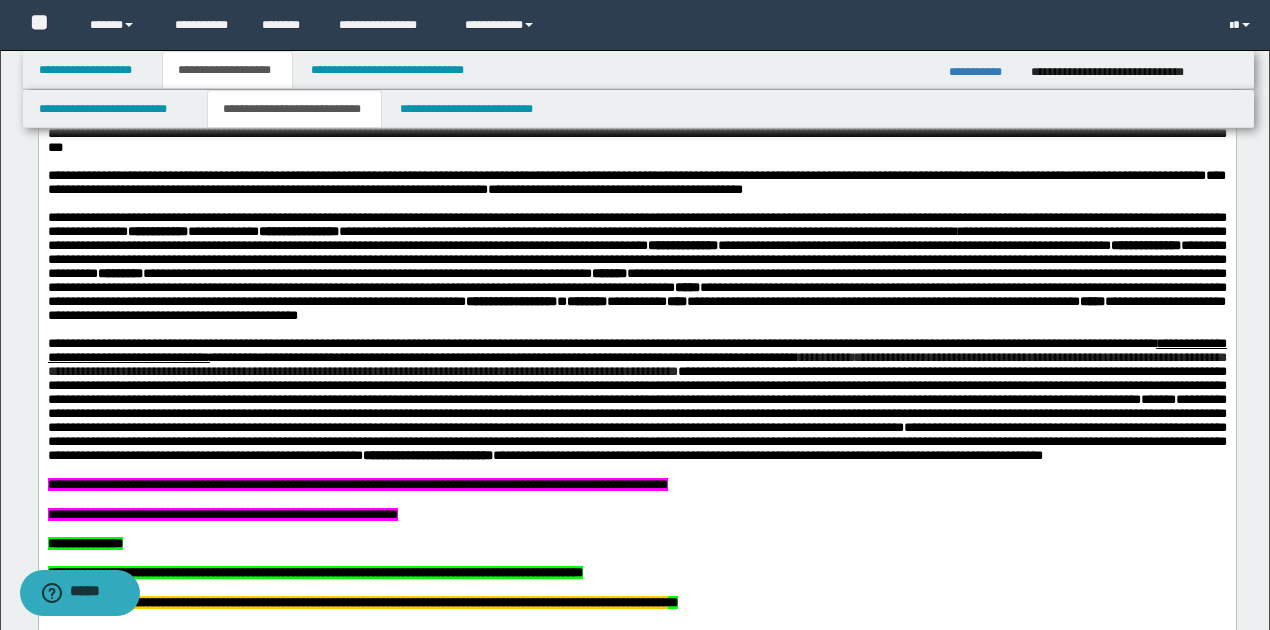 click on "**********" at bounding box center [636, 385] 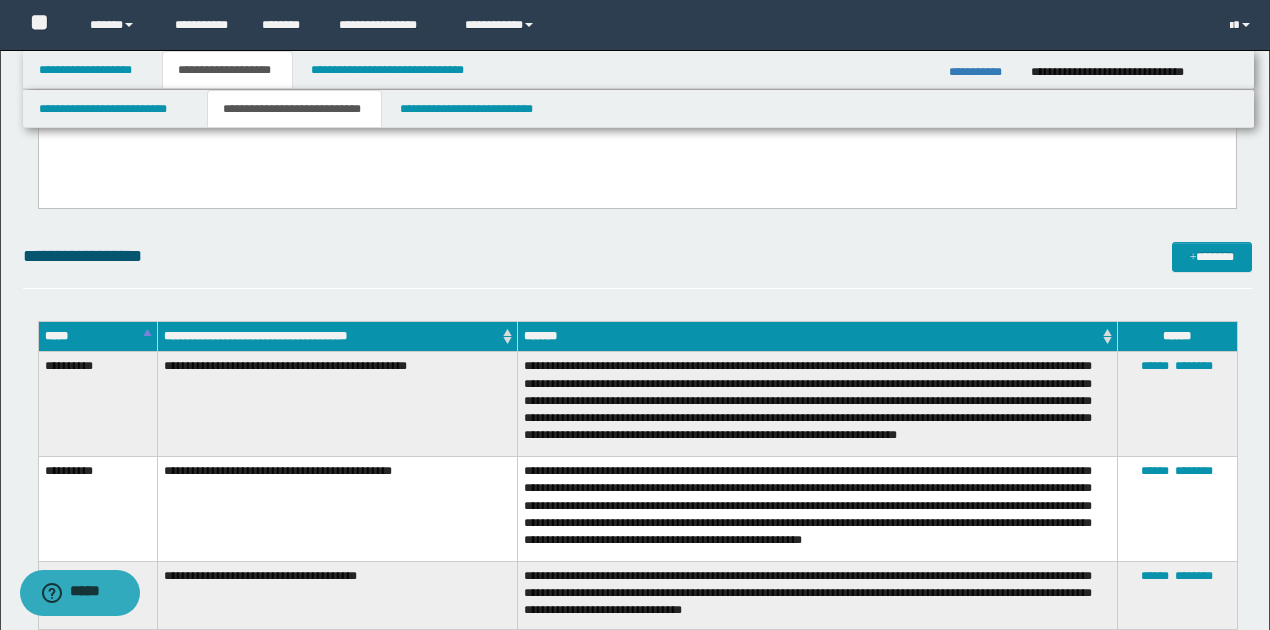 scroll, scrollTop: 4600, scrollLeft: 0, axis: vertical 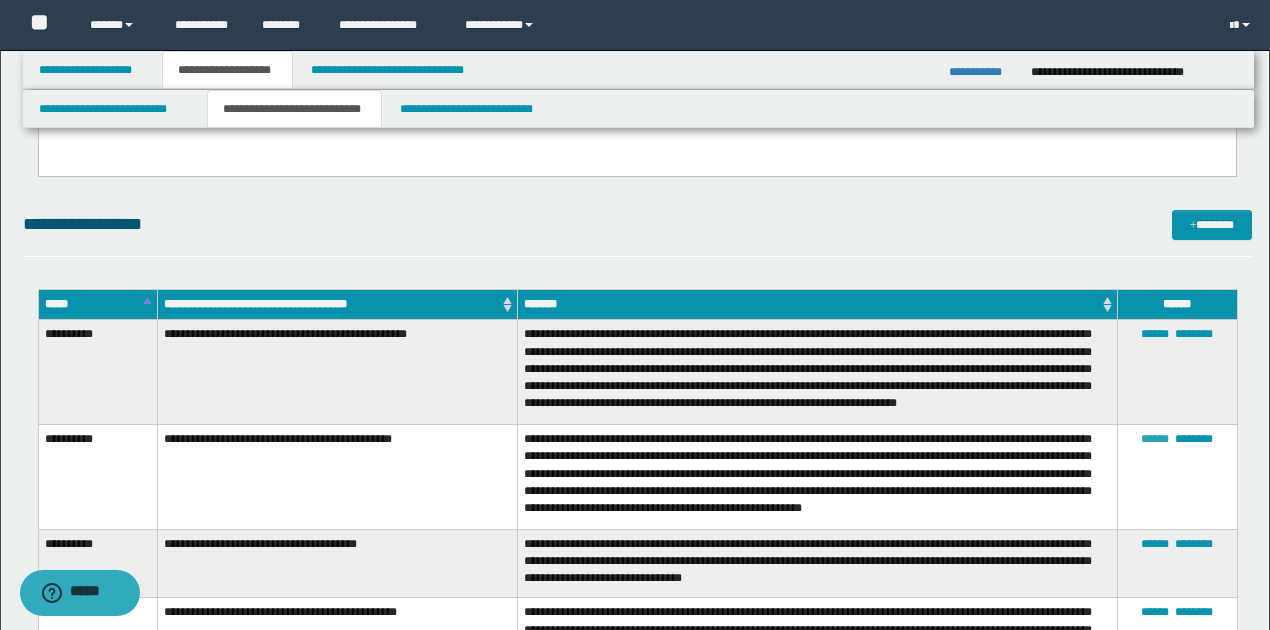 click on "******" at bounding box center (1155, 439) 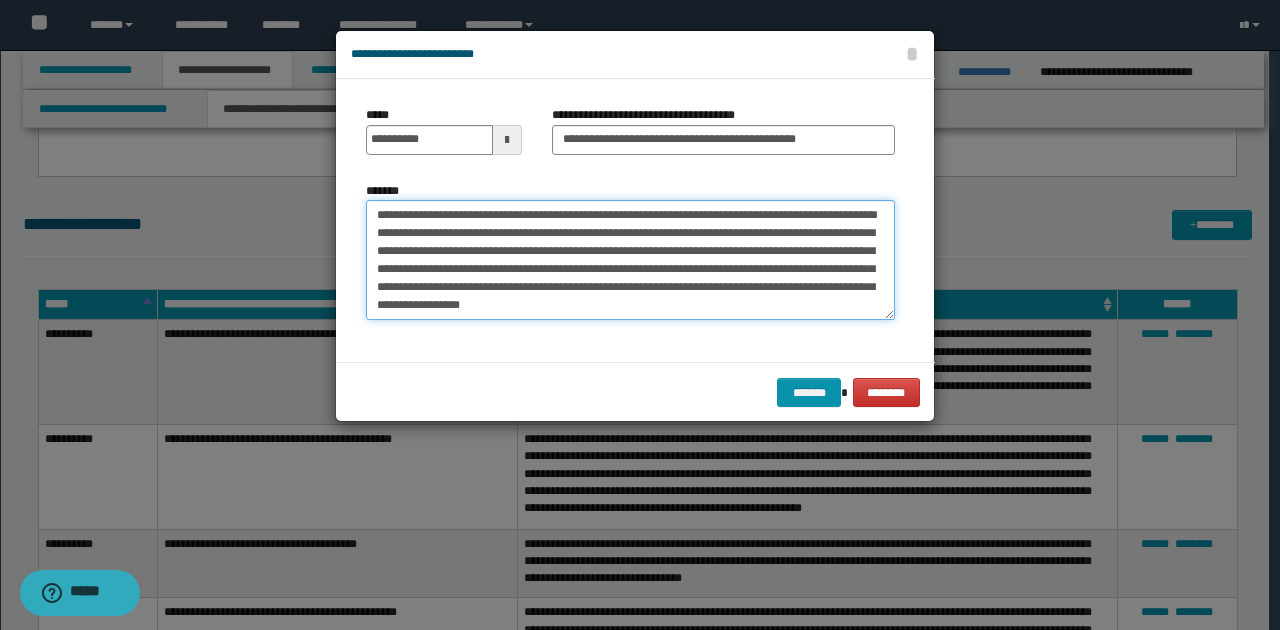 click on "**********" at bounding box center [630, 260] 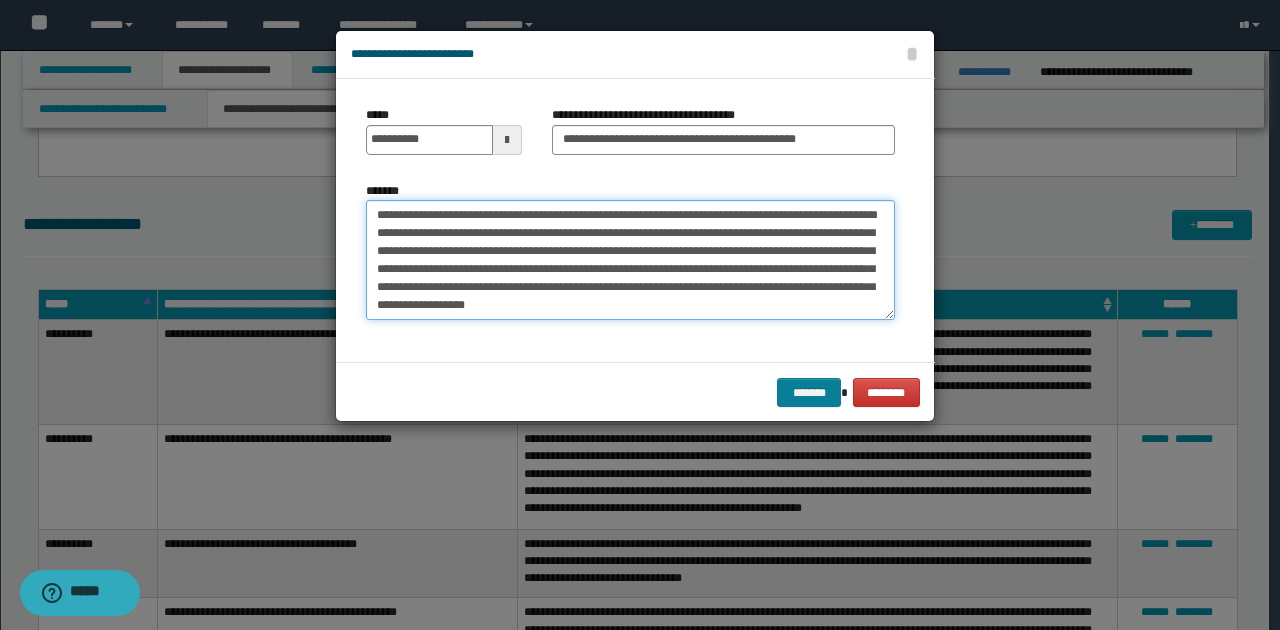 type on "**********" 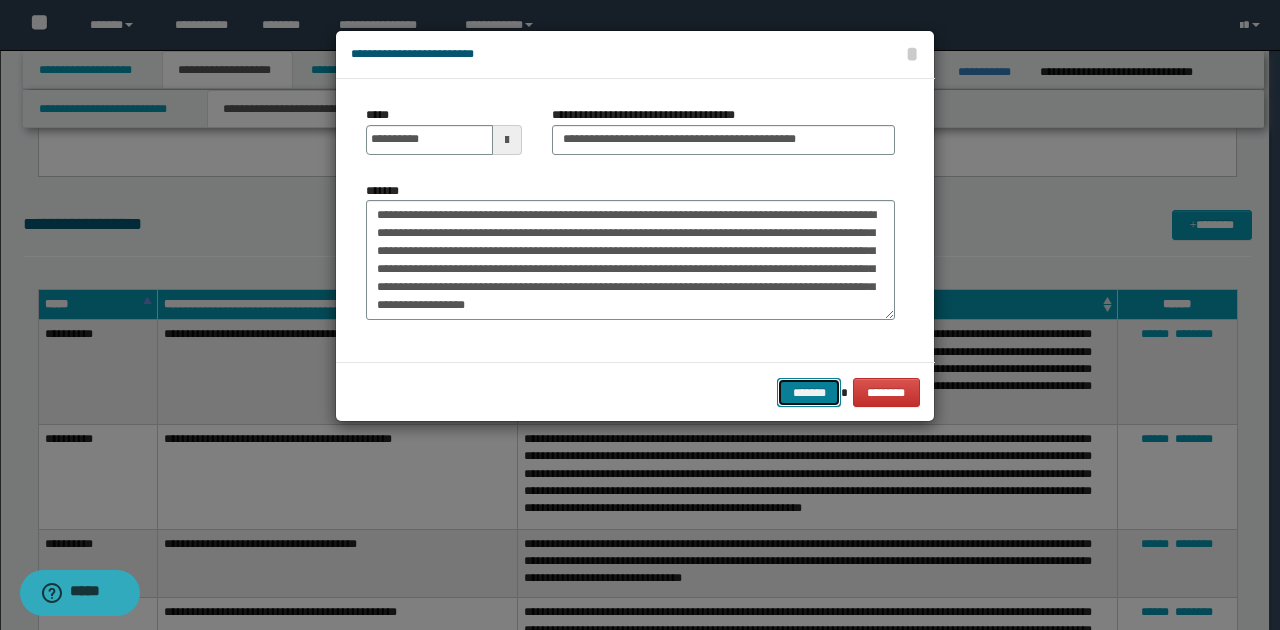 click on "*******" at bounding box center [809, 392] 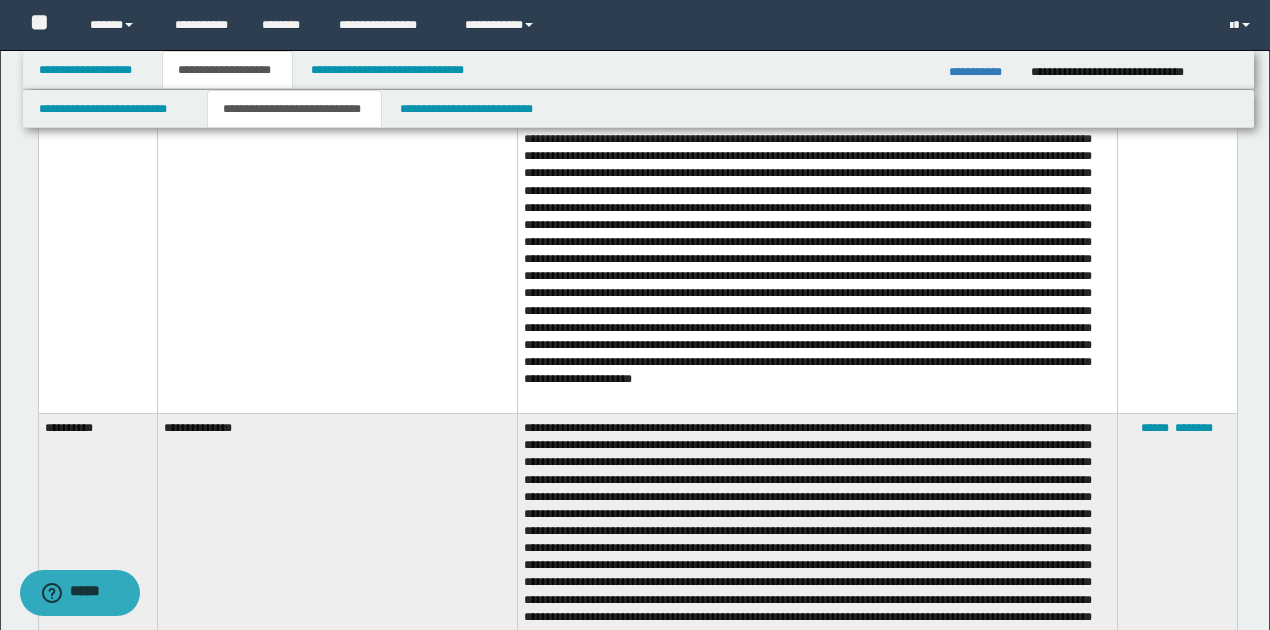 scroll, scrollTop: 6533, scrollLeft: 0, axis: vertical 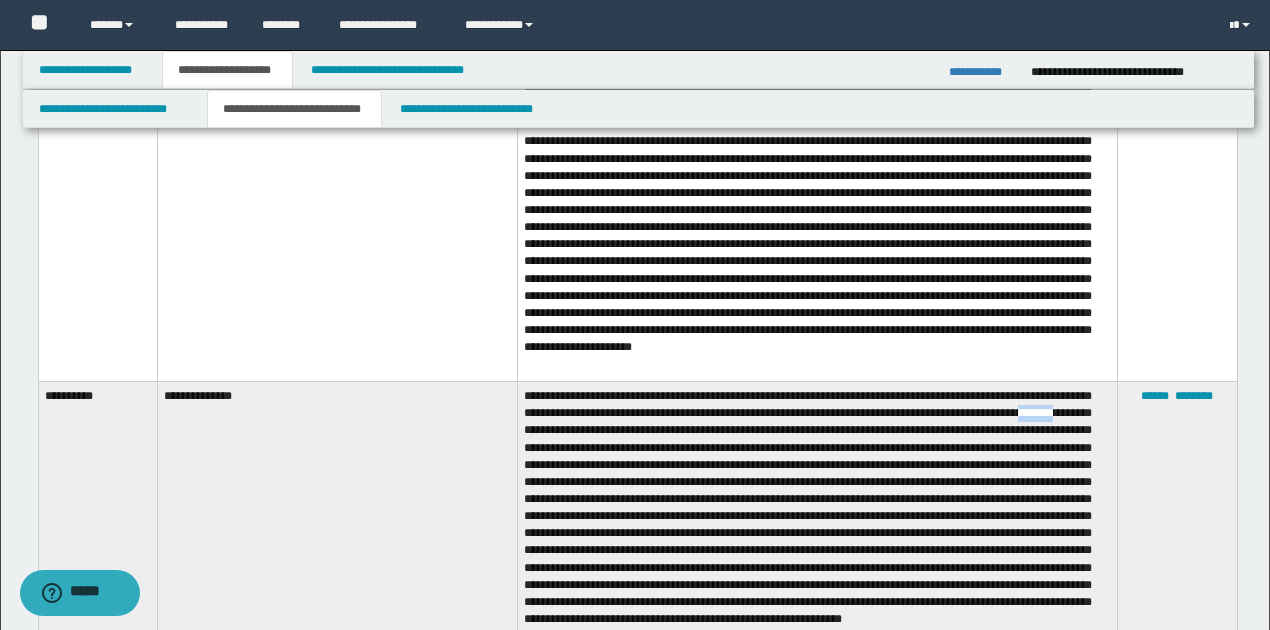 drag, startPoint x: 594, startPoint y: 415, endPoint x: 636, endPoint y: 418, distance: 42.107006 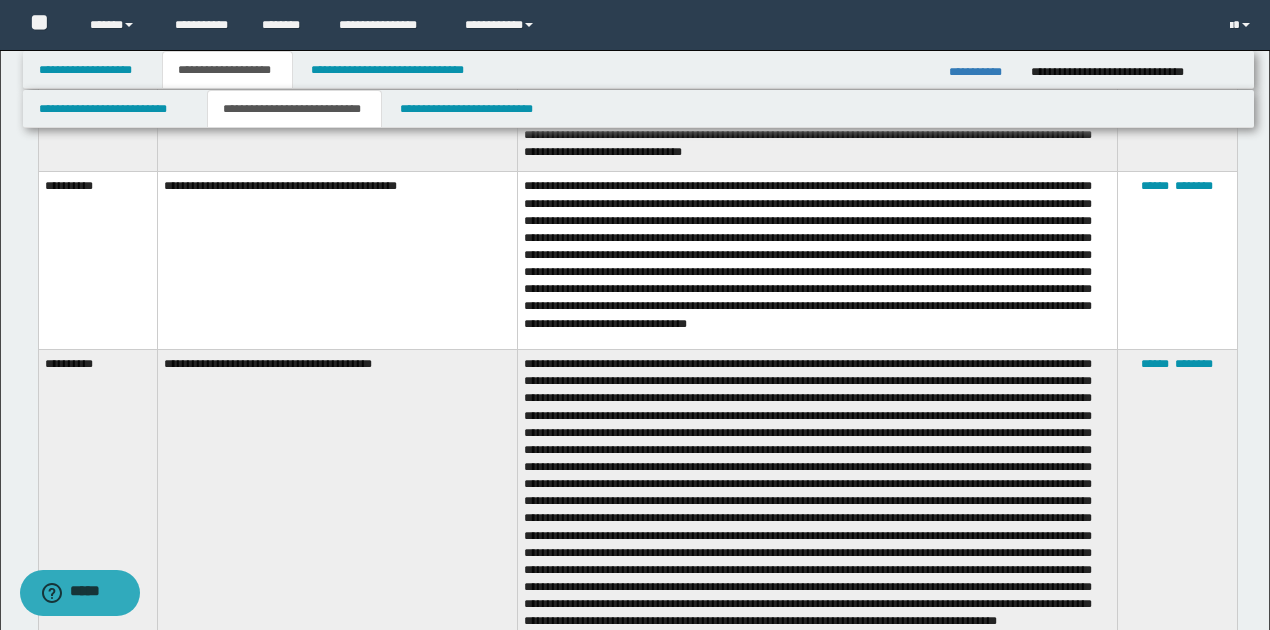 scroll, scrollTop: 4502, scrollLeft: 0, axis: vertical 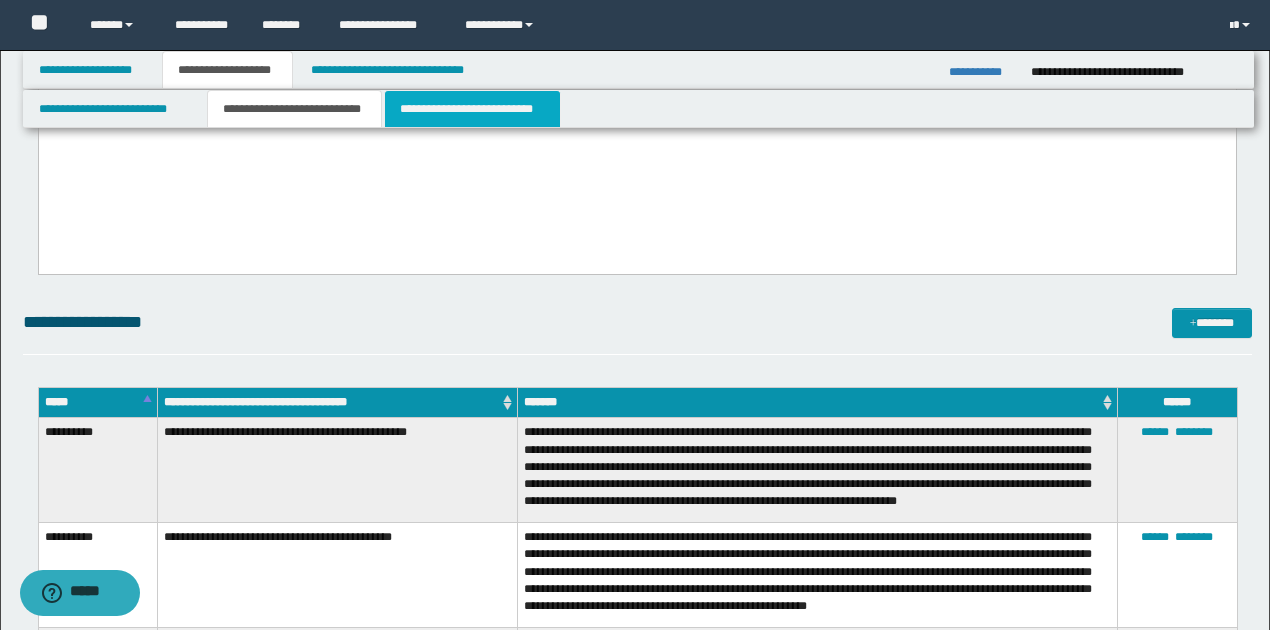 click on "**********" at bounding box center (472, 109) 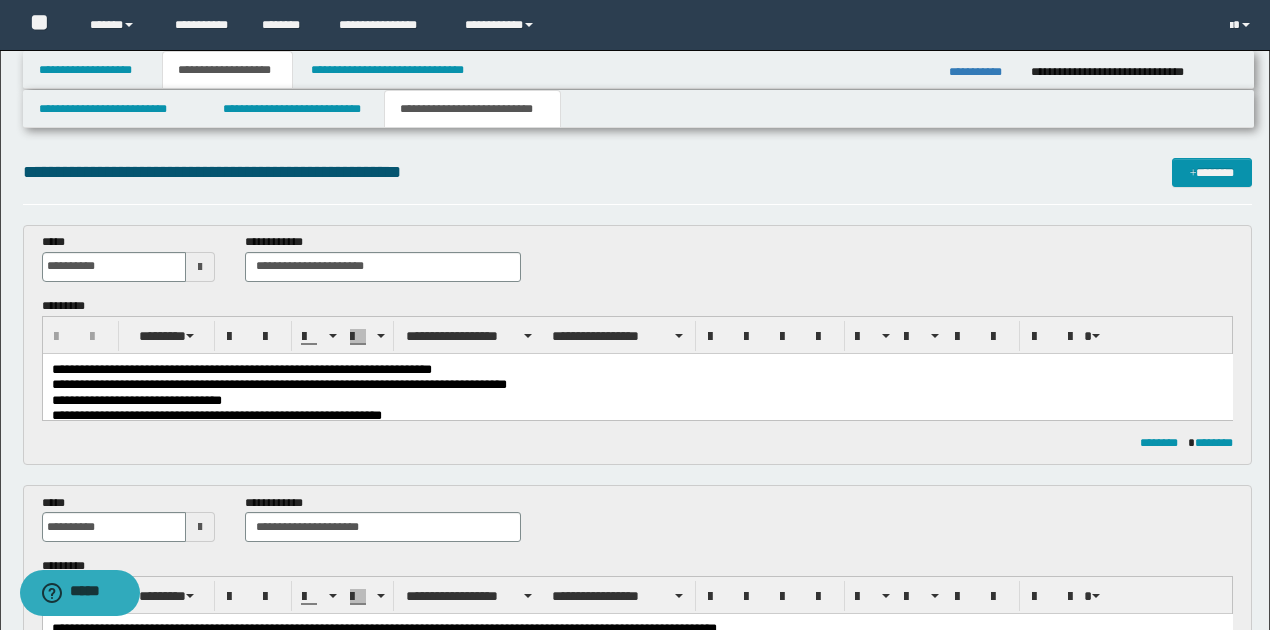 scroll, scrollTop: 0, scrollLeft: 0, axis: both 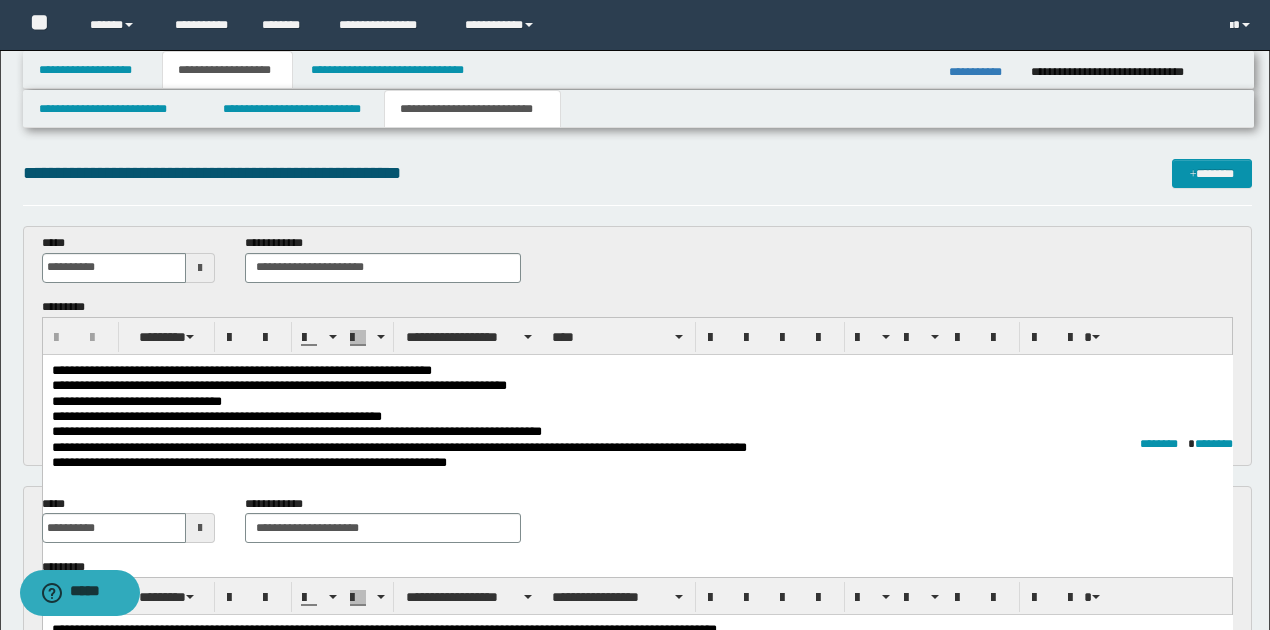 click on "**********" at bounding box center (278, 384) 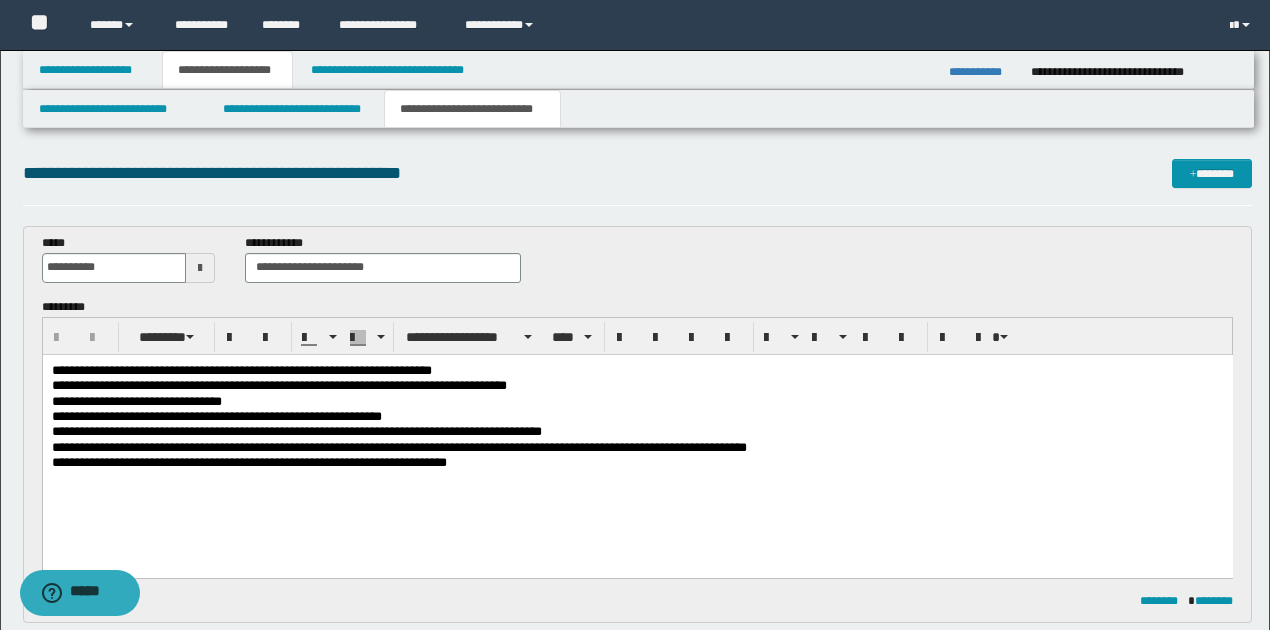 click on "**********" at bounding box center (241, 369) 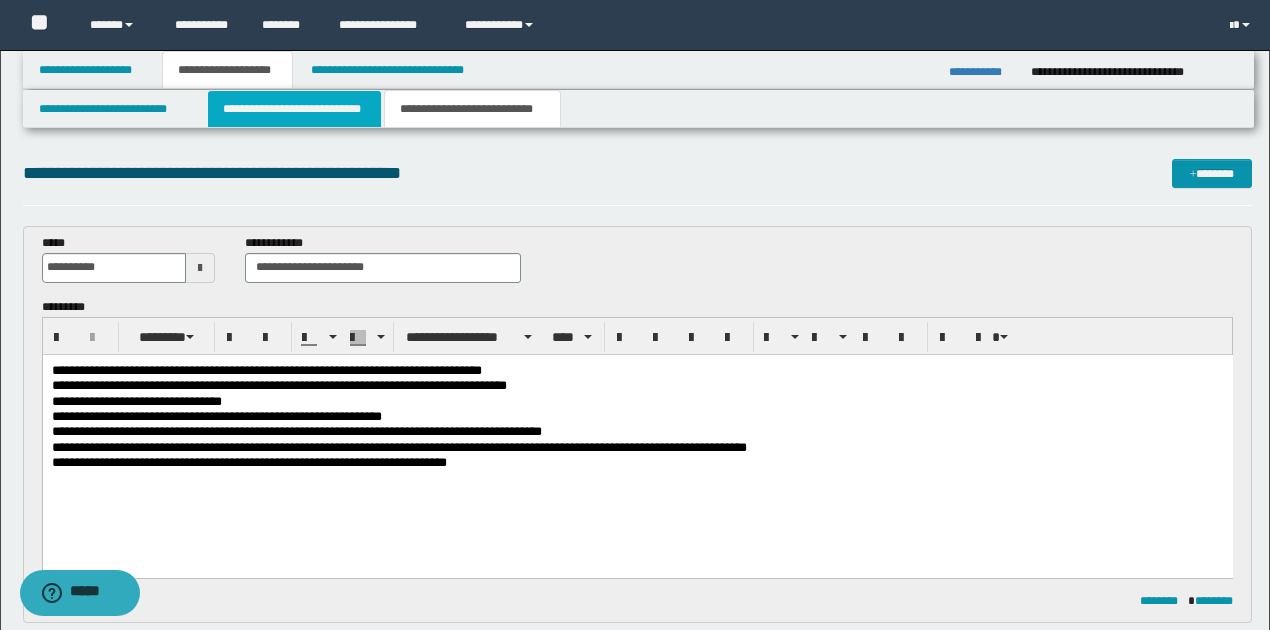click on "**********" at bounding box center [294, 109] 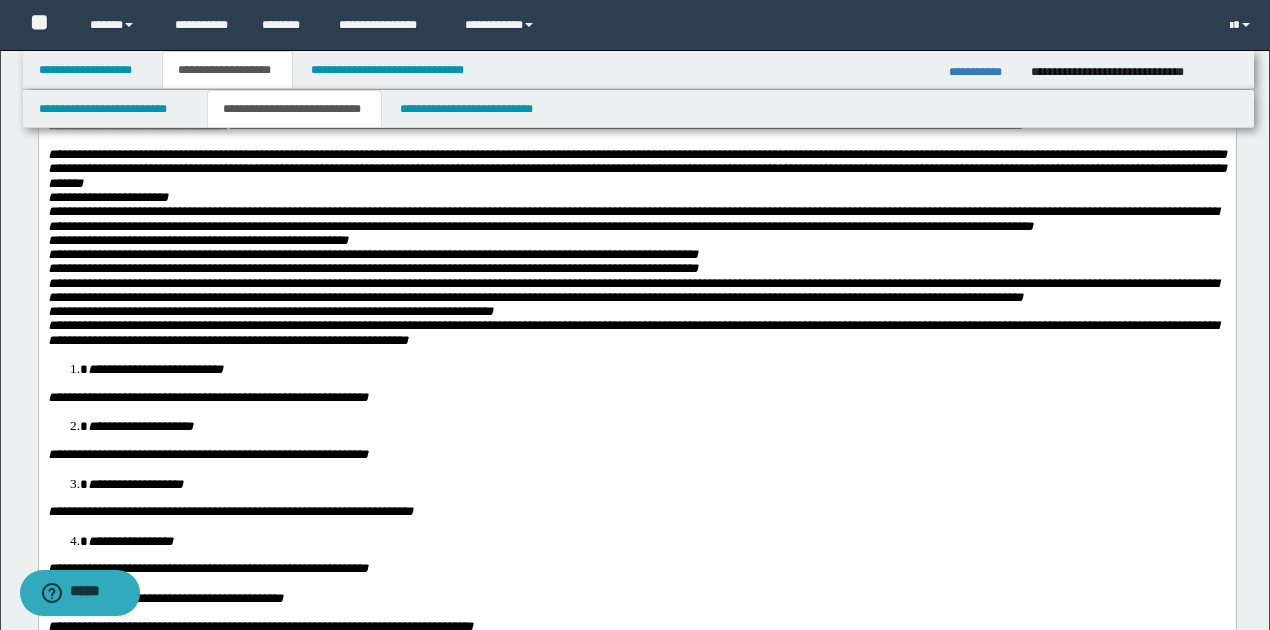 scroll, scrollTop: 2200, scrollLeft: 0, axis: vertical 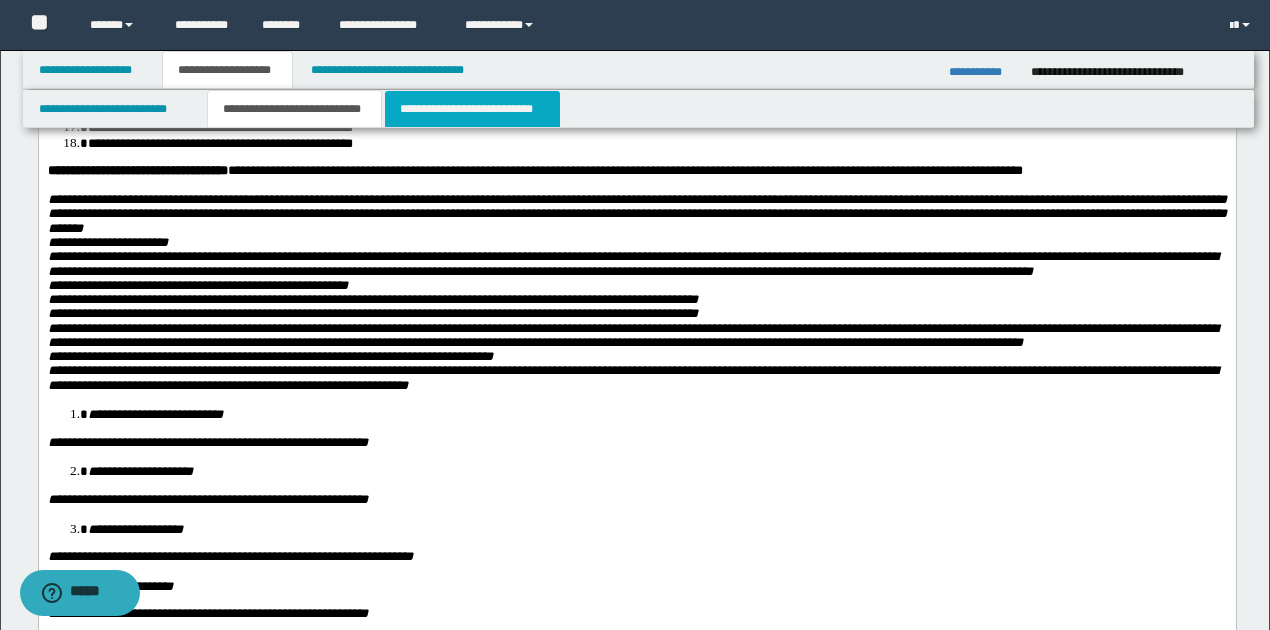 click on "**********" at bounding box center (472, 109) 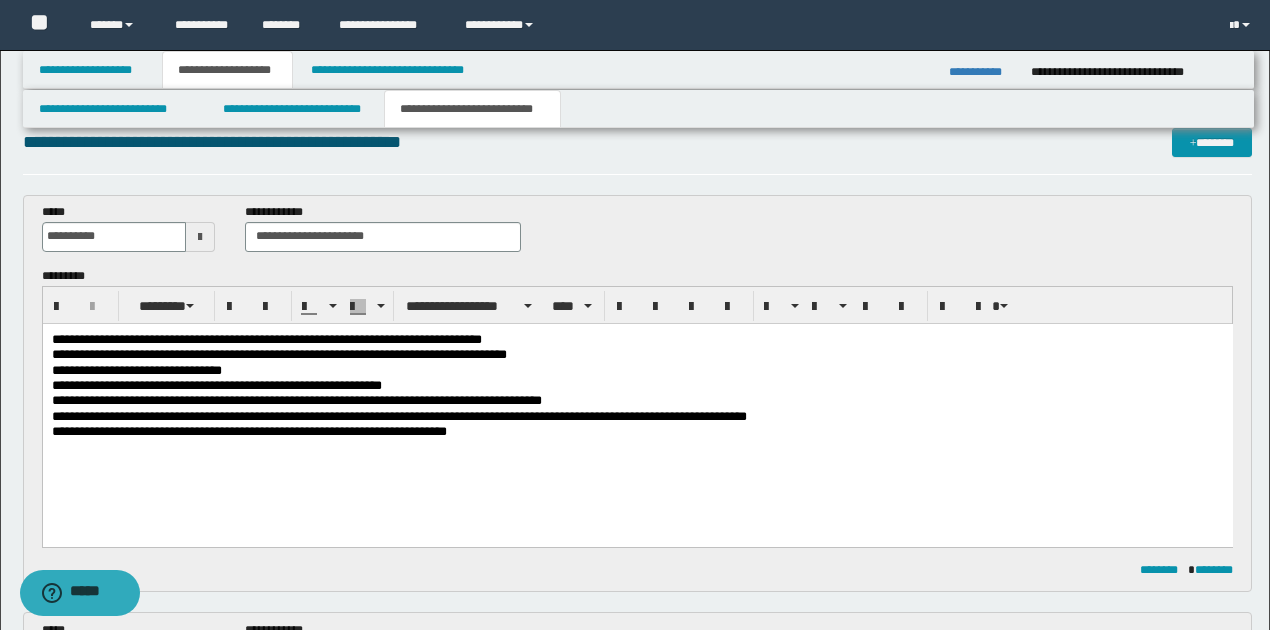 scroll, scrollTop: 16, scrollLeft: 0, axis: vertical 